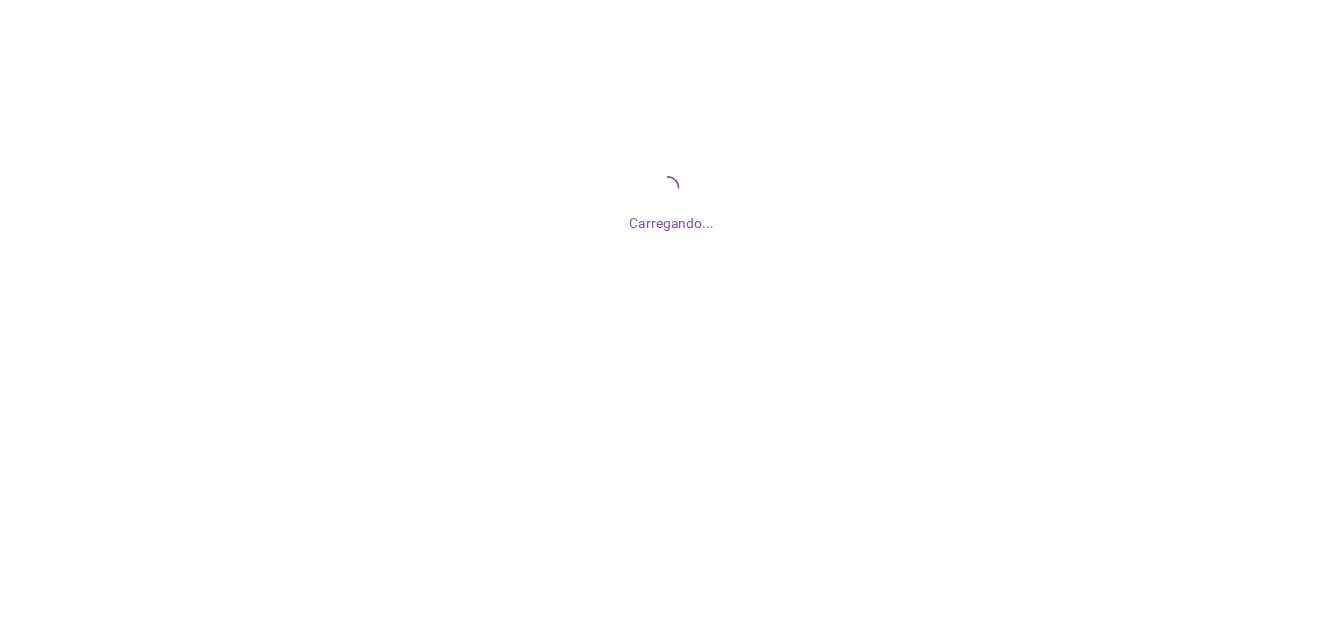 scroll, scrollTop: 0, scrollLeft: 0, axis: both 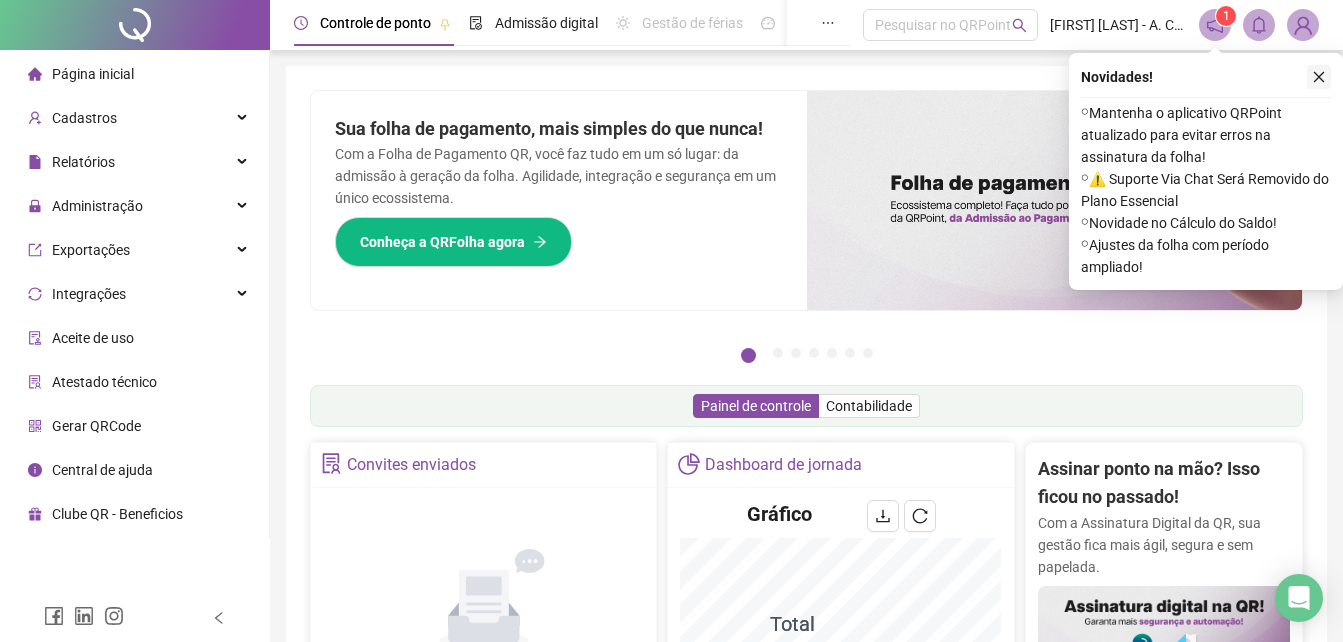 click at bounding box center [1319, 77] 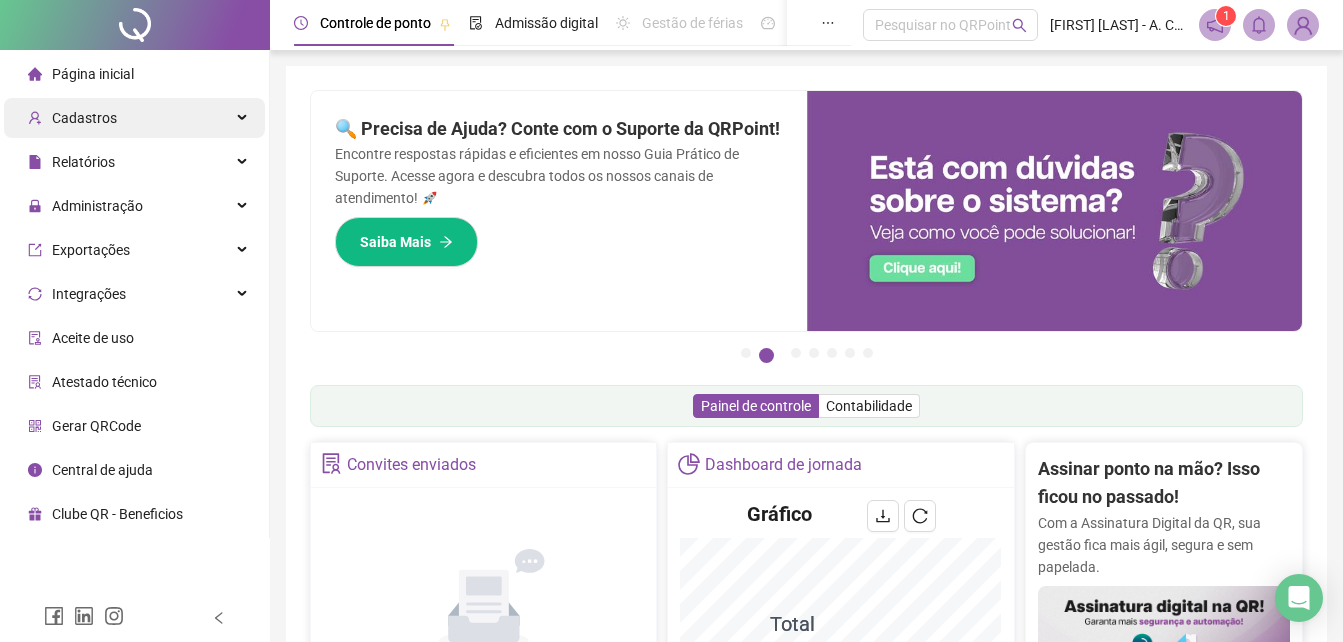 click on "Cadastros" at bounding box center (84, 118) 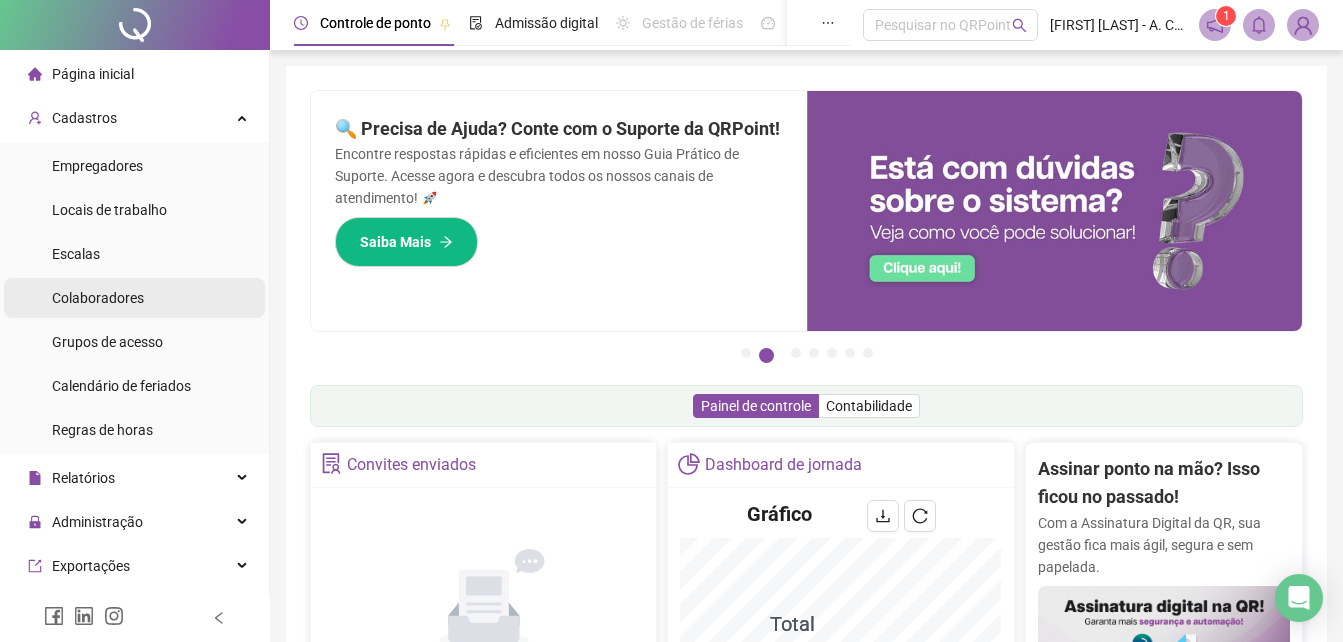 click on "Colaboradores" at bounding box center [98, 298] 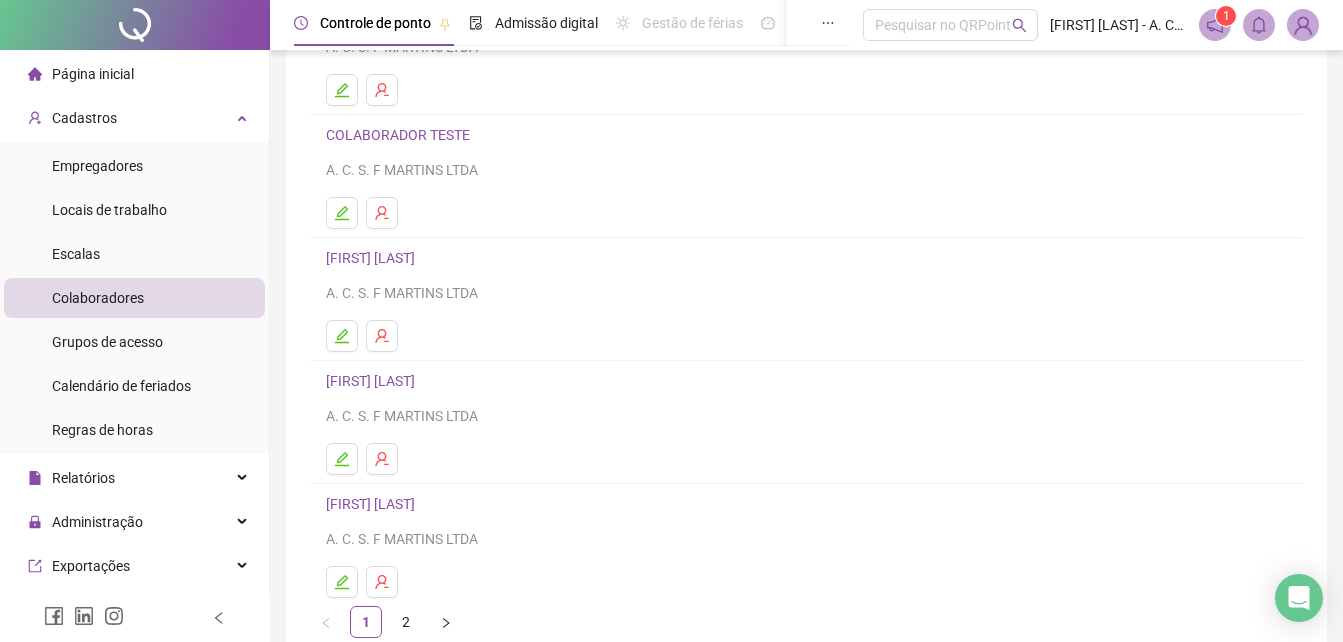 scroll, scrollTop: 300, scrollLeft: 0, axis: vertical 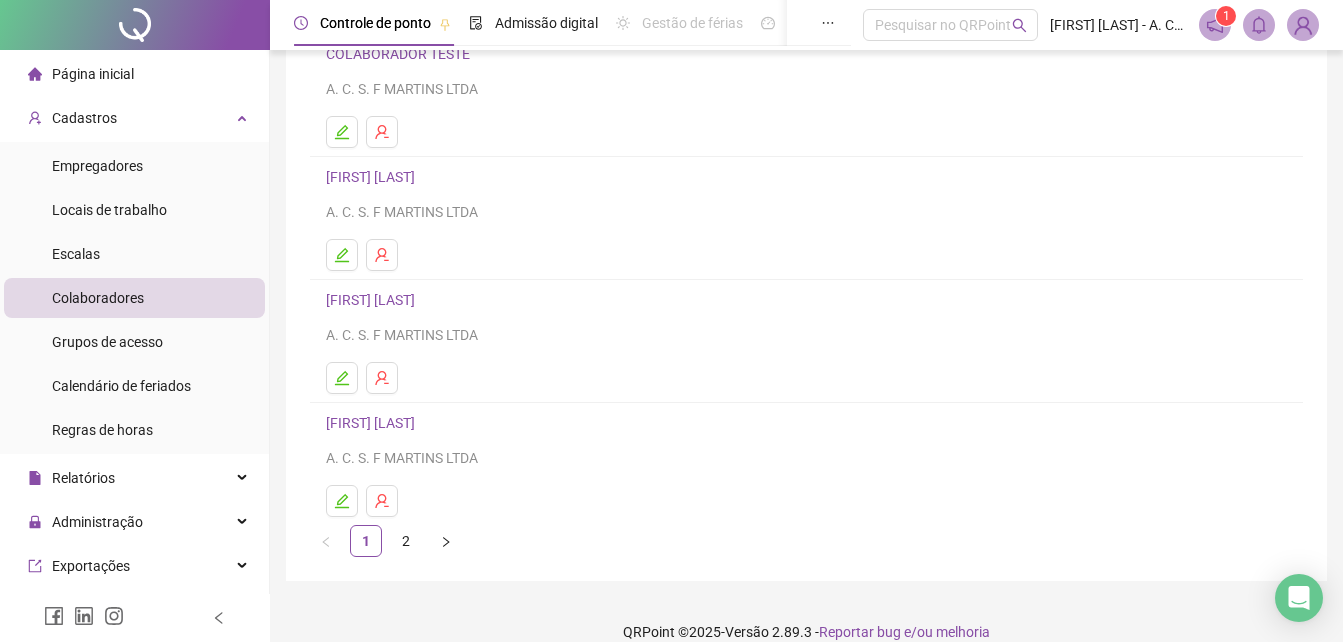 click on "[FIRST] [LAST]" at bounding box center [373, 300] 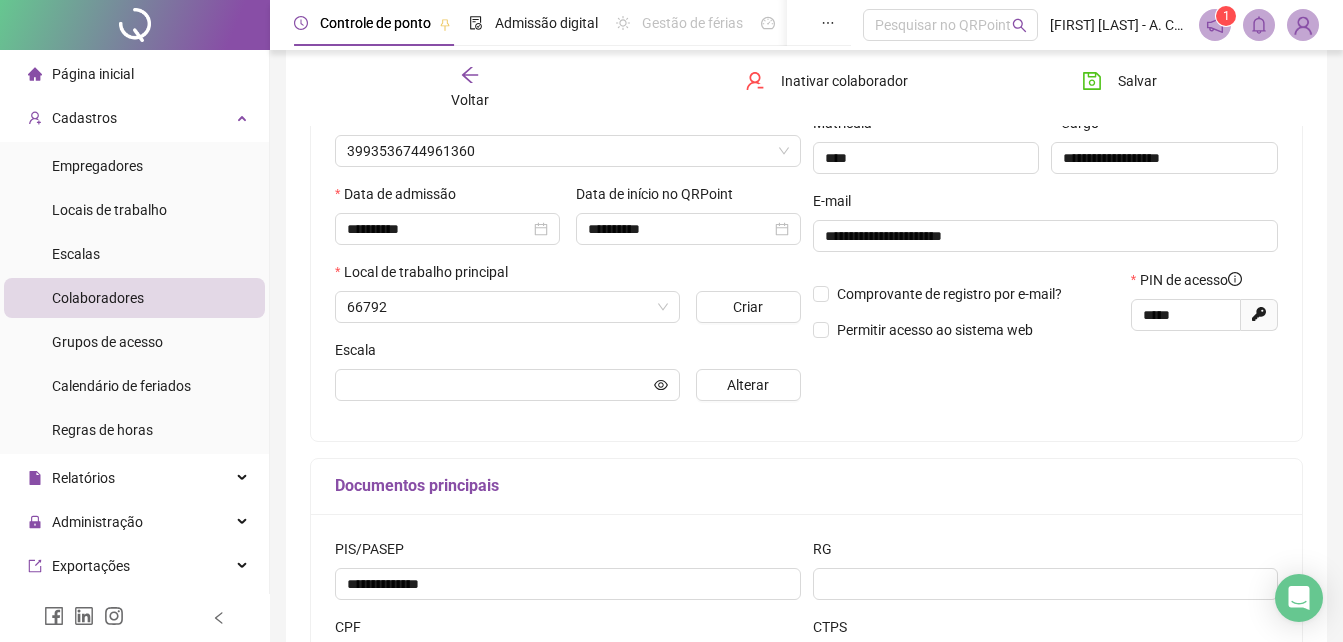 scroll, scrollTop: 310, scrollLeft: 0, axis: vertical 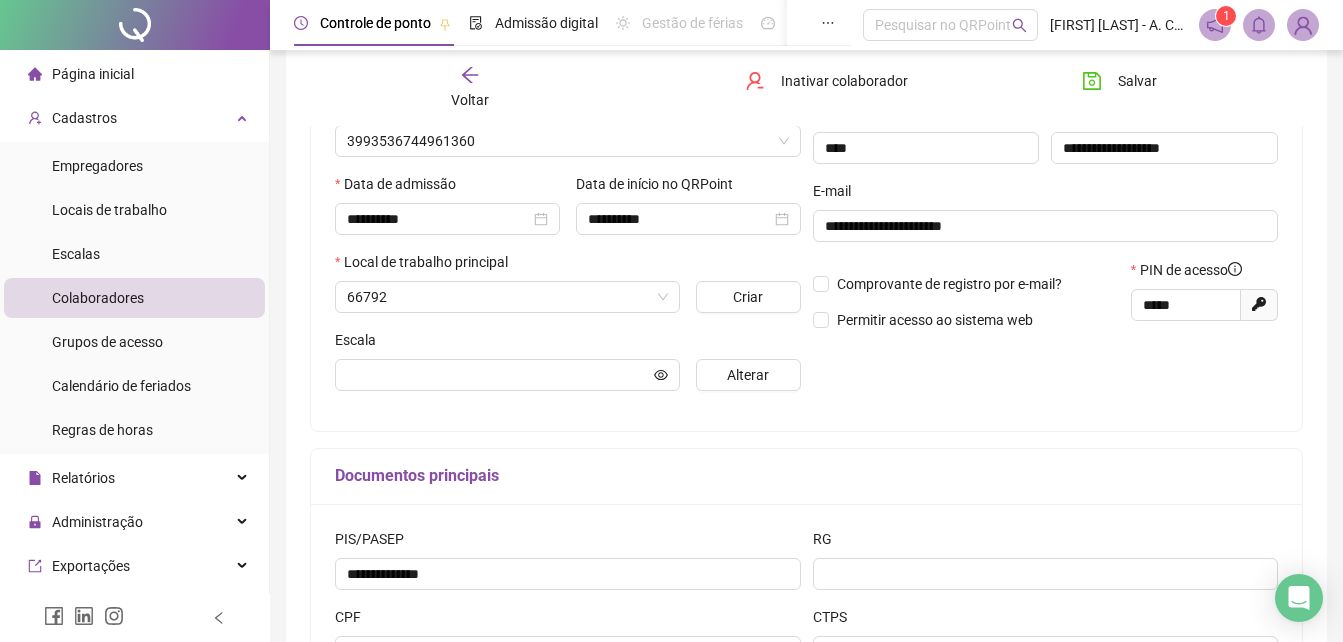 type on "**********" 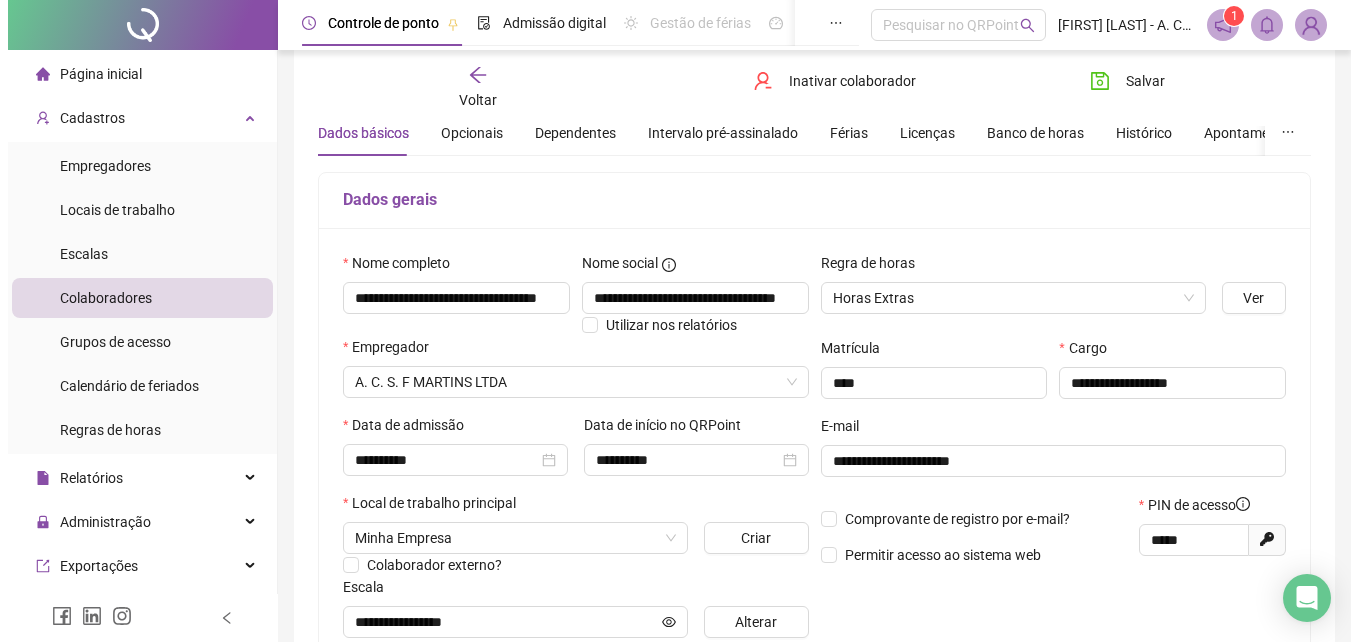scroll, scrollTop: 10, scrollLeft: 0, axis: vertical 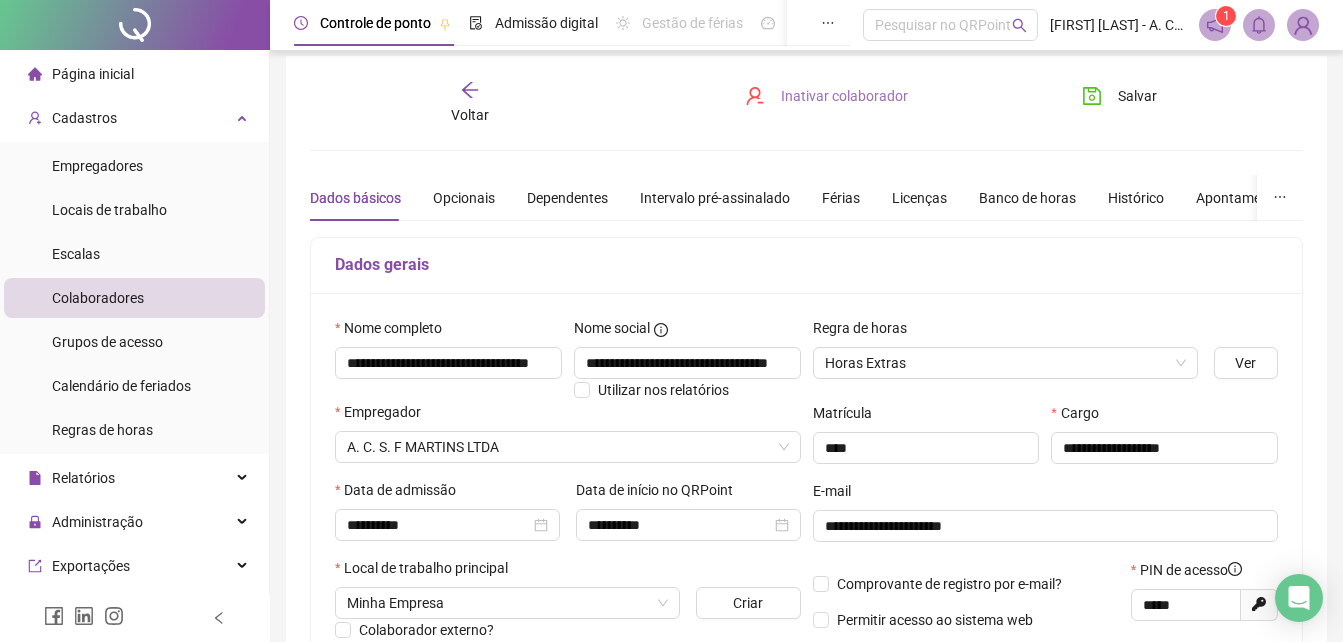 click on "Inativar colaborador" at bounding box center [844, 96] 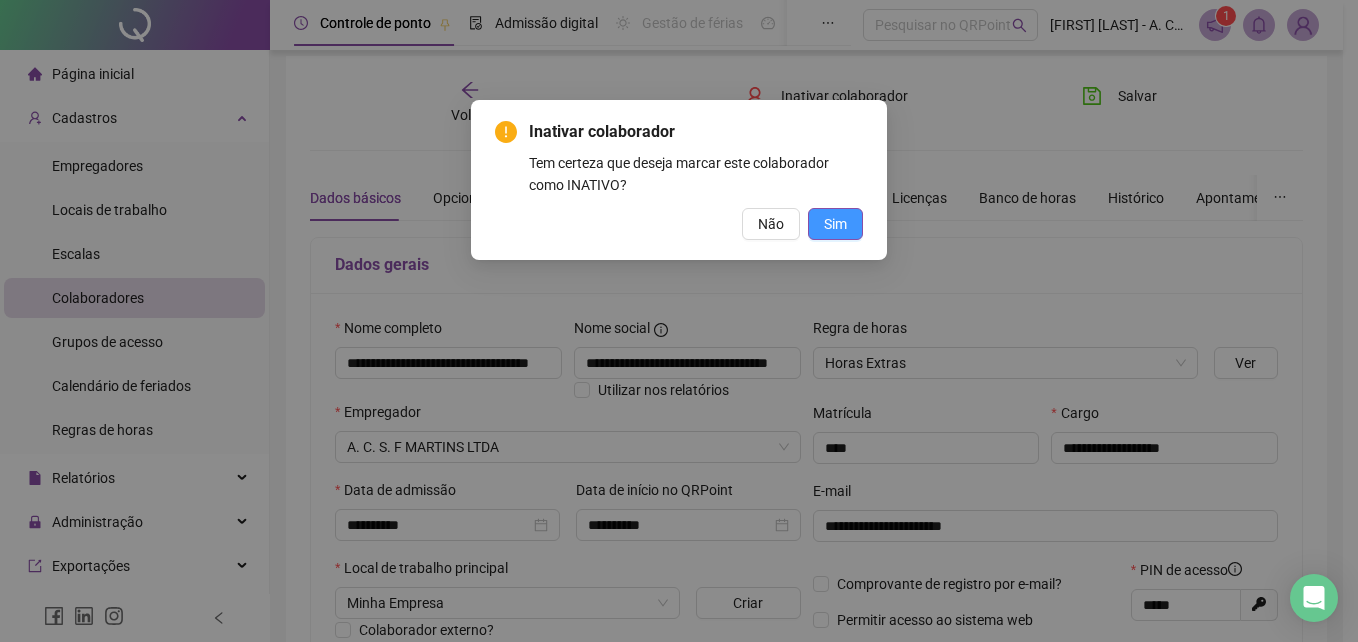 click on "Sim" at bounding box center [835, 224] 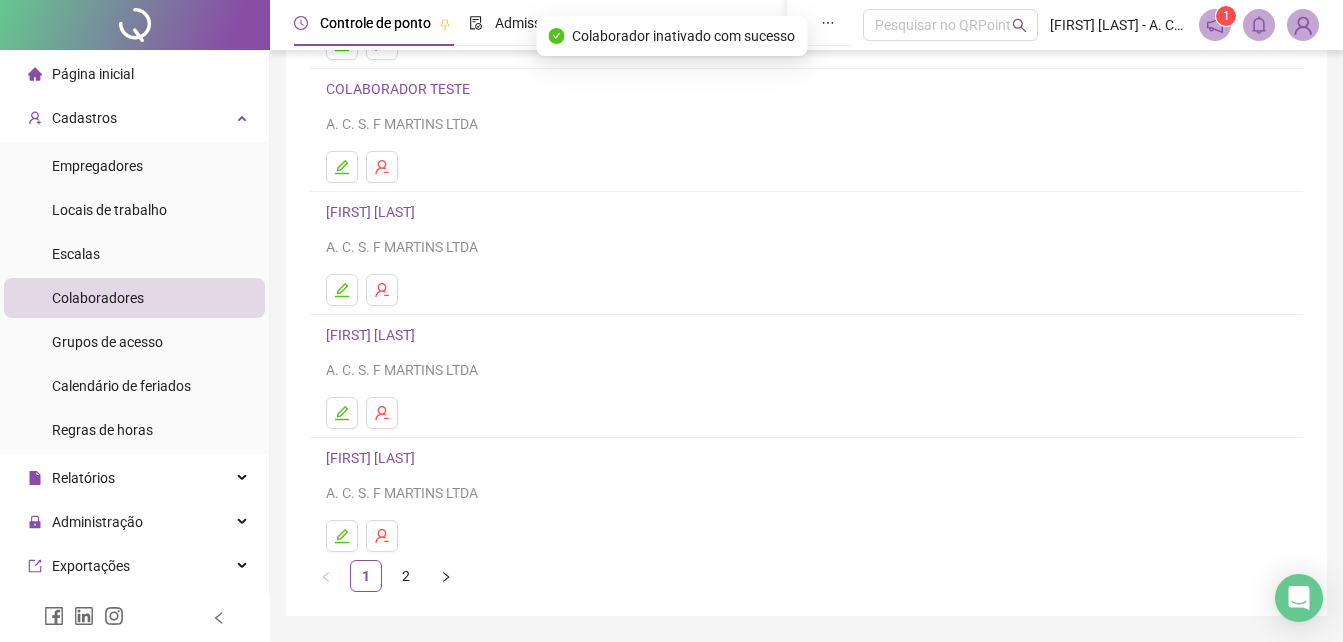 scroll, scrollTop: 300, scrollLeft: 0, axis: vertical 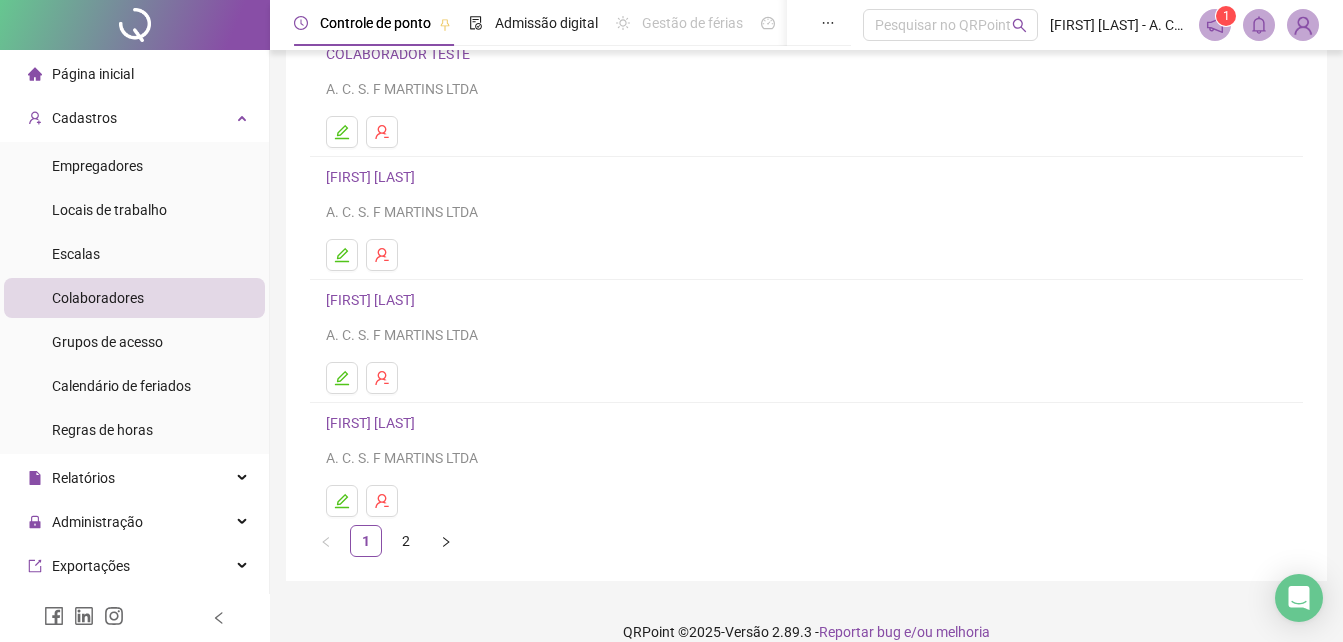 click on "[FIRST] [LAST]" at bounding box center (373, 177) 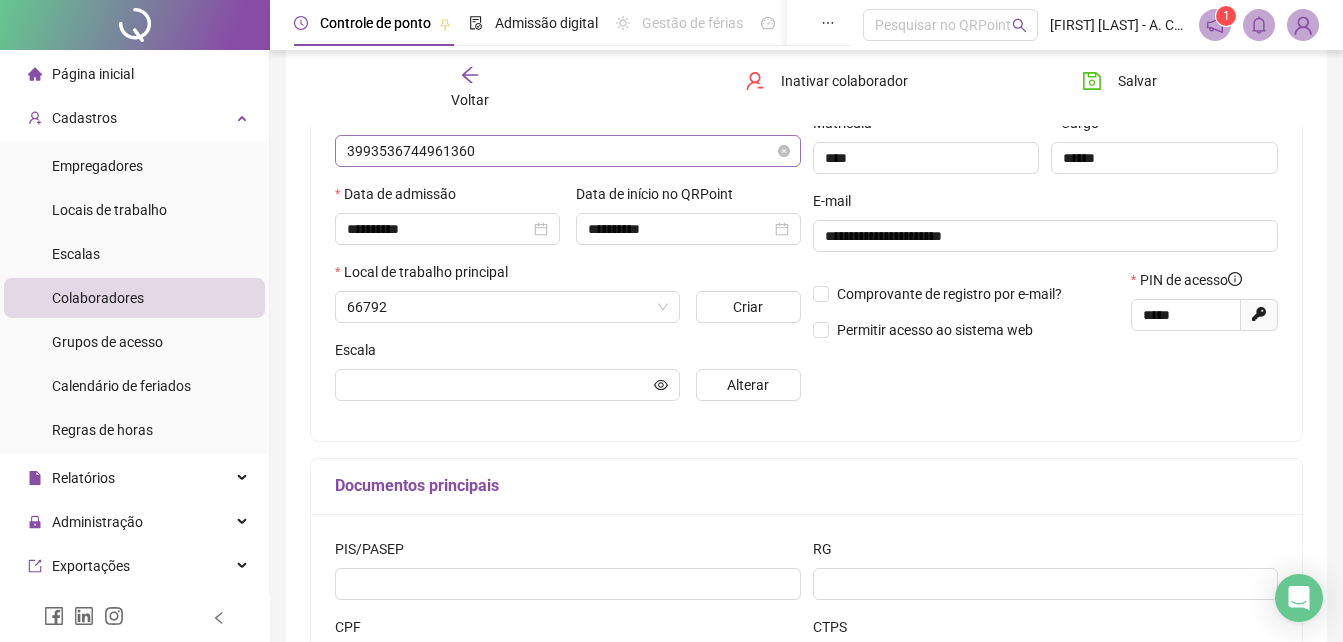 scroll, scrollTop: 310, scrollLeft: 0, axis: vertical 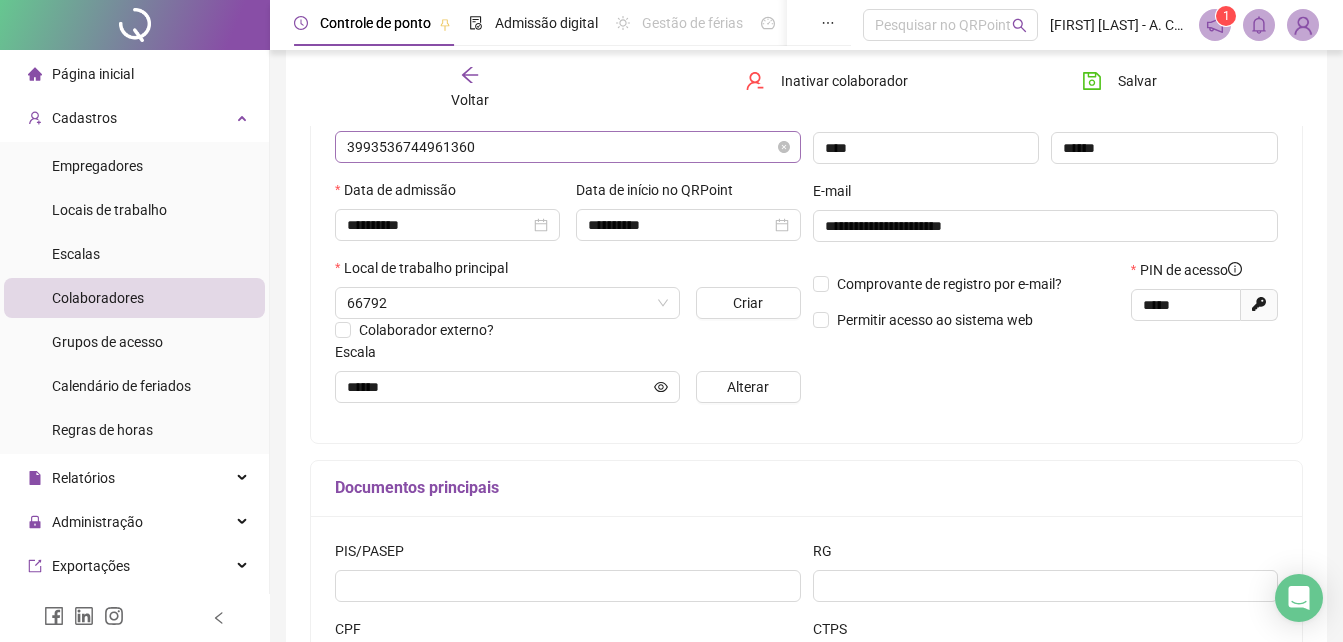 type on "******" 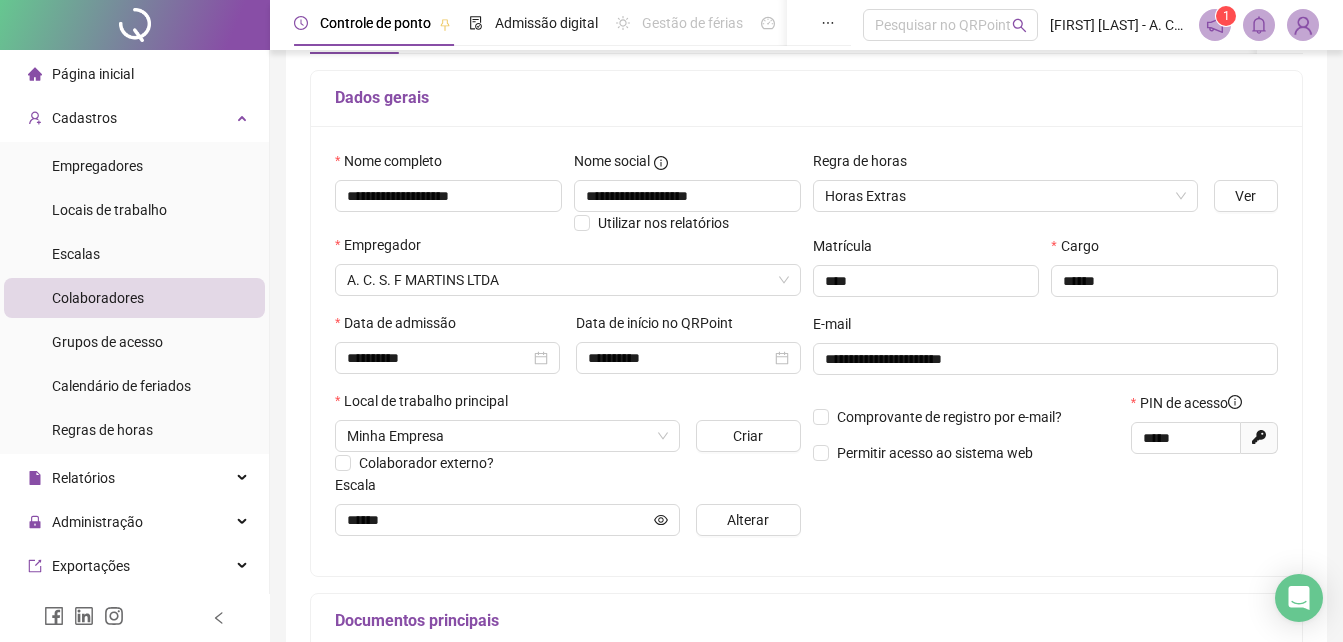 scroll, scrollTop: 0, scrollLeft: 0, axis: both 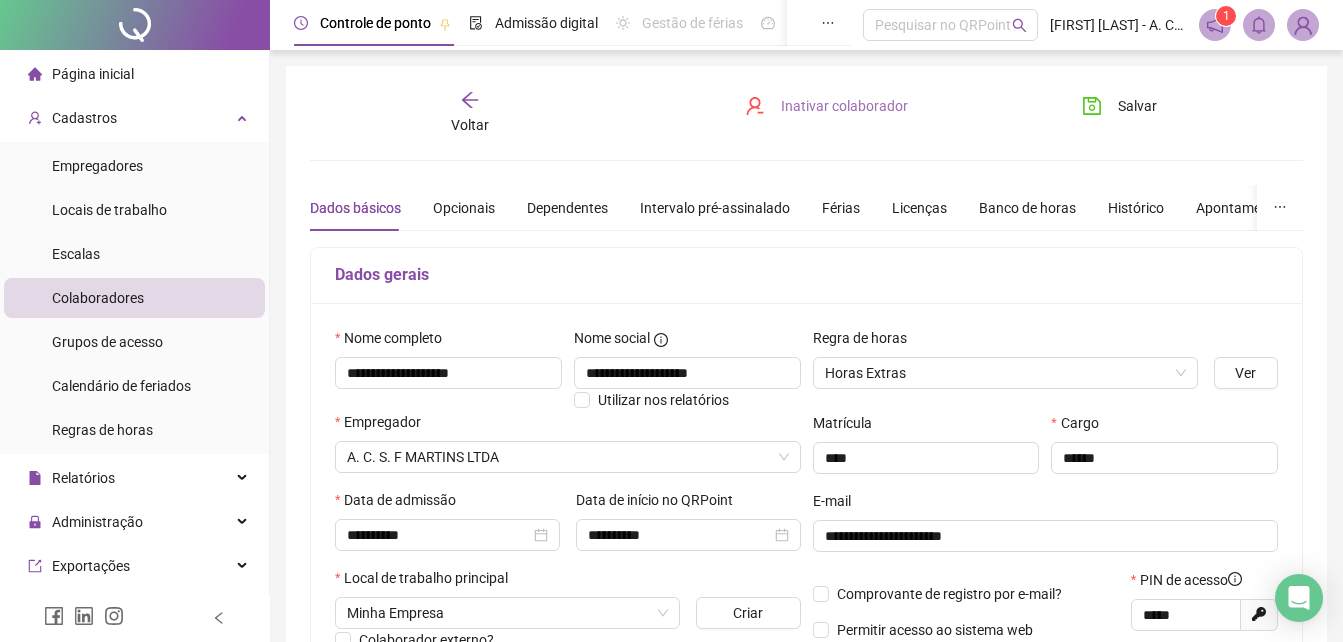 click on "Inativar colaborador" at bounding box center (844, 106) 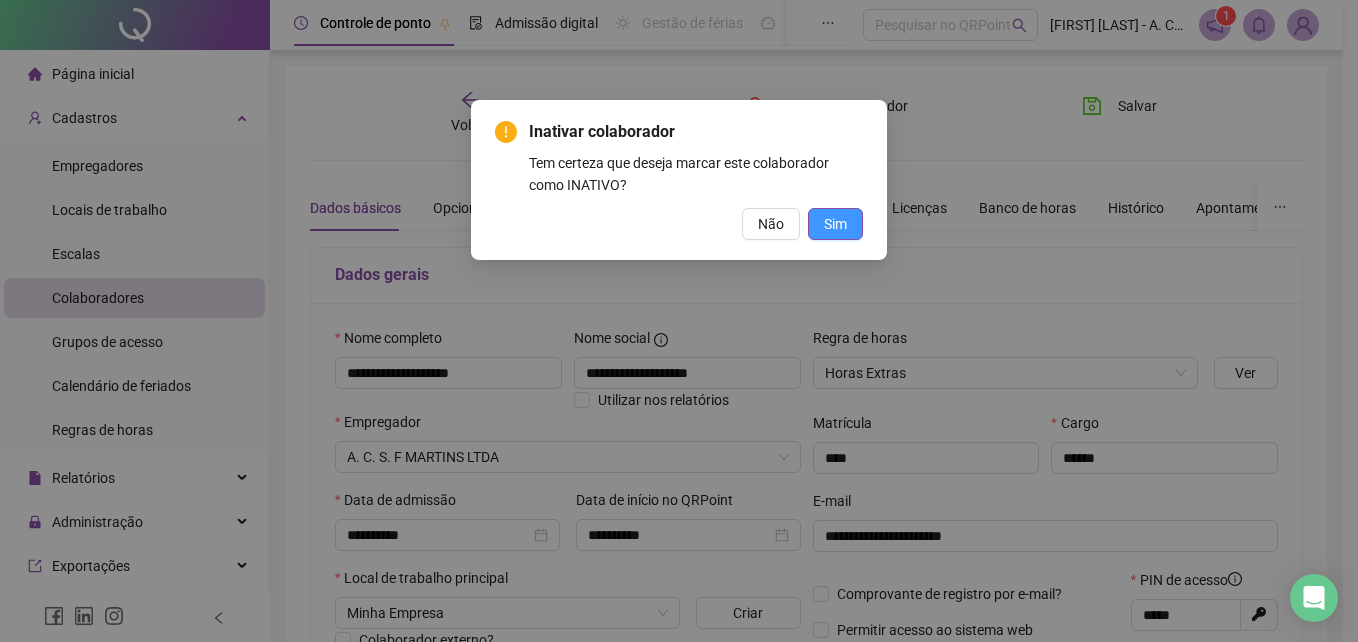 click on "Sim" at bounding box center (835, 224) 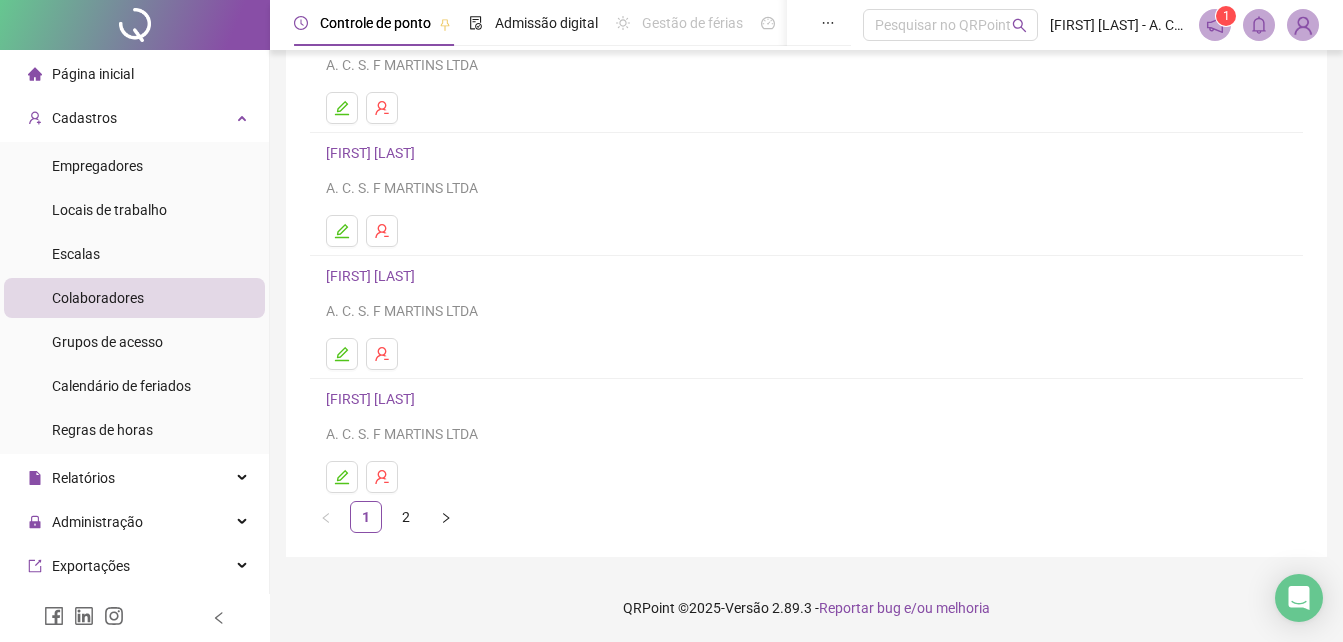 scroll, scrollTop: 325, scrollLeft: 0, axis: vertical 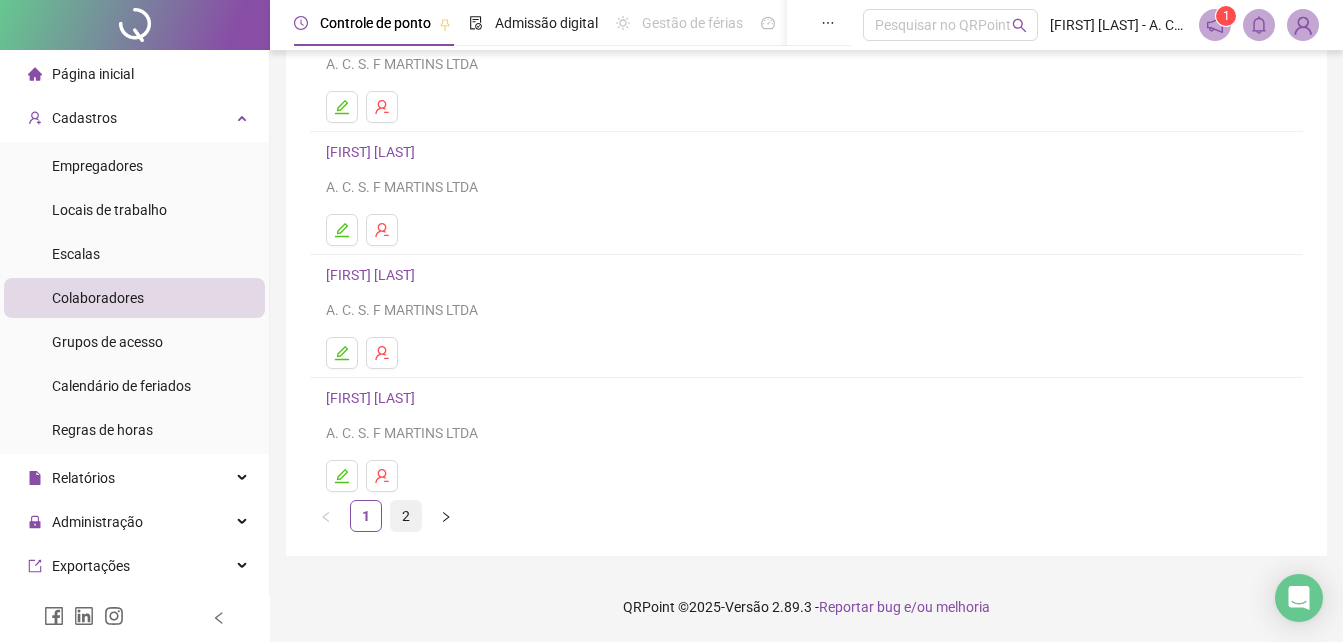 click on "2" at bounding box center (406, 516) 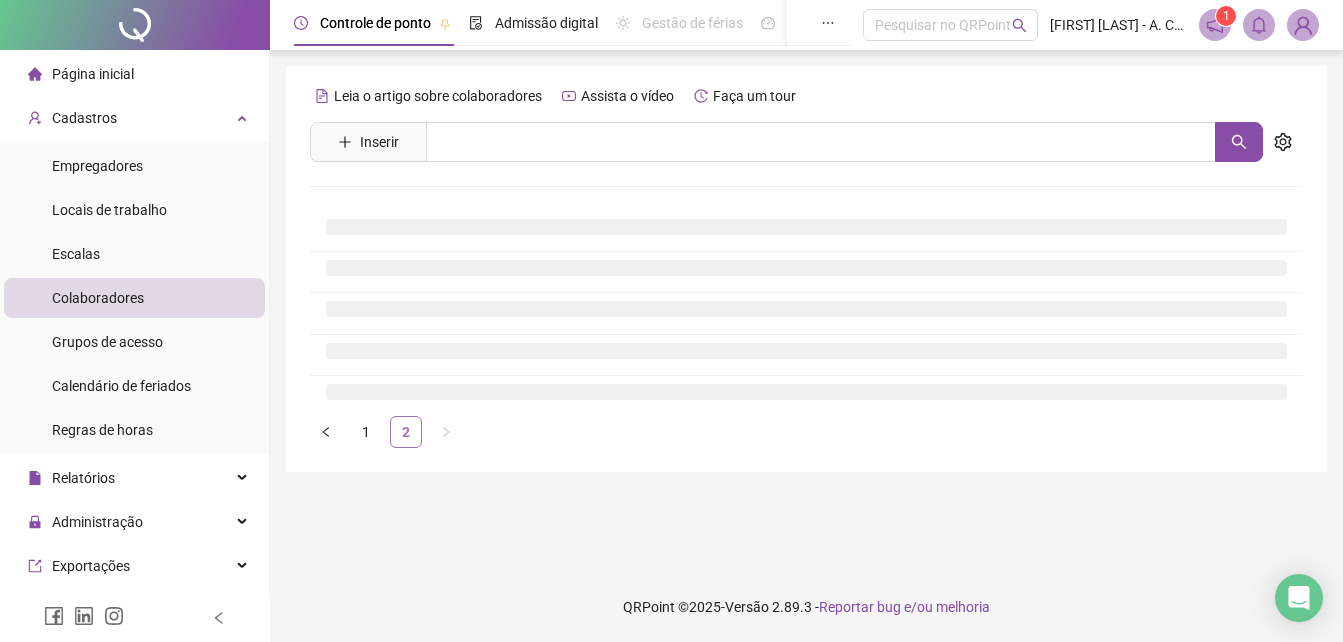 scroll, scrollTop: 0, scrollLeft: 0, axis: both 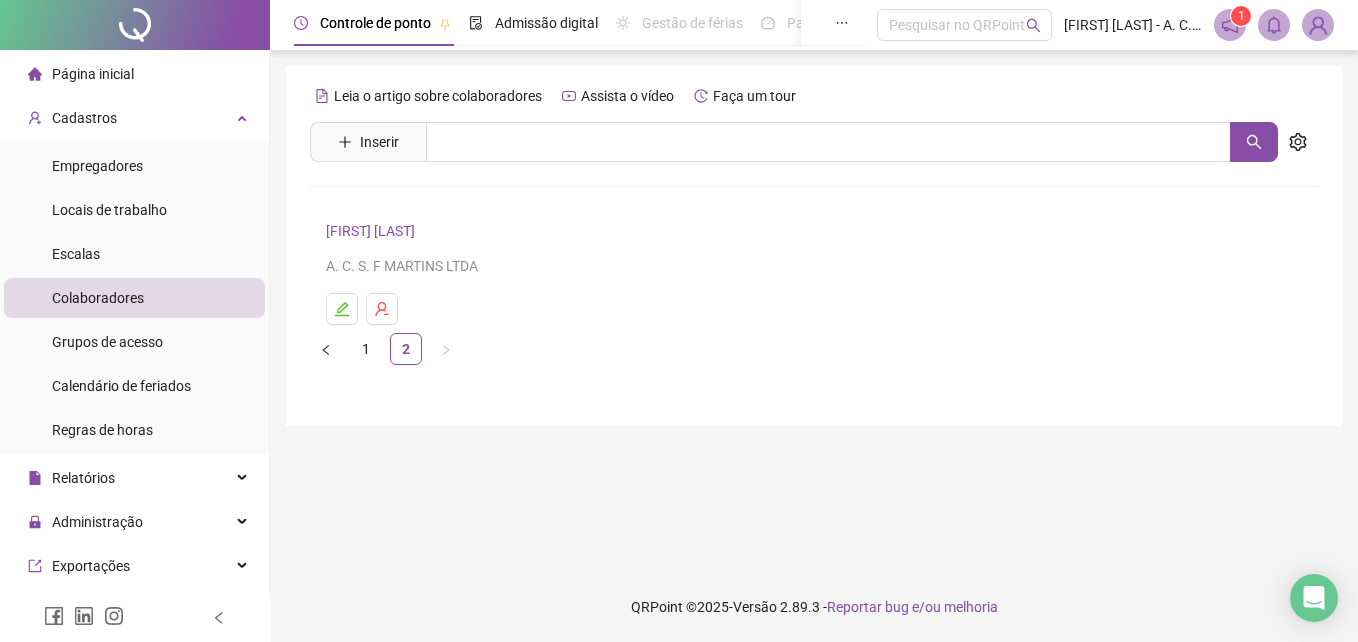 drag, startPoint x: 365, startPoint y: 347, endPoint x: 361, endPoint y: 407, distance: 60.133186 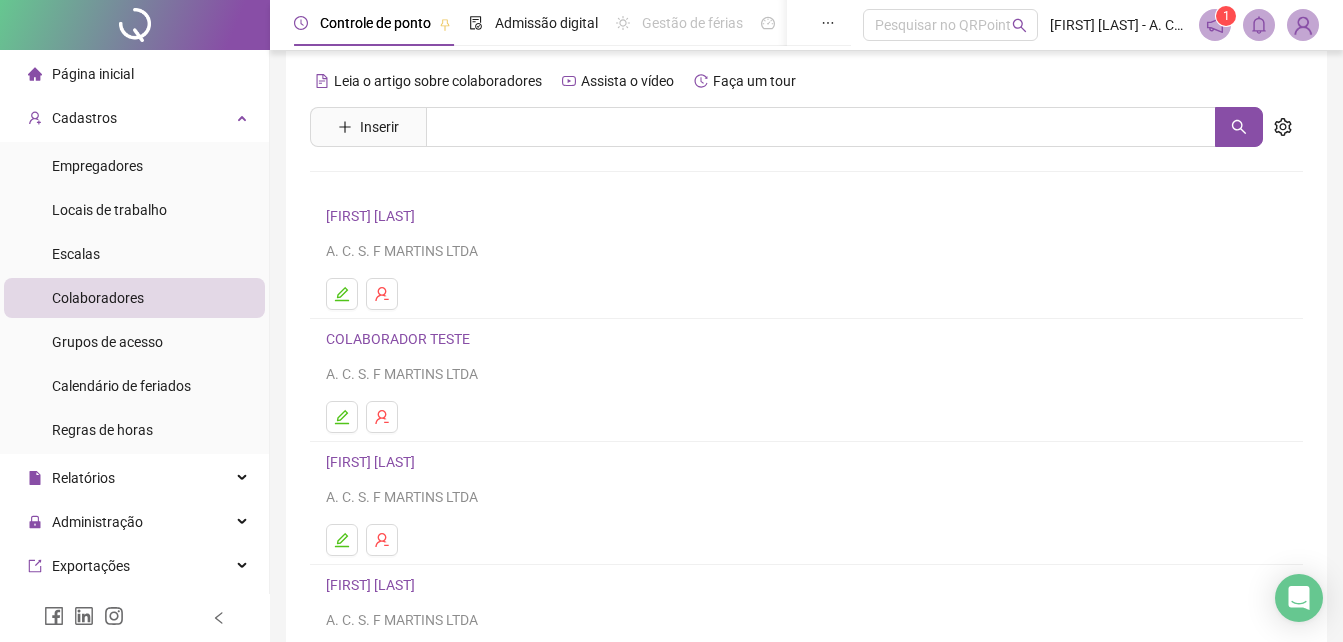 scroll, scrollTop: 0, scrollLeft: 0, axis: both 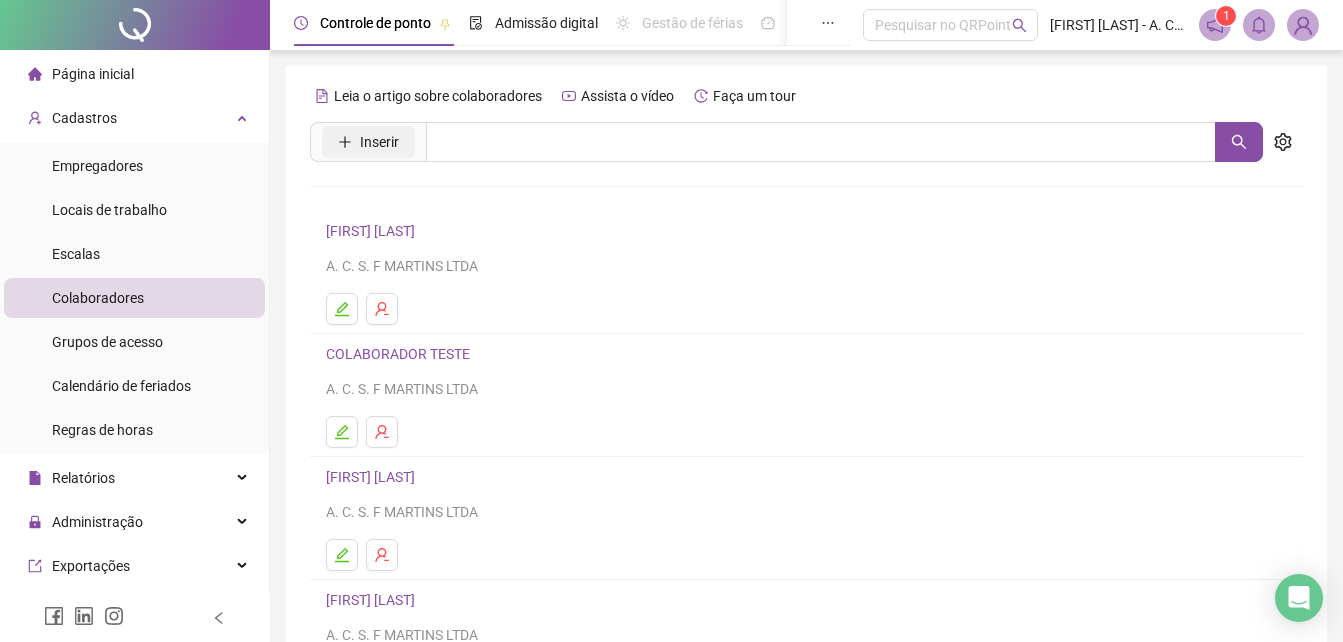 click on "Inserir" at bounding box center [379, 142] 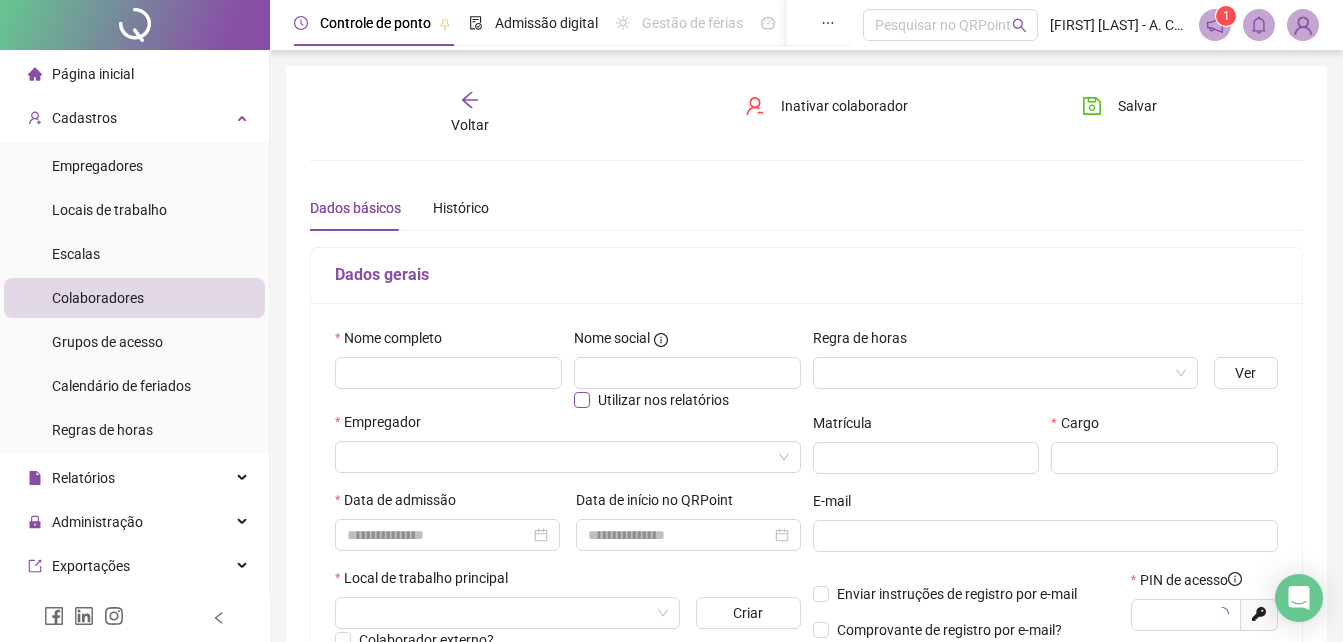 type on "*****" 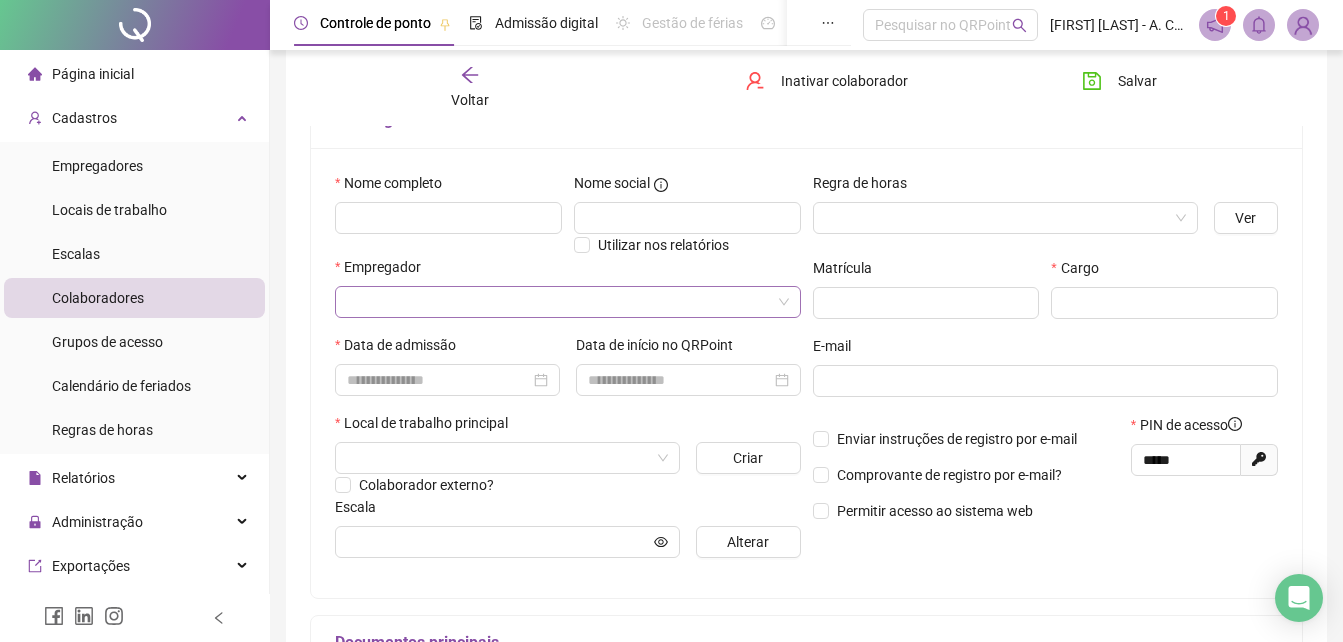 scroll, scrollTop: 200, scrollLeft: 0, axis: vertical 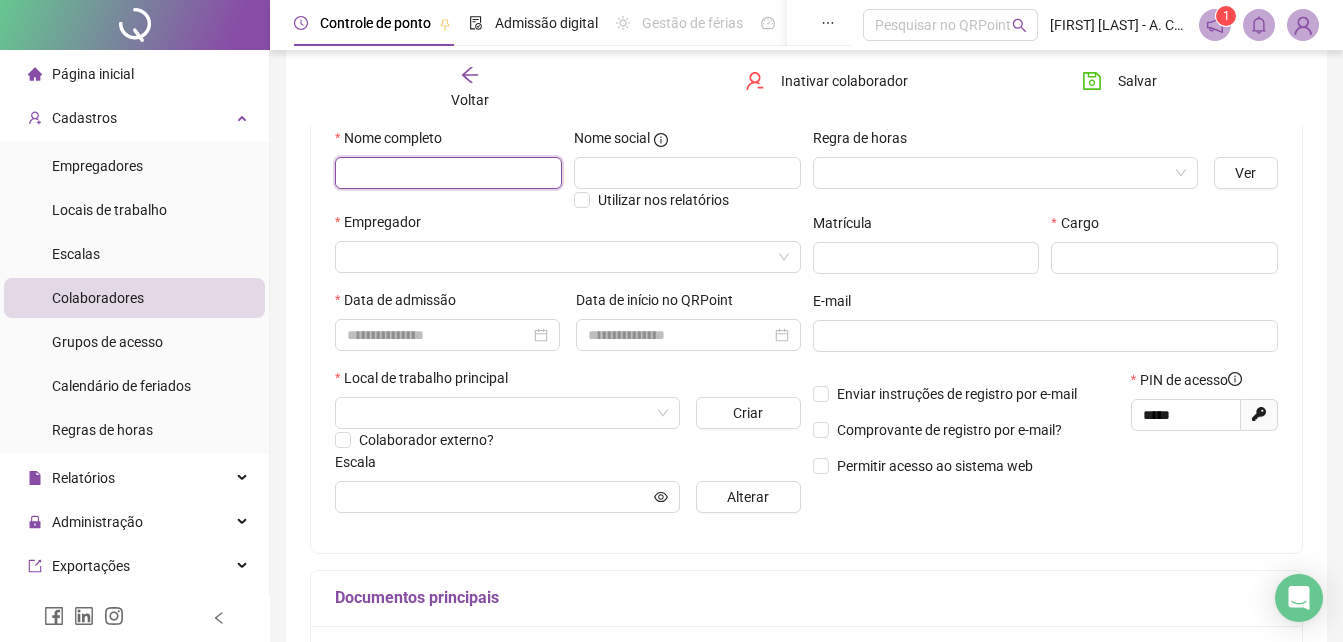 click at bounding box center [448, 173] 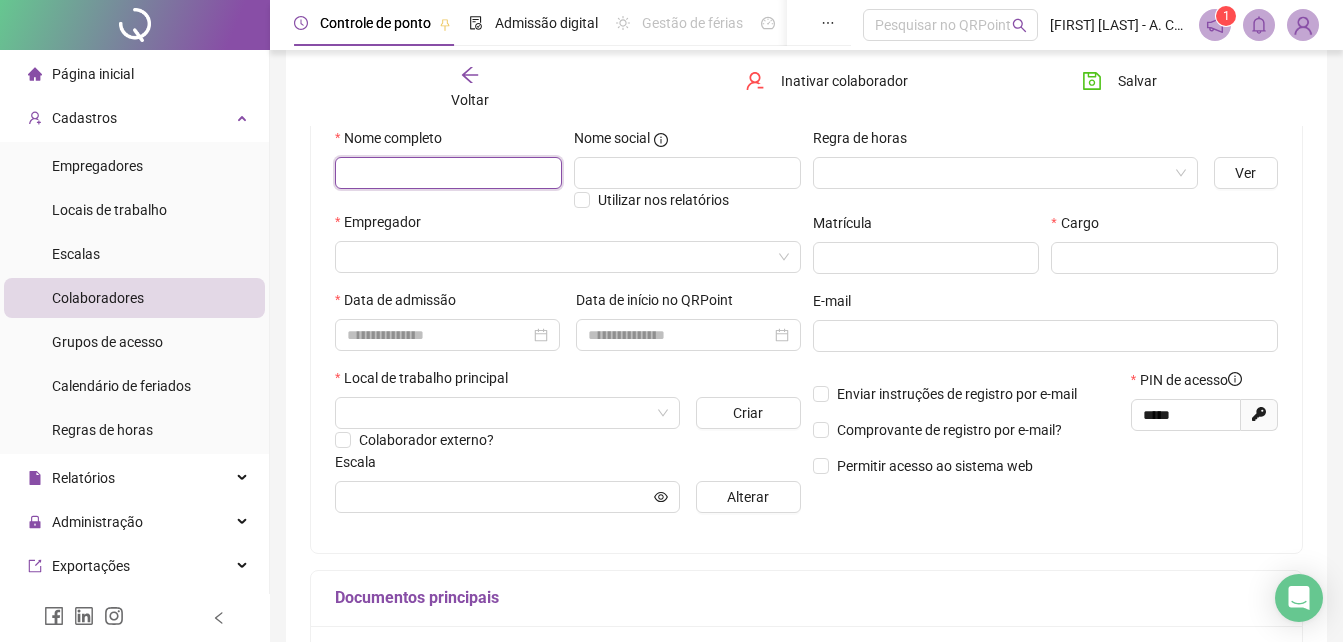 paste on "**********" 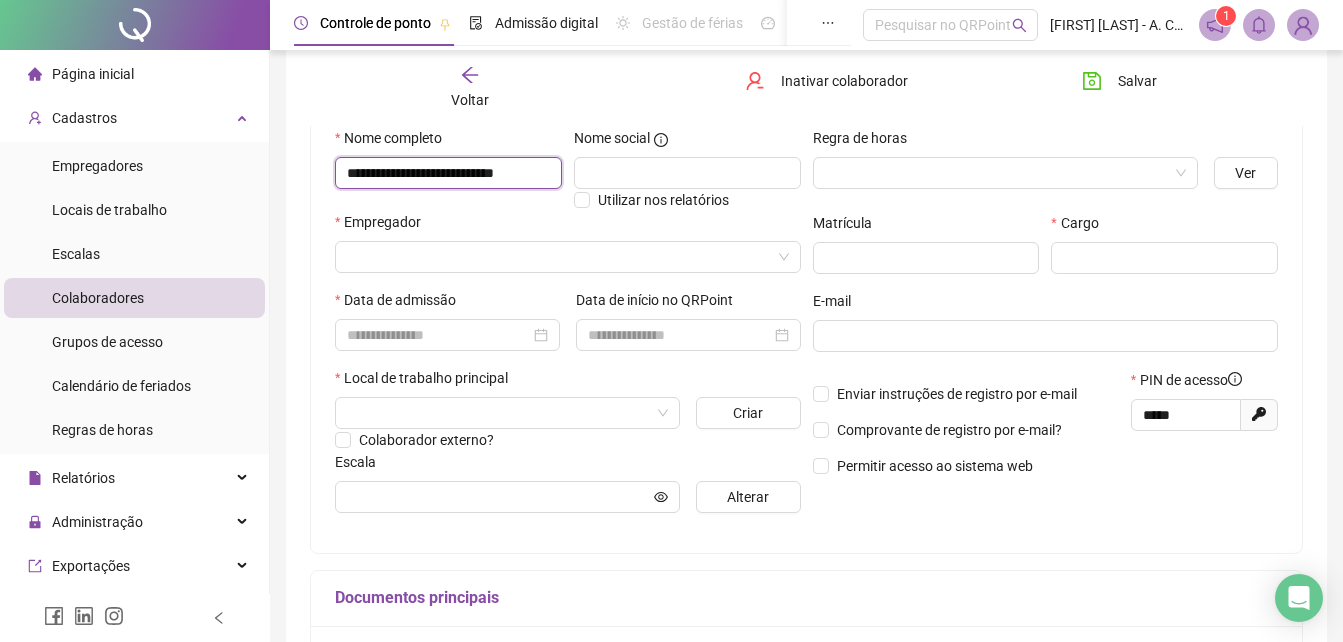 scroll, scrollTop: 0, scrollLeft: 3, axis: horizontal 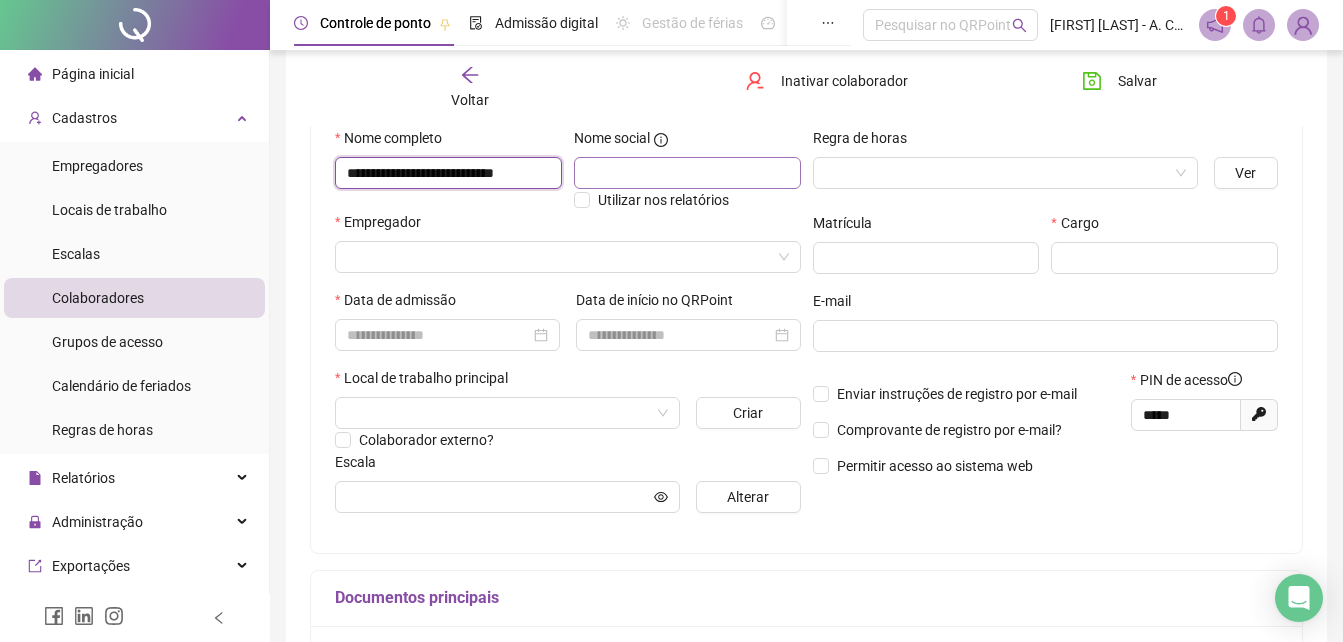 type on "**********" 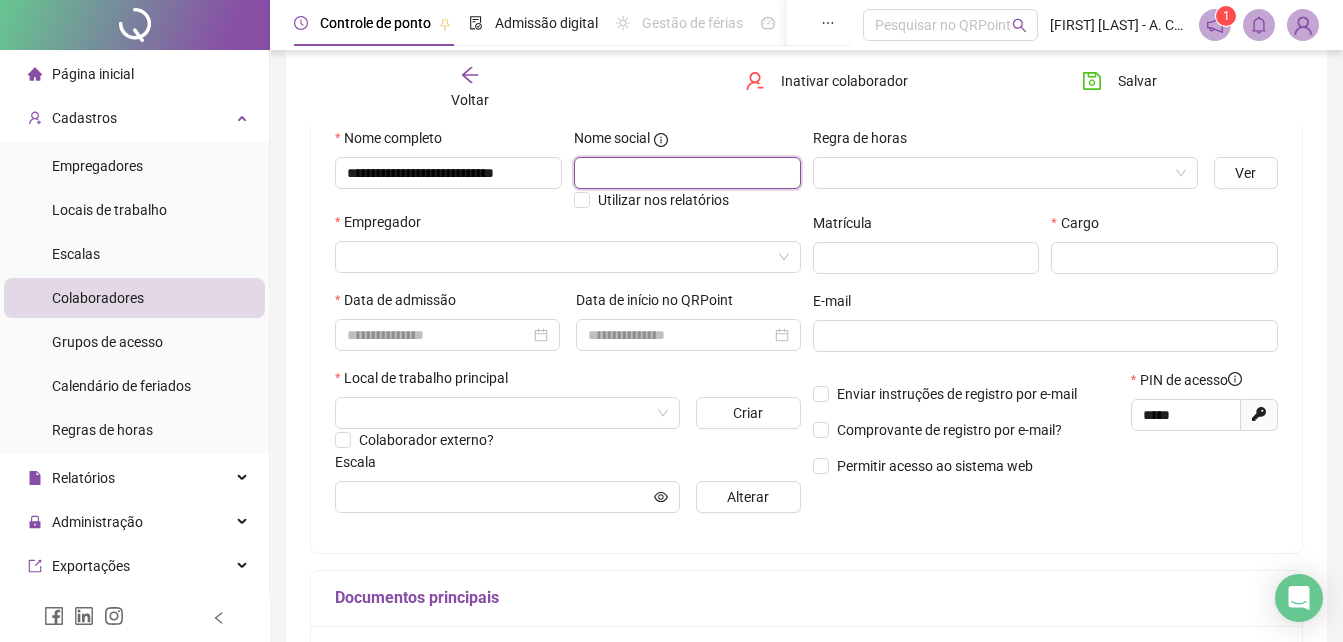 scroll, scrollTop: 0, scrollLeft: 0, axis: both 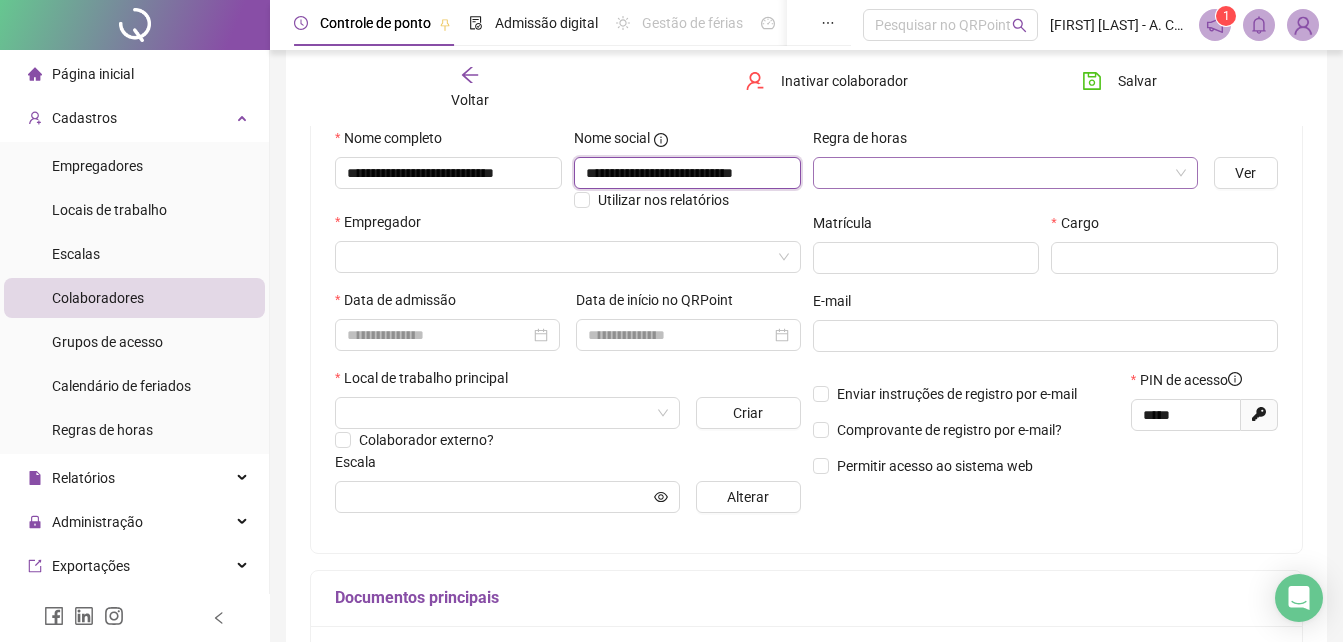 type on "**********" 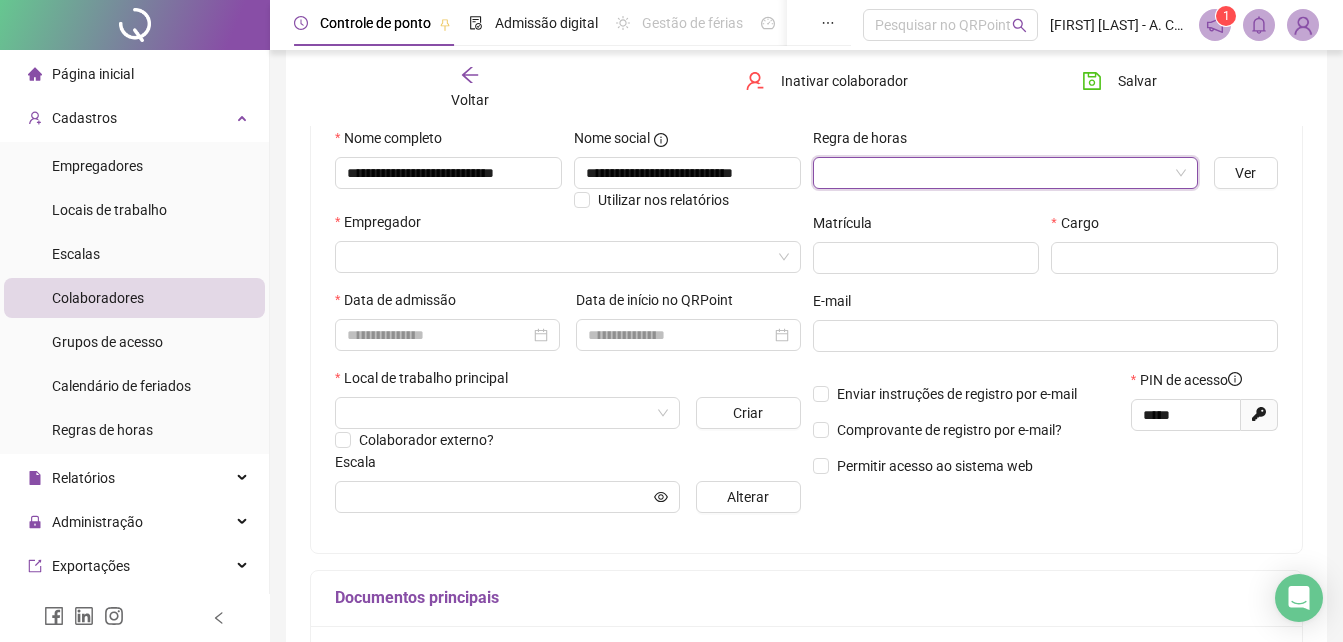 scroll, scrollTop: 0, scrollLeft: 0, axis: both 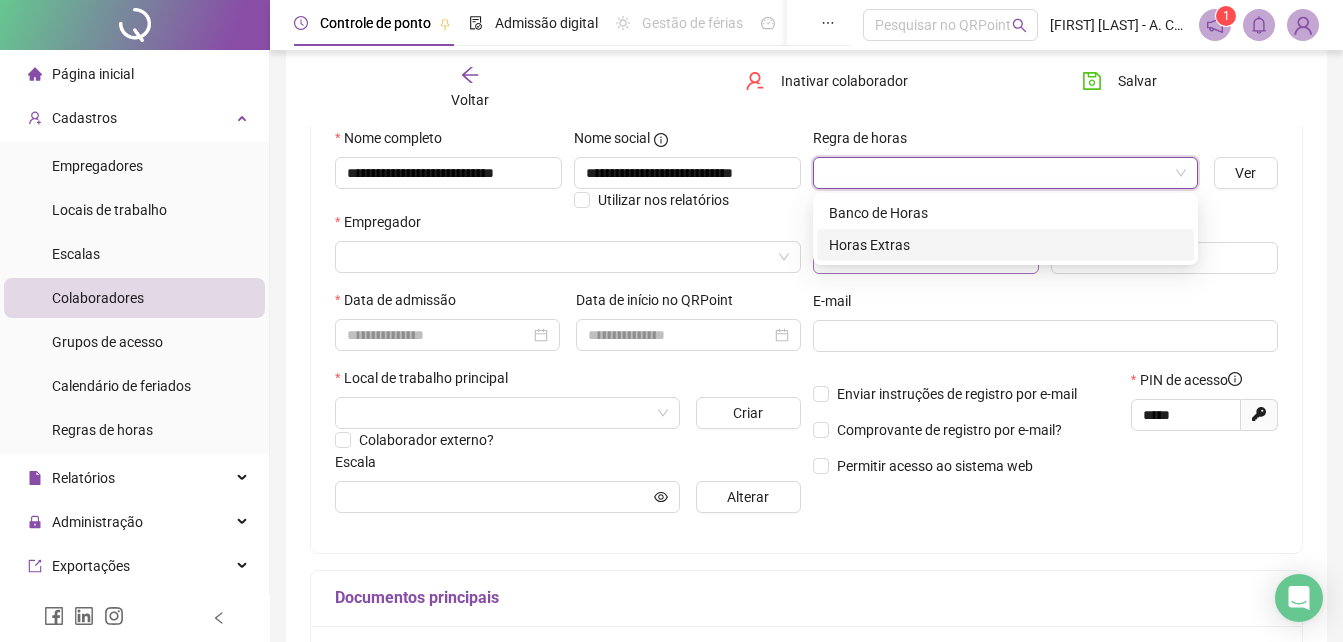 drag, startPoint x: 874, startPoint y: 242, endPoint x: 828, endPoint y: 241, distance: 46.010868 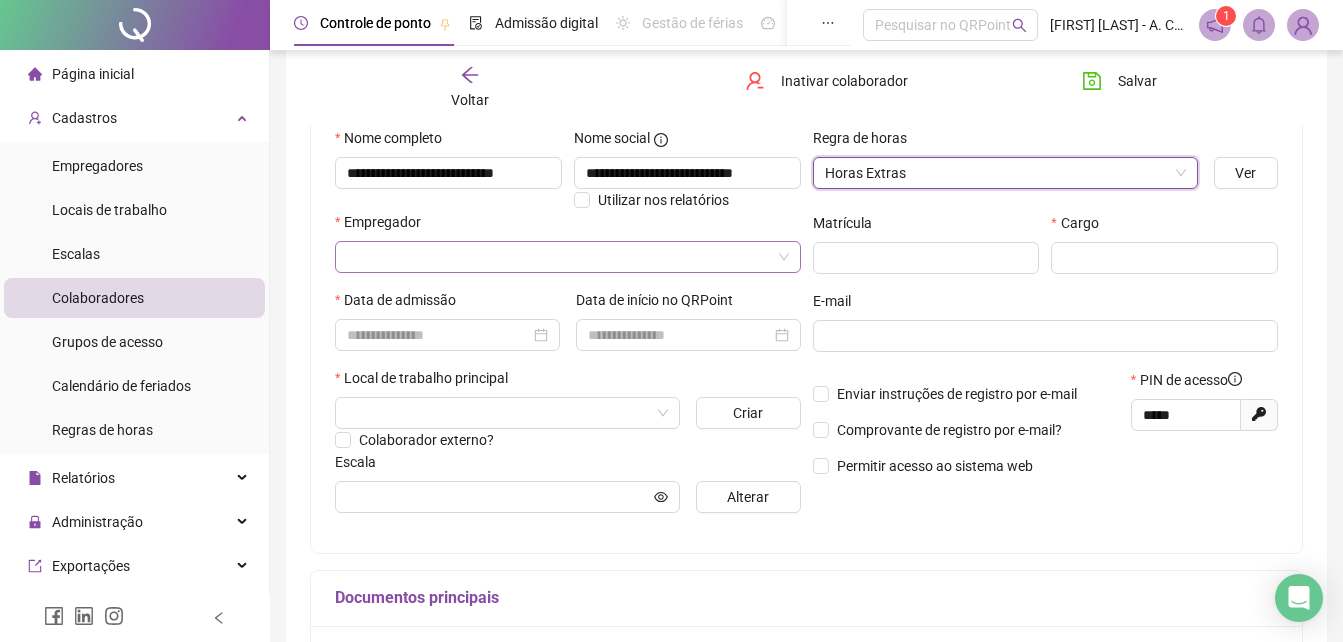 click at bounding box center [559, 257] 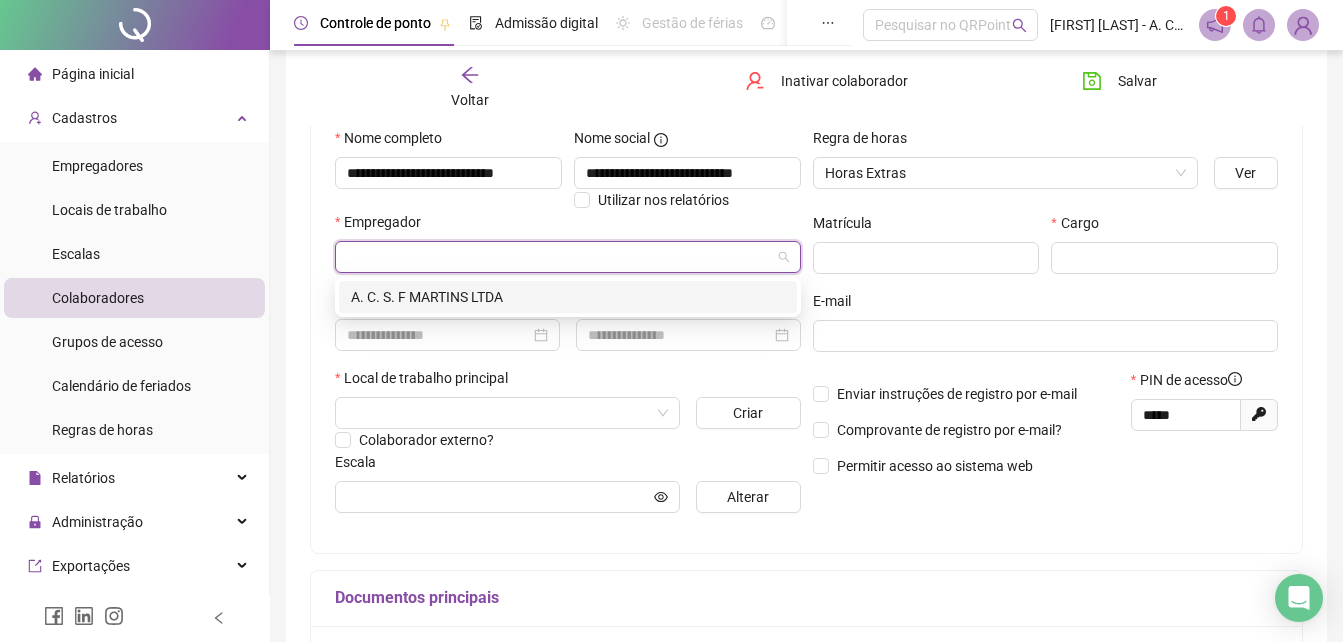 click on "A. C. S. F MARTINS LTDA" at bounding box center (568, 297) 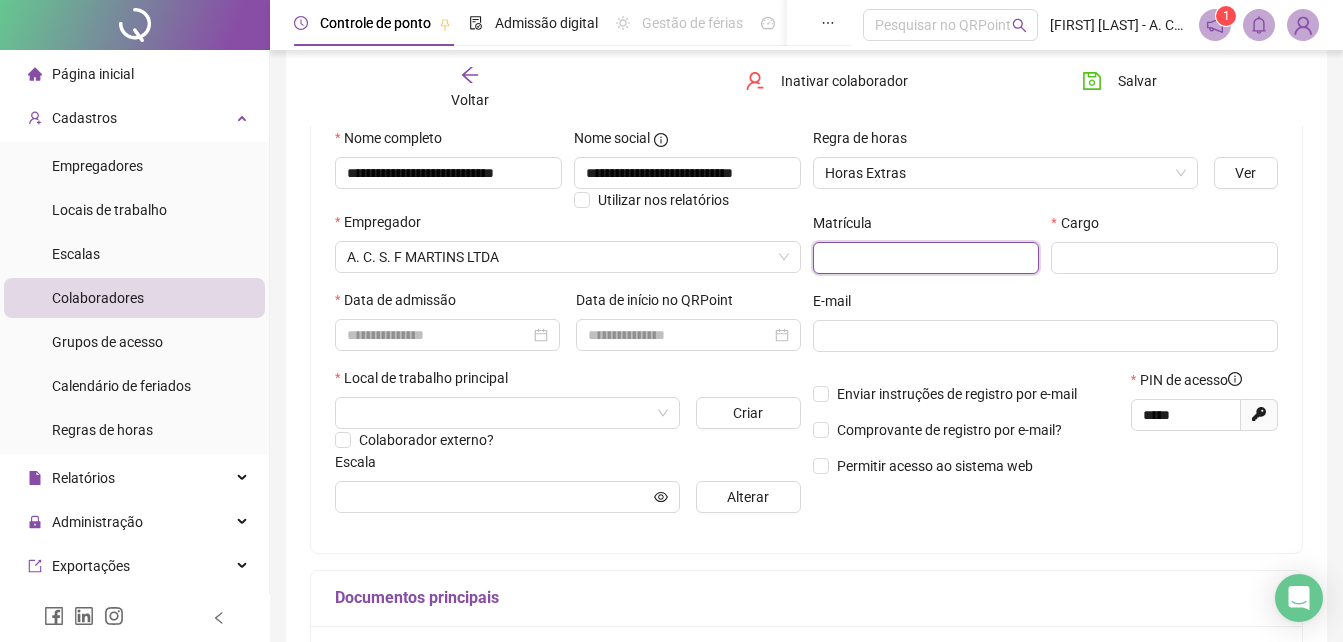 click at bounding box center (926, 258) 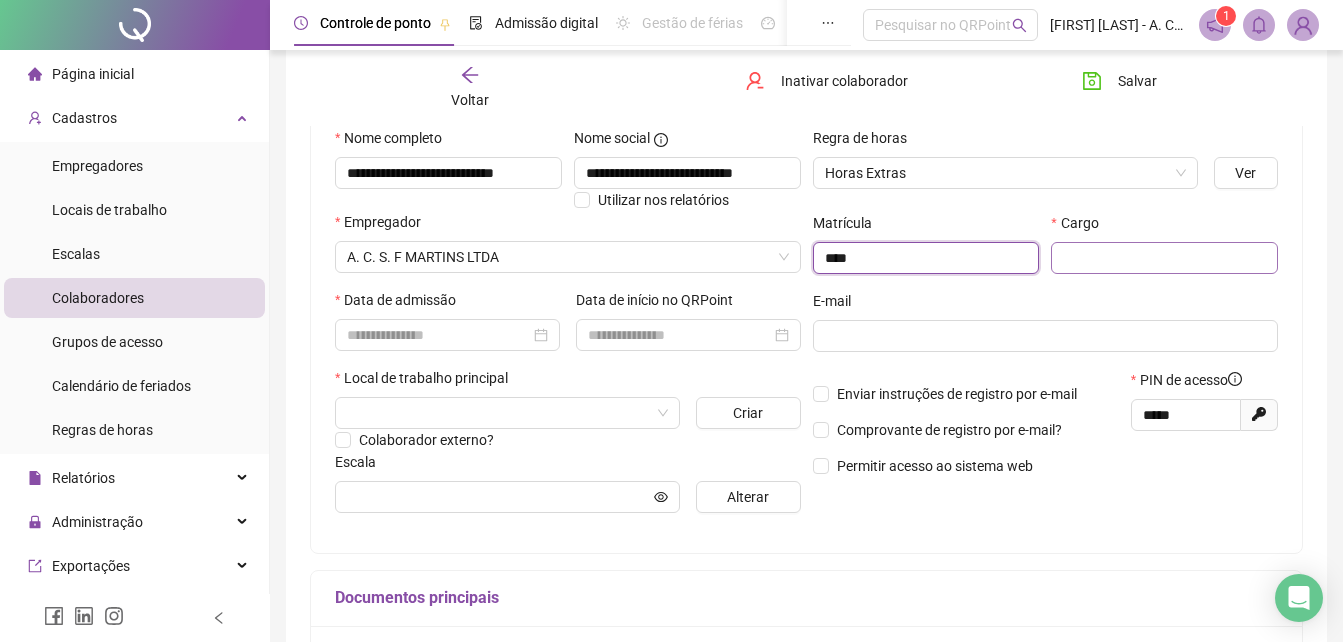 type on "****" 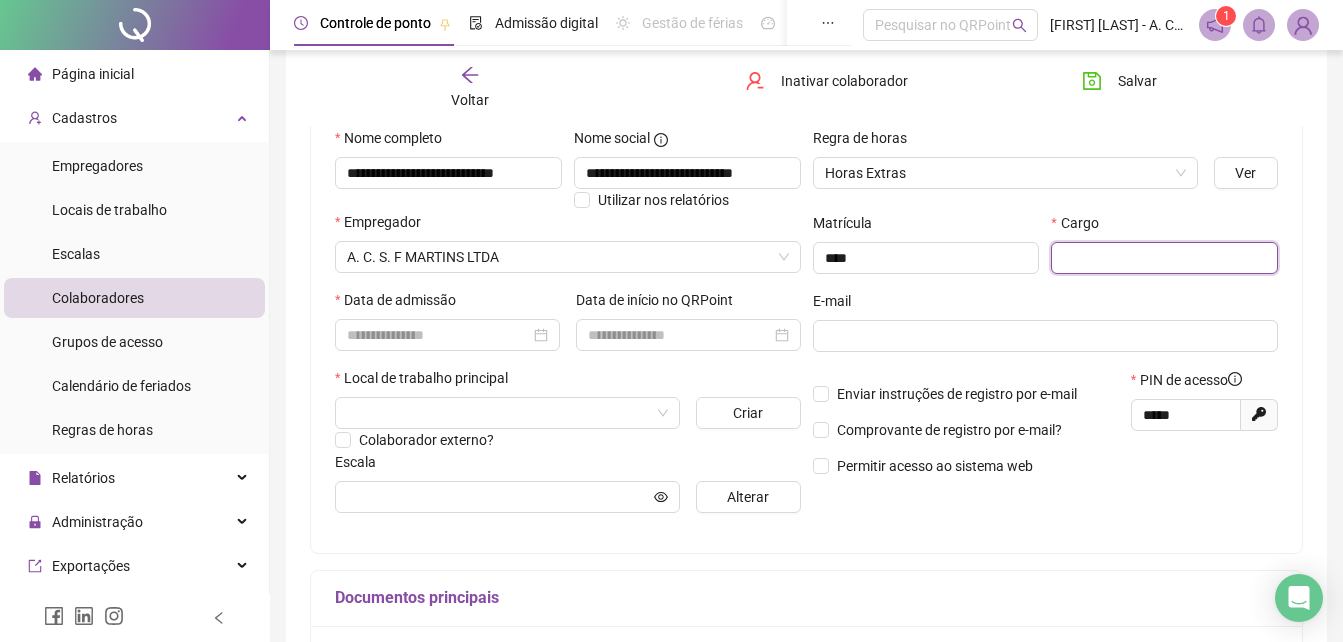 click at bounding box center (1164, 258) 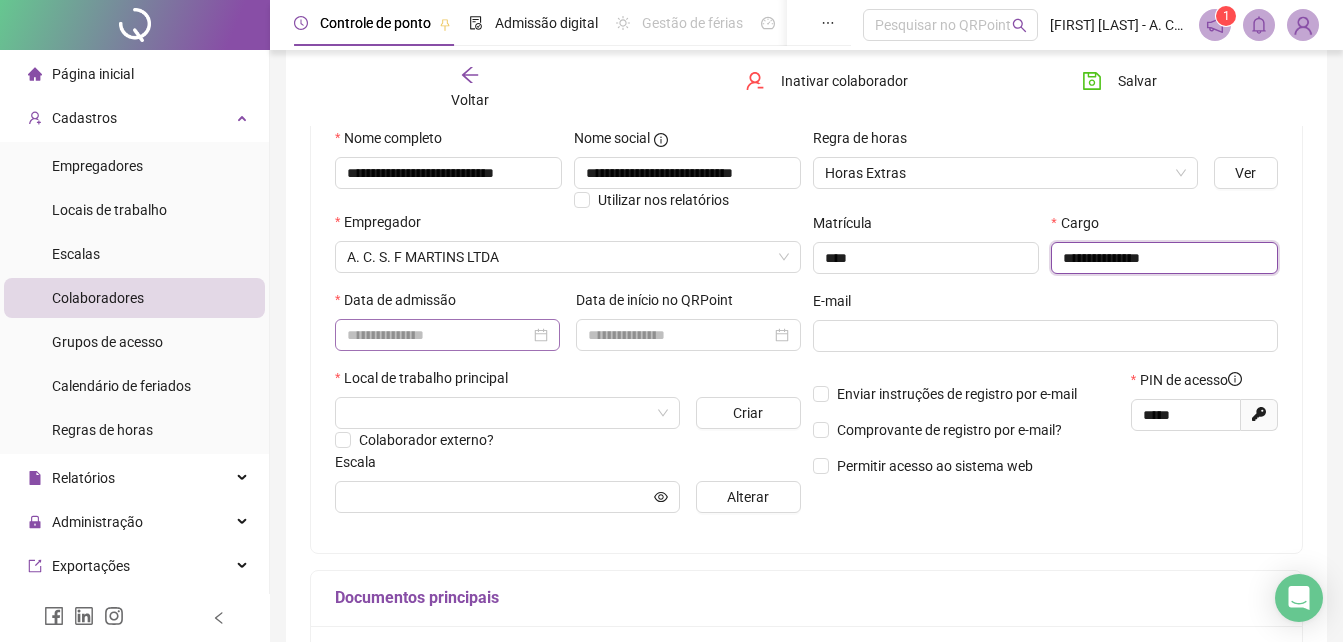 type on "**********" 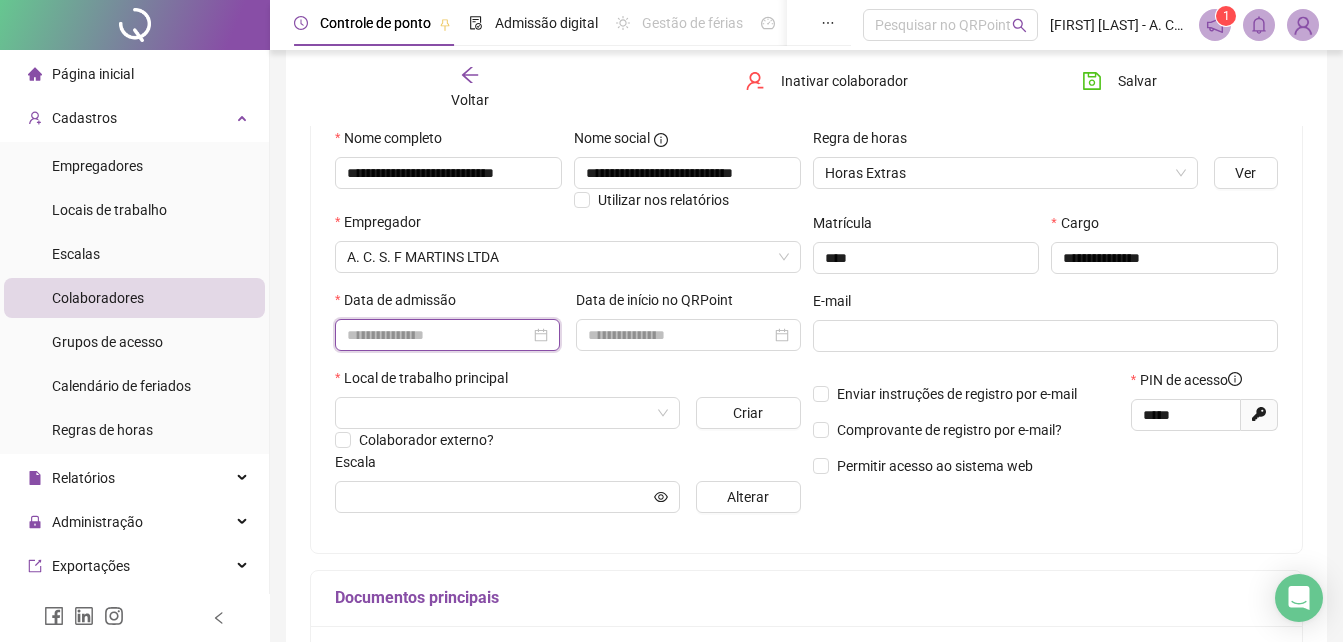 click at bounding box center [438, 335] 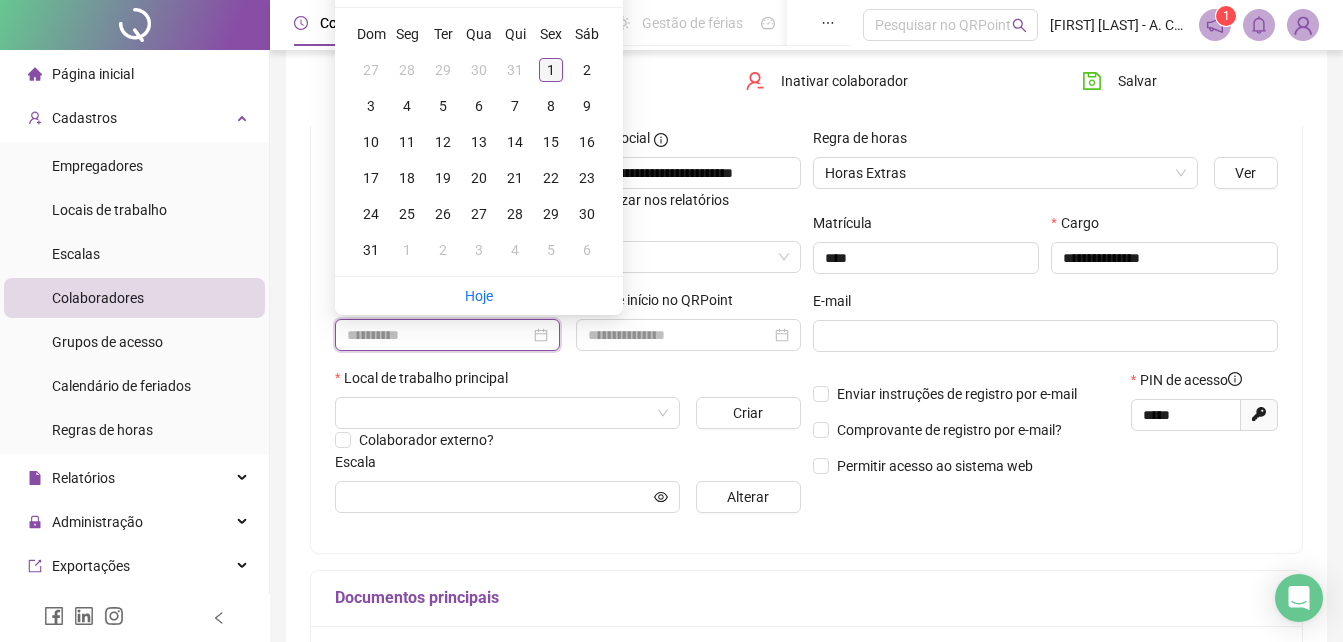 type on "**********" 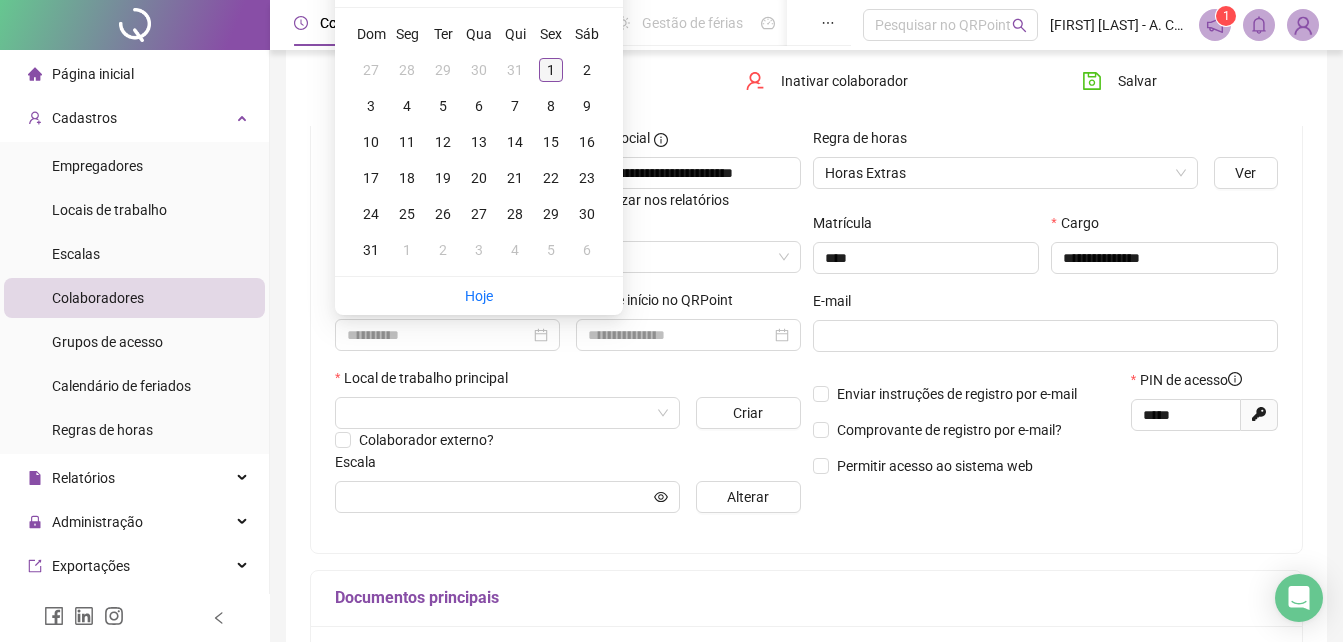 click on "1" at bounding box center (551, 70) 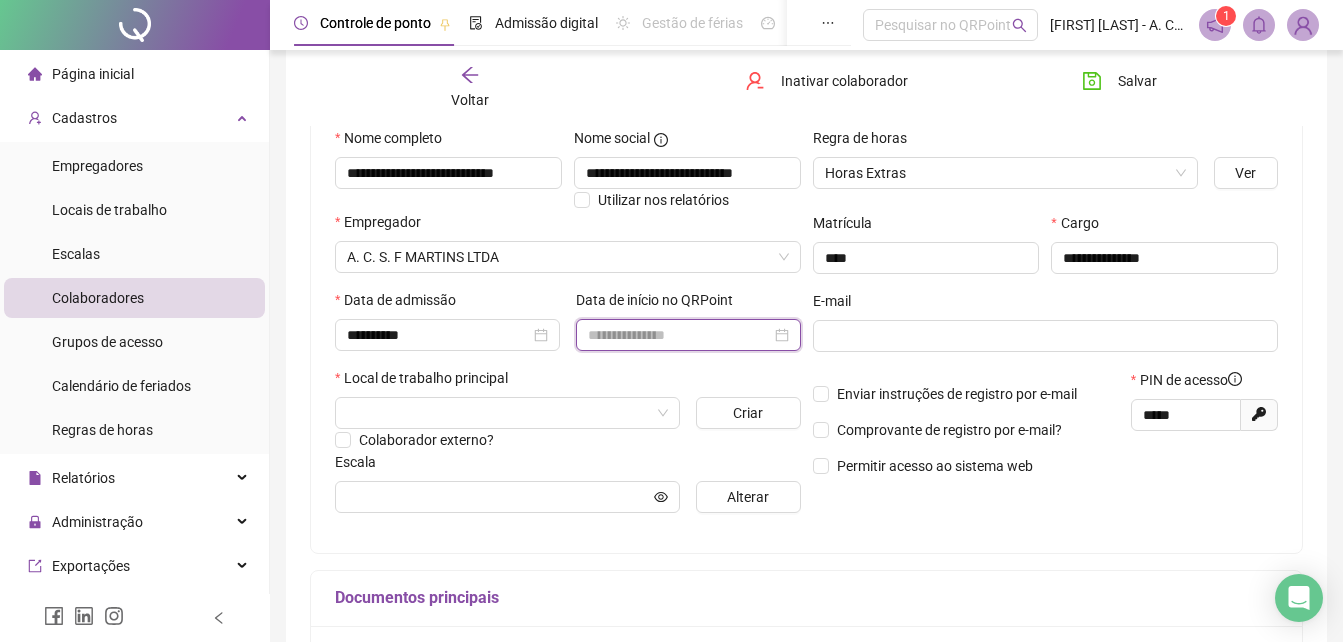 click at bounding box center (679, 335) 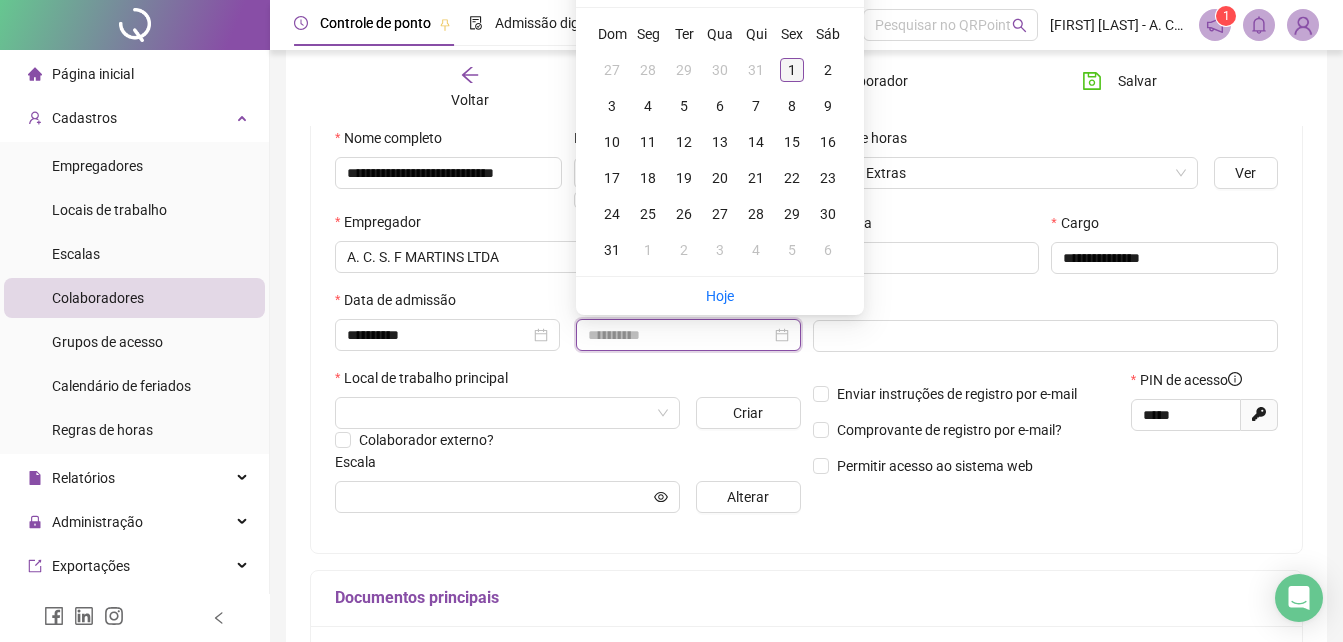 type on "**********" 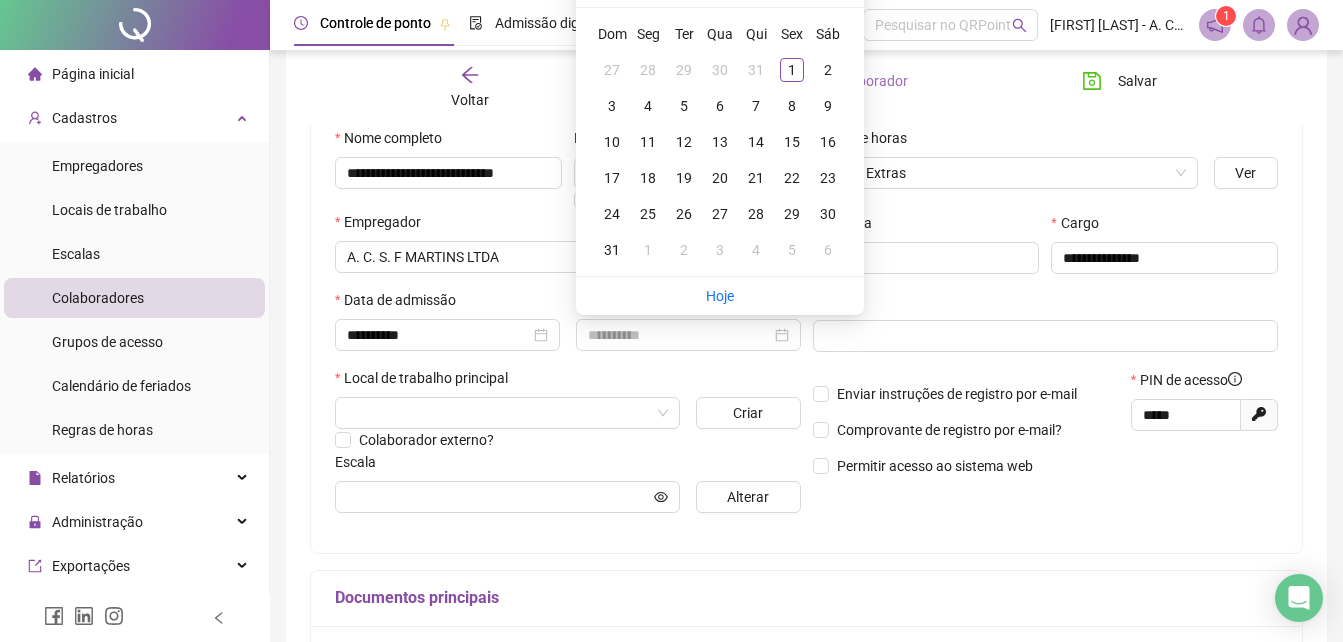 drag, startPoint x: 783, startPoint y: 66, endPoint x: 798, endPoint y: 82, distance: 21.931713 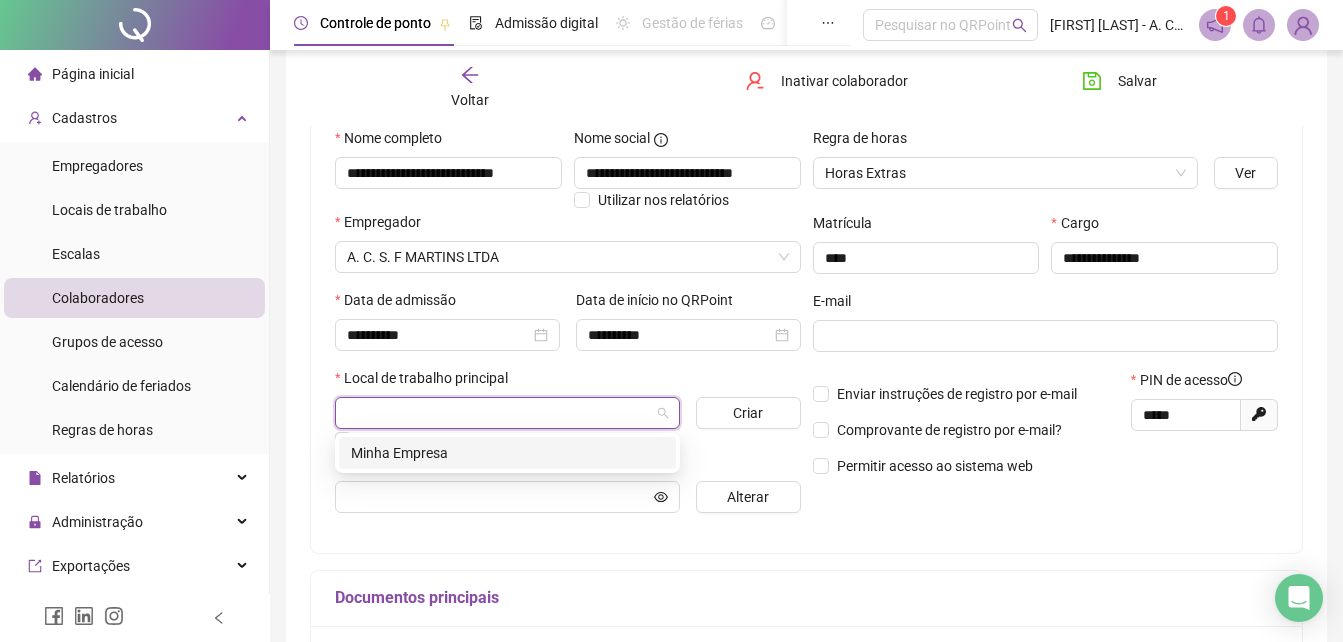 click at bounding box center (498, 413) 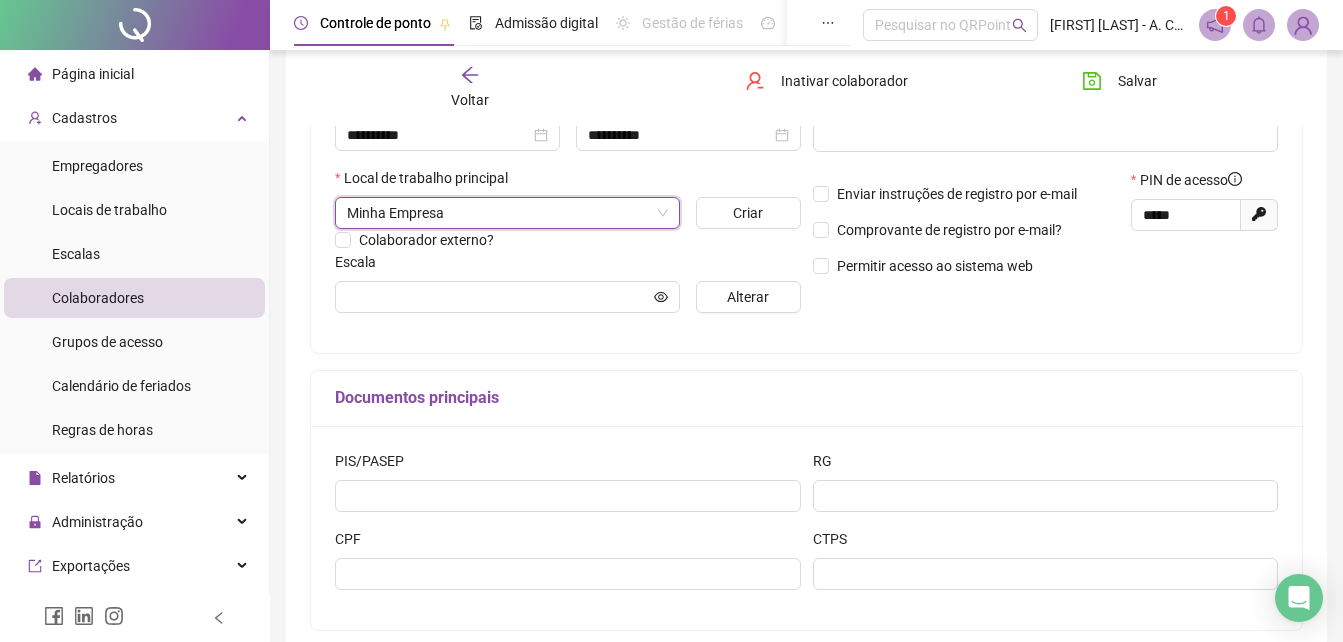 scroll, scrollTop: 499, scrollLeft: 0, axis: vertical 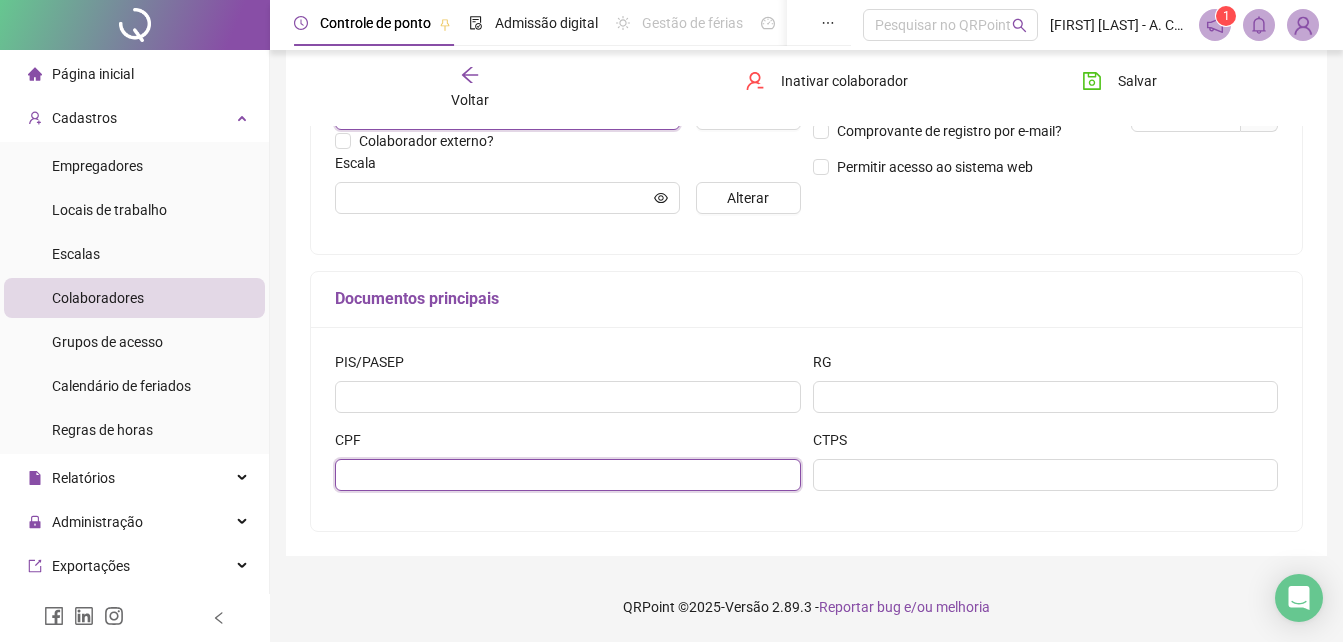 click at bounding box center [568, 475] 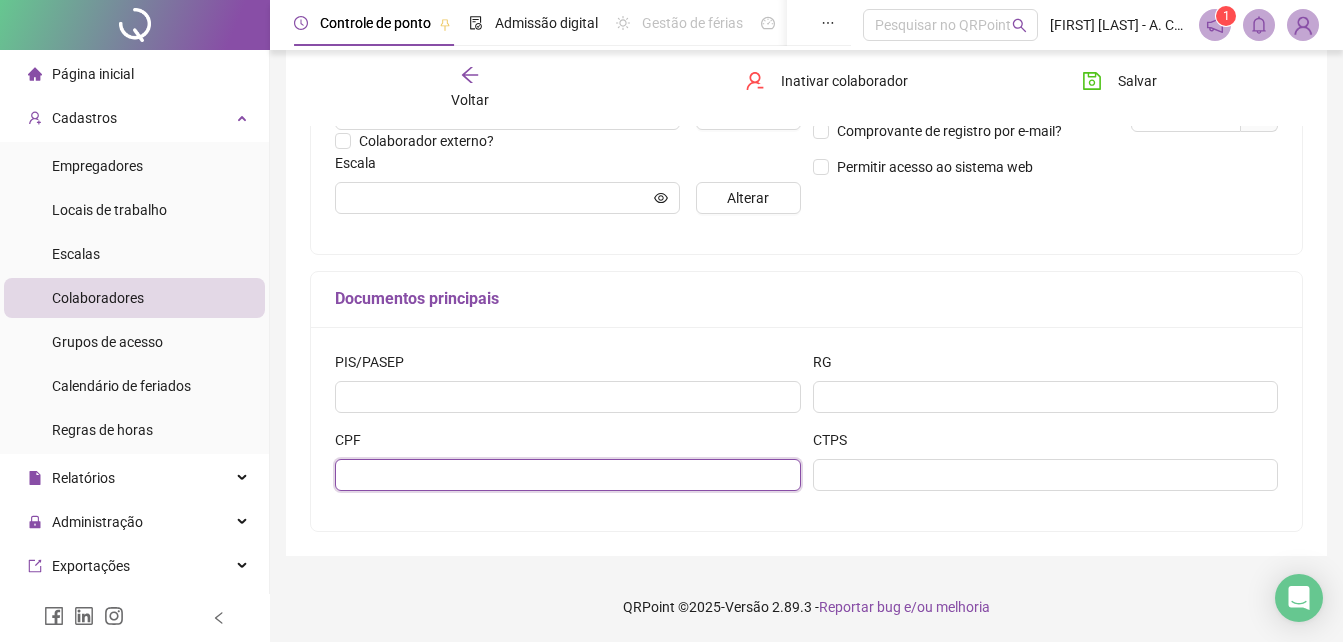paste on "**********" 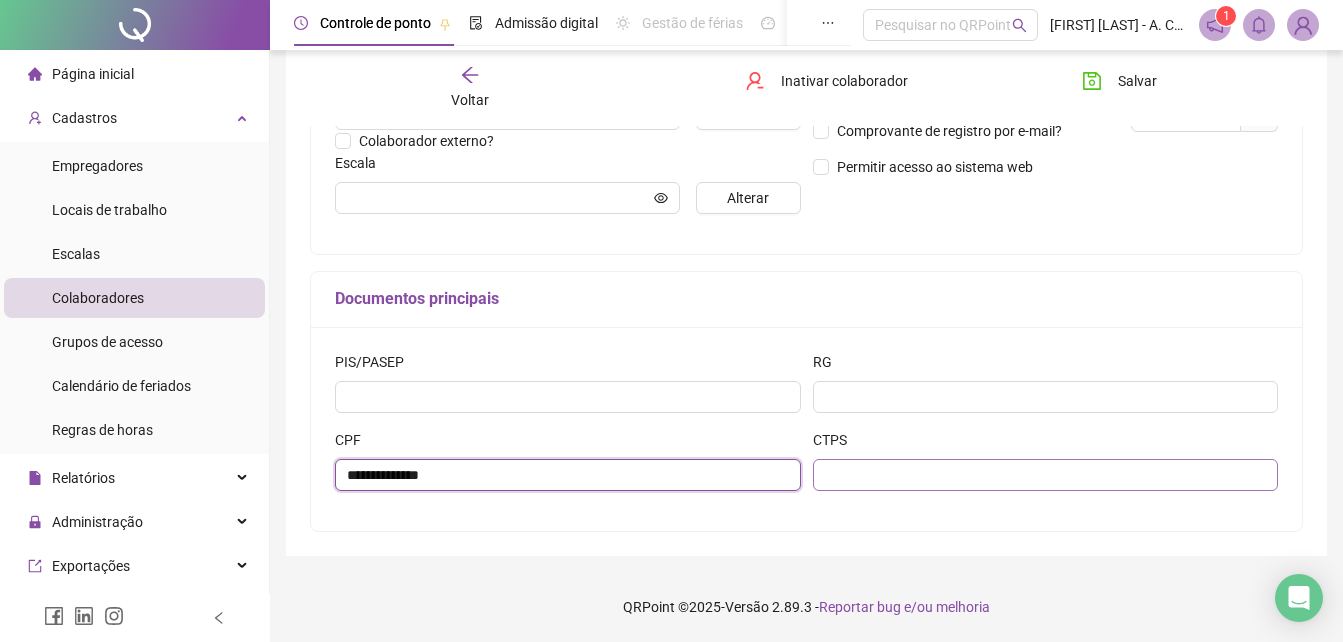 type on "**********" 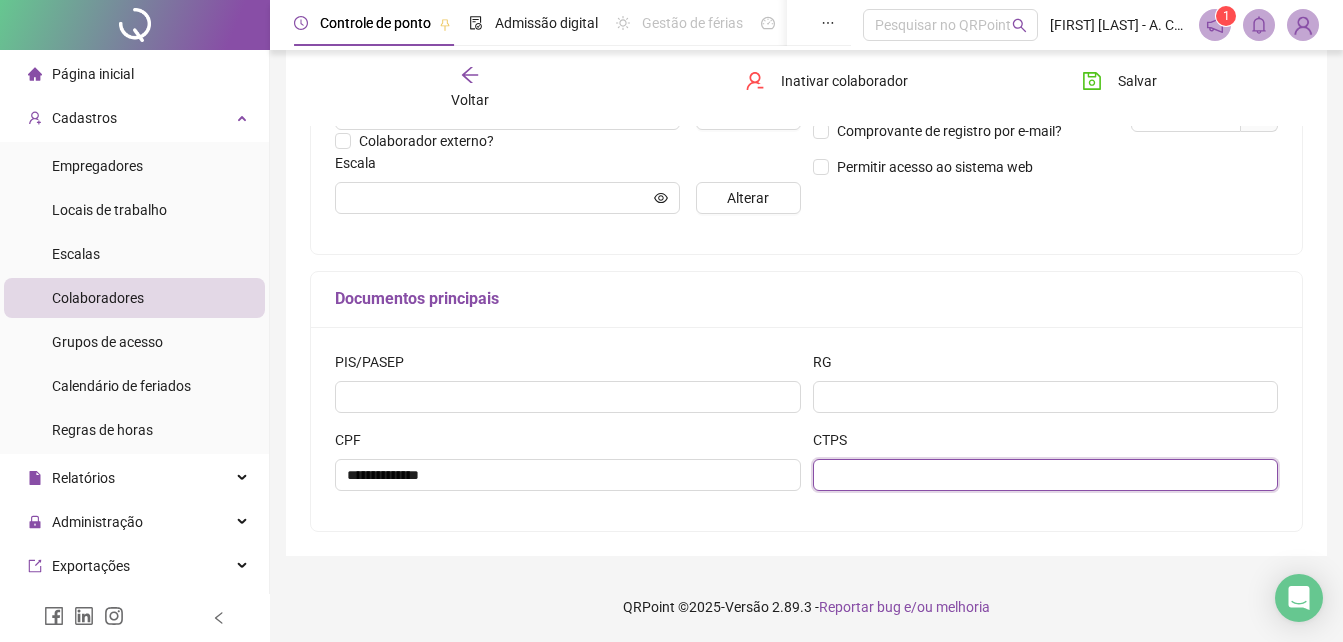 click at bounding box center (1046, 475) 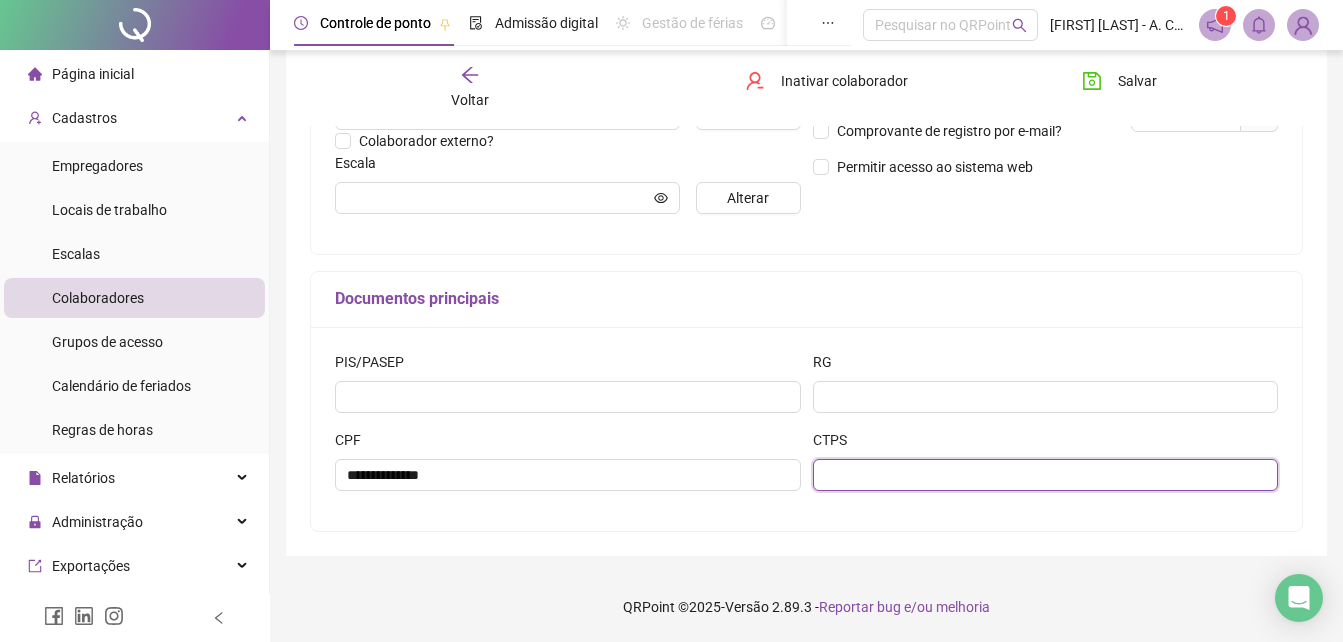 paste on "**********" 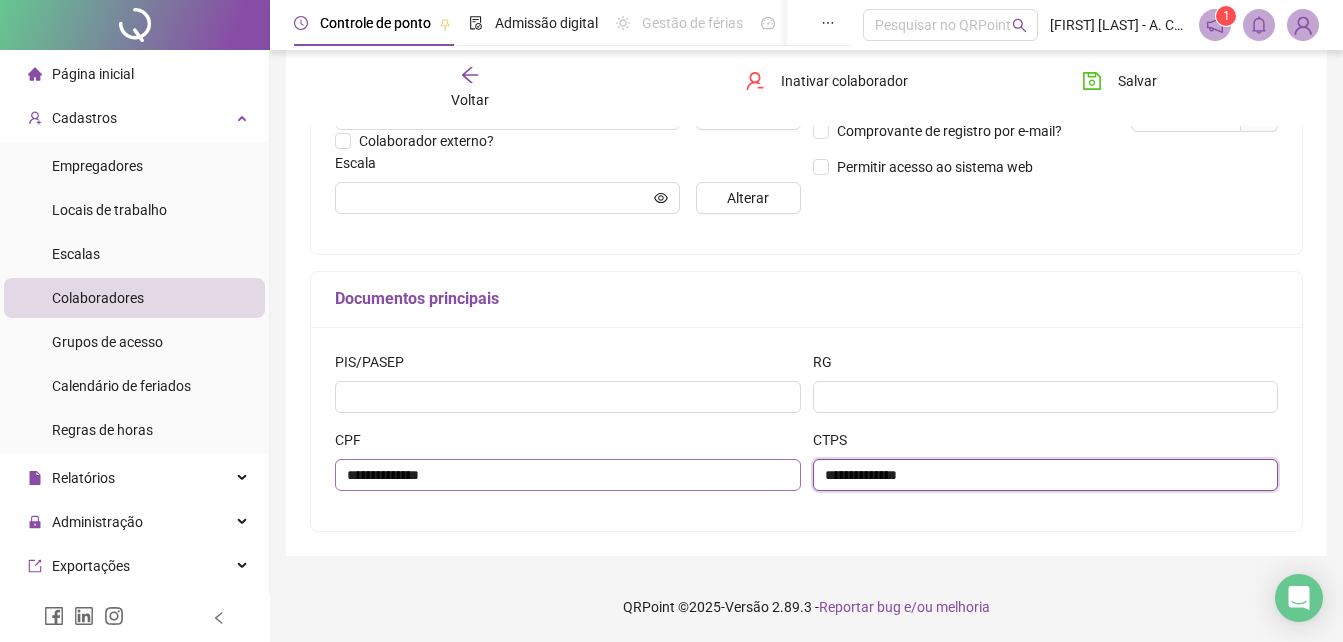 drag, startPoint x: 927, startPoint y: 477, endPoint x: 447, endPoint y: 477, distance: 480 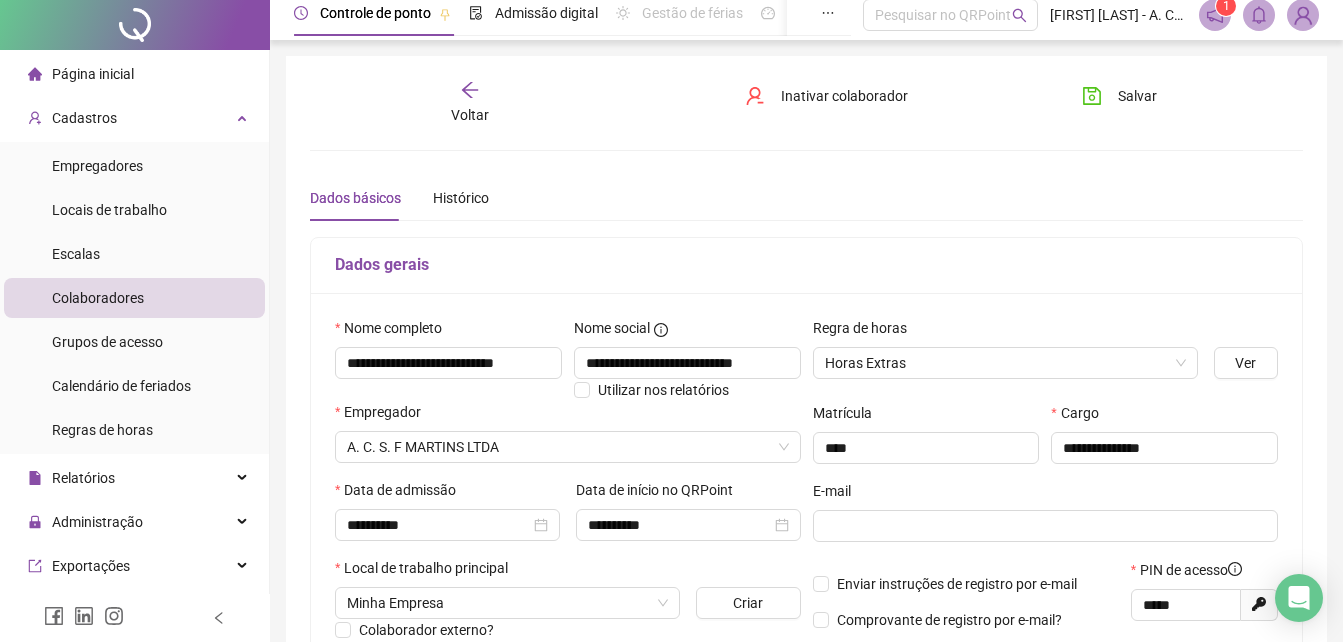 scroll, scrollTop: 0, scrollLeft: 0, axis: both 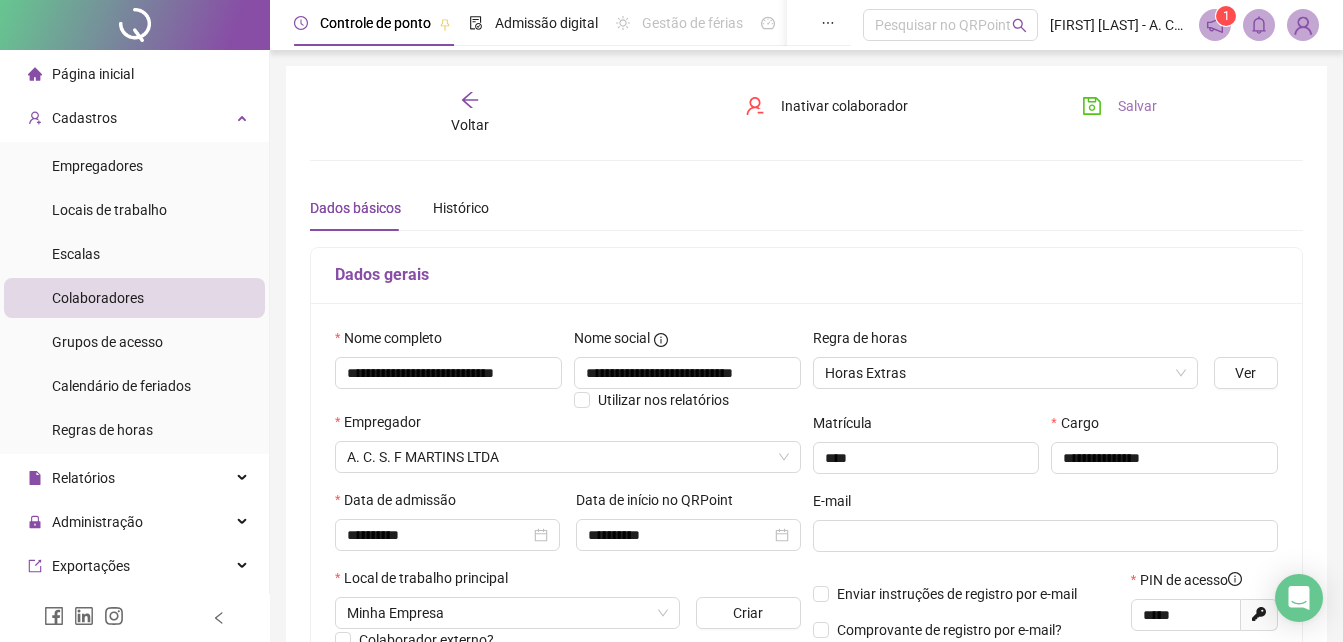type on "**********" 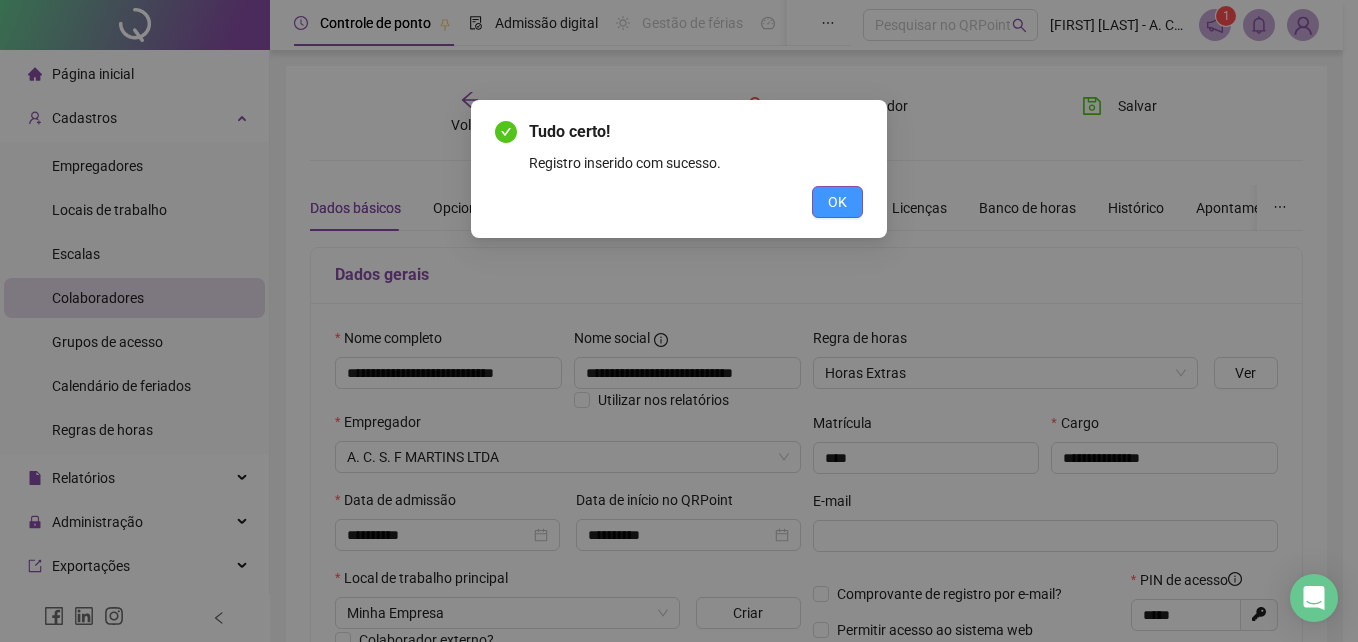 click on "OK" at bounding box center [837, 202] 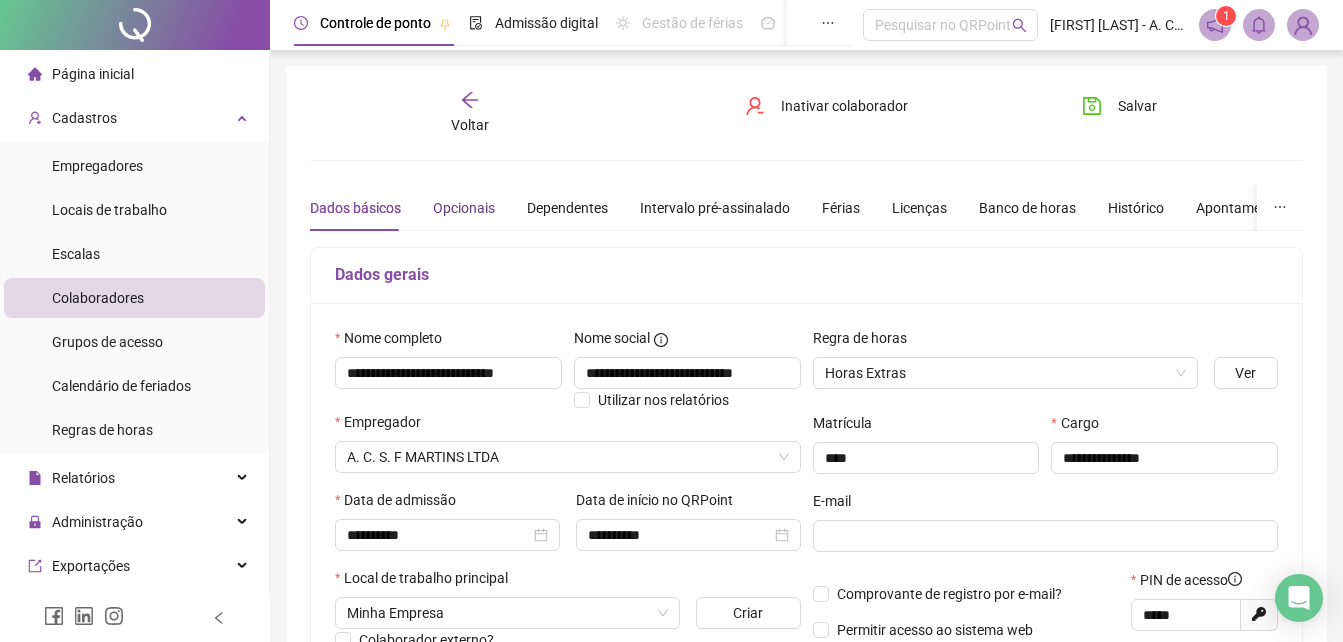 click on "Opcionais" at bounding box center [464, 208] 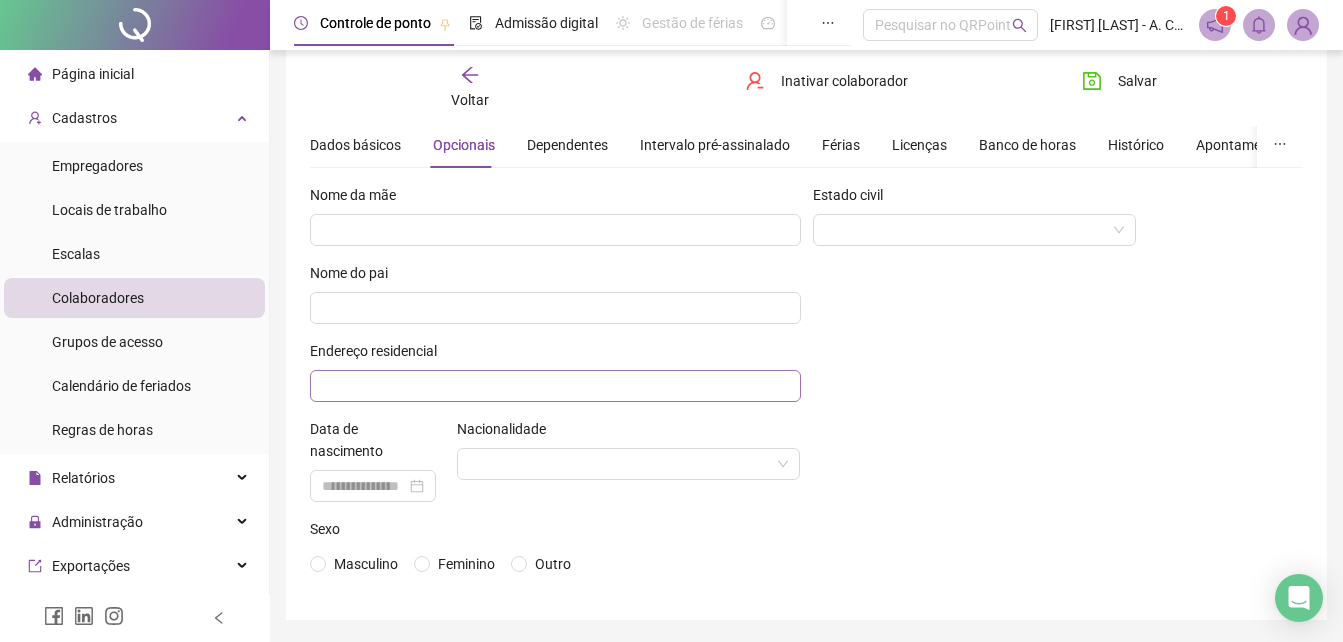 scroll, scrollTop: 127, scrollLeft: 0, axis: vertical 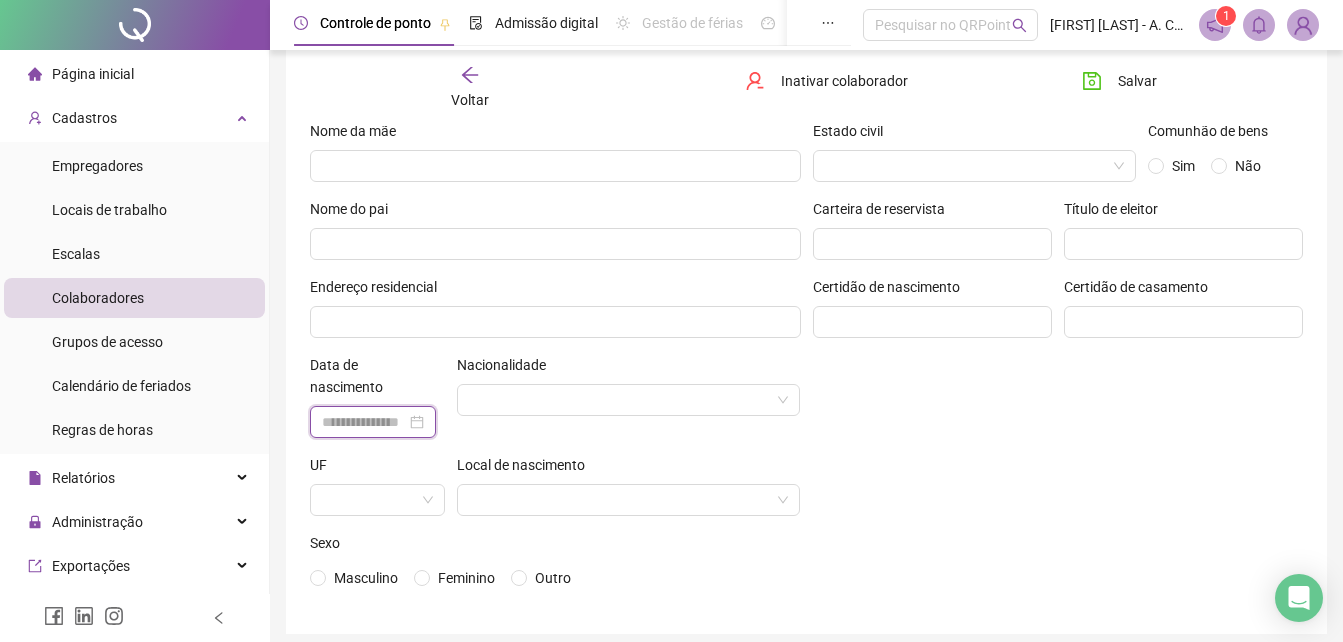 click at bounding box center (364, 422) 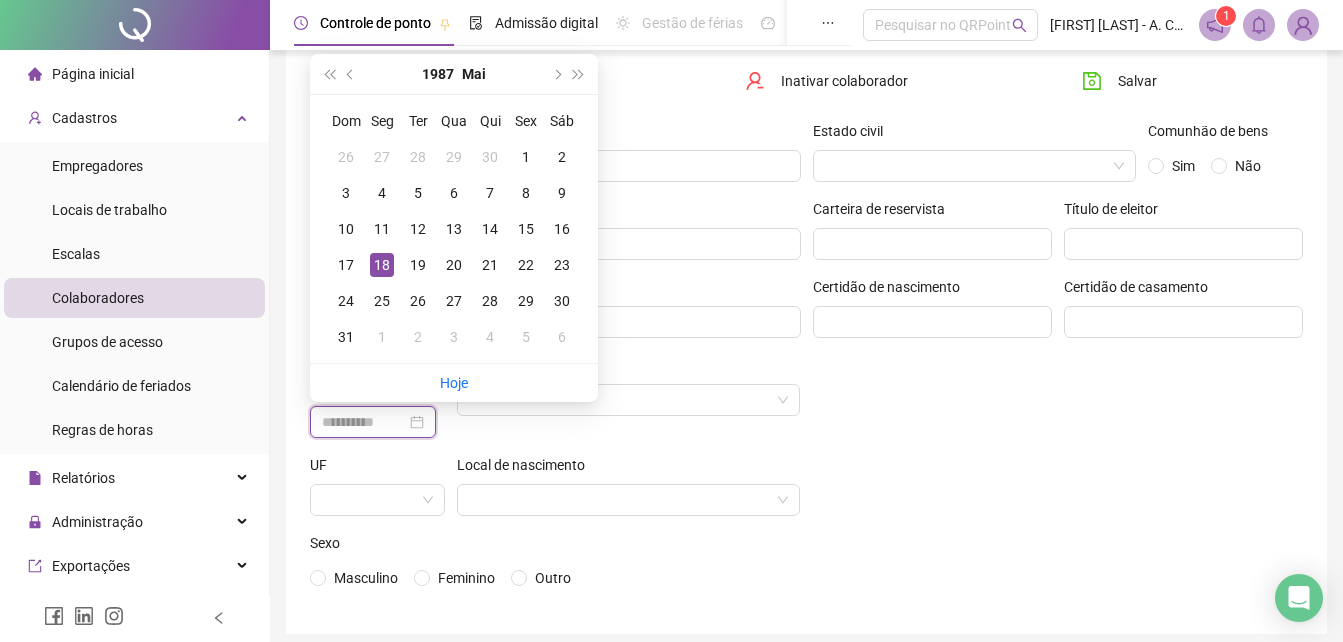 type on "**********" 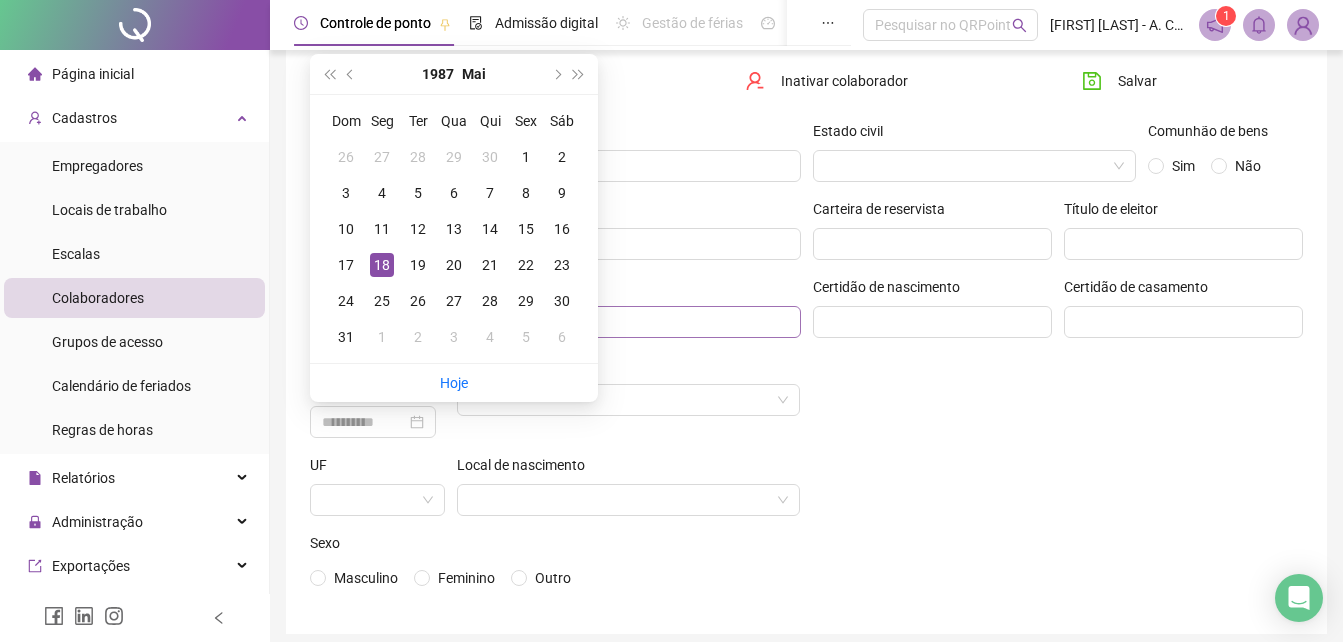 drag, startPoint x: 373, startPoint y: 261, endPoint x: 469, endPoint y: 324, distance: 114.82596 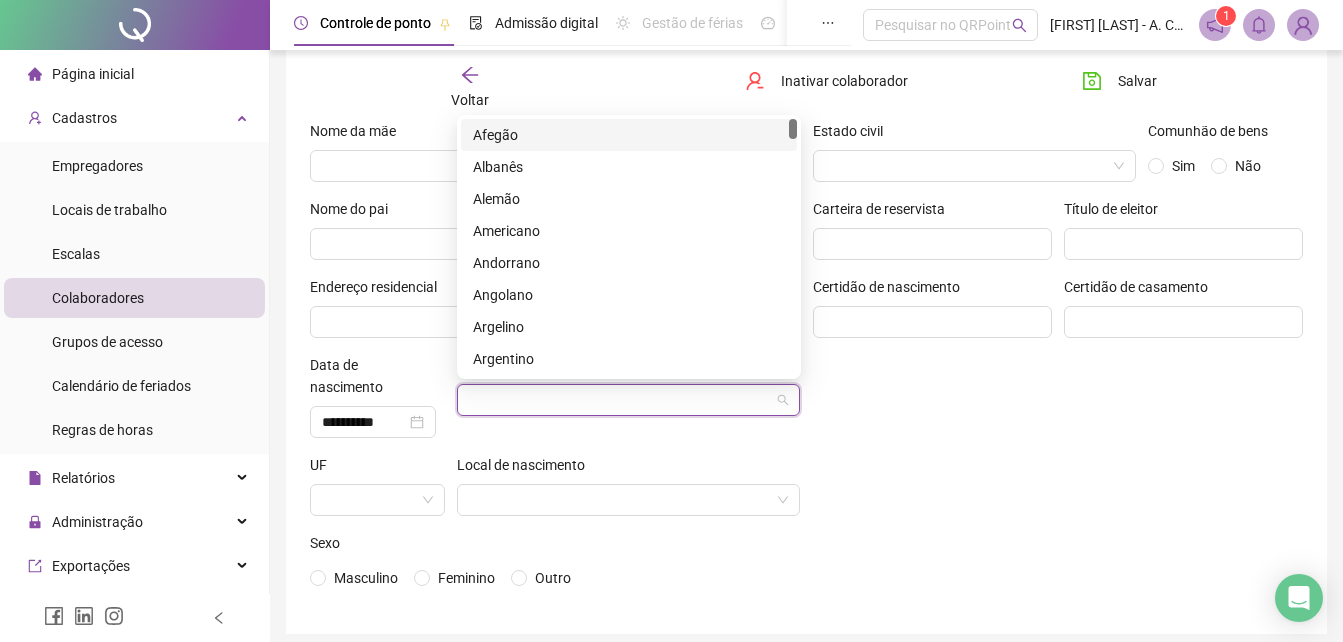 click at bounding box center [620, 400] 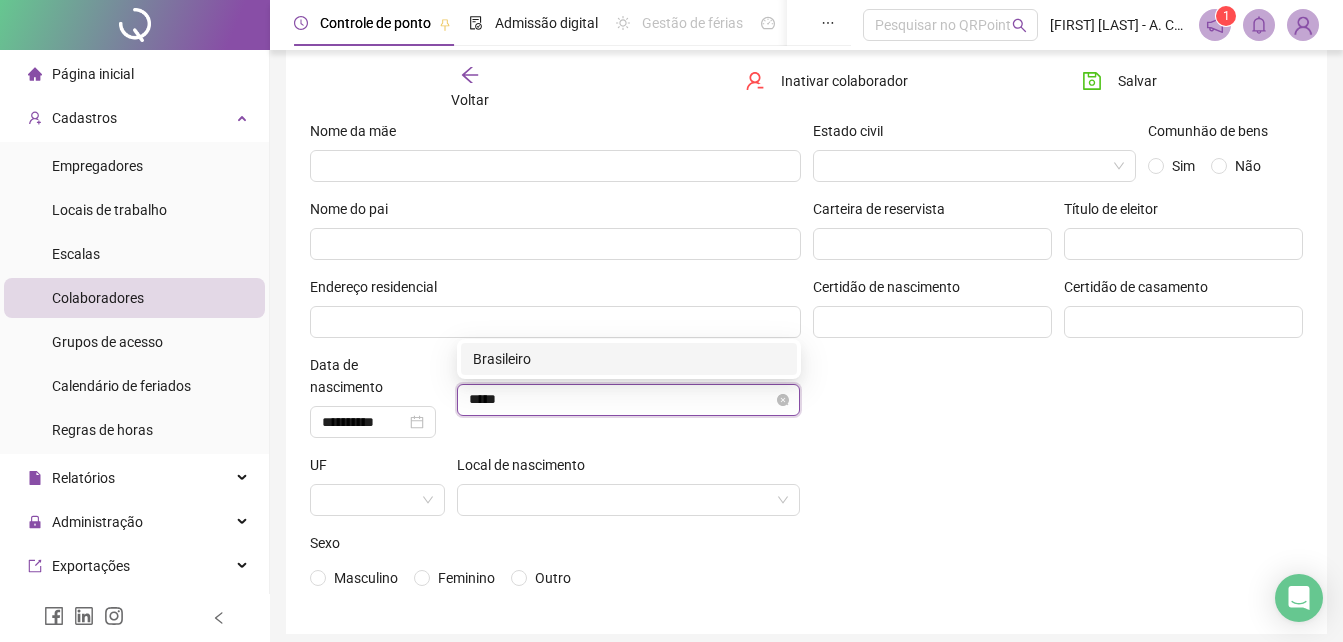 type on "******" 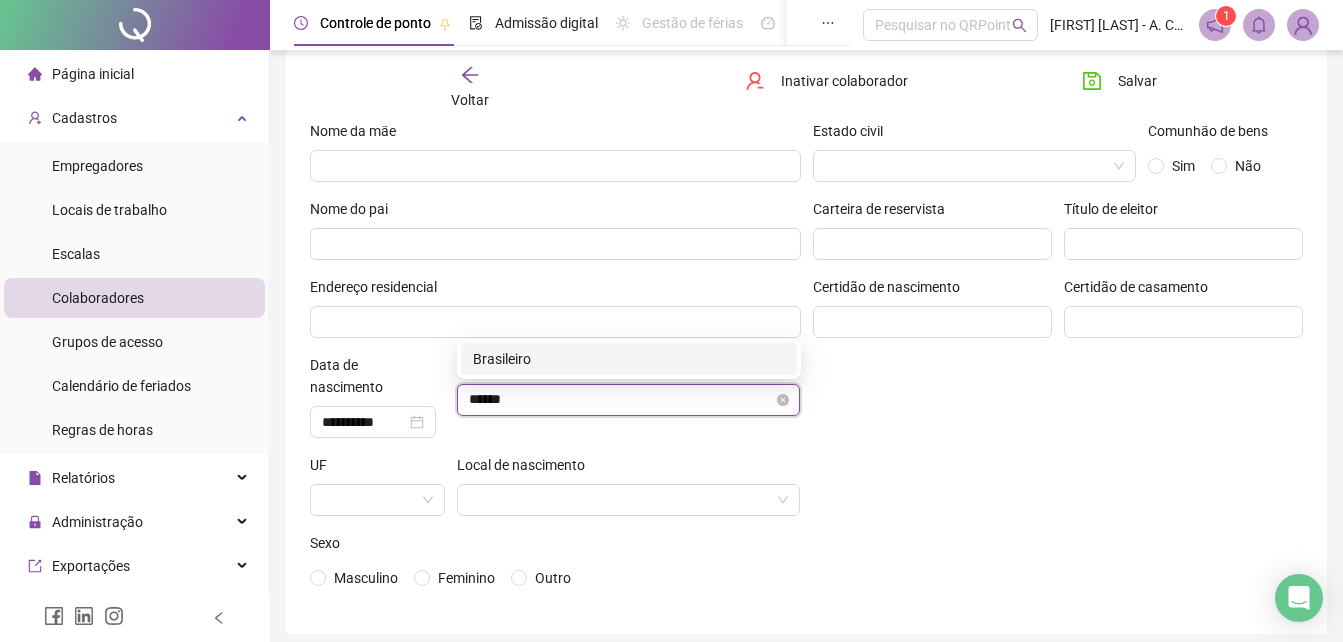 type 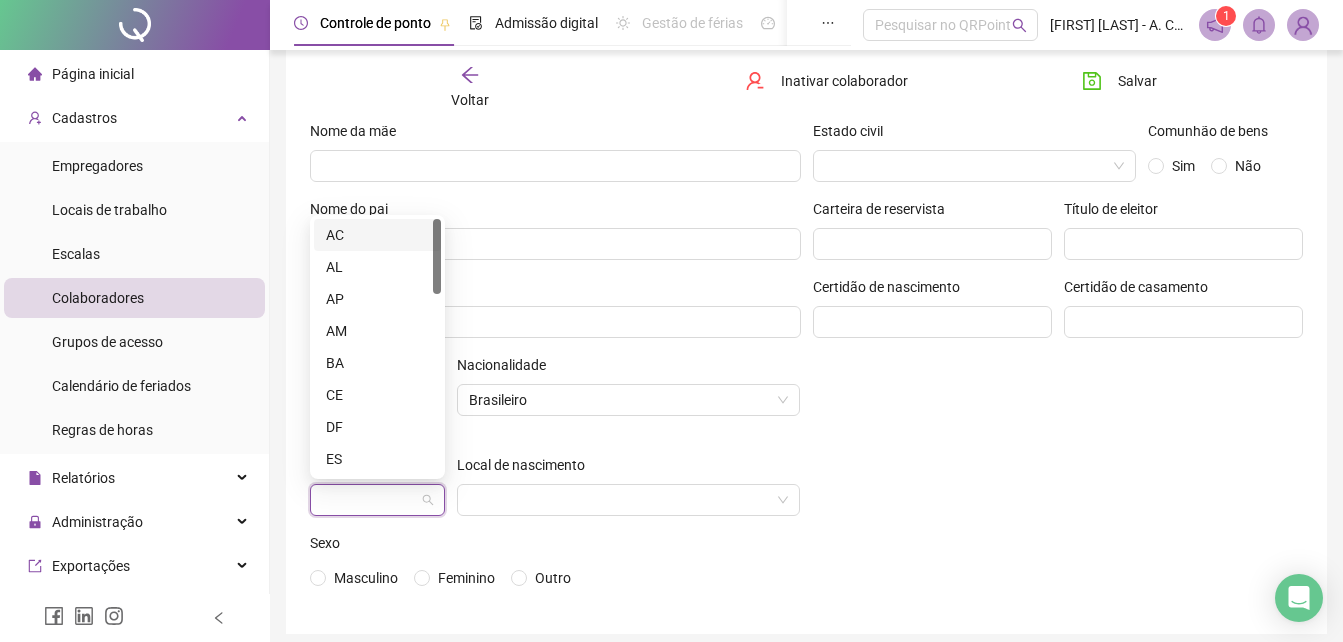 click at bounding box center (368, 500) 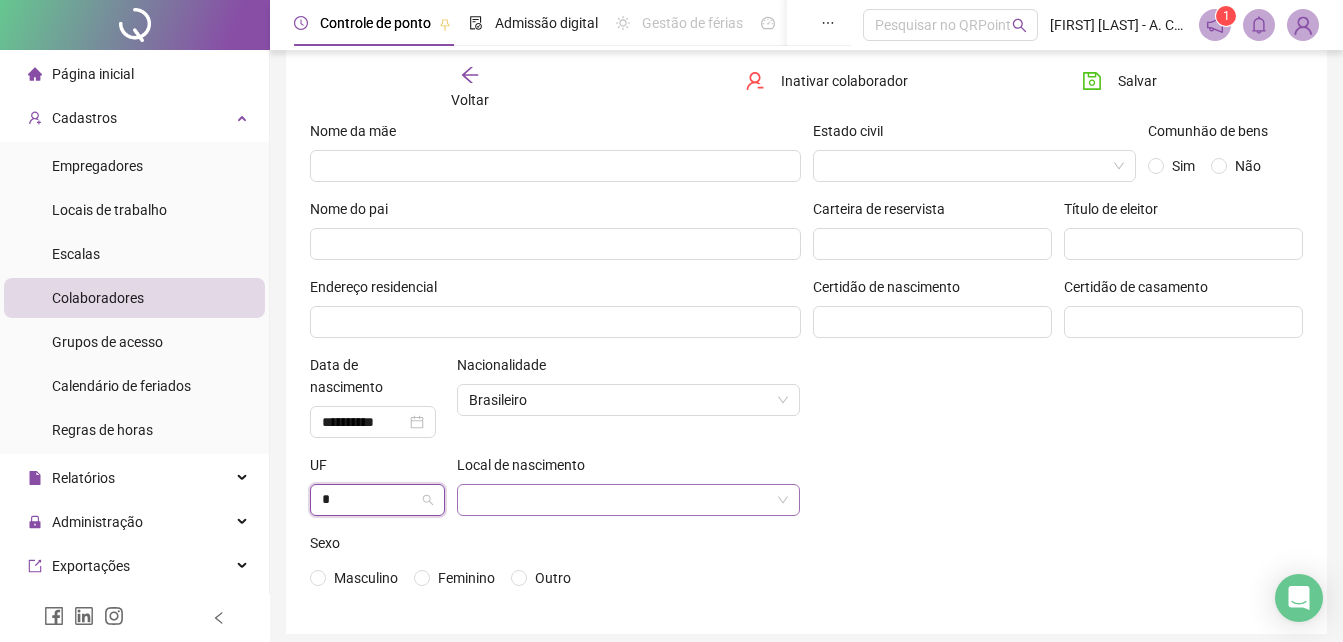 type on "**" 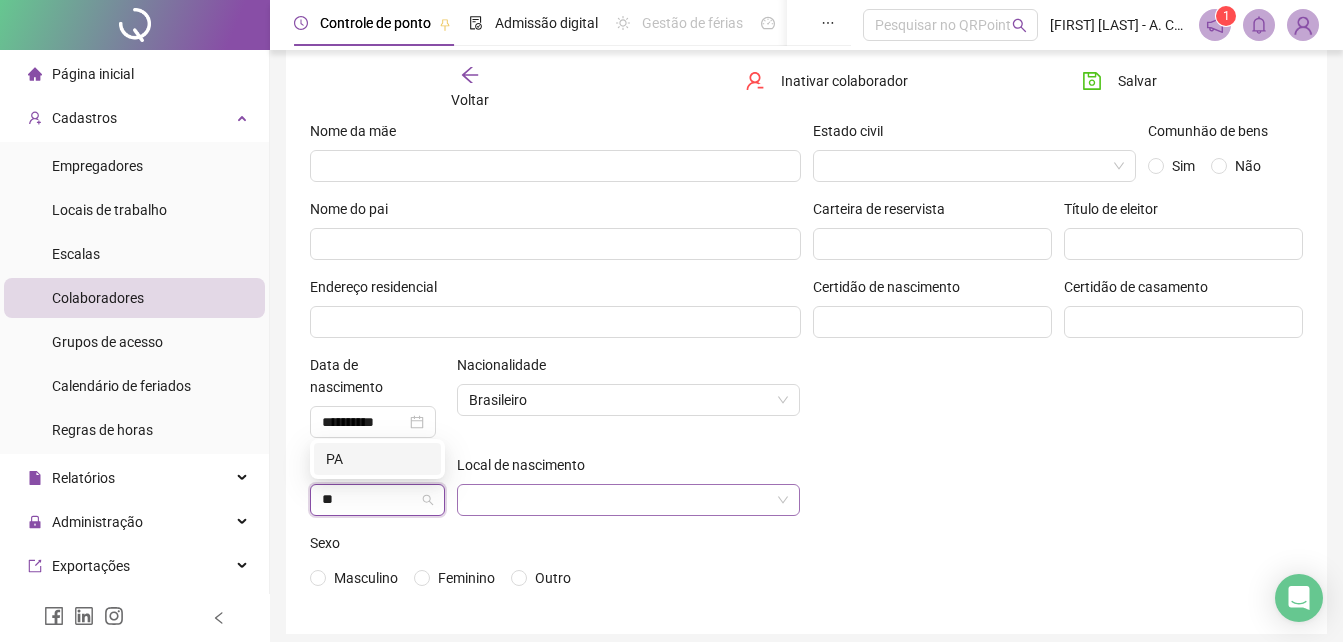 type 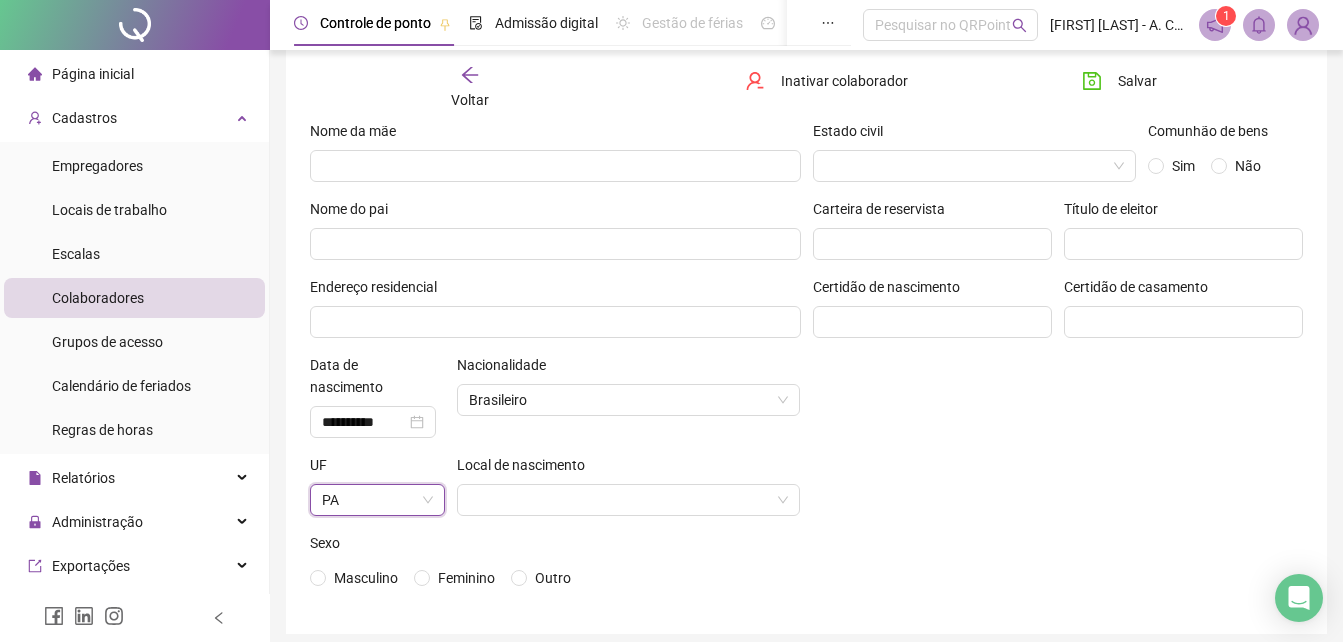 click on "Local de nascimento" at bounding box center [629, 469] 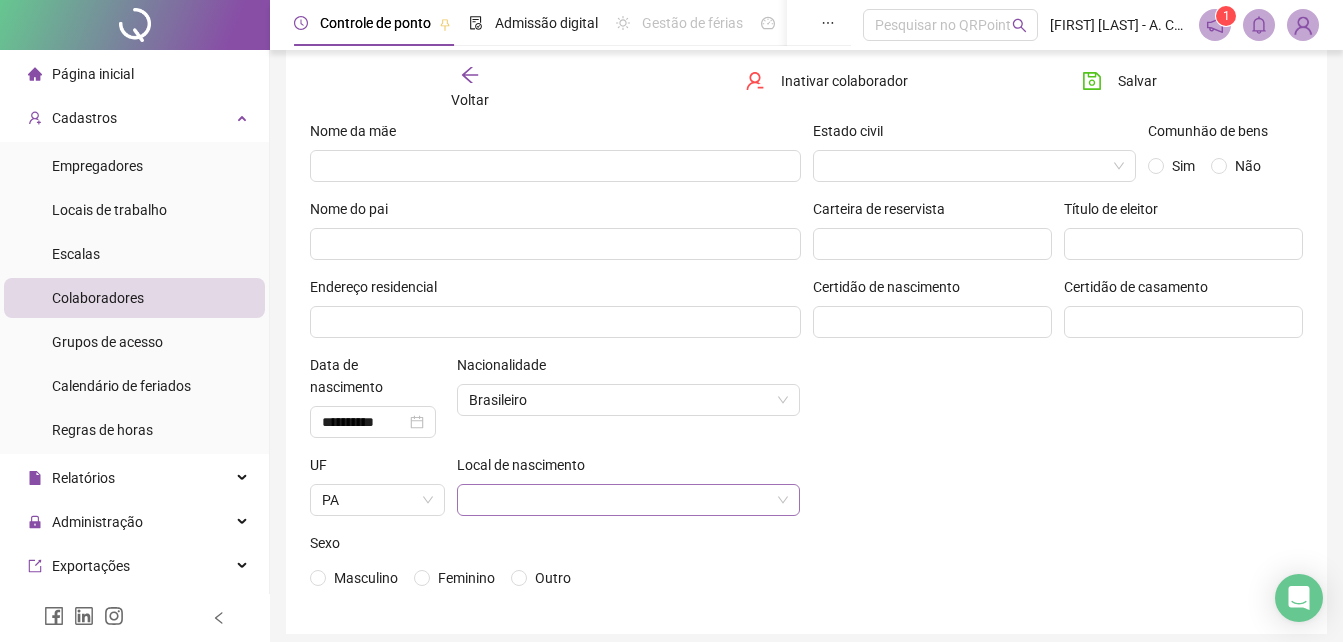 click at bounding box center [620, 500] 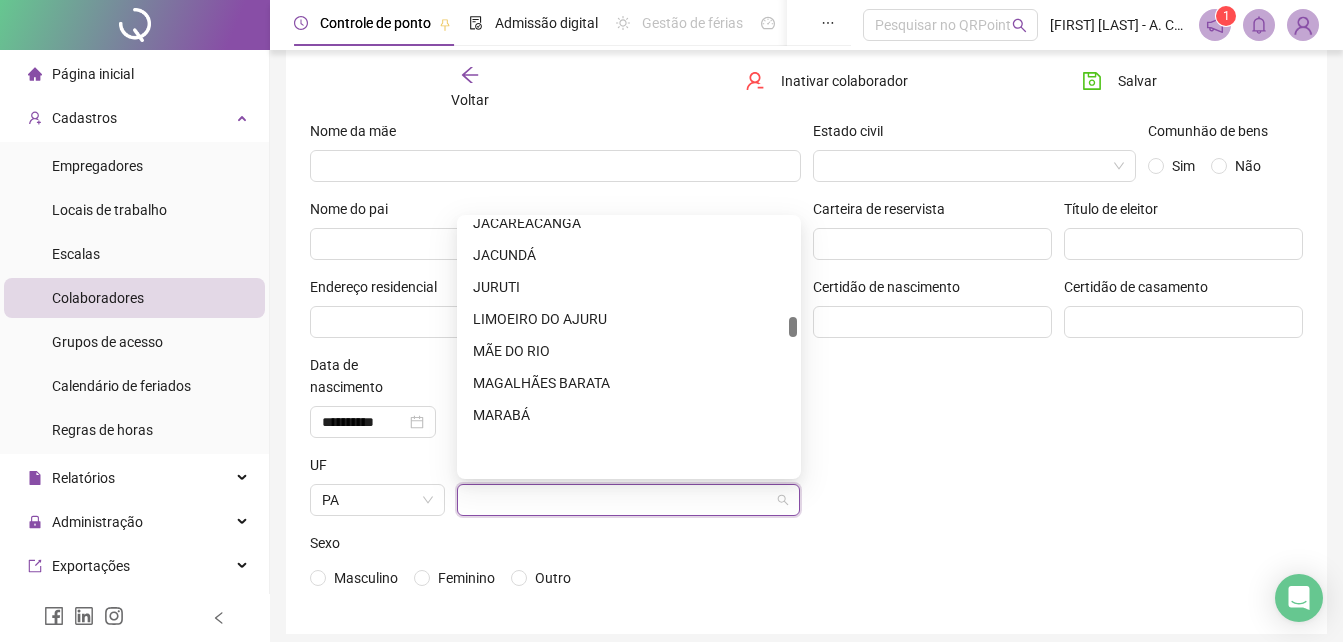 scroll, scrollTop: 2000, scrollLeft: 0, axis: vertical 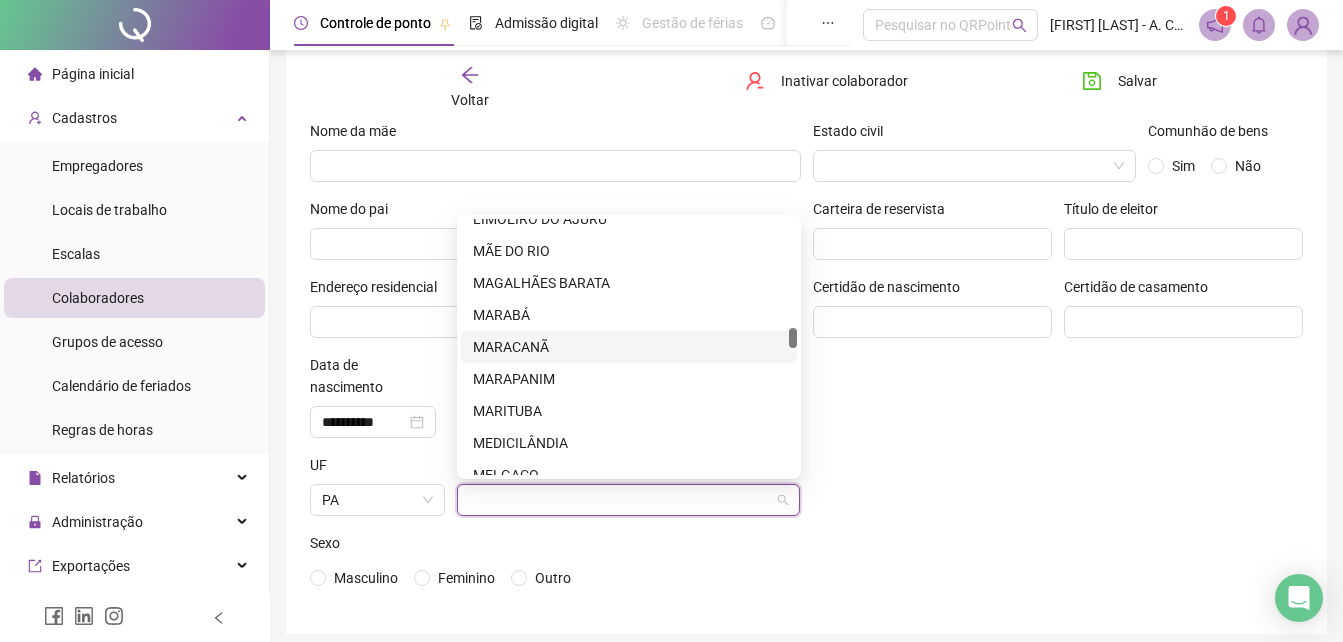drag, startPoint x: 537, startPoint y: 342, endPoint x: 618, endPoint y: 384, distance: 91.24144 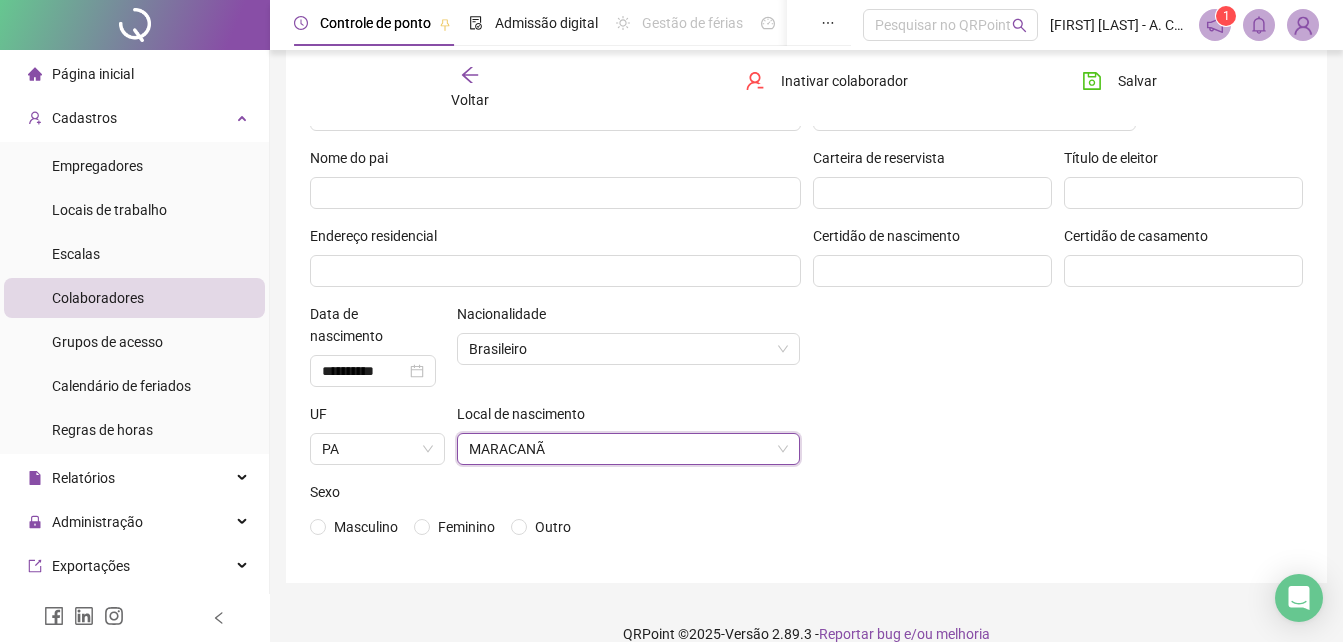 scroll, scrollTop: 205, scrollLeft: 0, axis: vertical 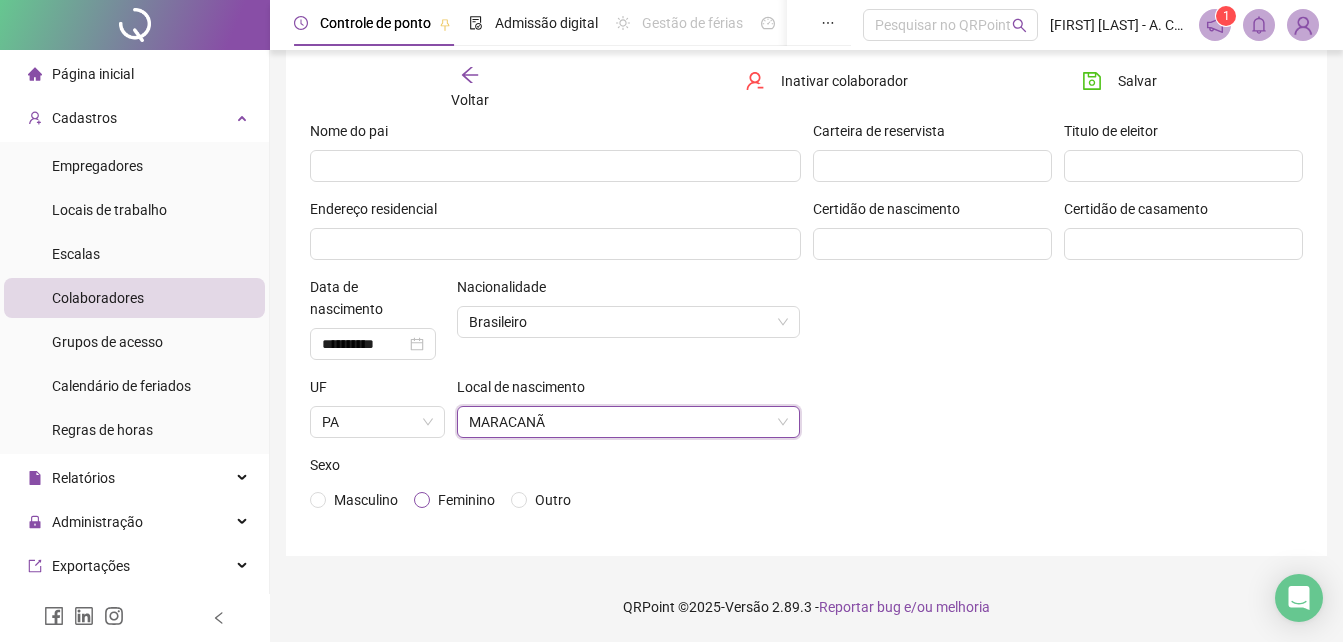 click on "Feminino" at bounding box center [458, 500] 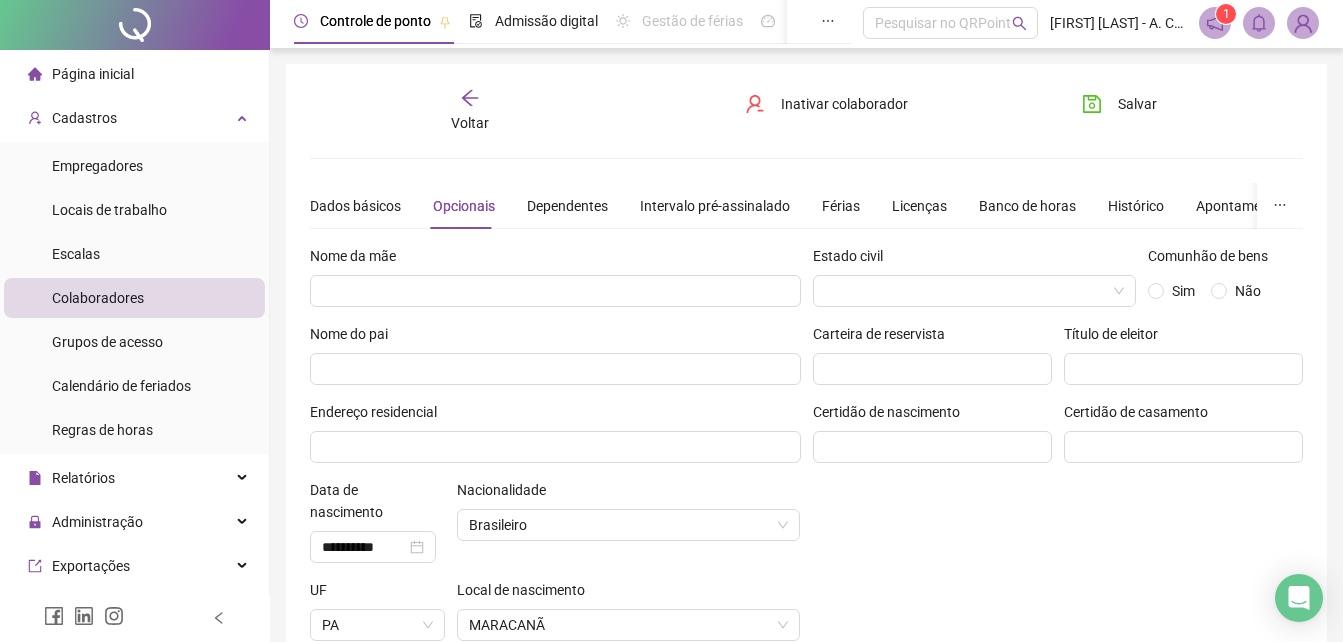 scroll, scrollTop: 0, scrollLeft: 0, axis: both 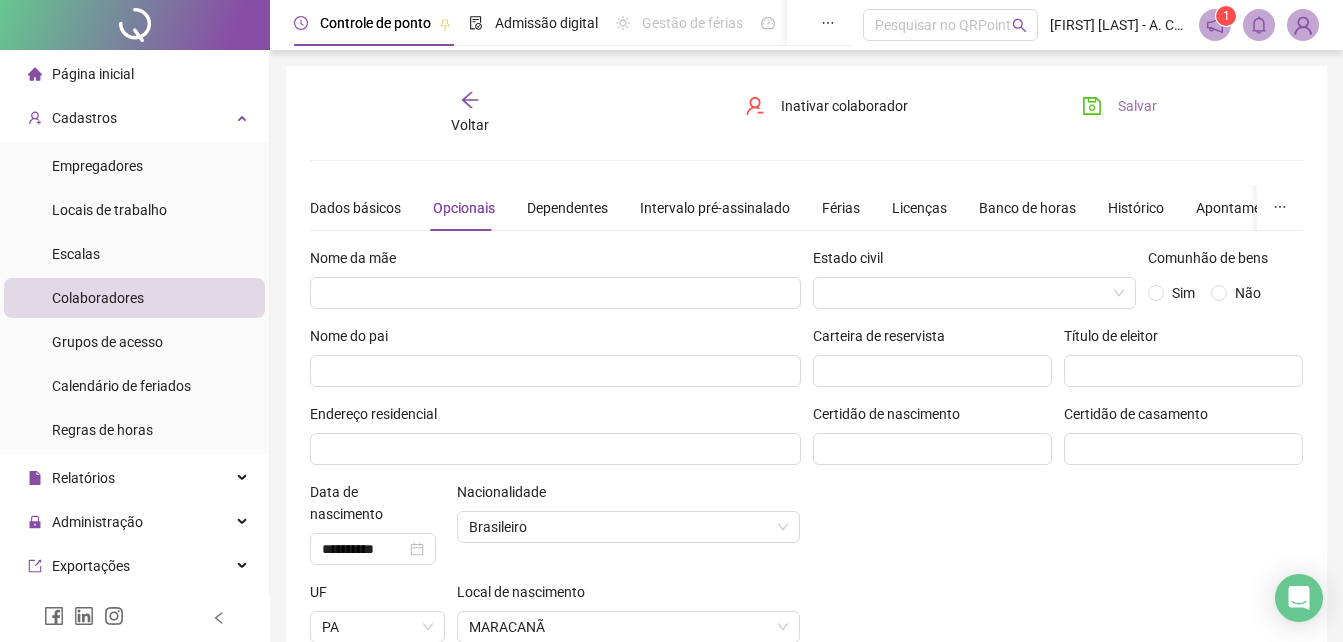 click on "Salvar" at bounding box center (1137, 106) 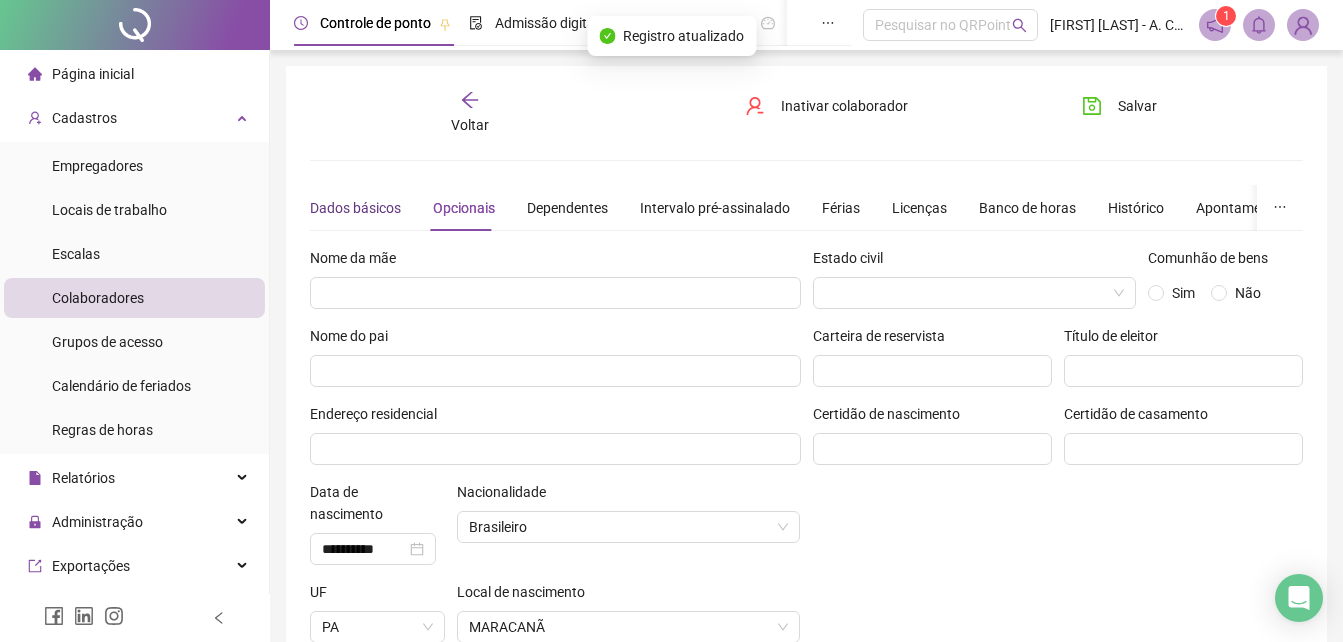 click on "Dados básicos" at bounding box center [355, 208] 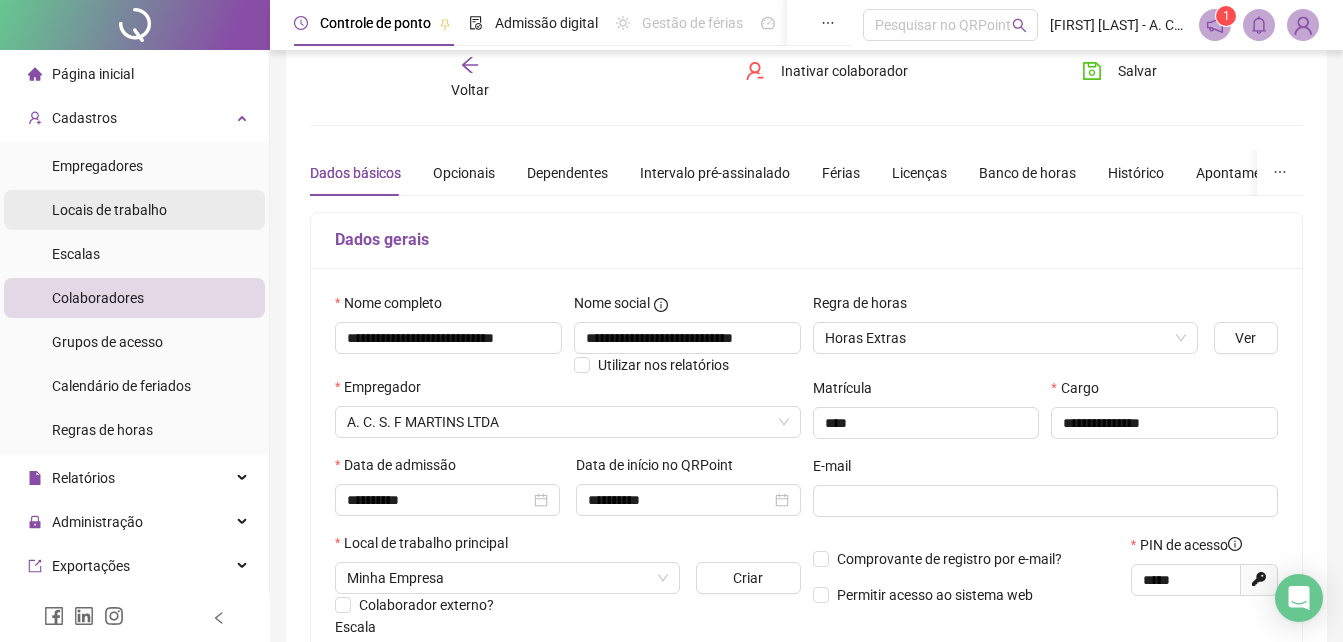 scroll, scrollTop: 0, scrollLeft: 0, axis: both 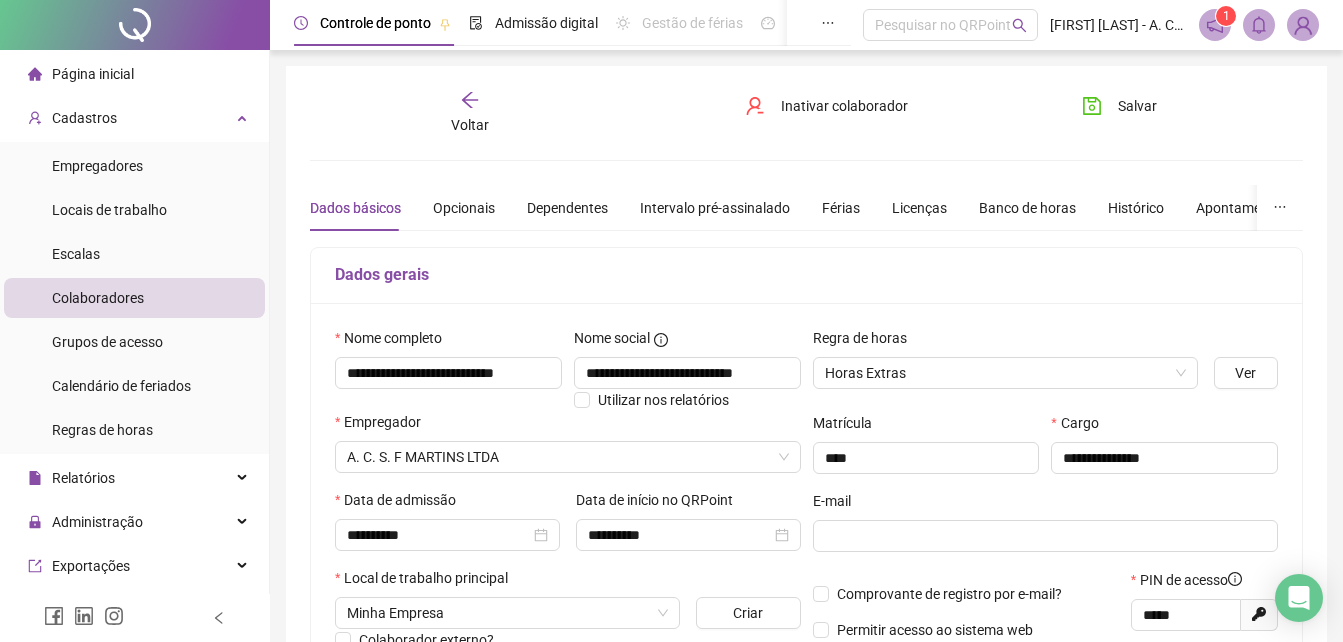 drag, startPoint x: 66, startPoint y: 252, endPoint x: 296, endPoint y: 198, distance: 236.2541 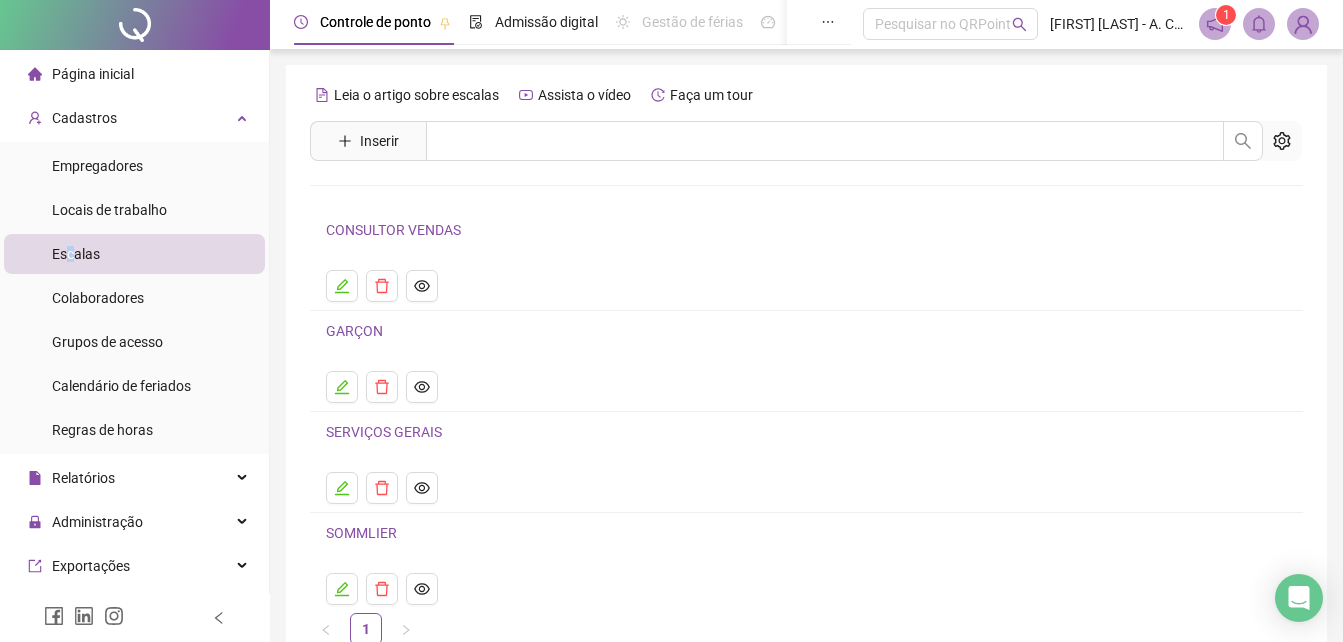 scroll, scrollTop: 0, scrollLeft: 0, axis: both 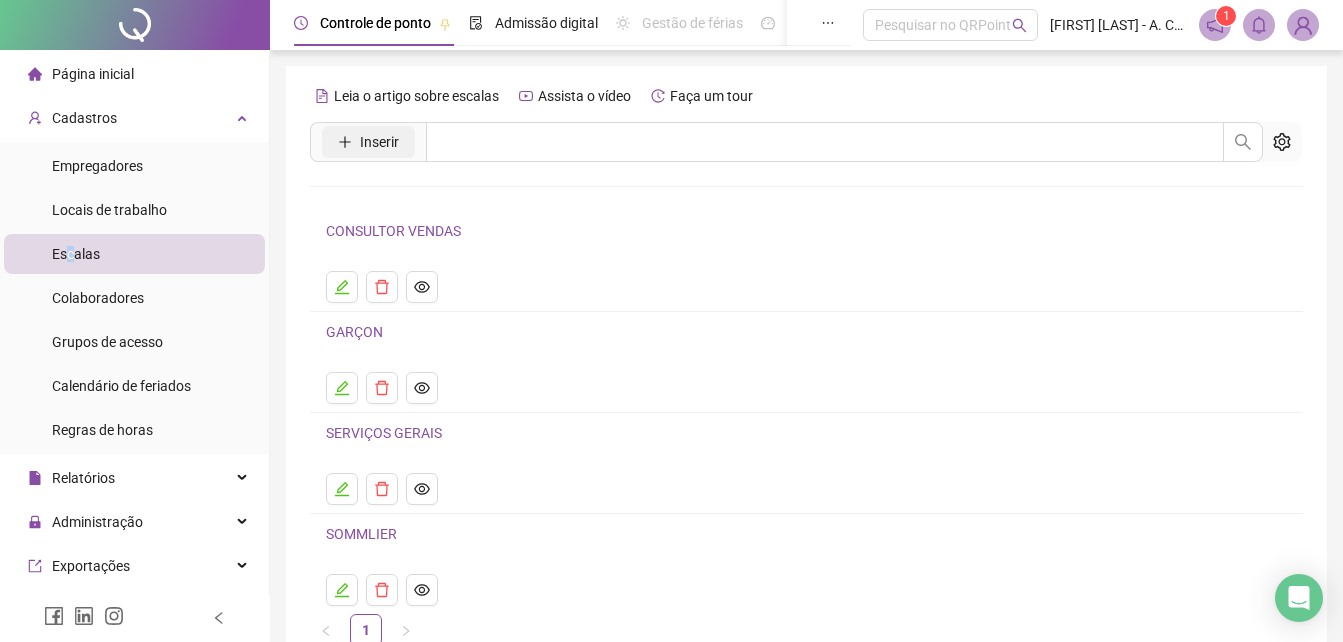 click on "Inserir" at bounding box center (379, 142) 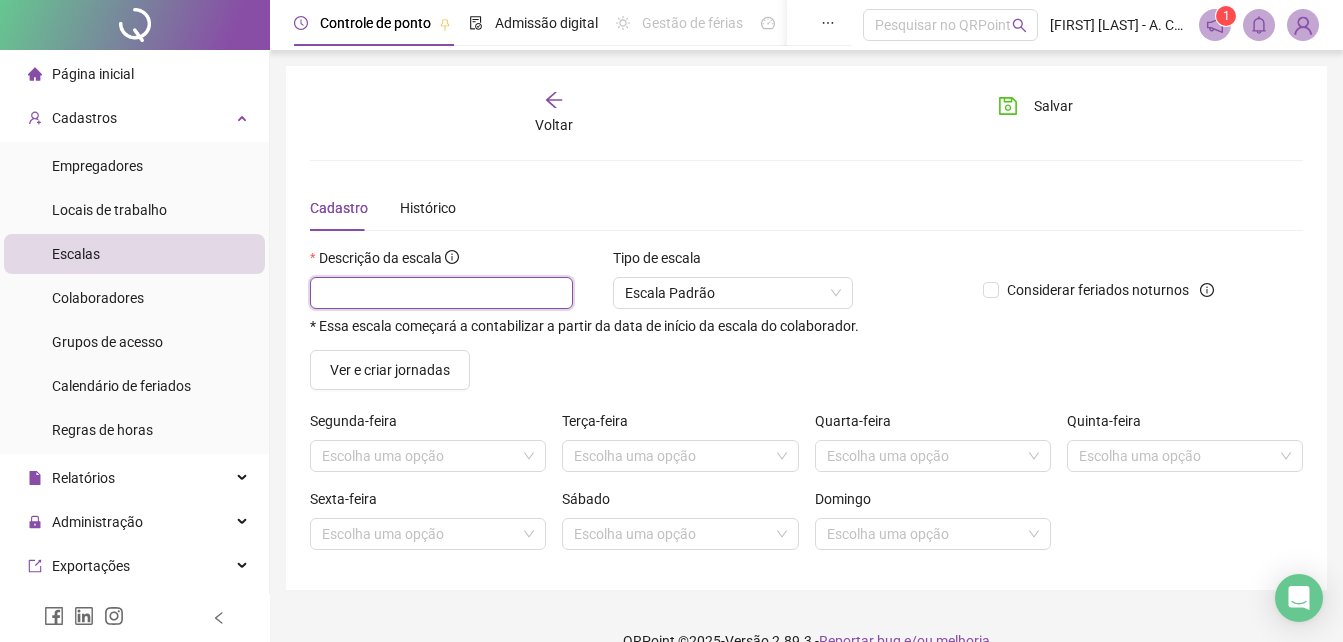 click at bounding box center [441, 293] 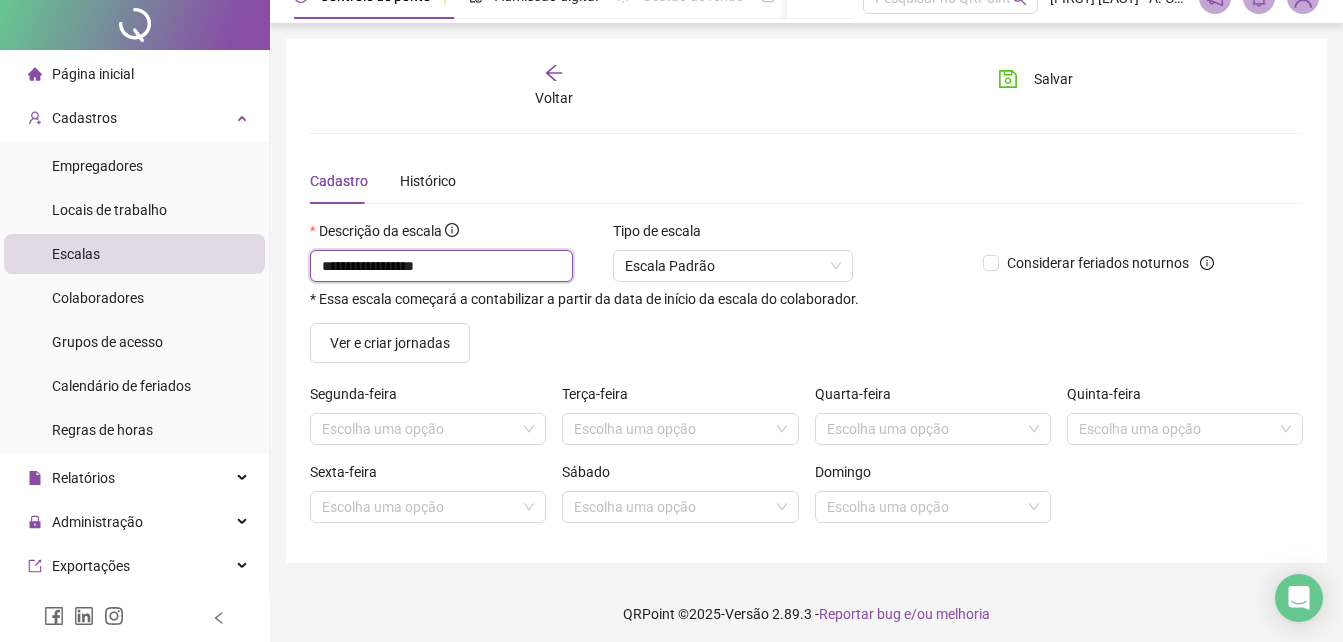 scroll, scrollTop: 34, scrollLeft: 0, axis: vertical 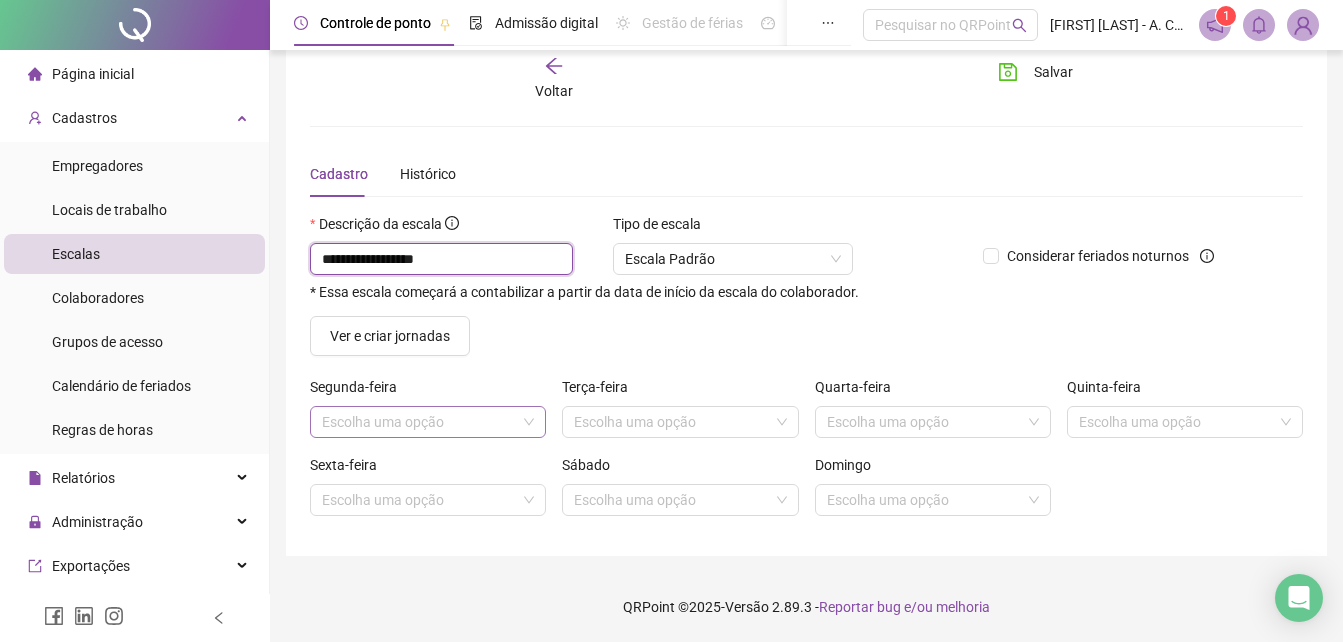 type on "**********" 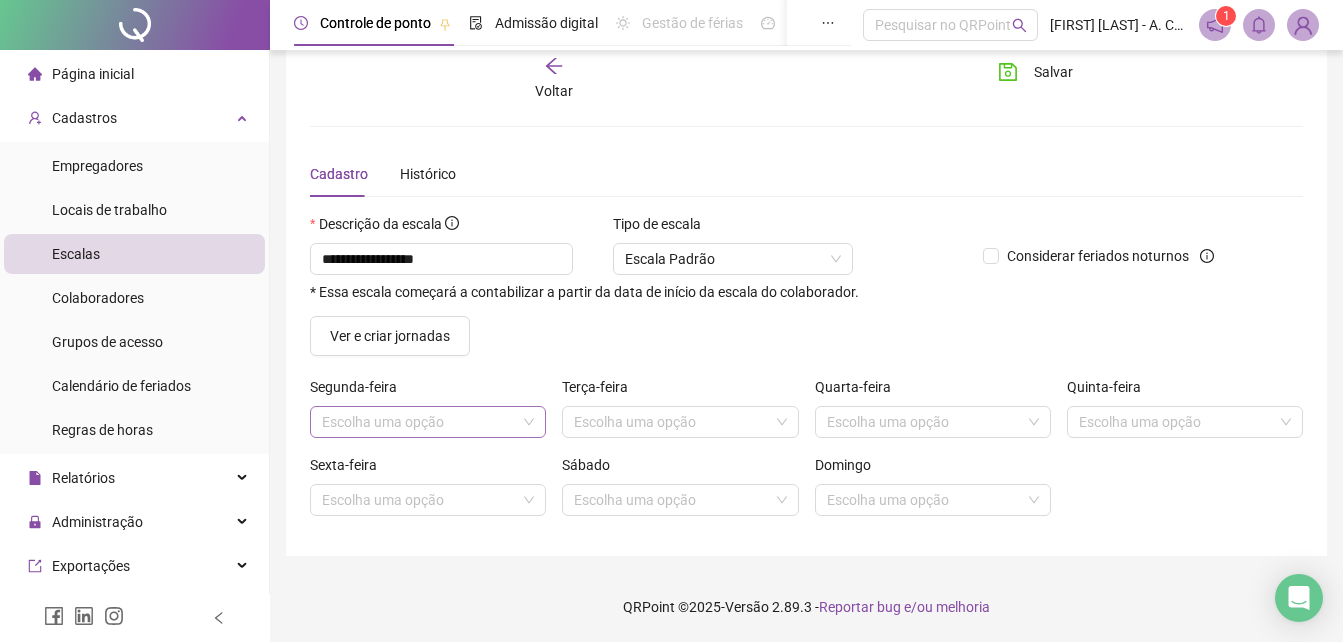 click at bounding box center (419, 422) 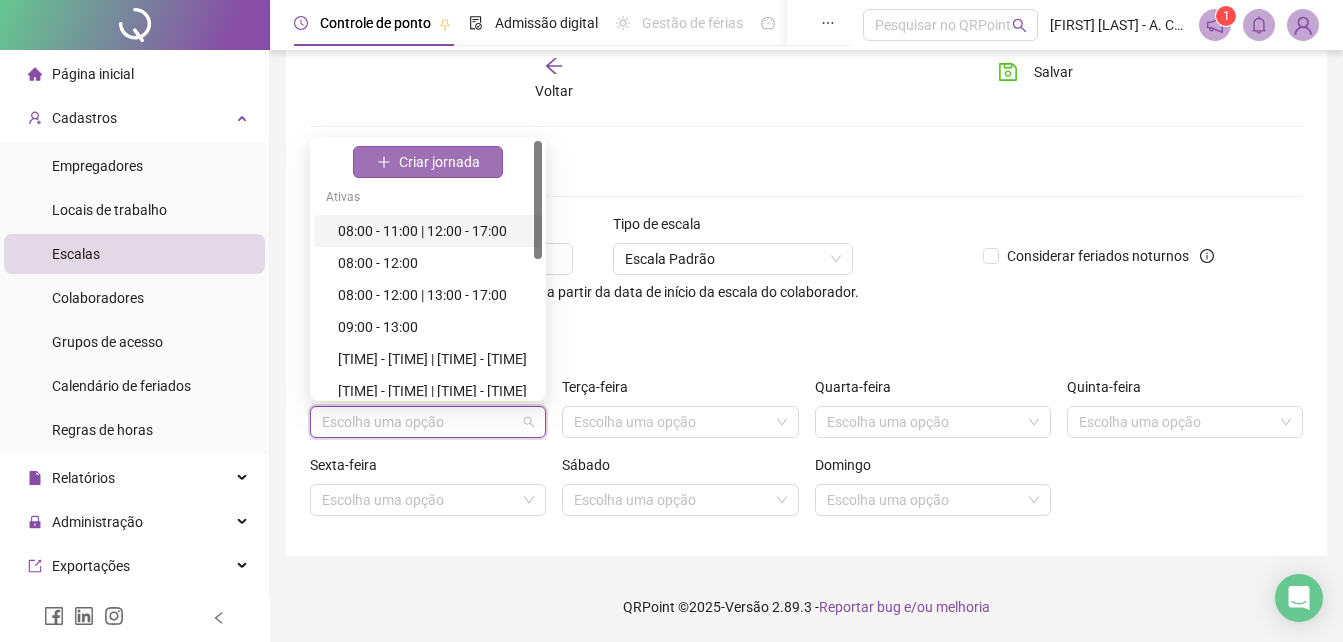 click on "Criar jornada" at bounding box center (439, 162) 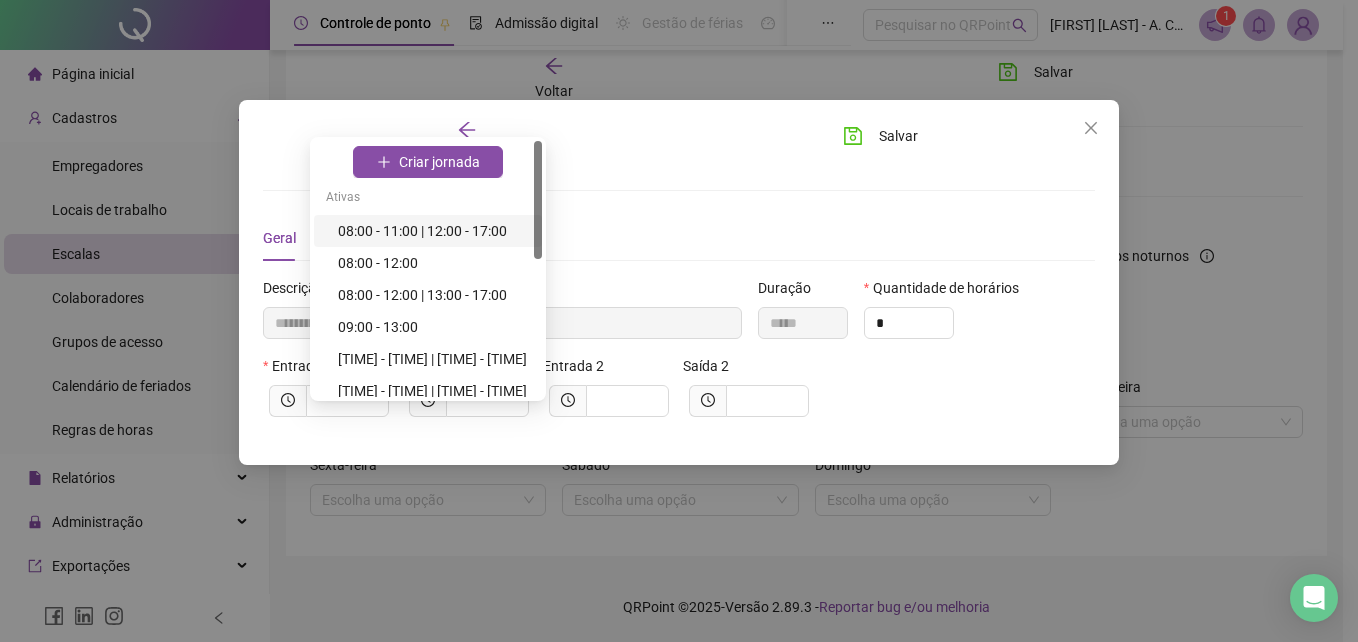 type 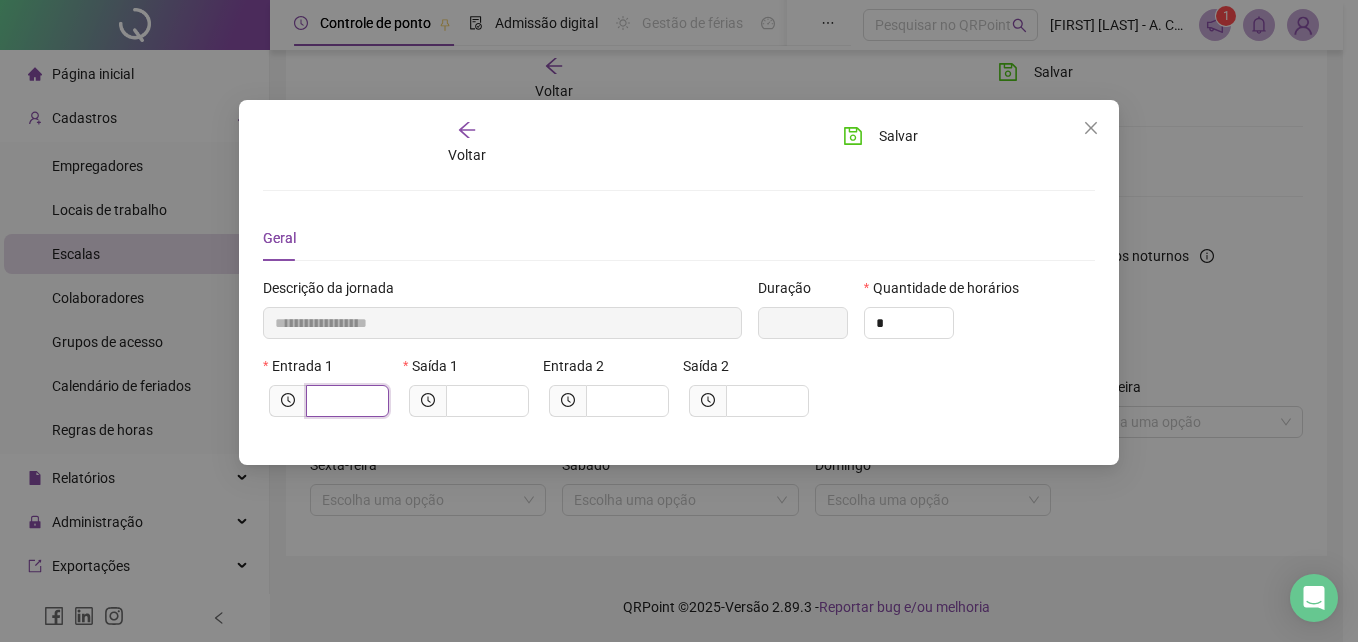 click at bounding box center (345, 401) 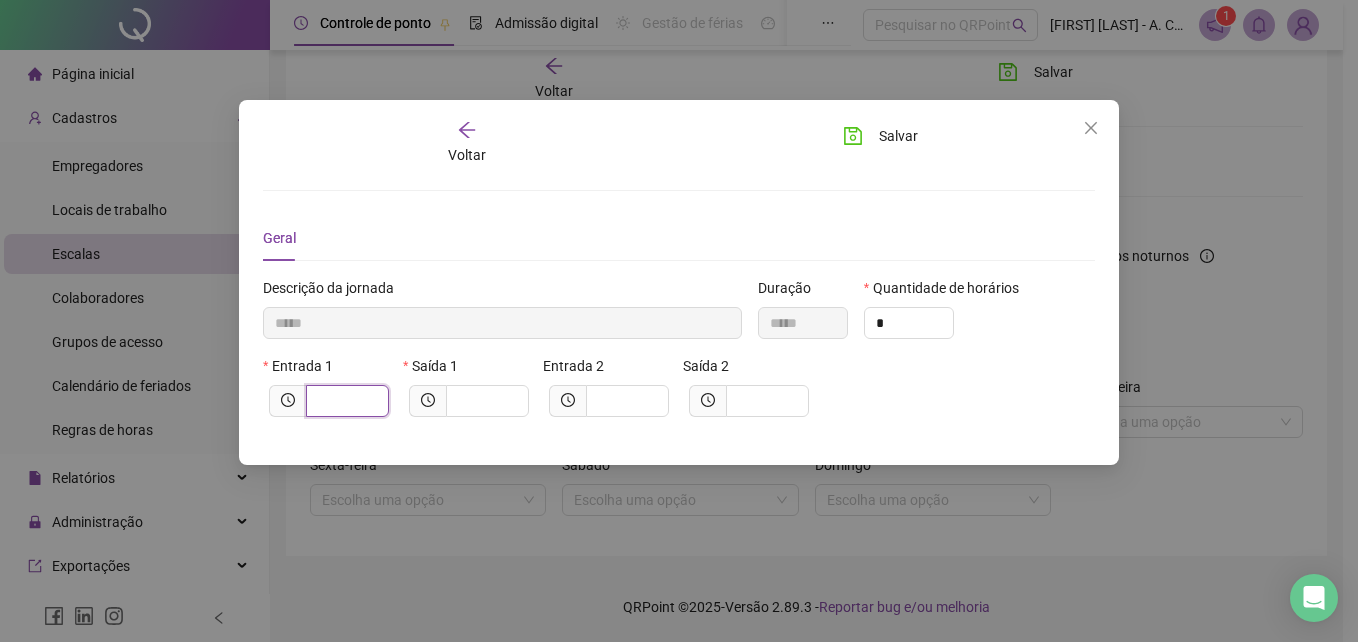type on "*" 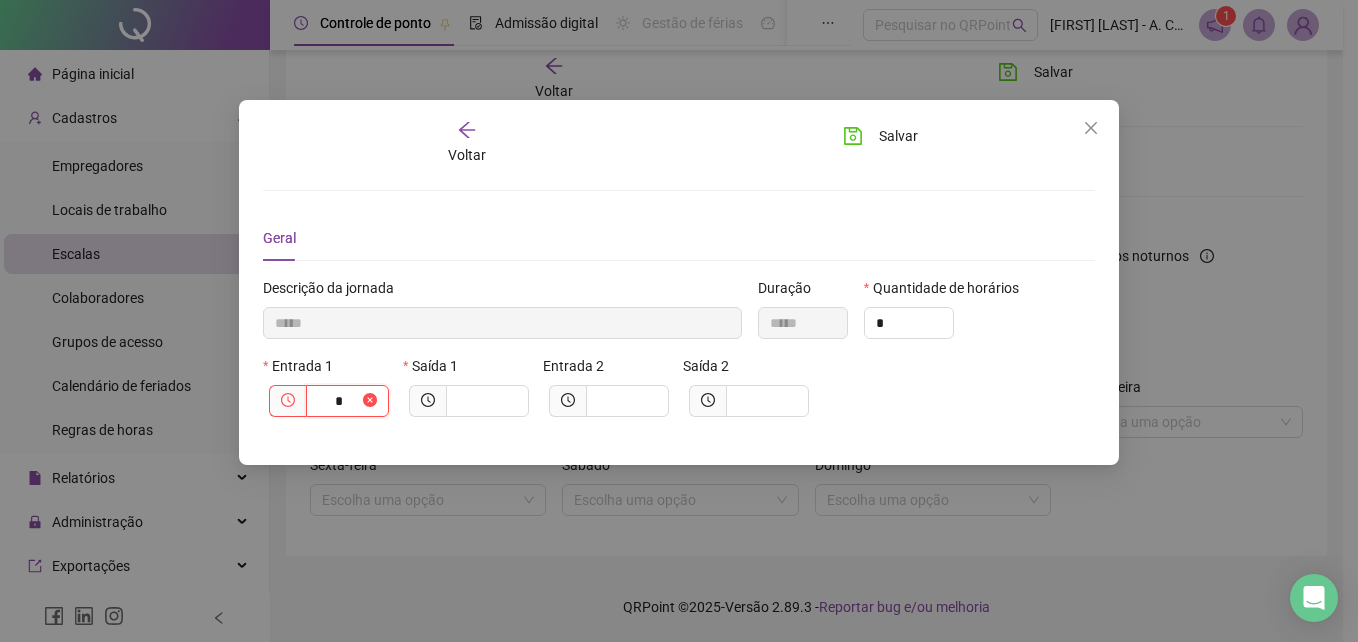 type on "******" 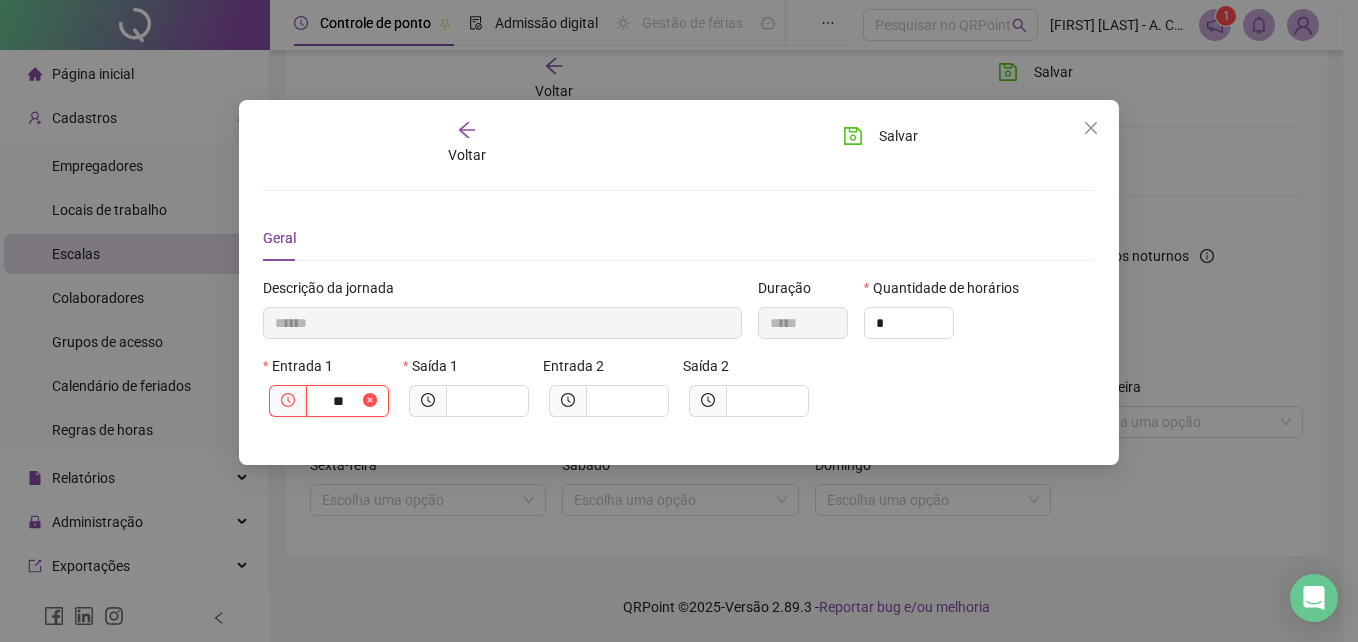 type on "********" 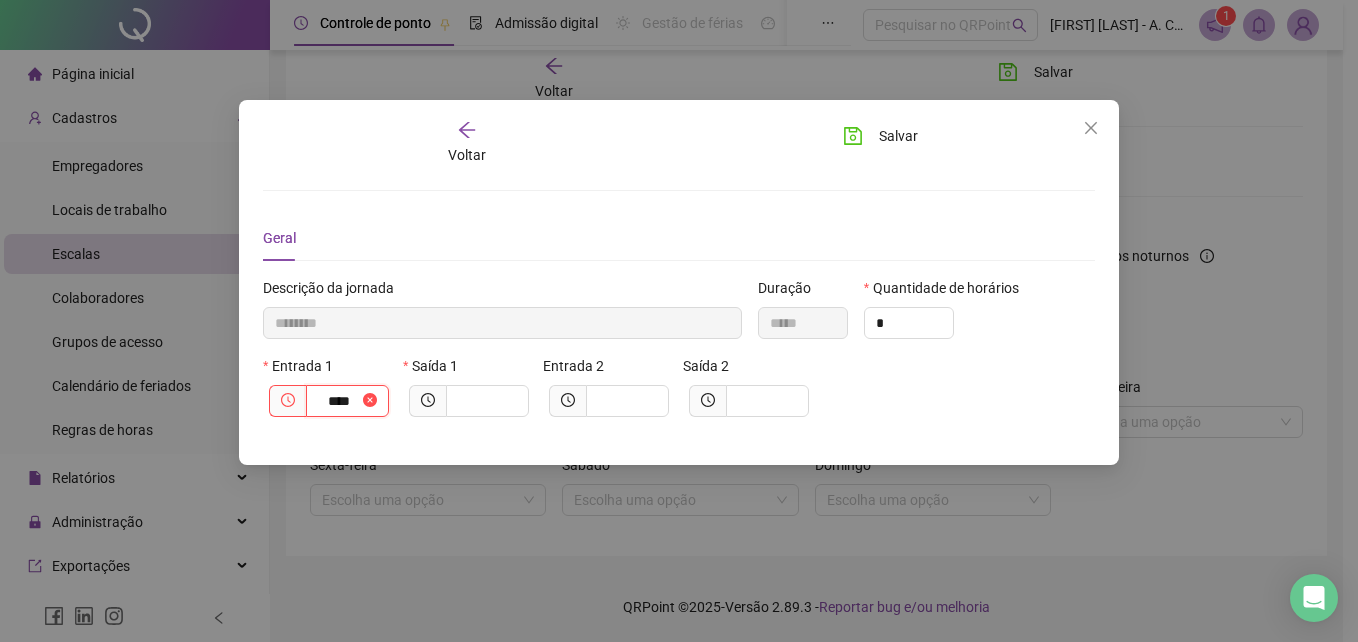 type on "*********" 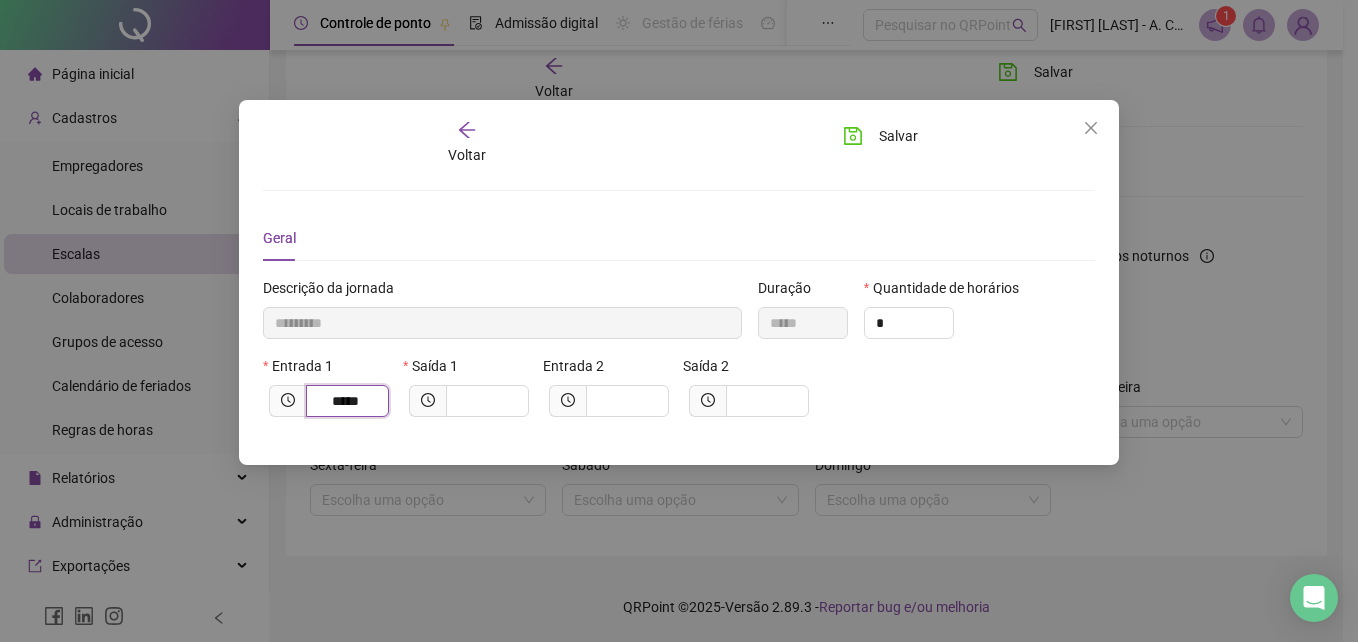 type on "*****" 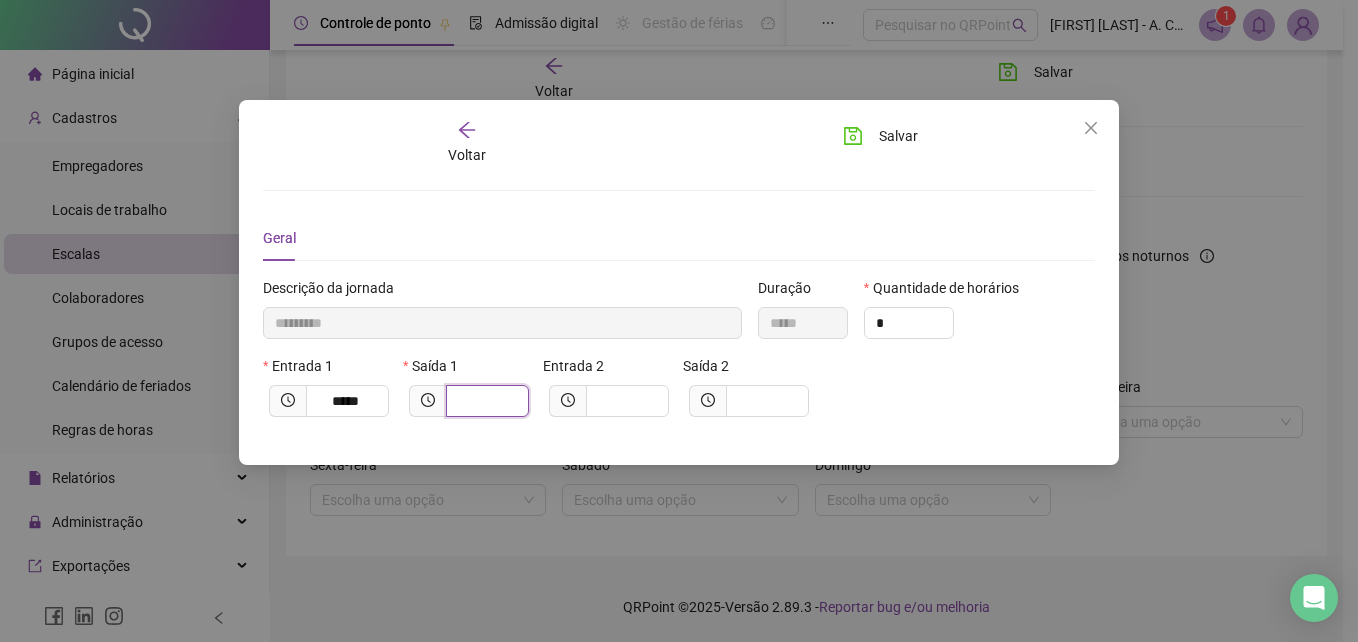 click at bounding box center (485, 401) 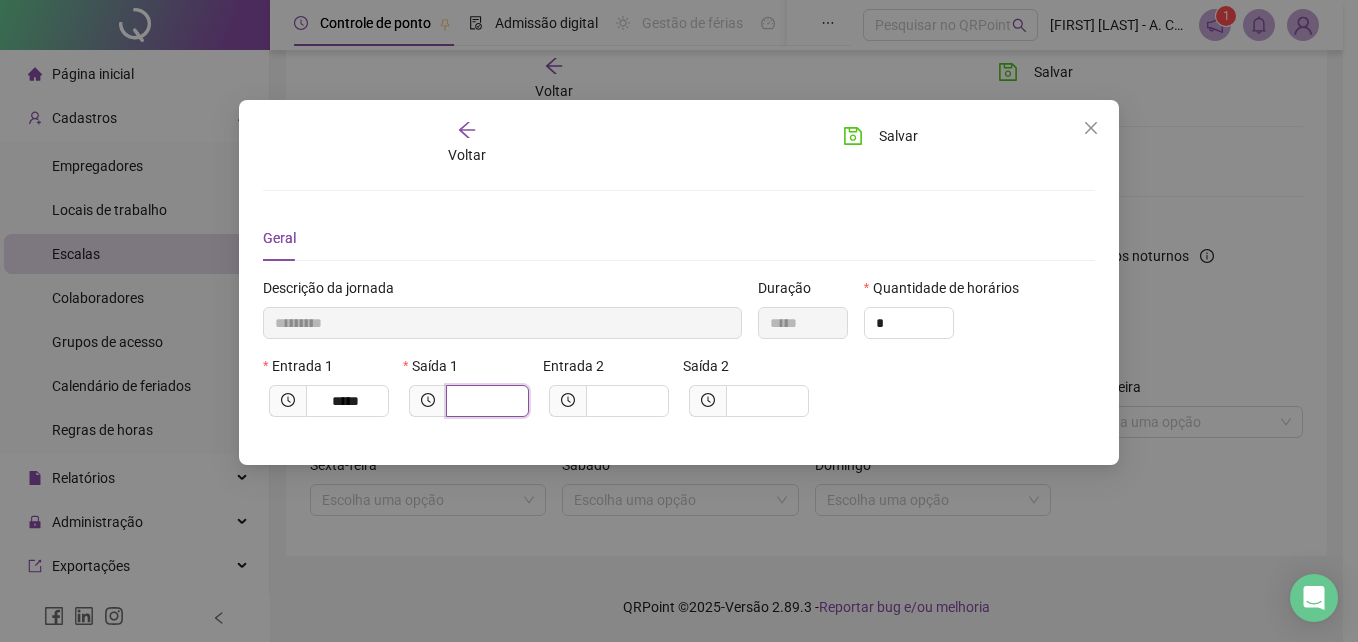 type on "*********" 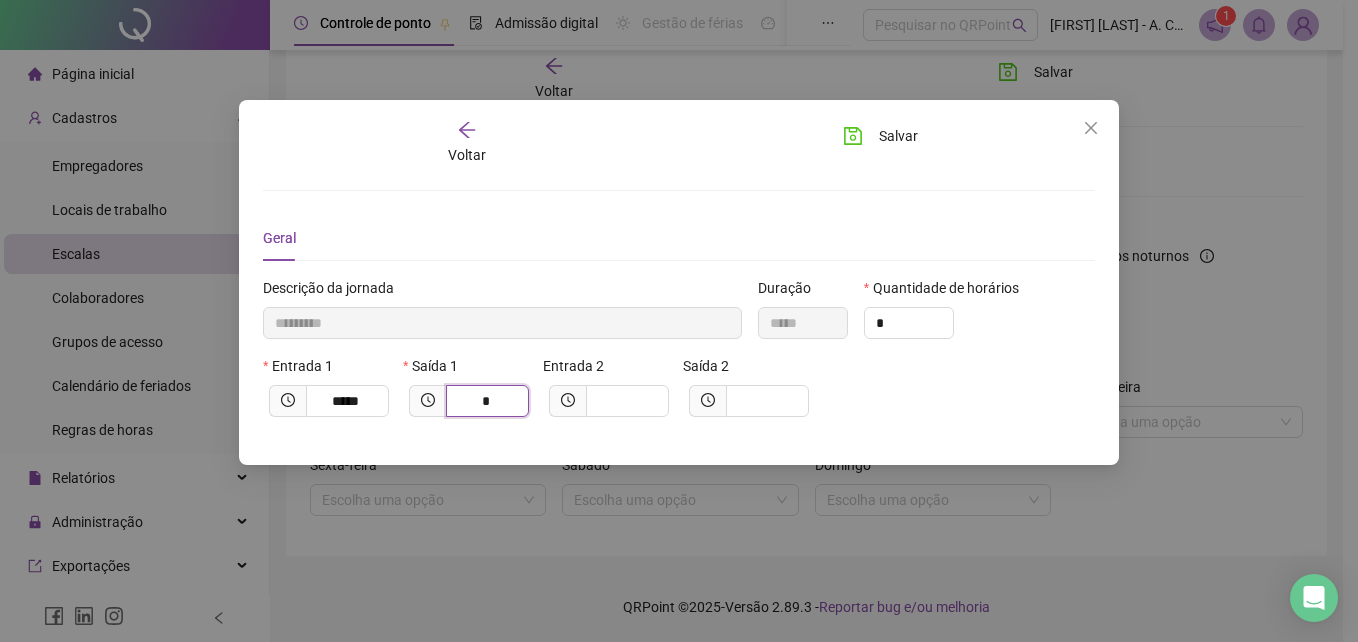 type on "**********" 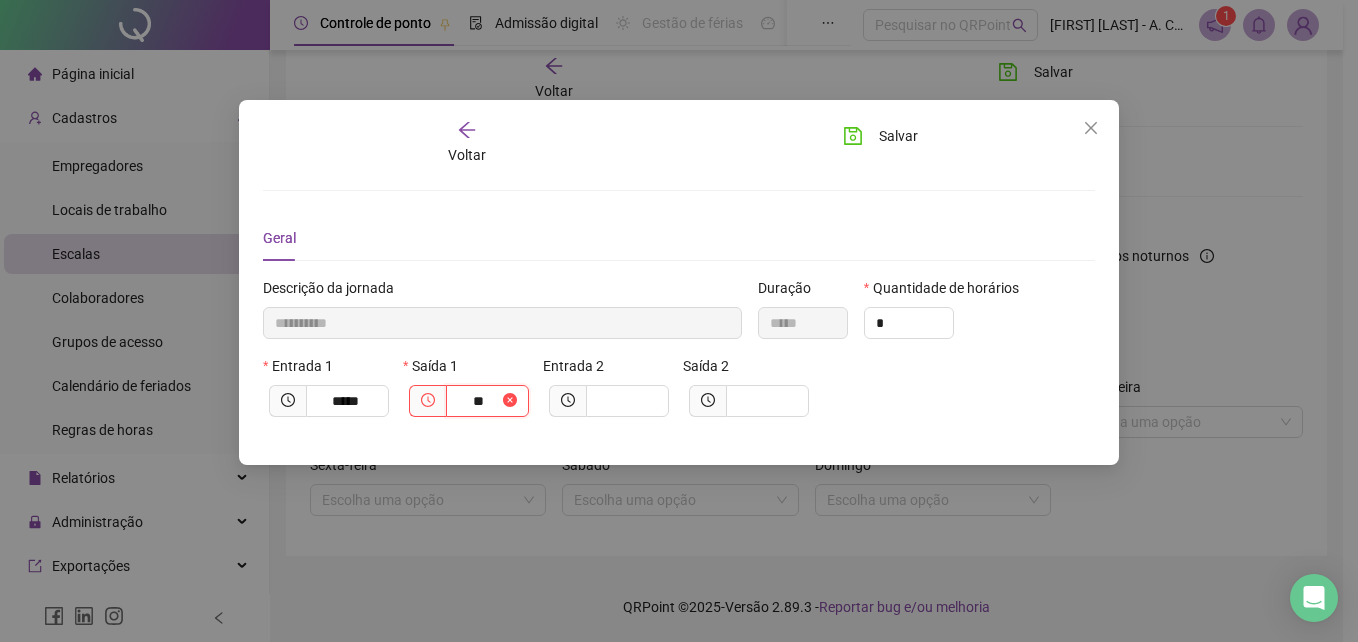 type on "**********" 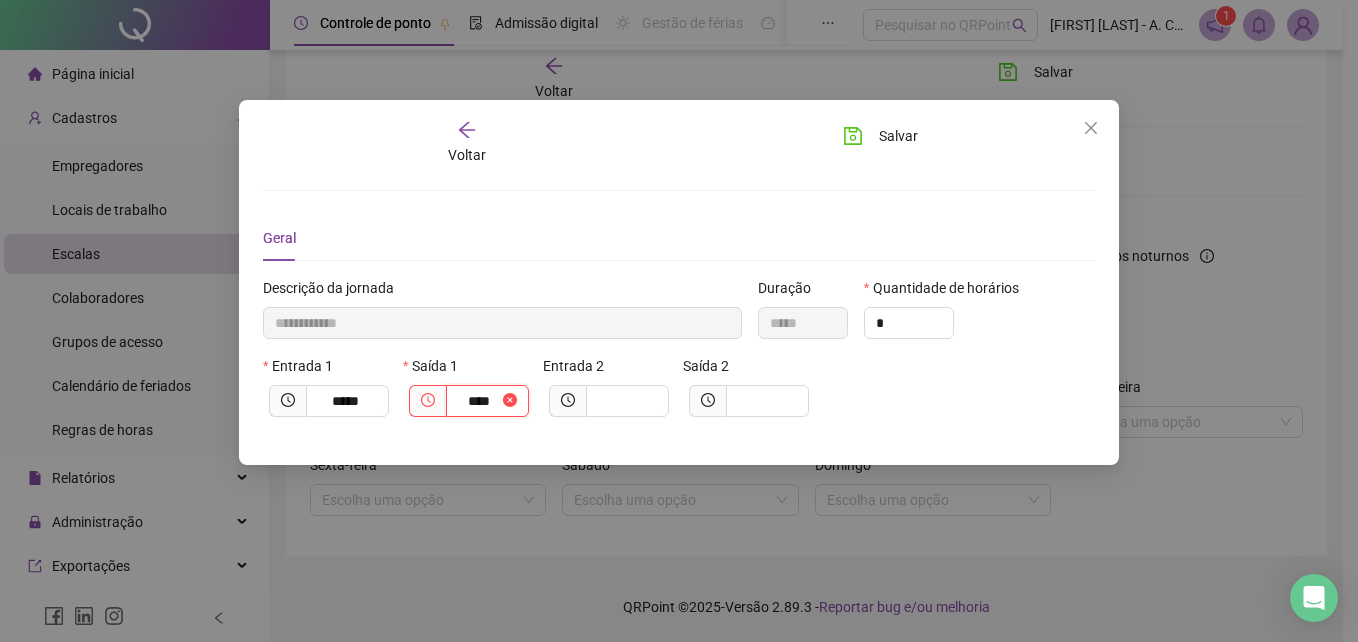 type on "**********" 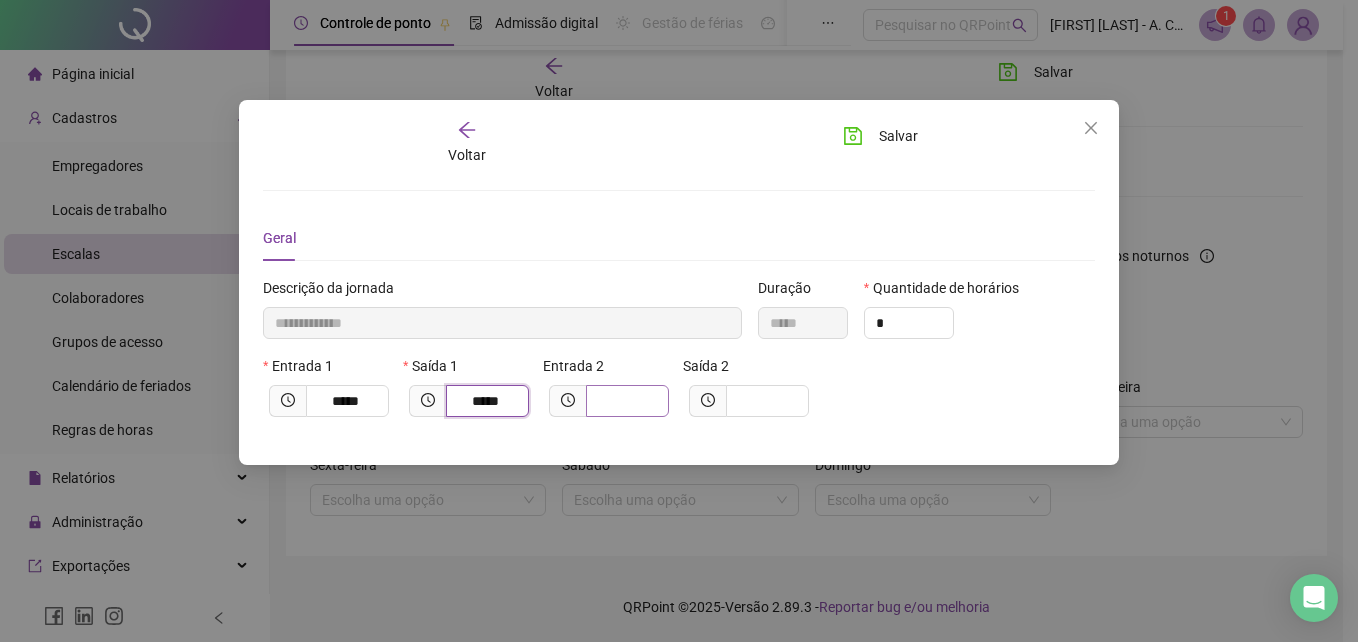 type on "*****" 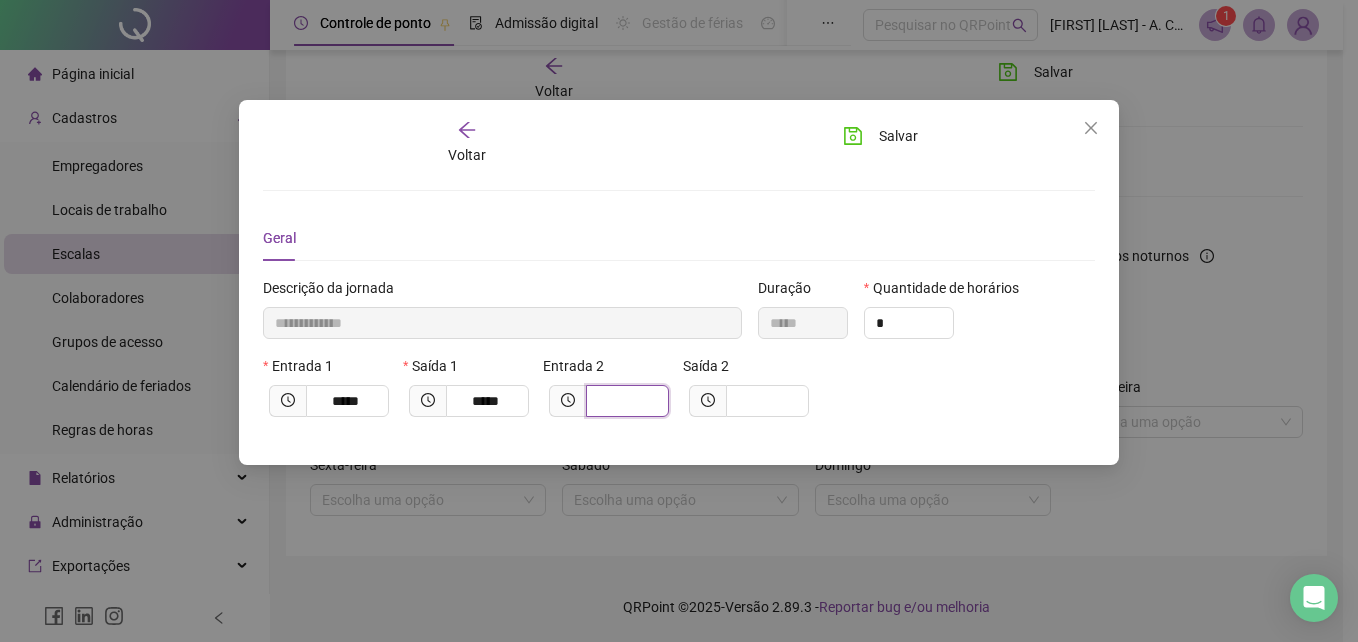 click at bounding box center [625, 401] 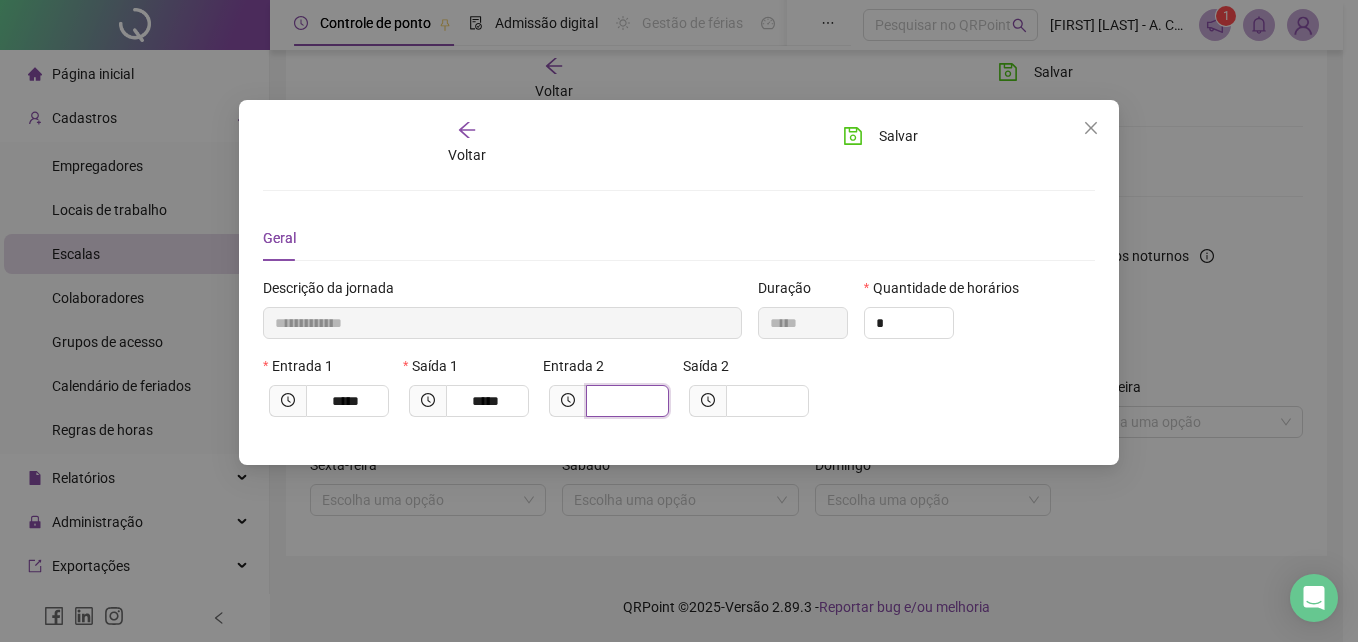 type on "**********" 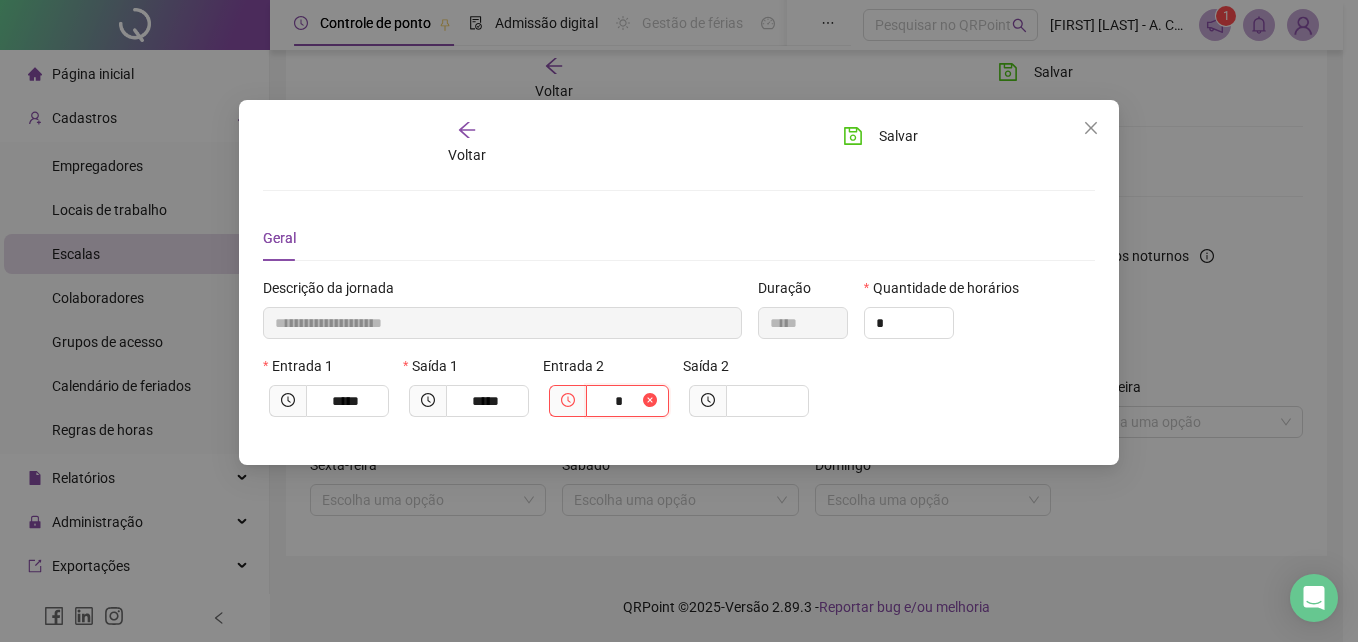 type on "**********" 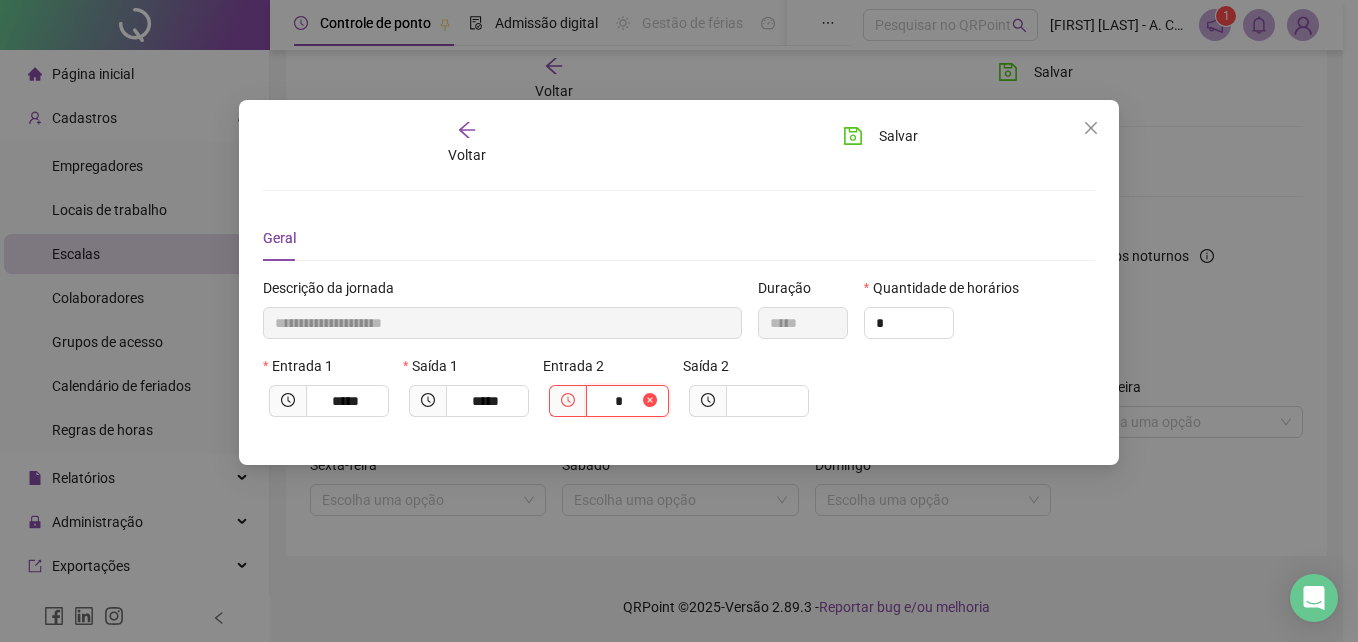 type on "**" 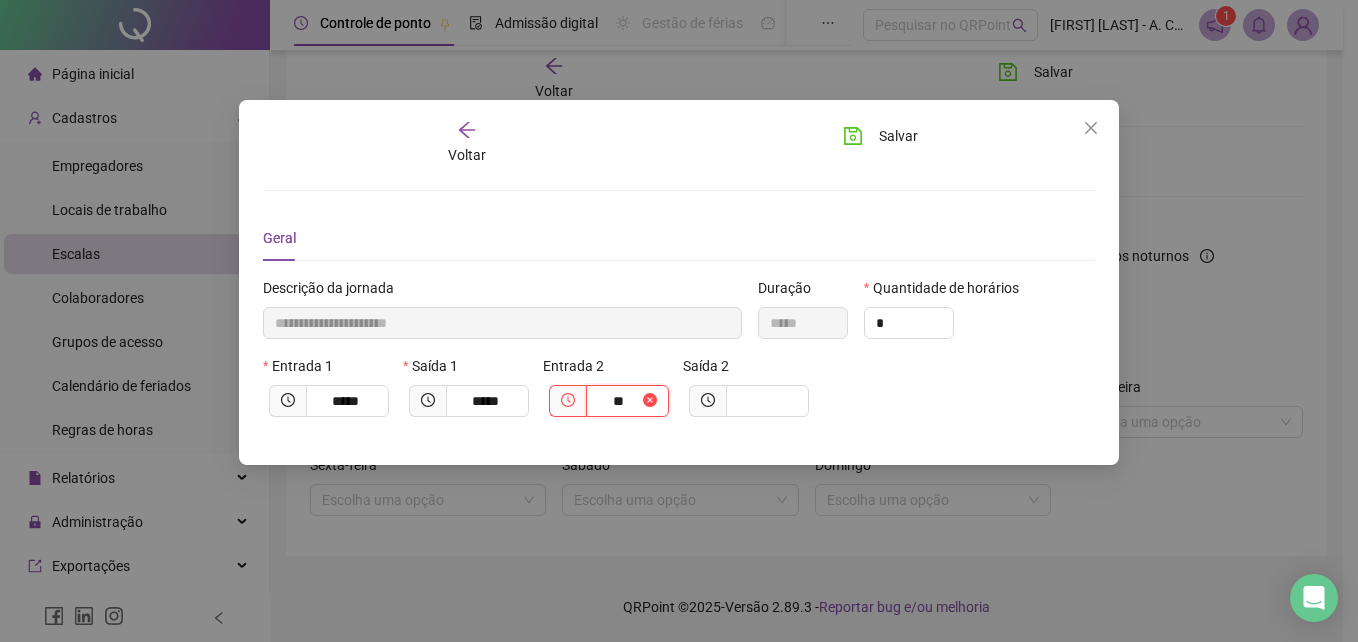 type on "**********" 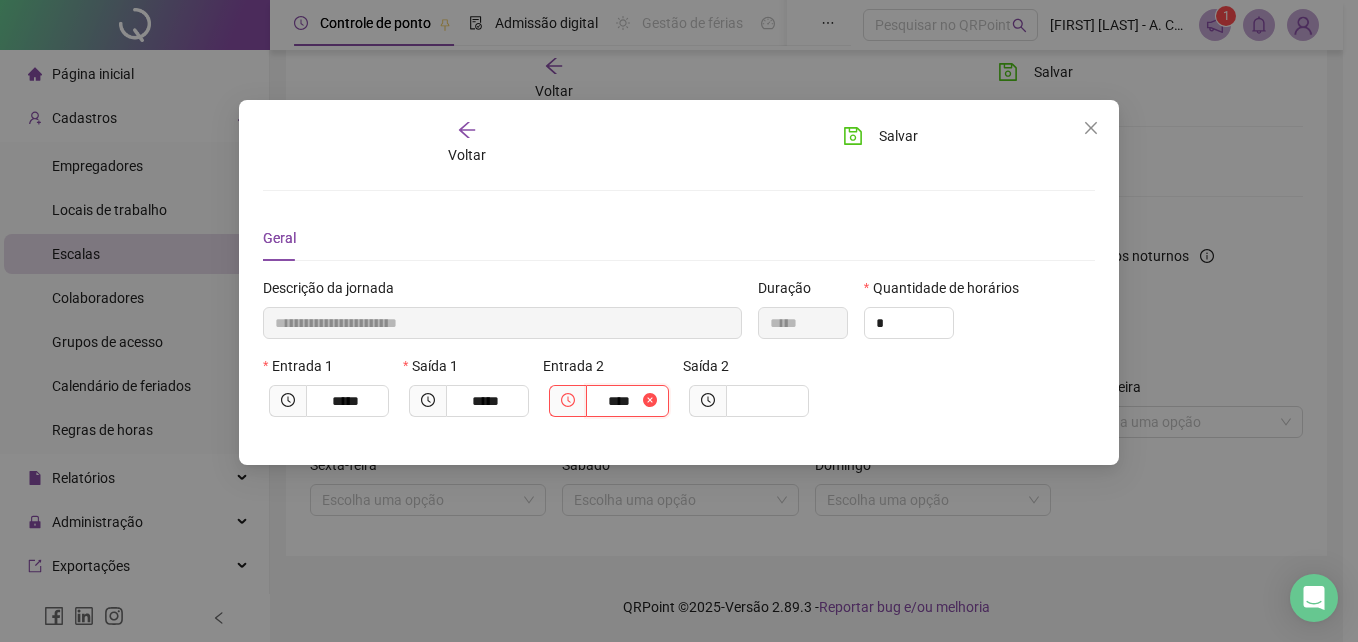 type on "**********" 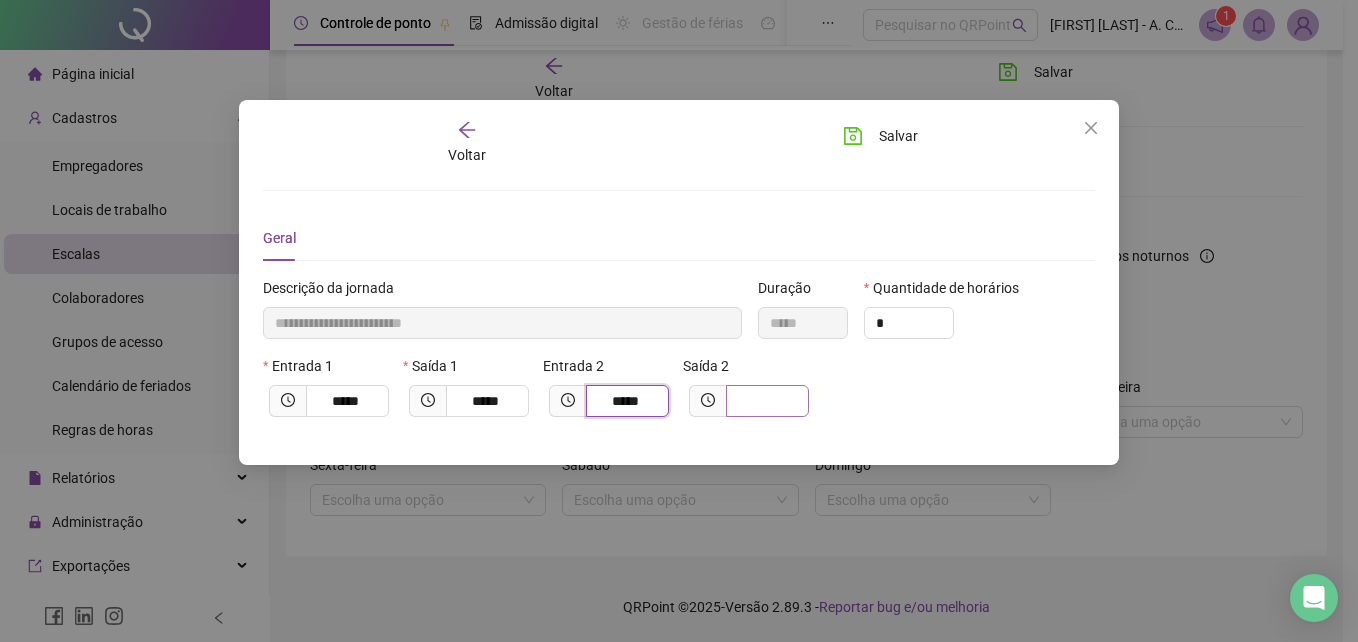 type on "*****" 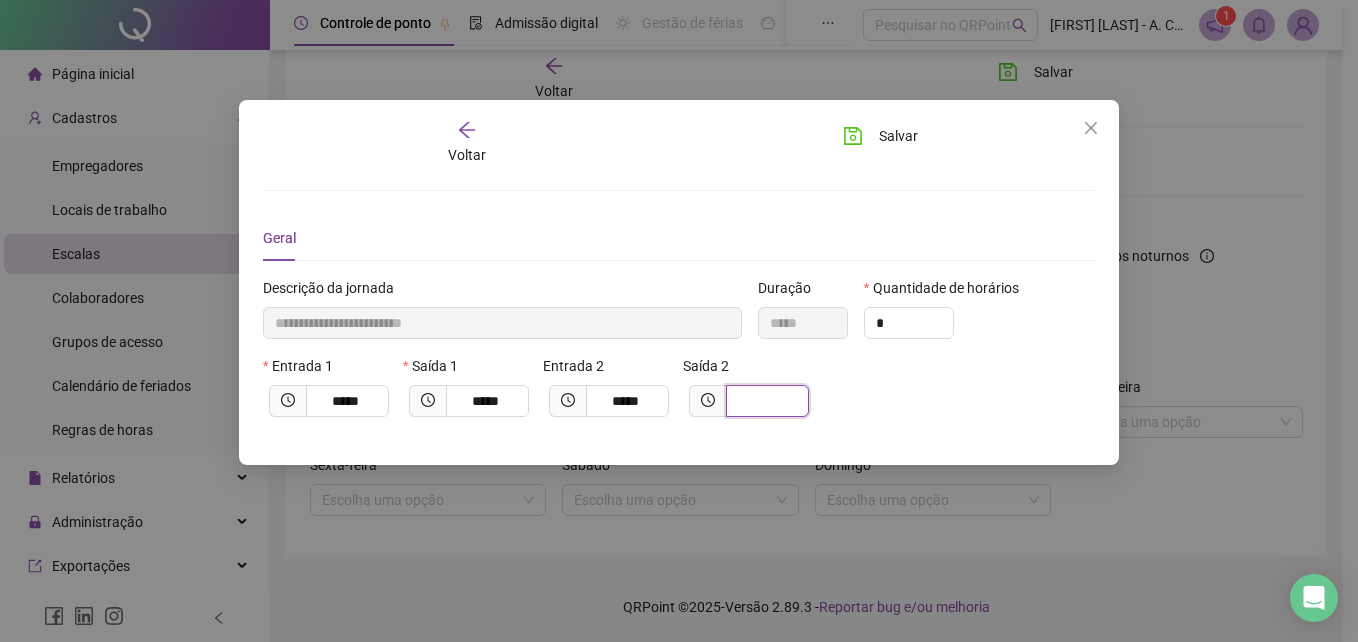 click at bounding box center (765, 401) 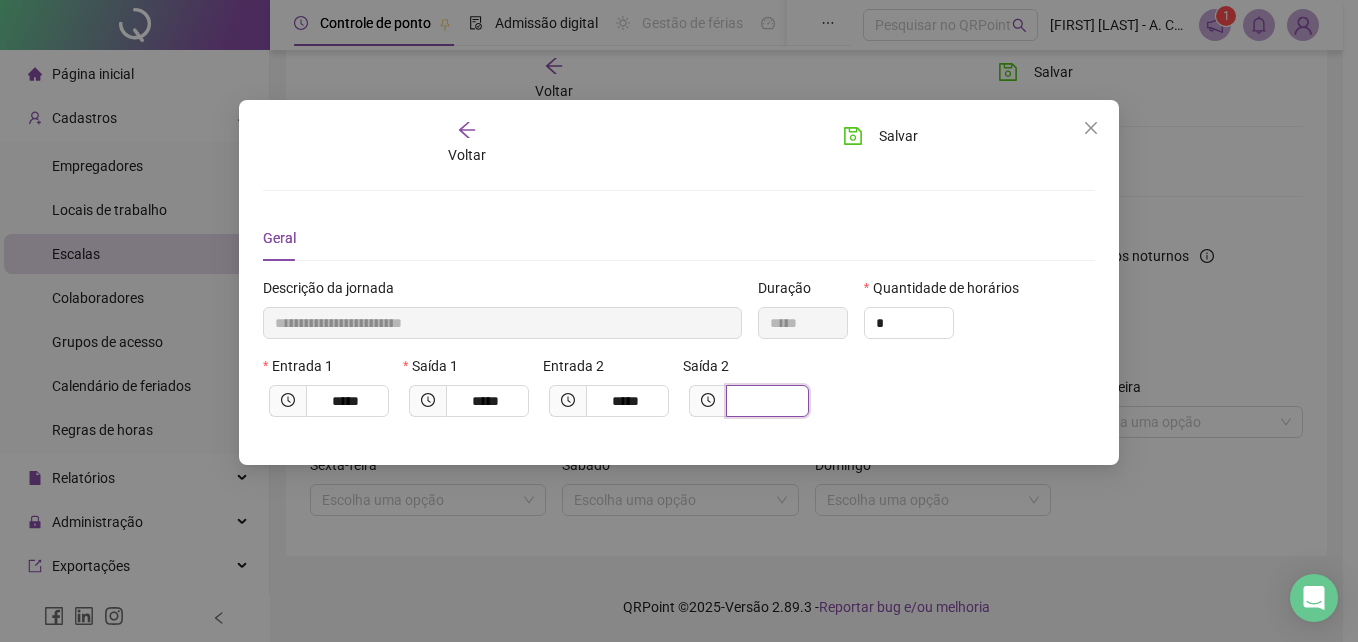 type on "**********" 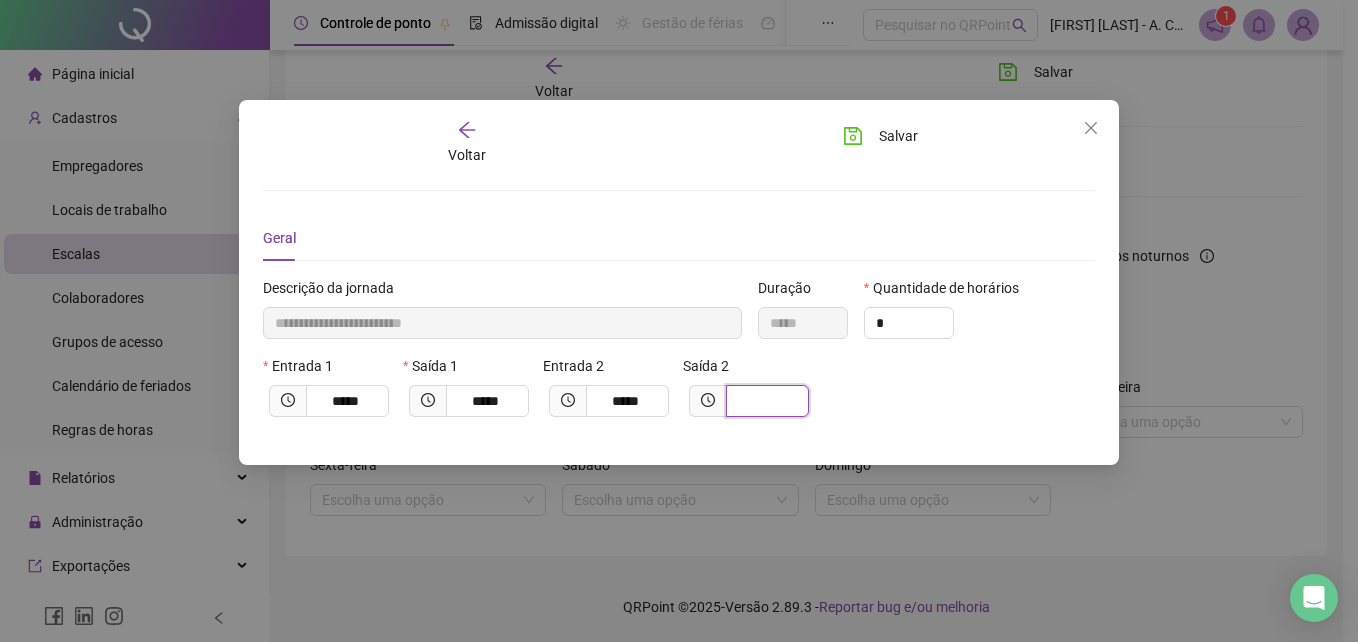 type on "*" 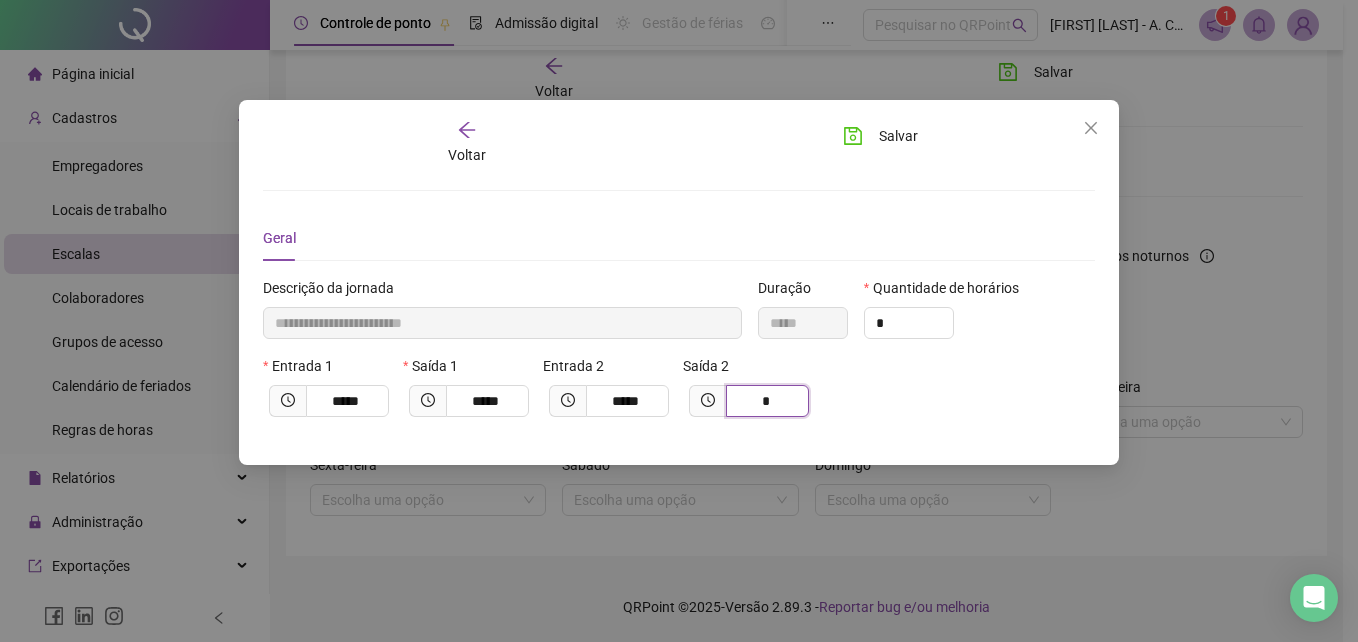 type on "**********" 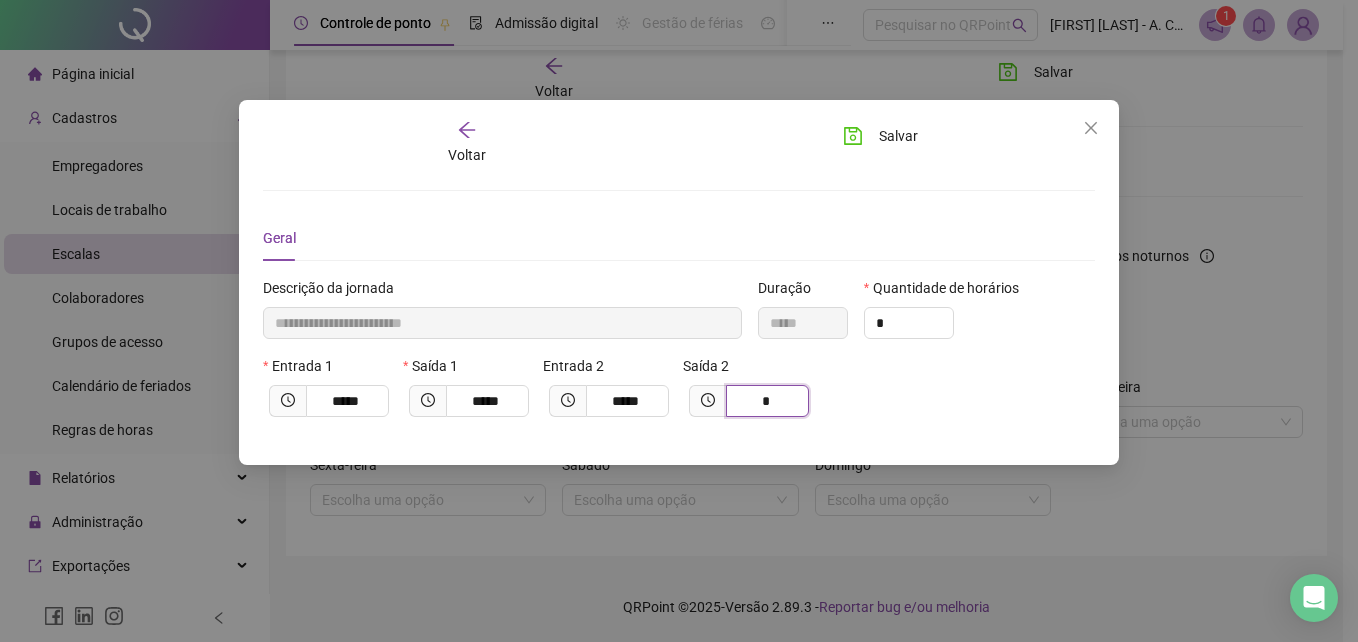 type on "**" 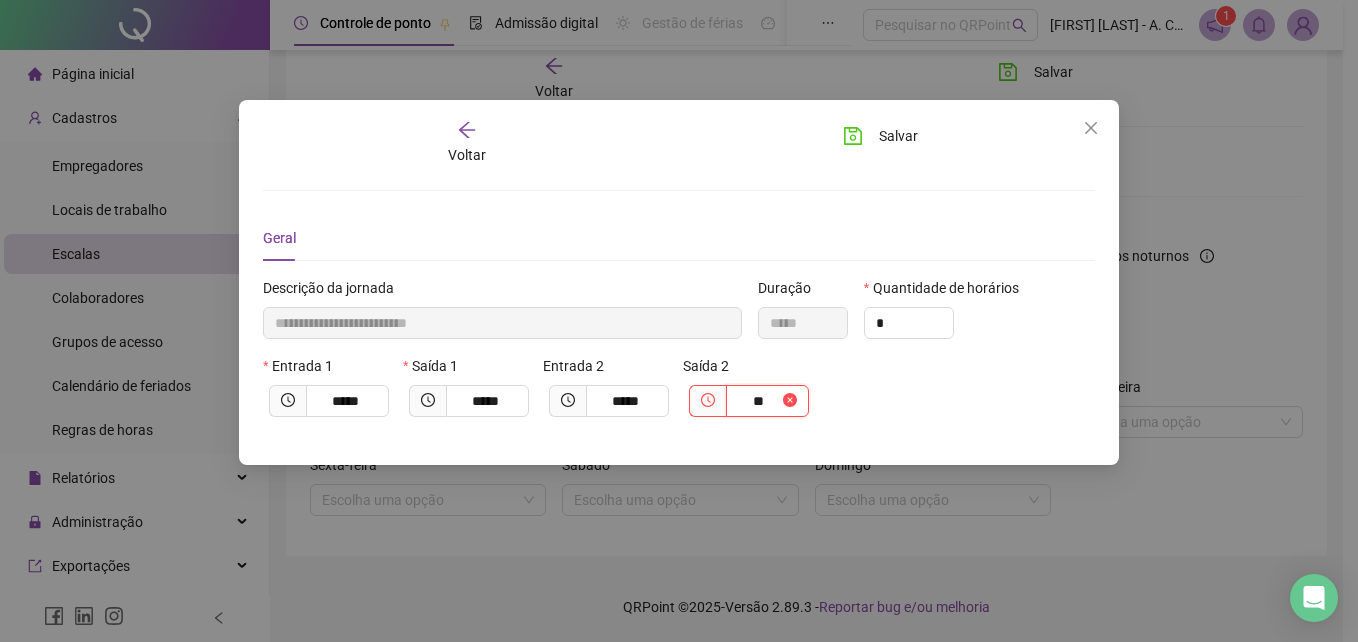 type on "**********" 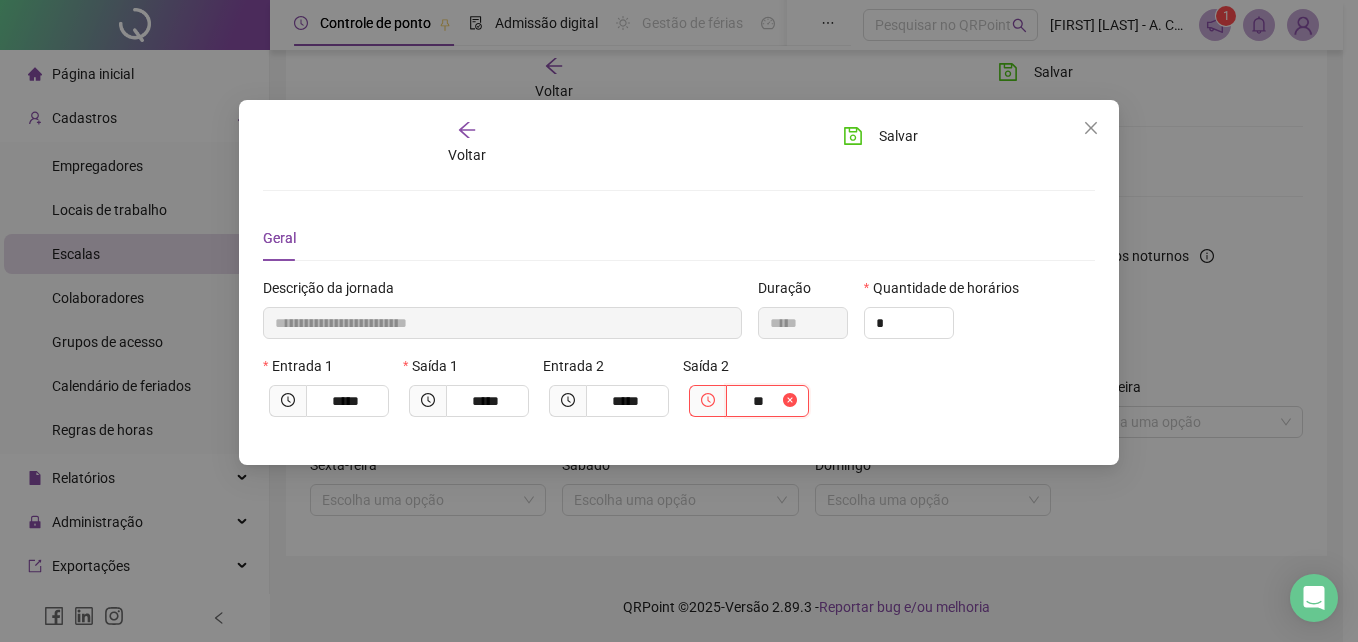 type on "*****" 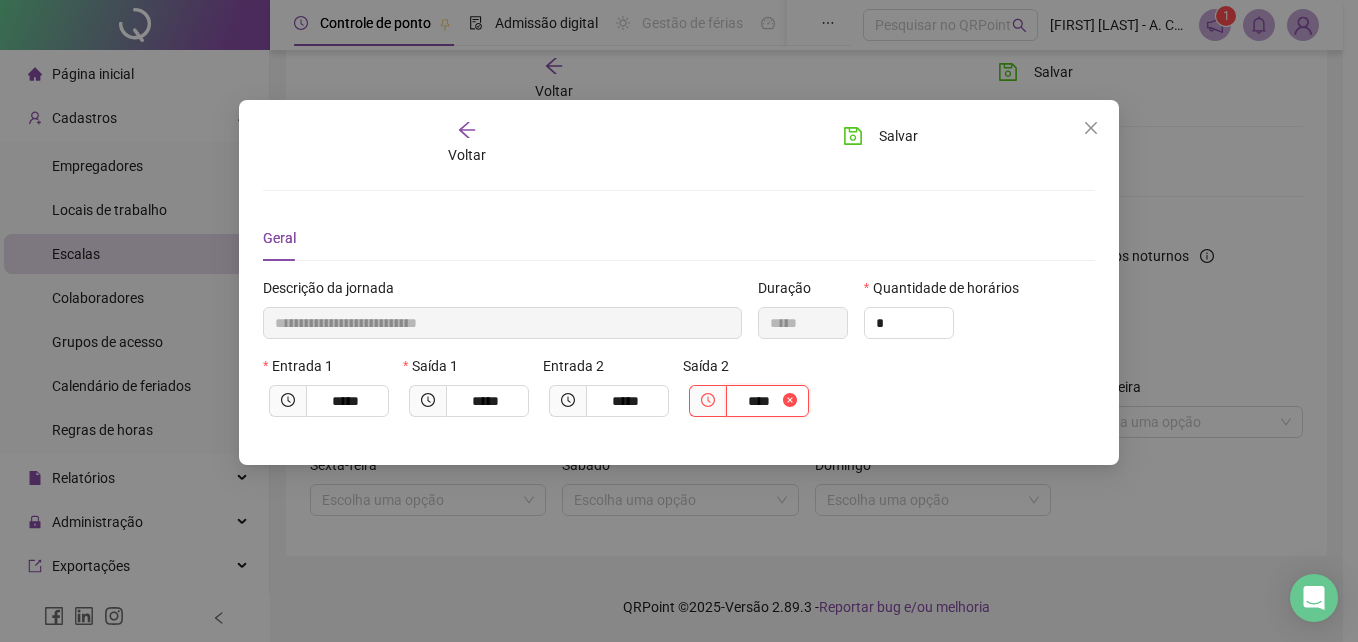 type on "**********" 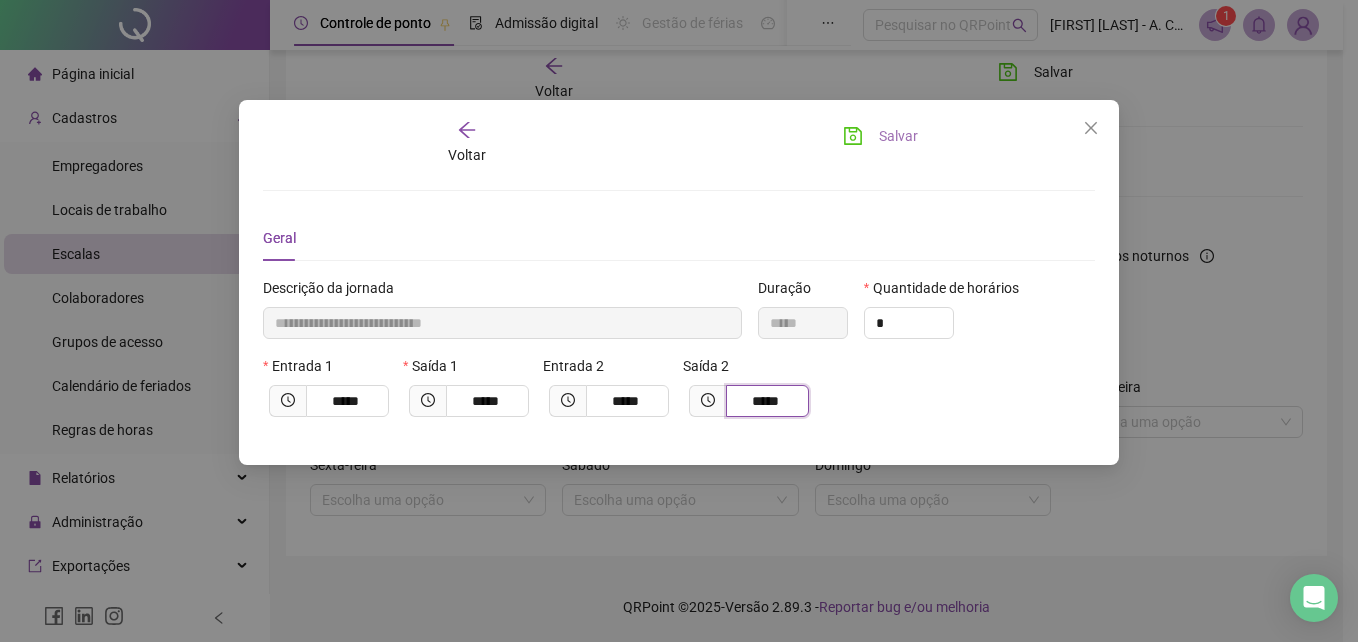 type on "*****" 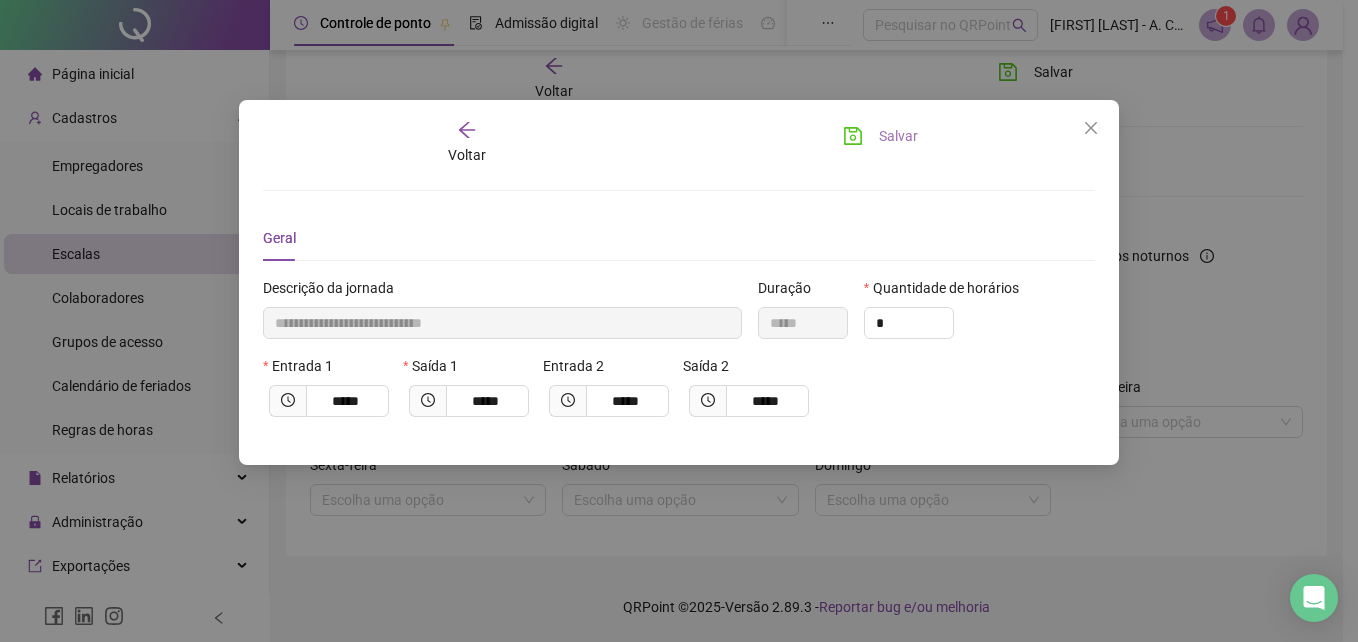 click on "Salvar" at bounding box center [898, 136] 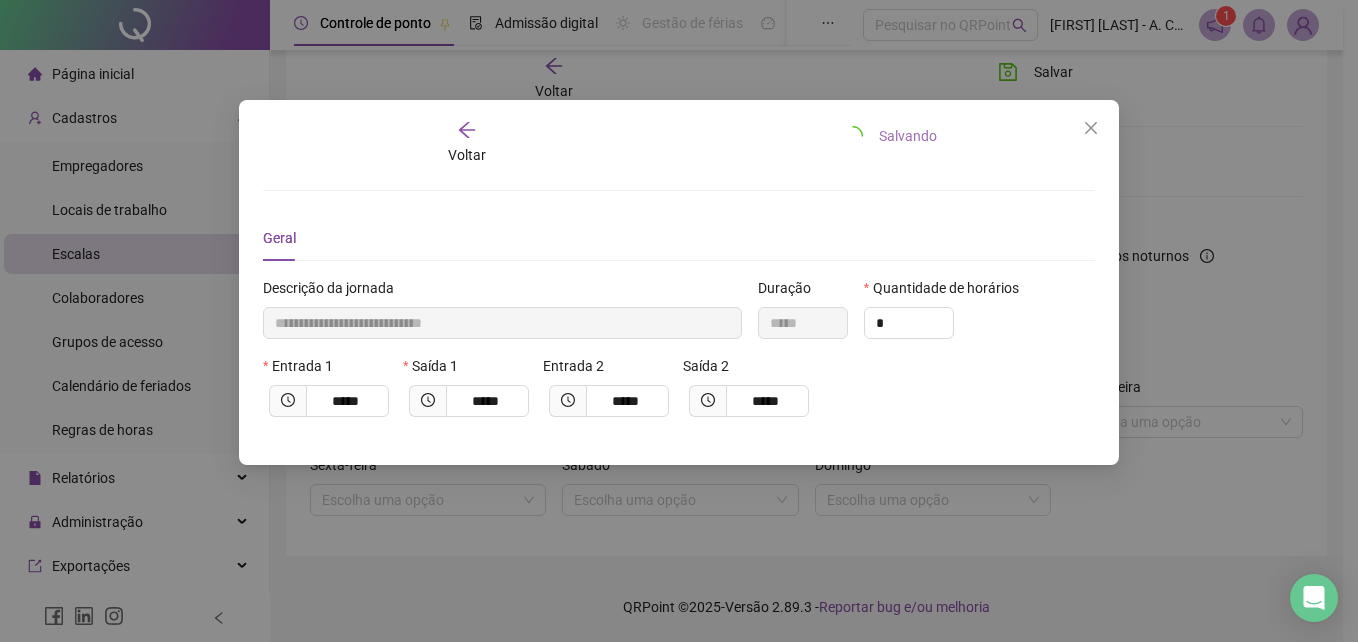 type 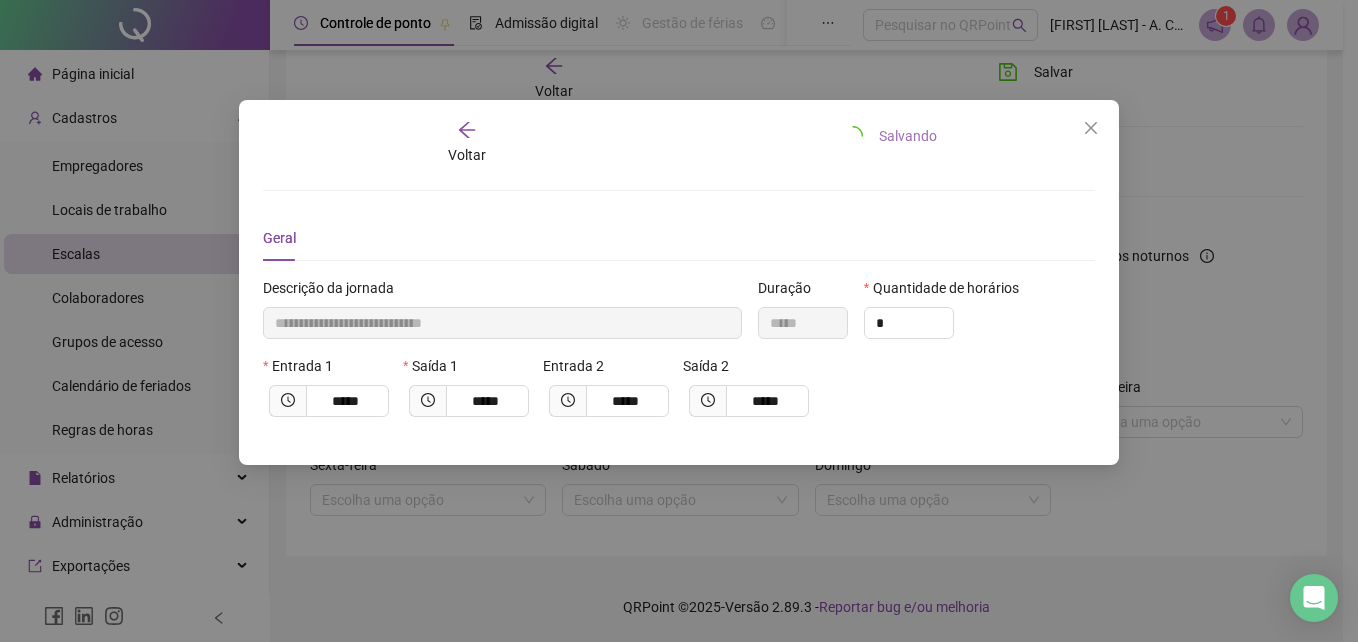 type 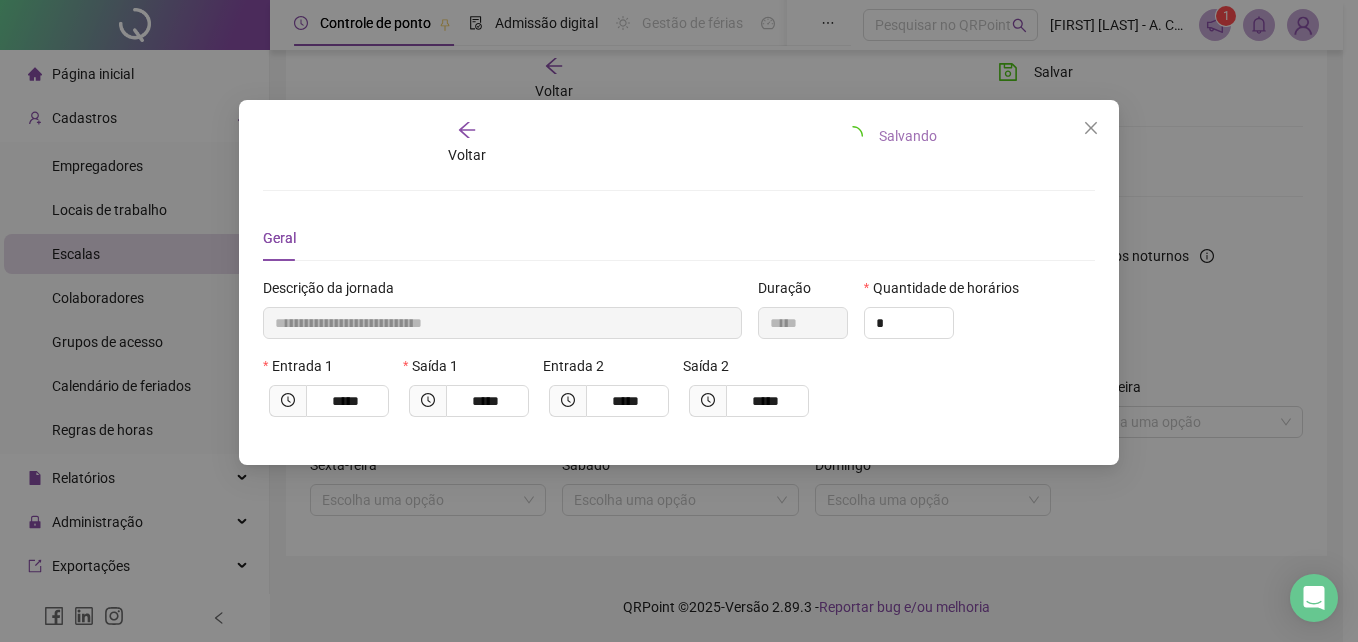 type 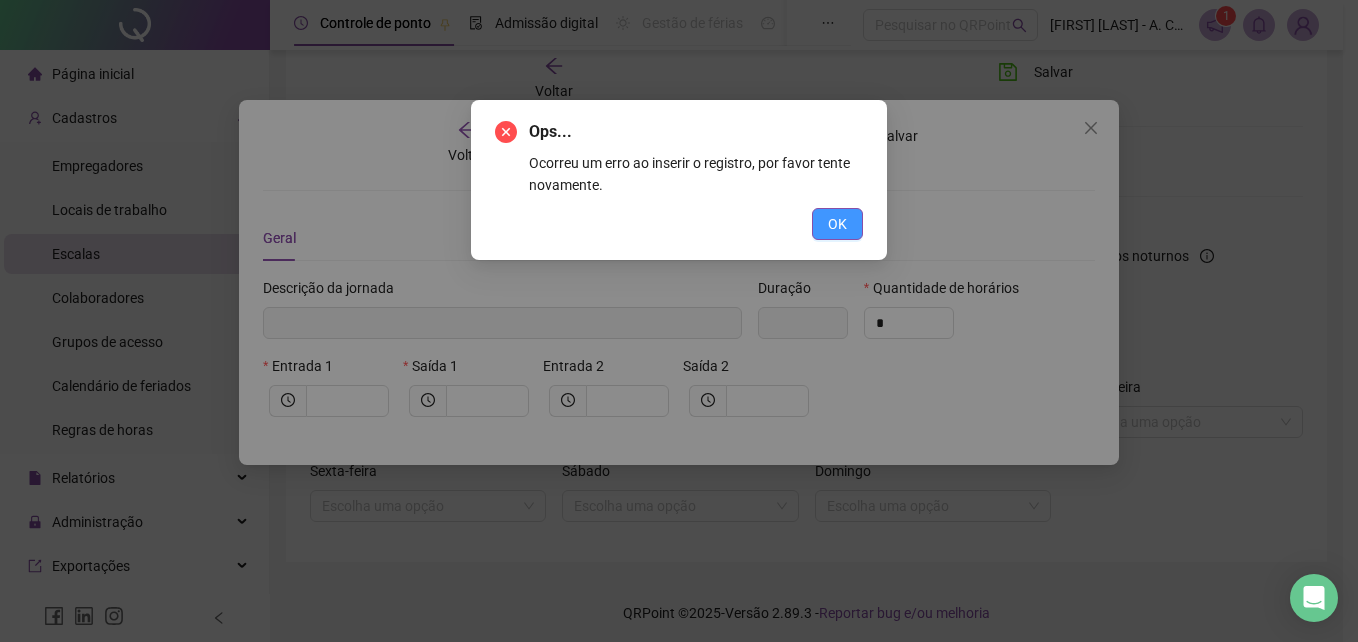 click on "OK" at bounding box center (837, 224) 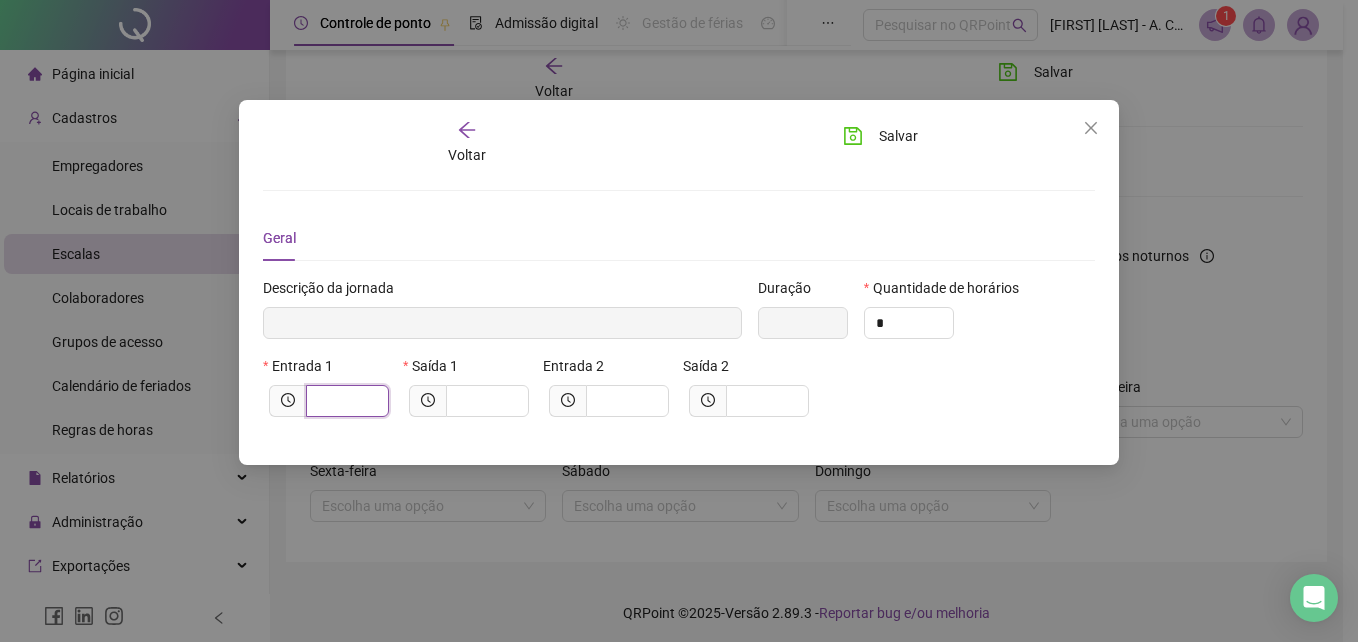click at bounding box center (345, 401) 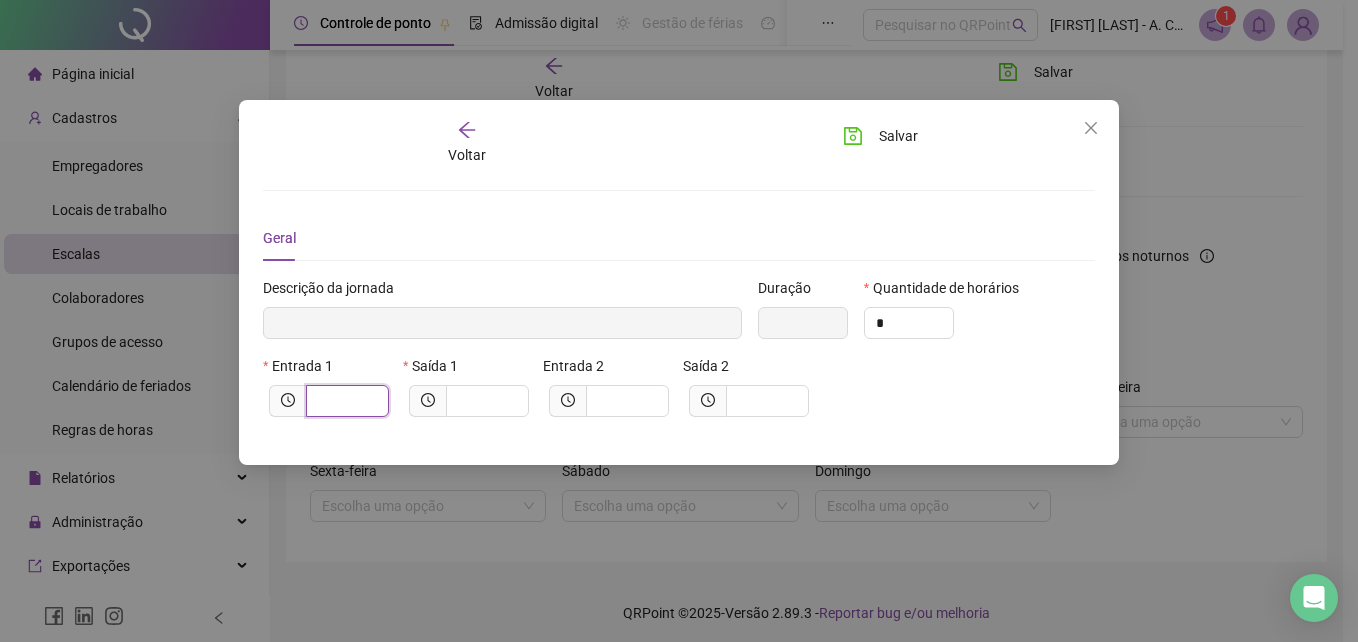 click at bounding box center (345, 401) 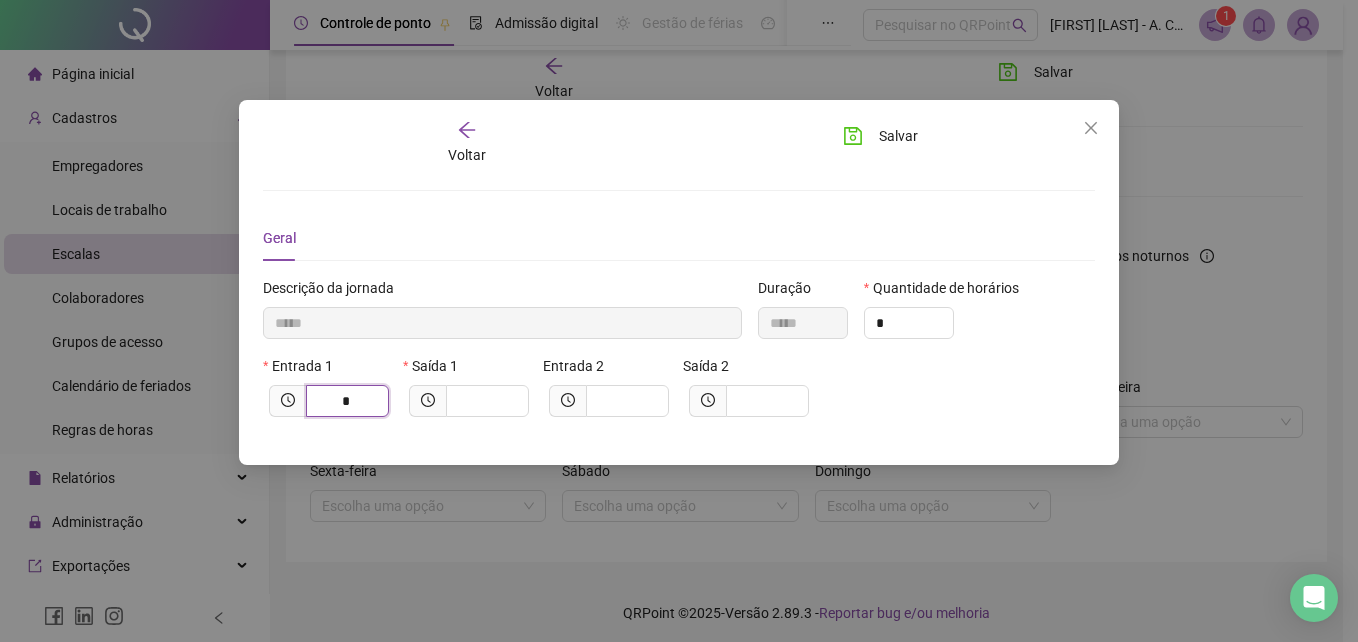 type on "******" 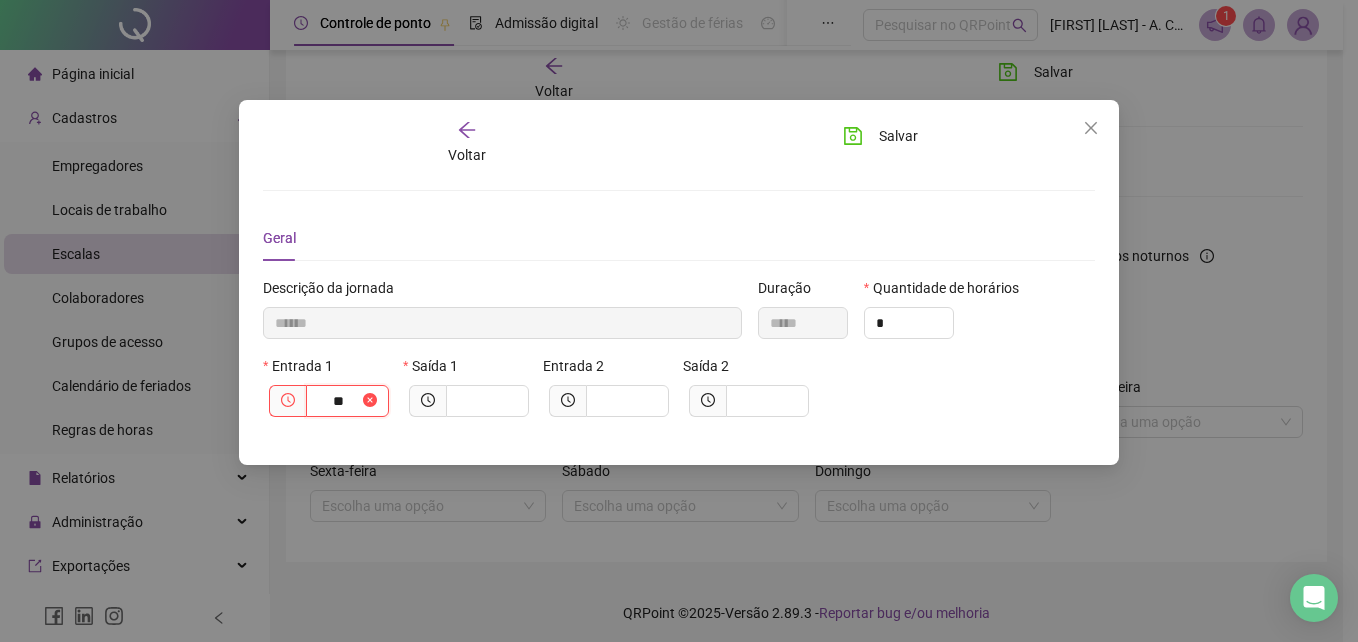 type on "********" 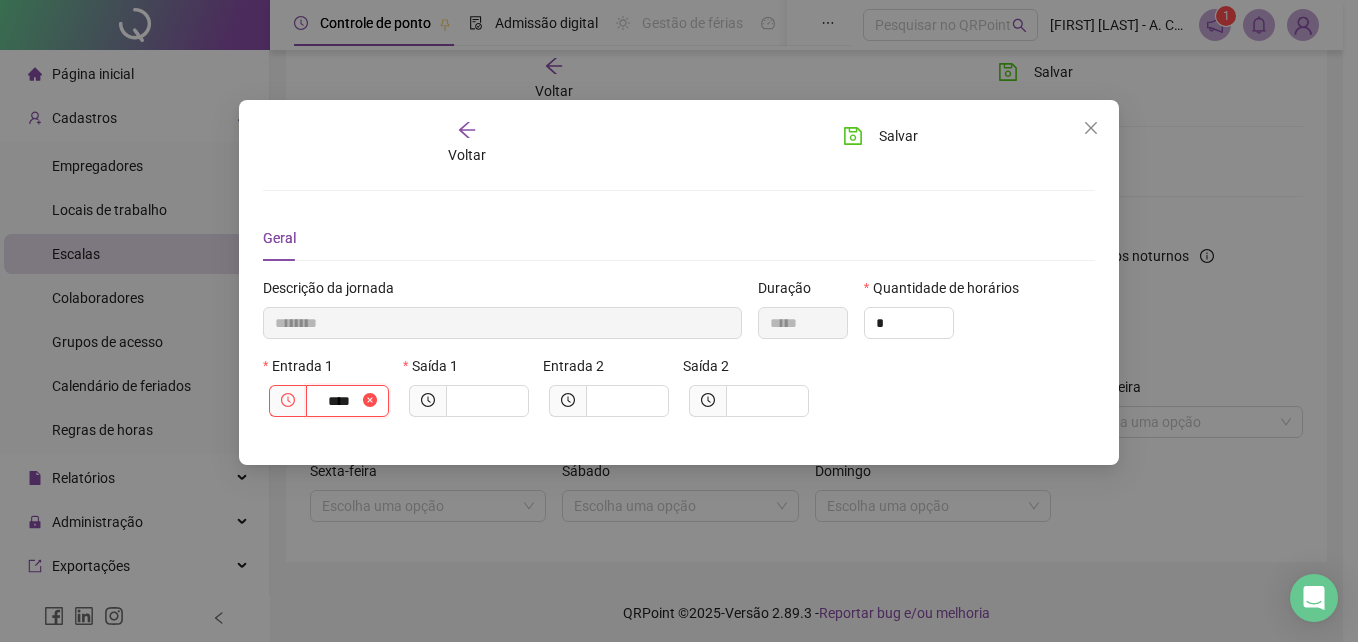 type on "*********" 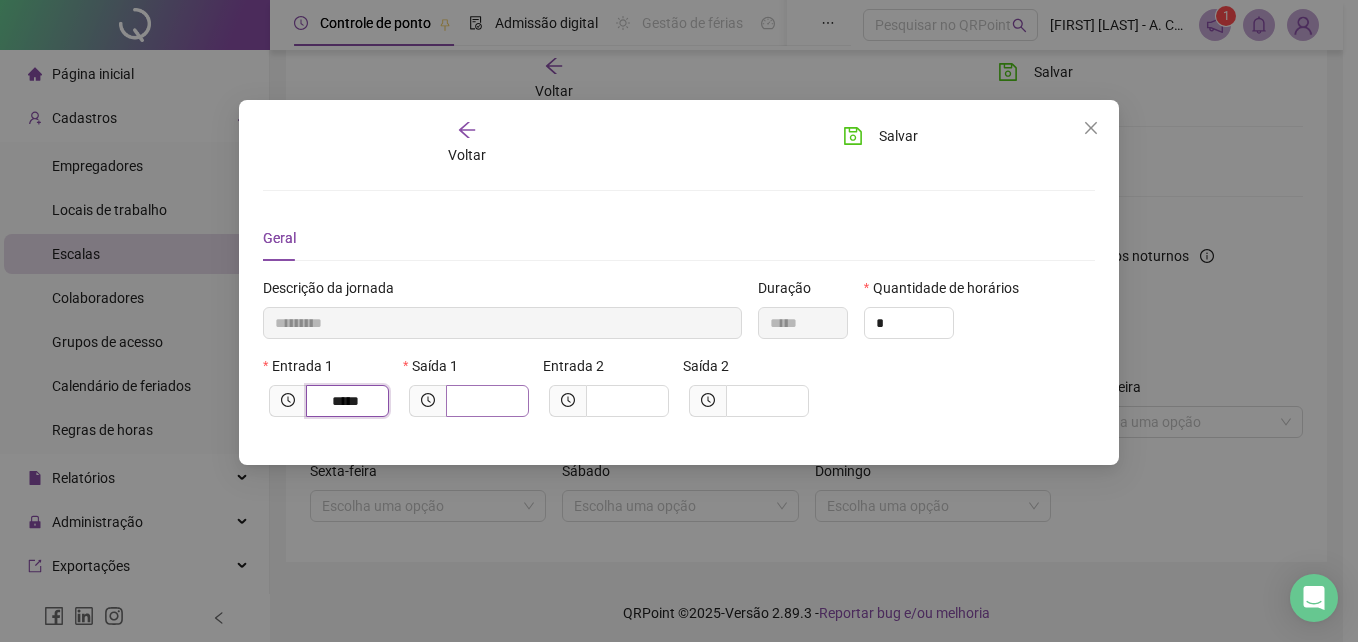 type on "*****" 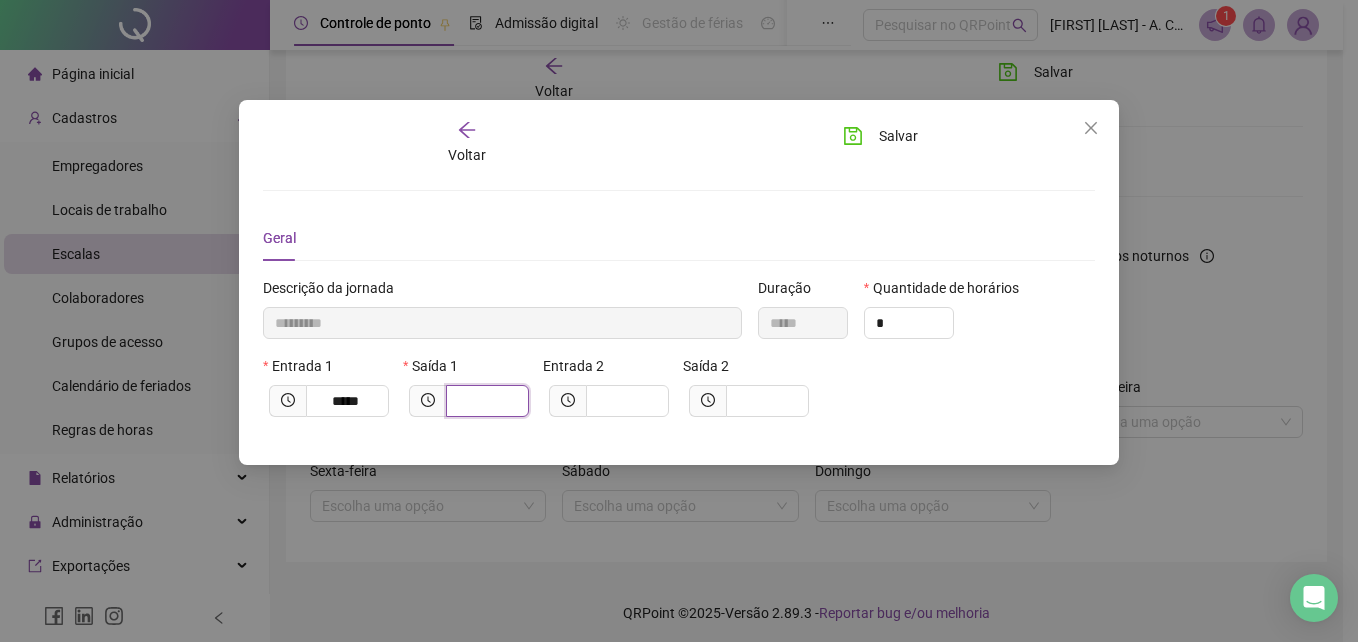 click at bounding box center (485, 401) 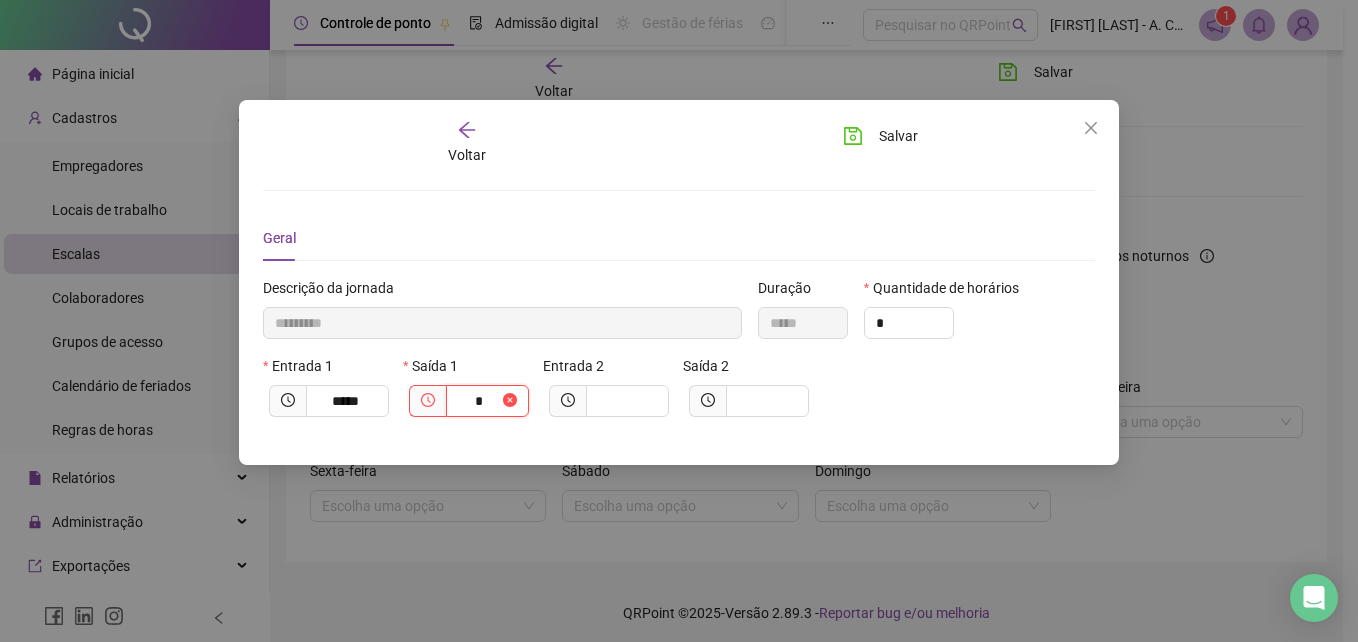 type on "**********" 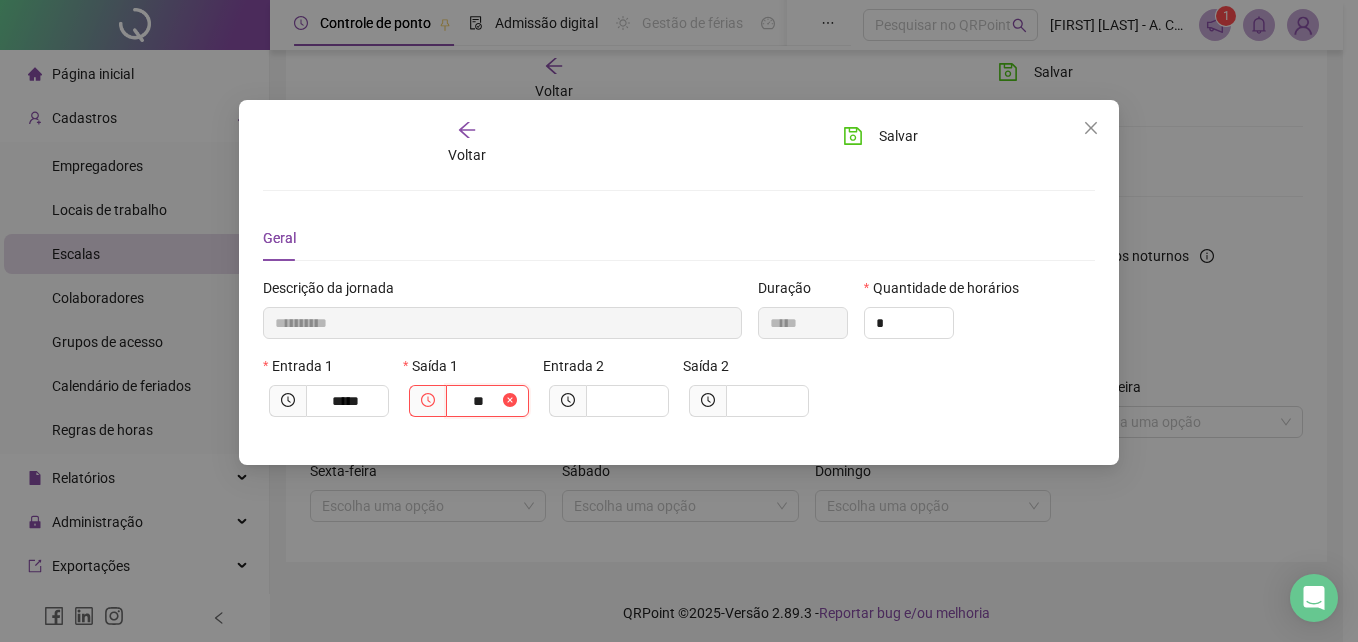 type on "**********" 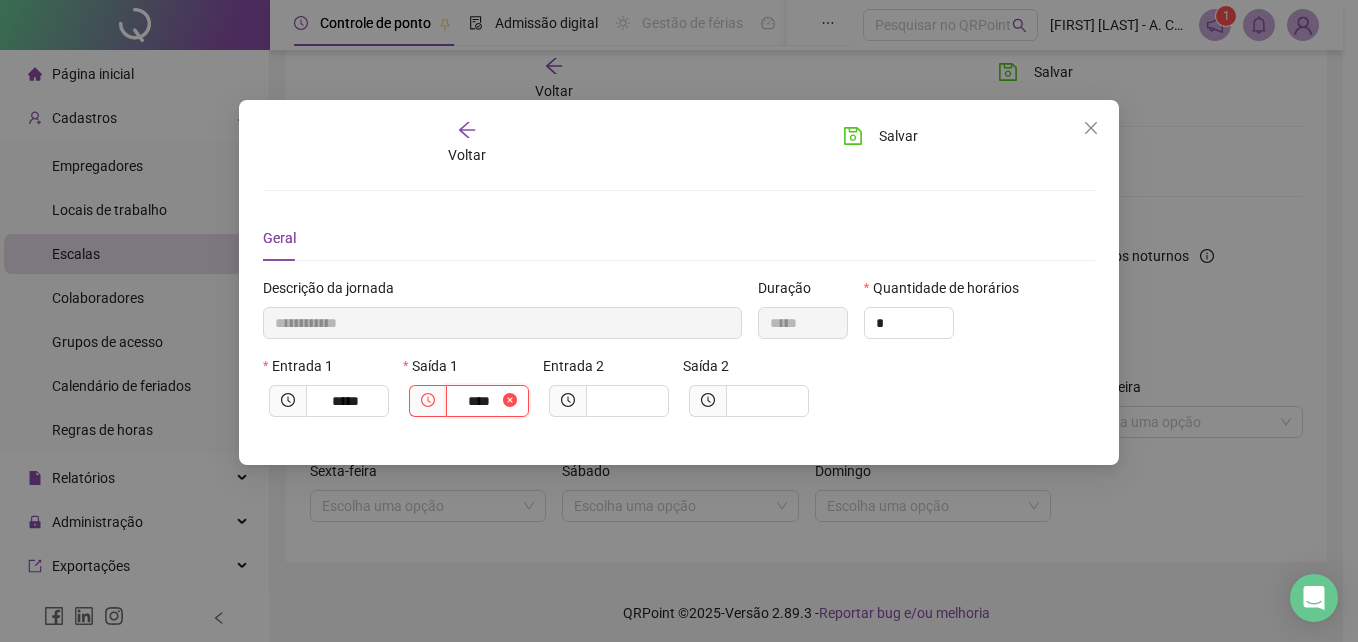 type on "**********" 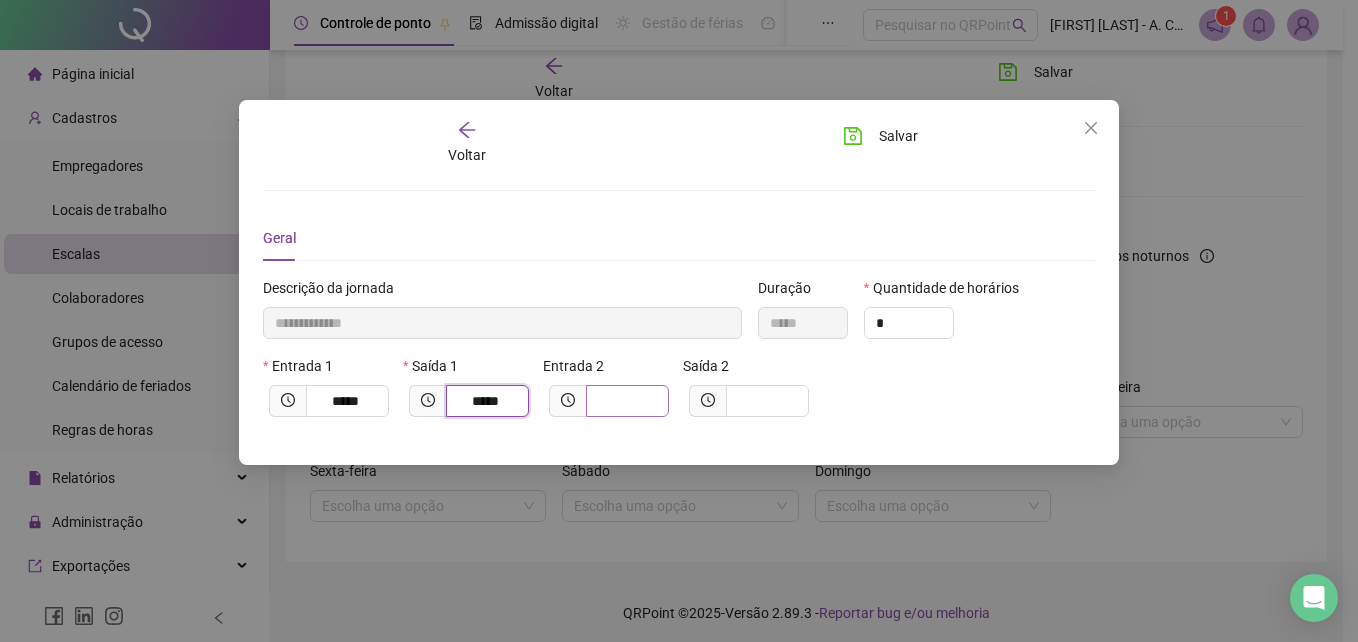 type on "*****" 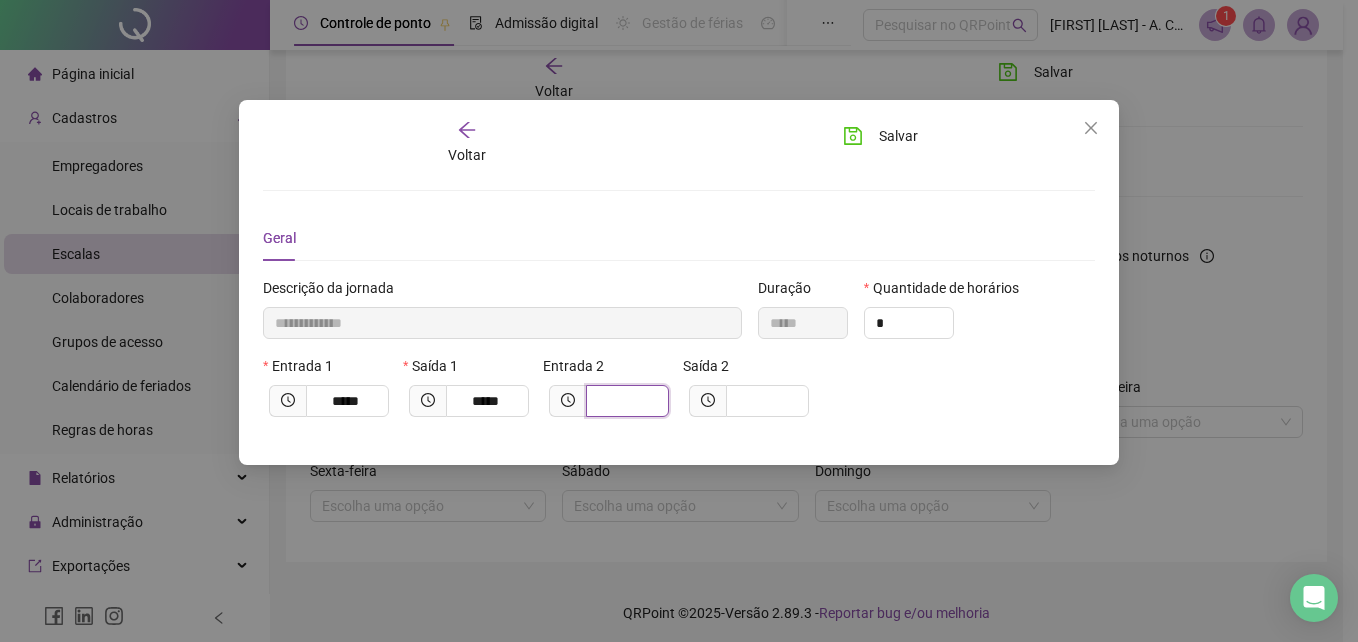click at bounding box center [625, 401] 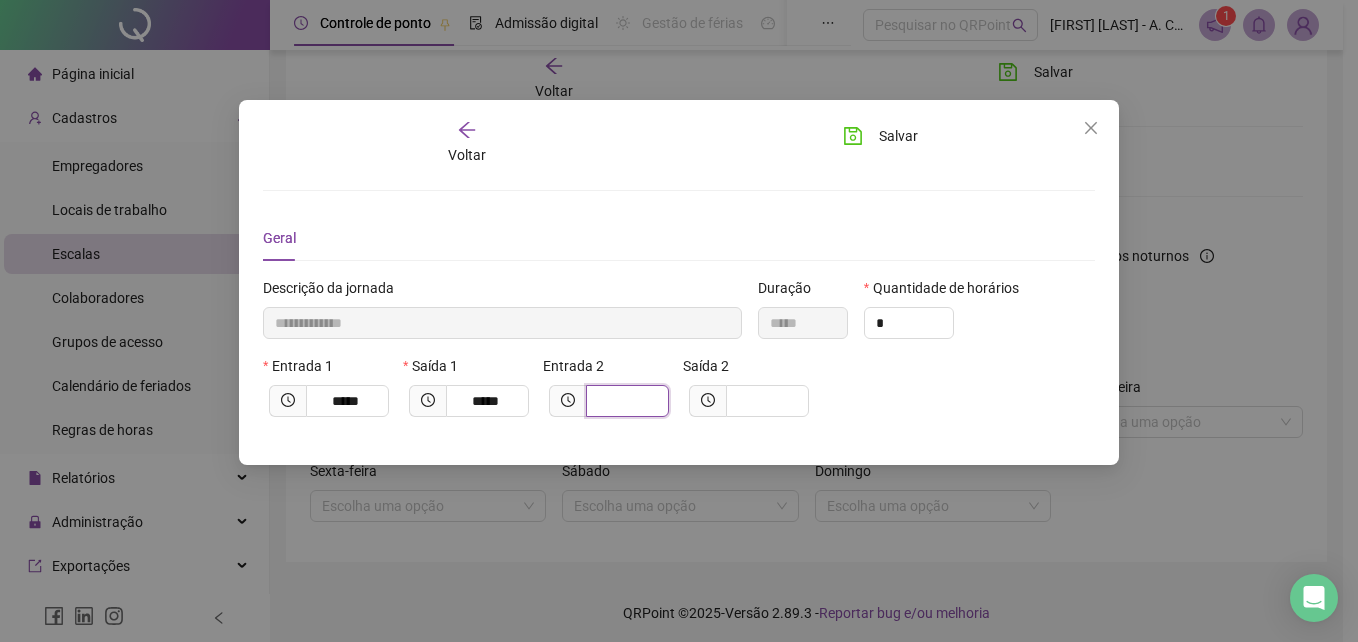 type on "**********" 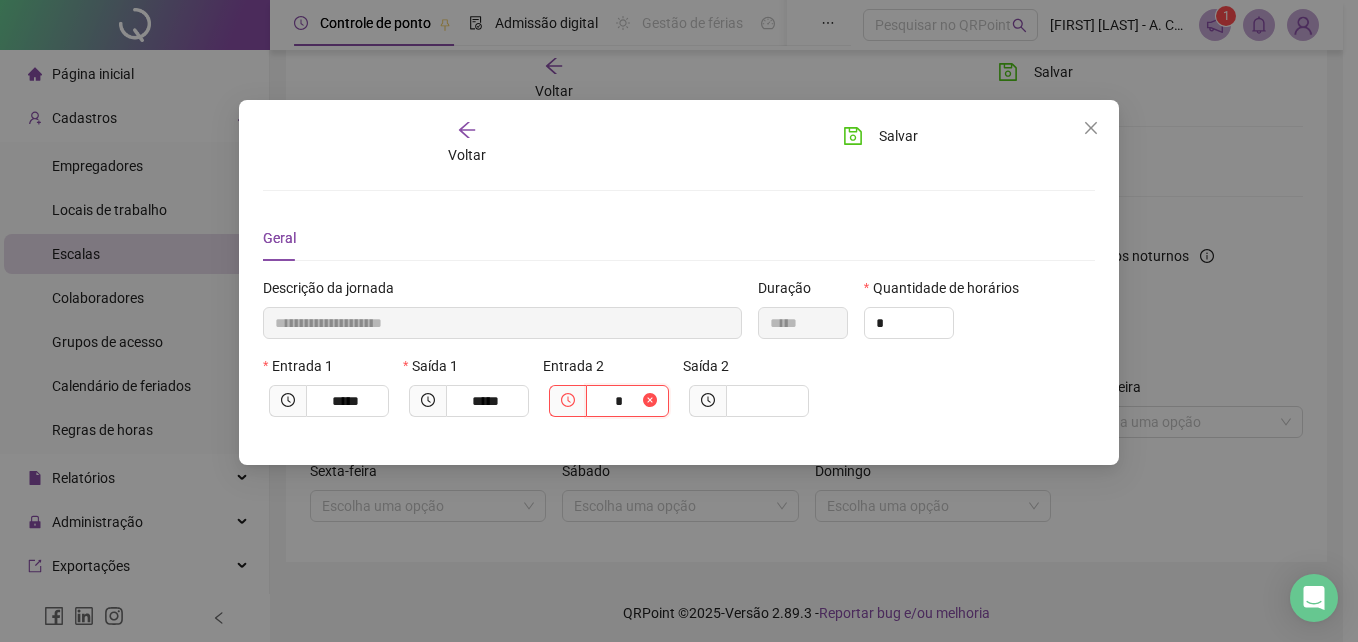 type on "**********" 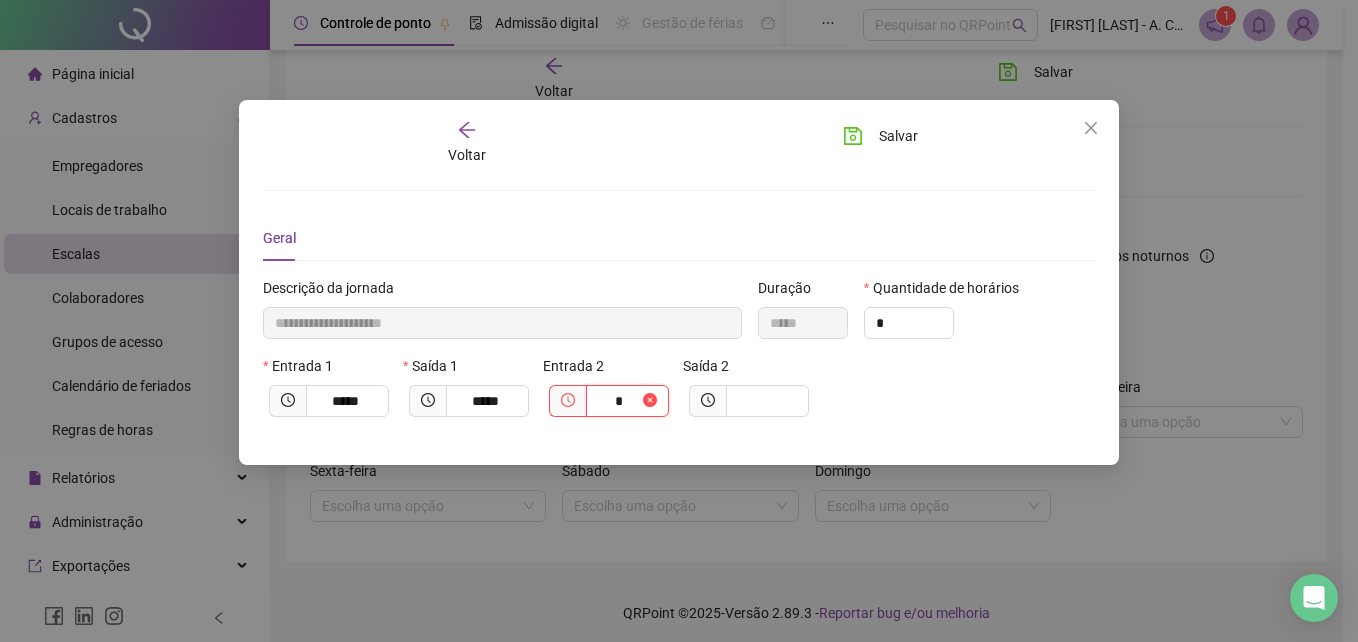 type on "**" 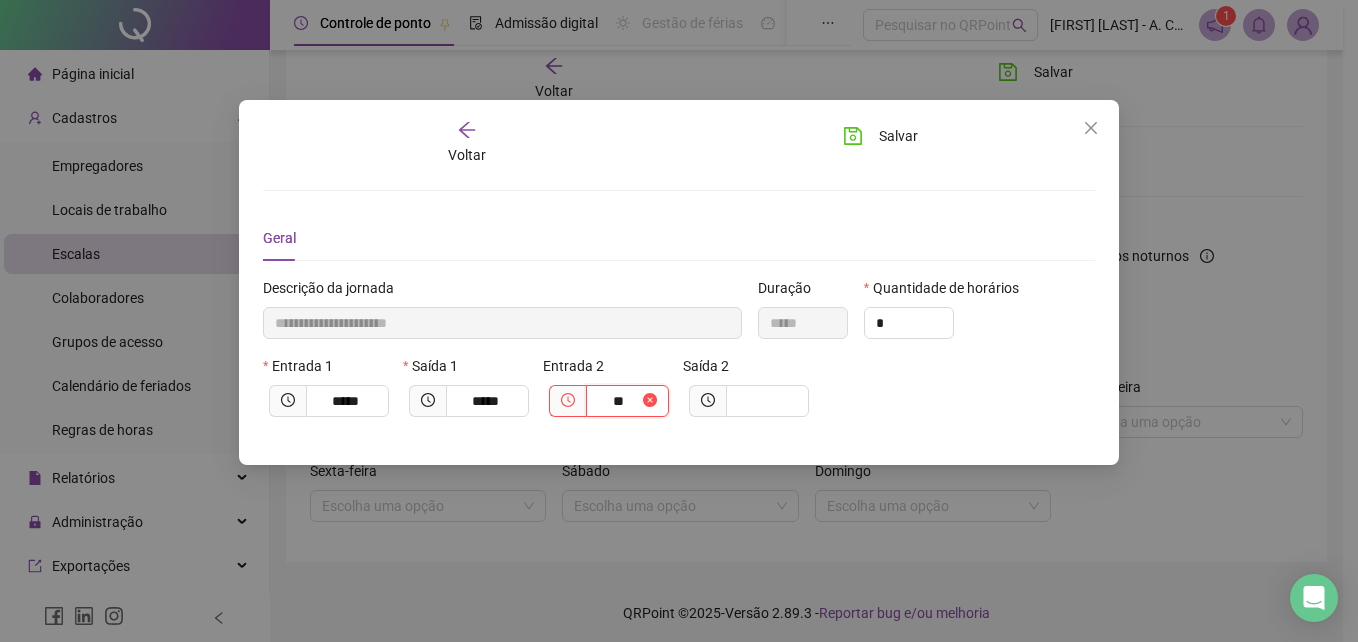 type on "**********" 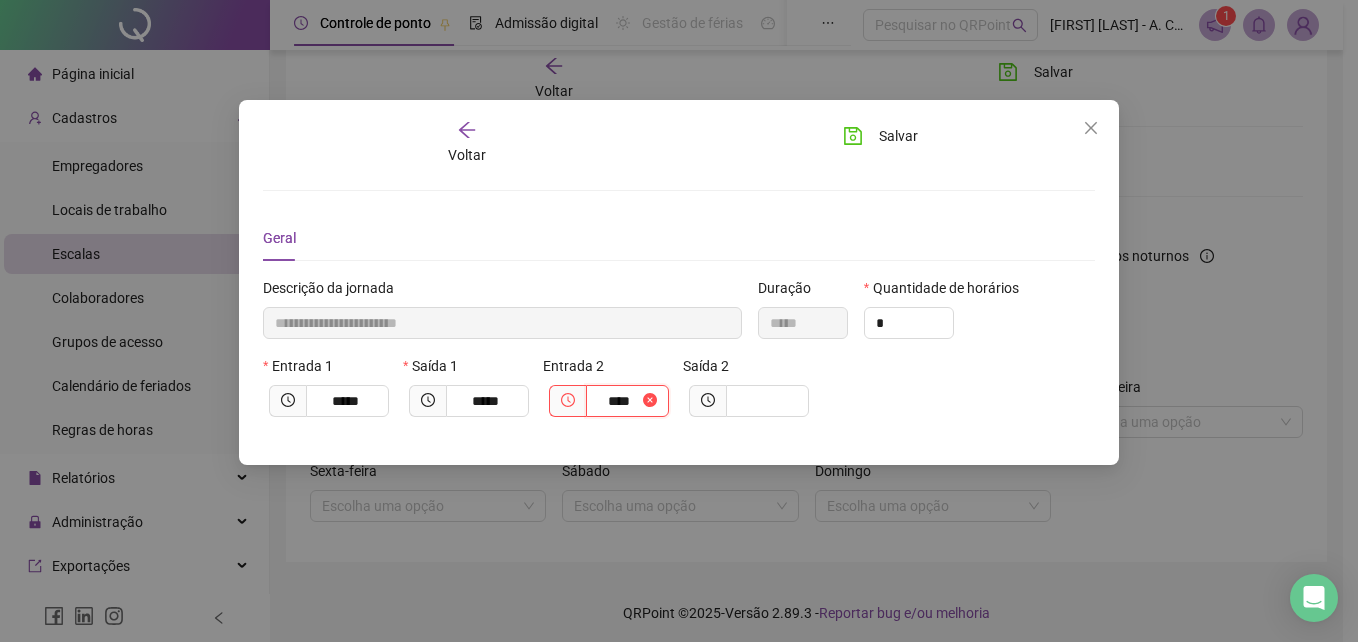 type on "**********" 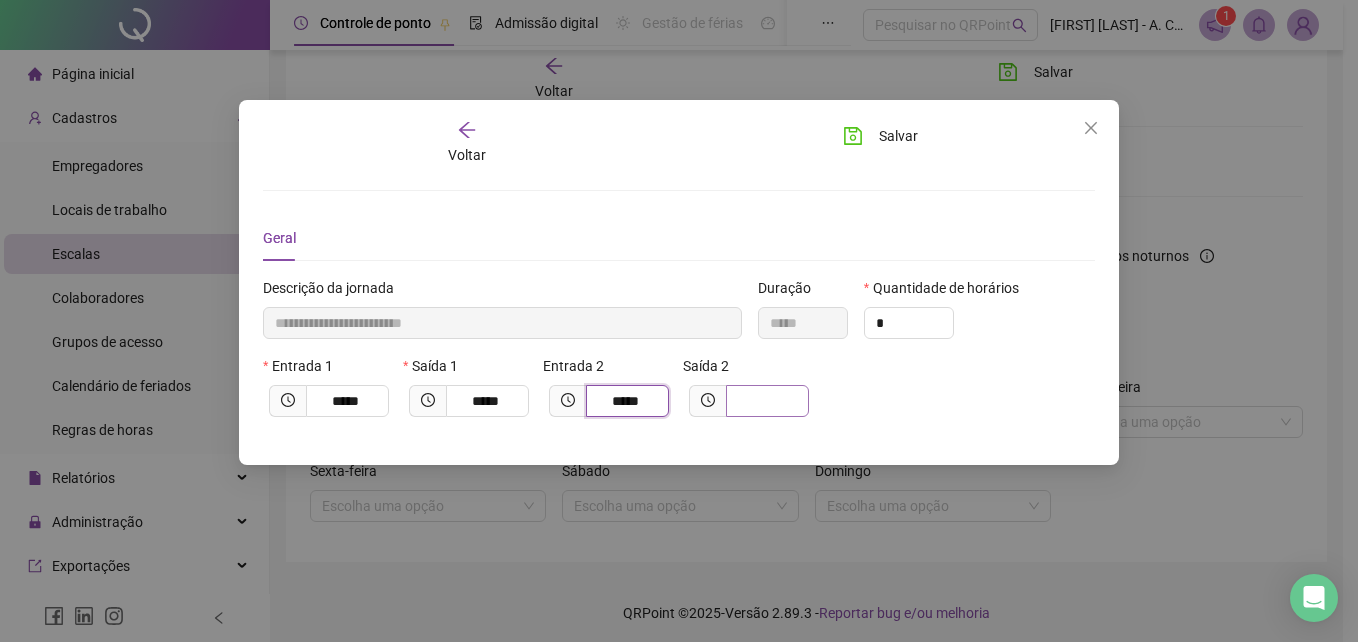type on "*****" 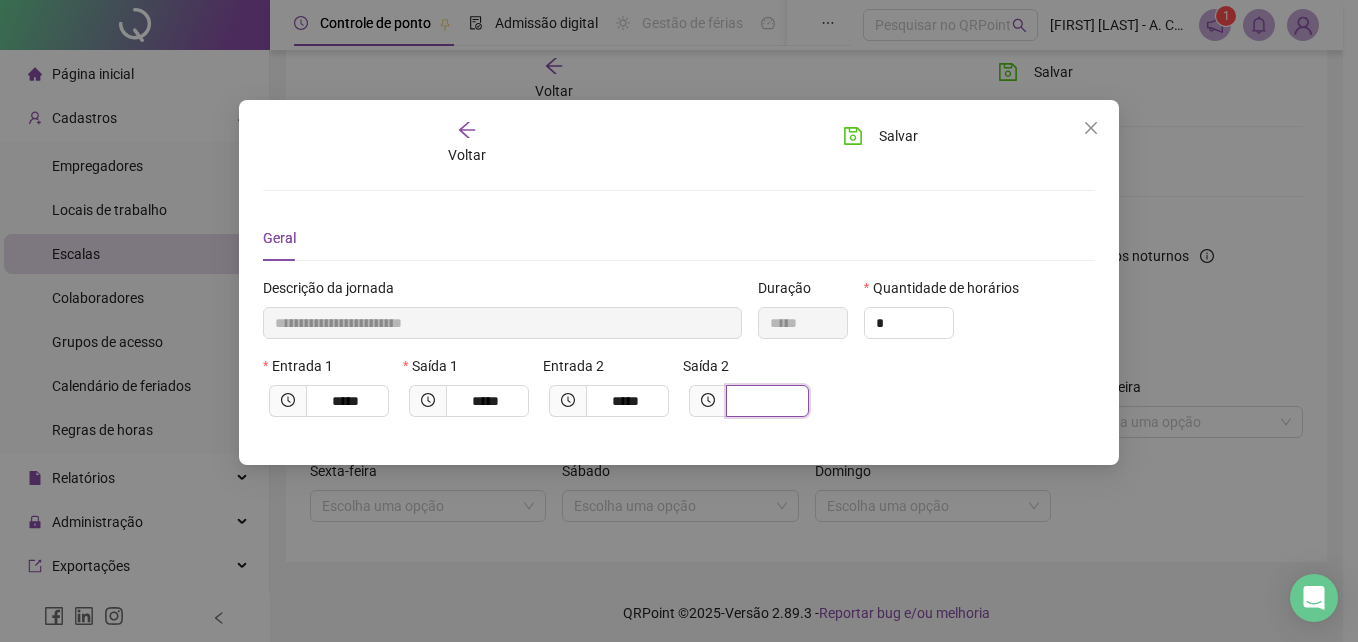 click at bounding box center (765, 401) 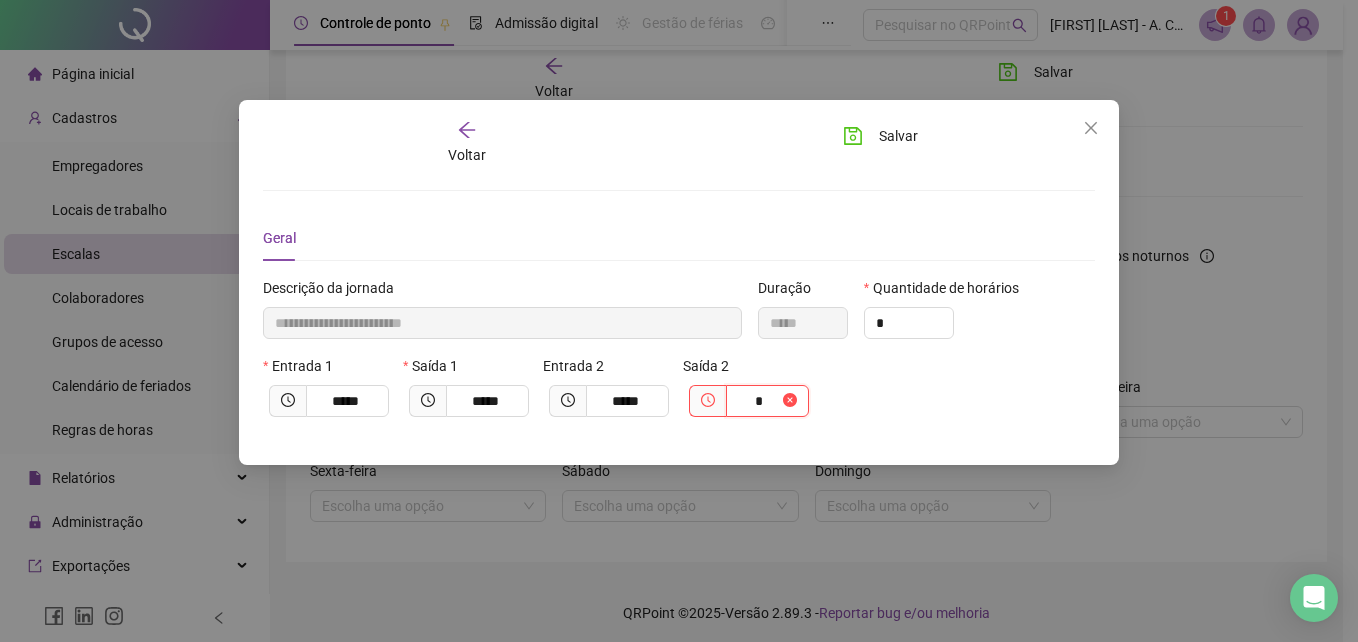 type on "**********" 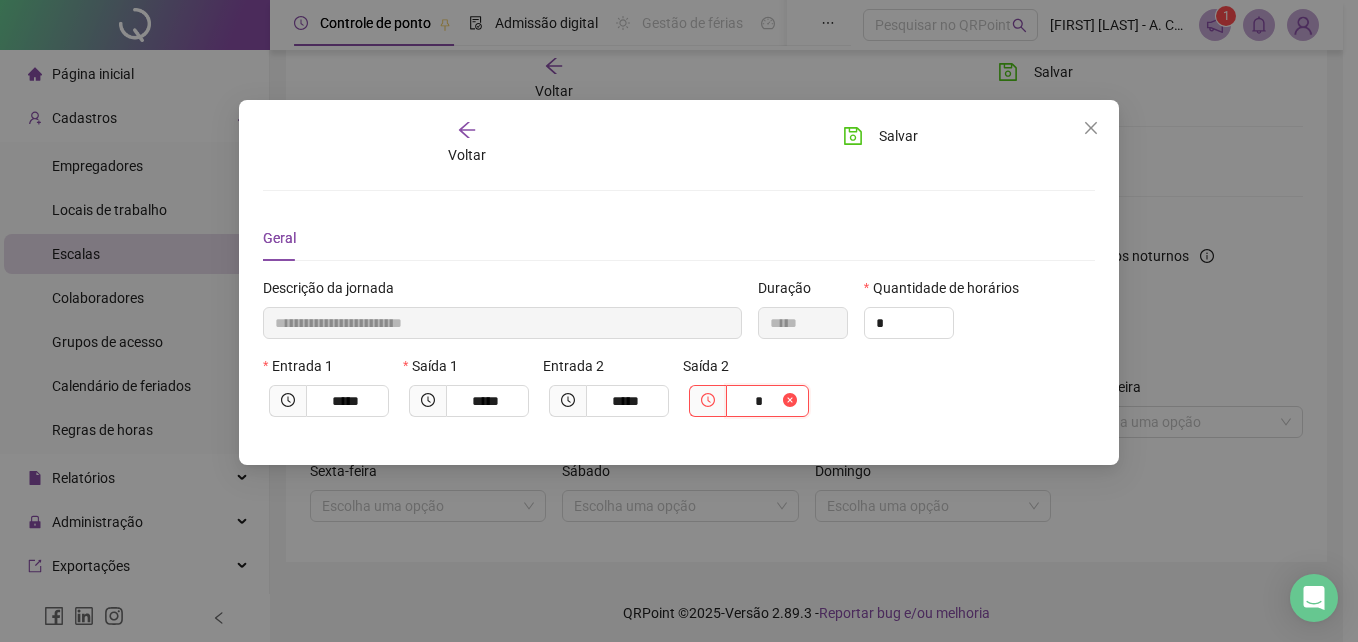 type on "**" 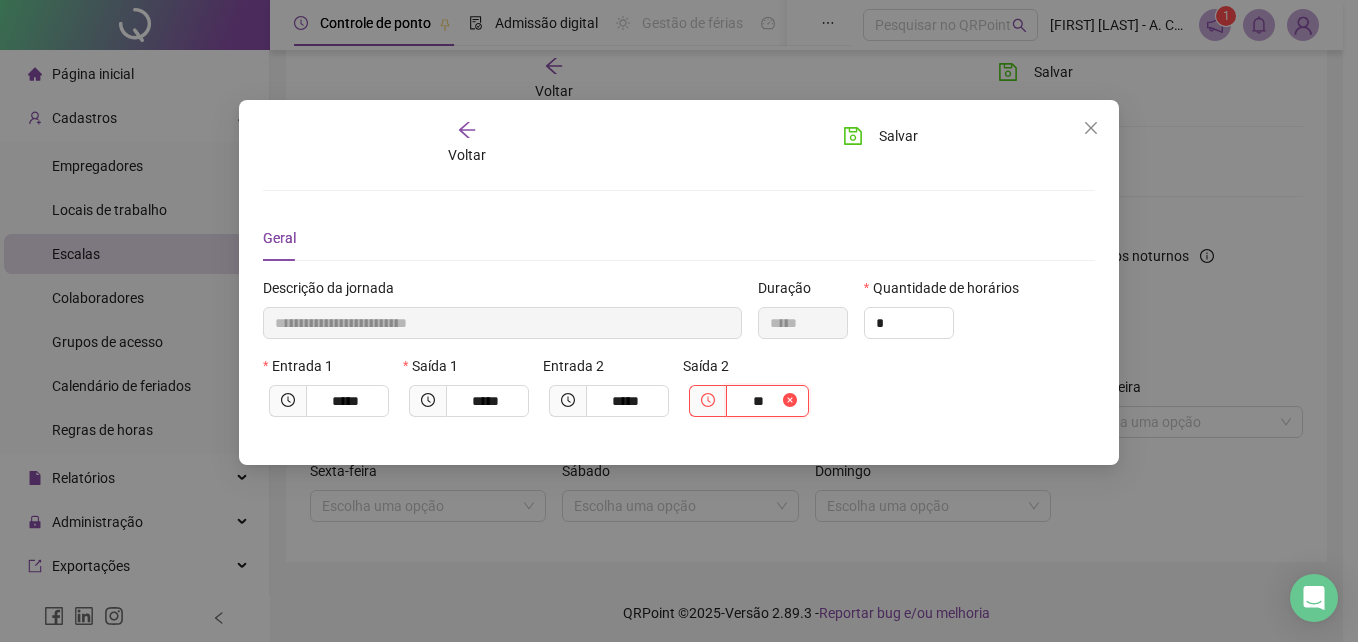 type on "**********" 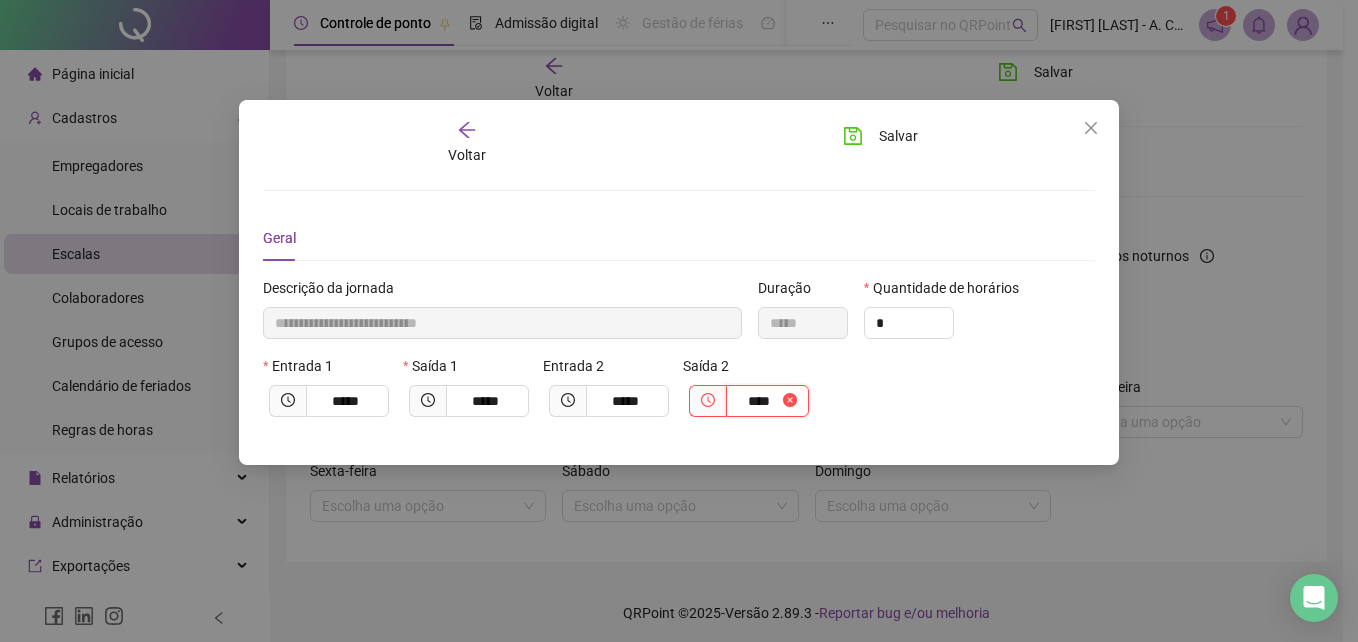 type on "**********" 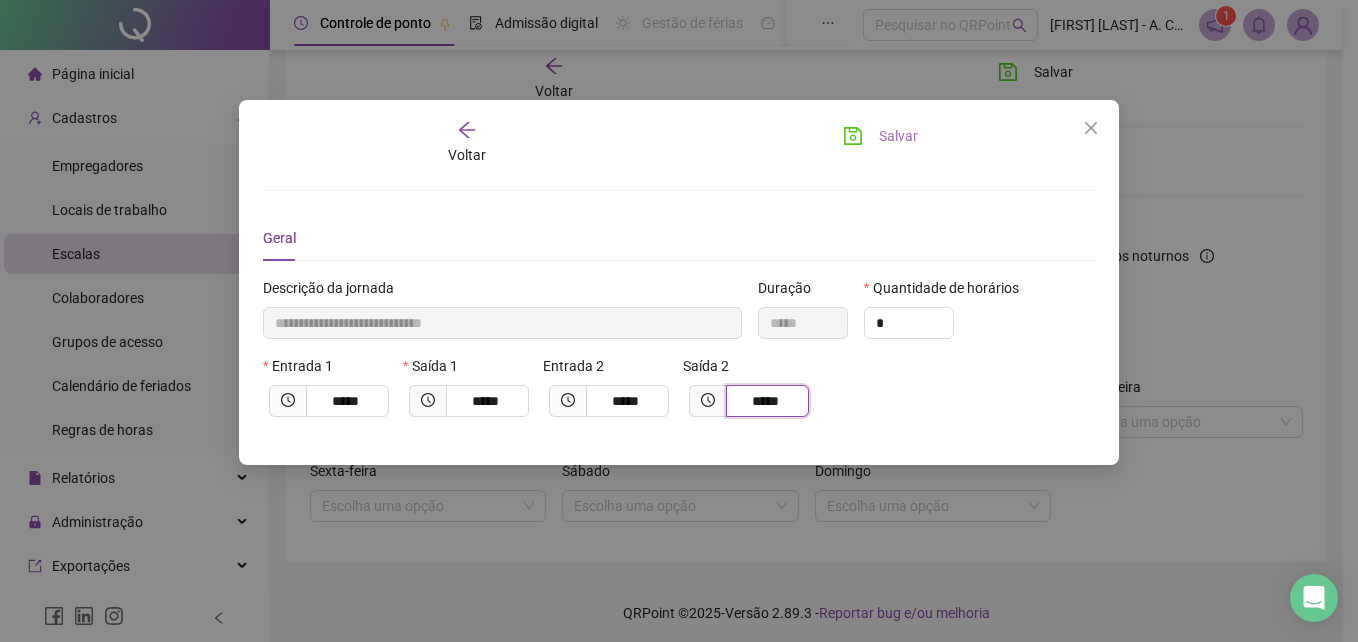type on "*****" 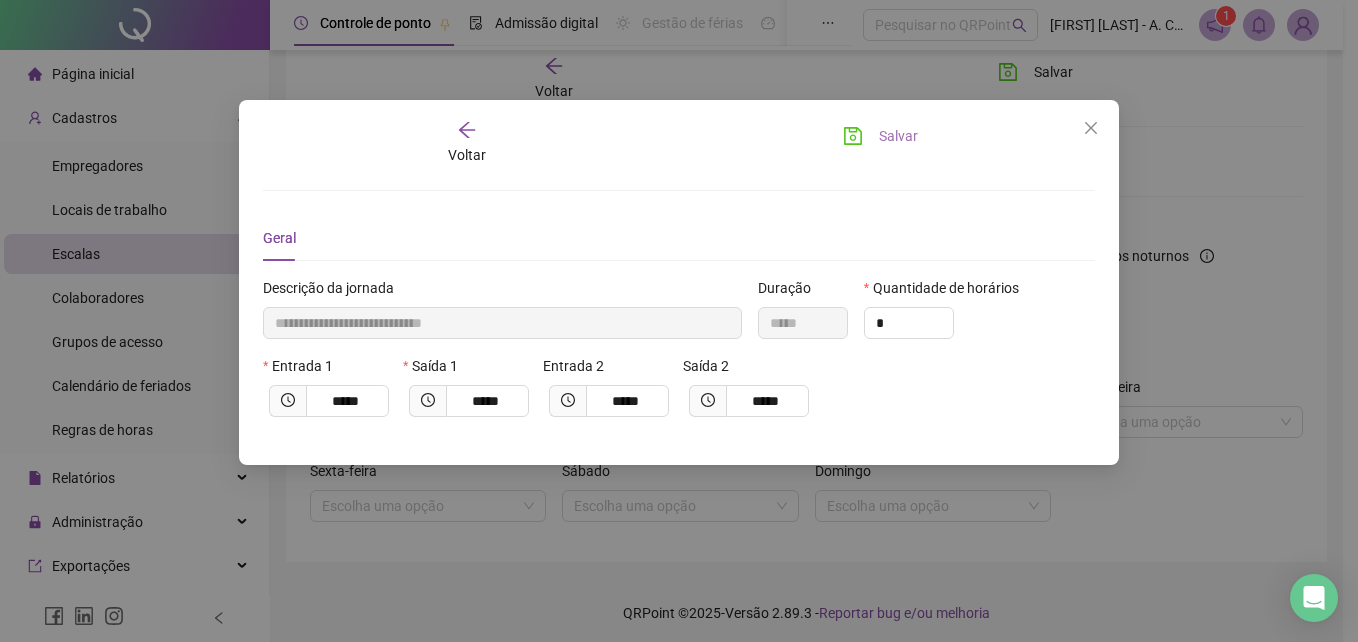 click on "Salvar" at bounding box center [898, 136] 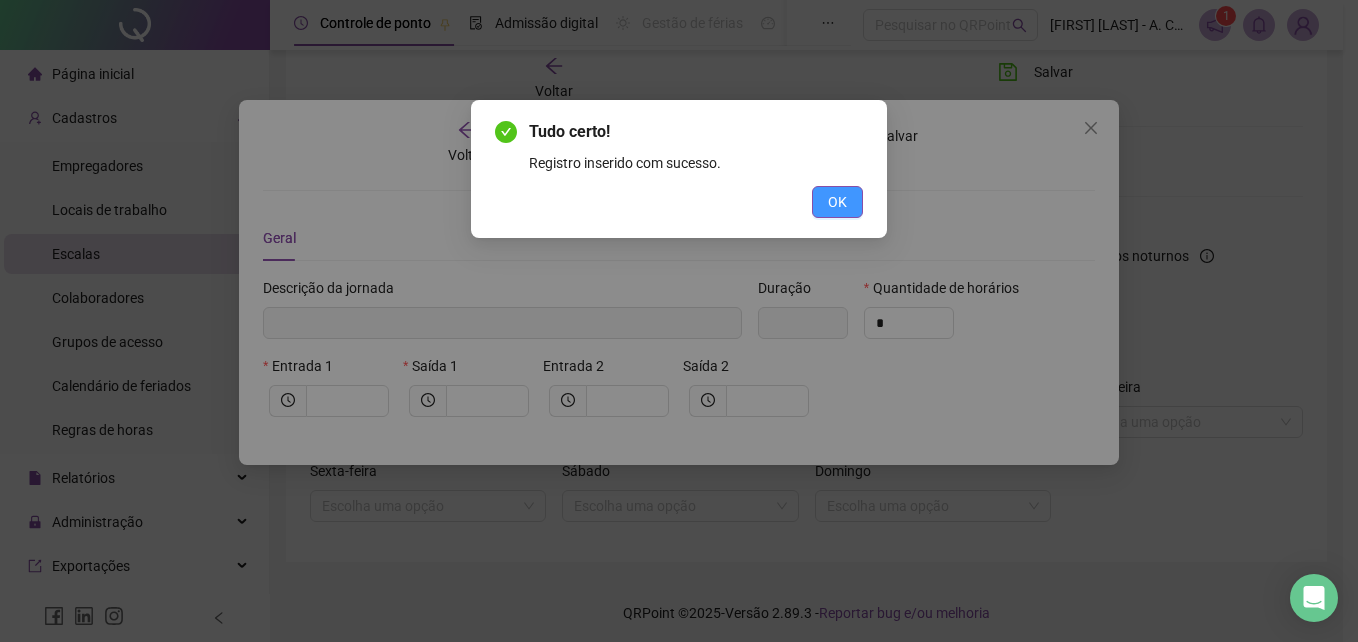 click on "OK" at bounding box center [837, 202] 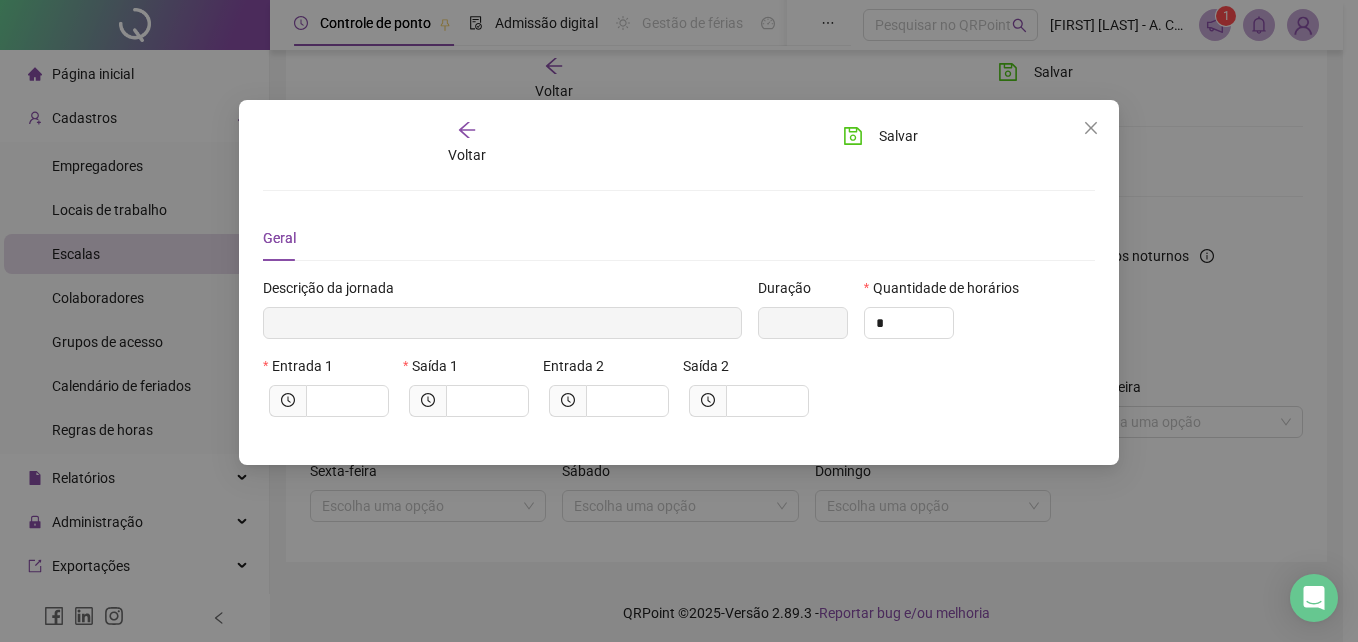 drag, startPoint x: 1096, startPoint y: 125, endPoint x: 1106, endPoint y: 141, distance: 18.867962 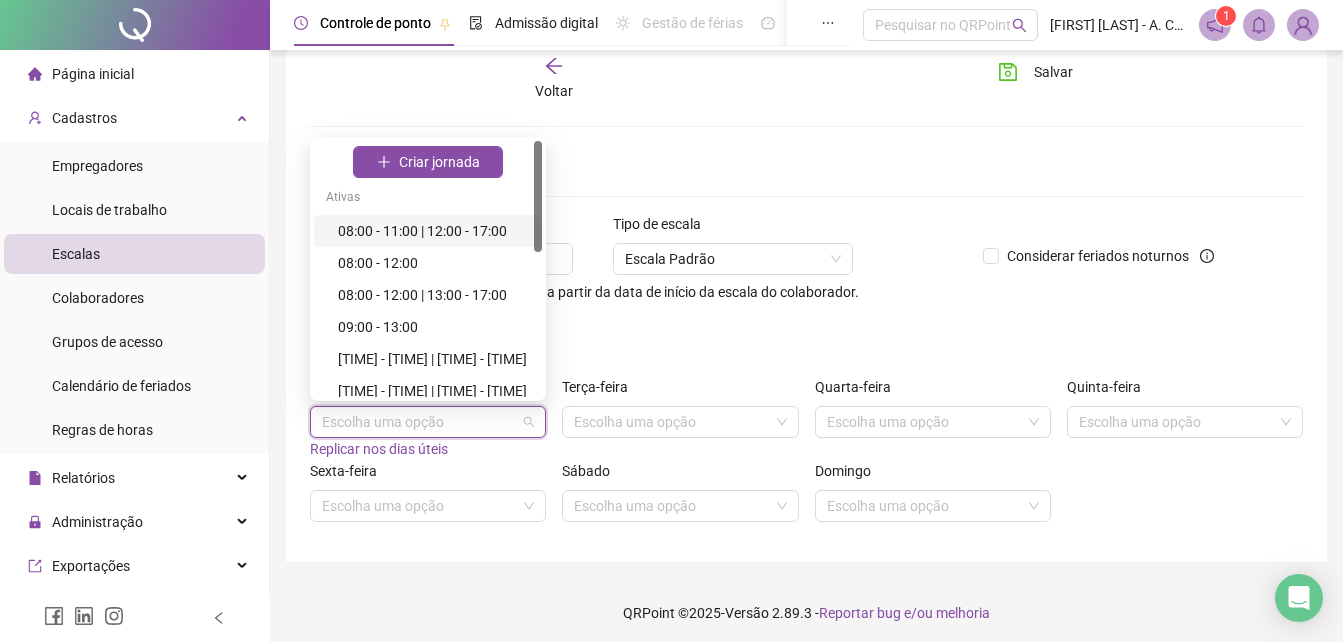 click at bounding box center (419, 422) 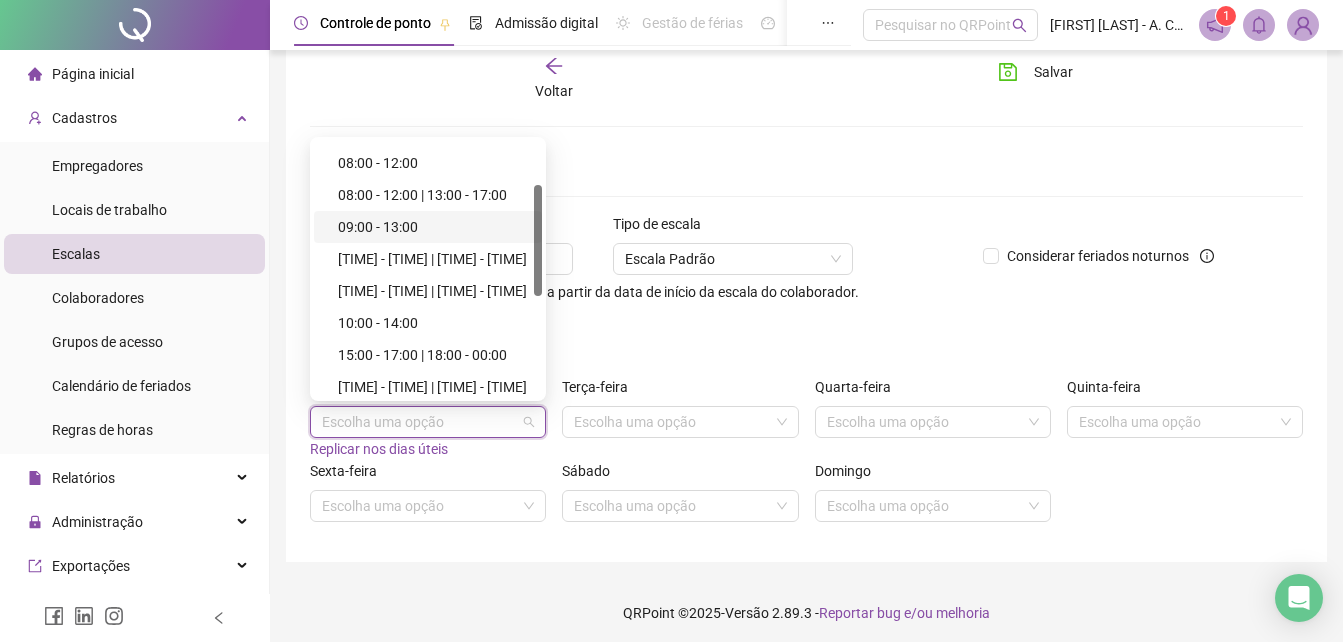 scroll, scrollTop: 200, scrollLeft: 0, axis: vertical 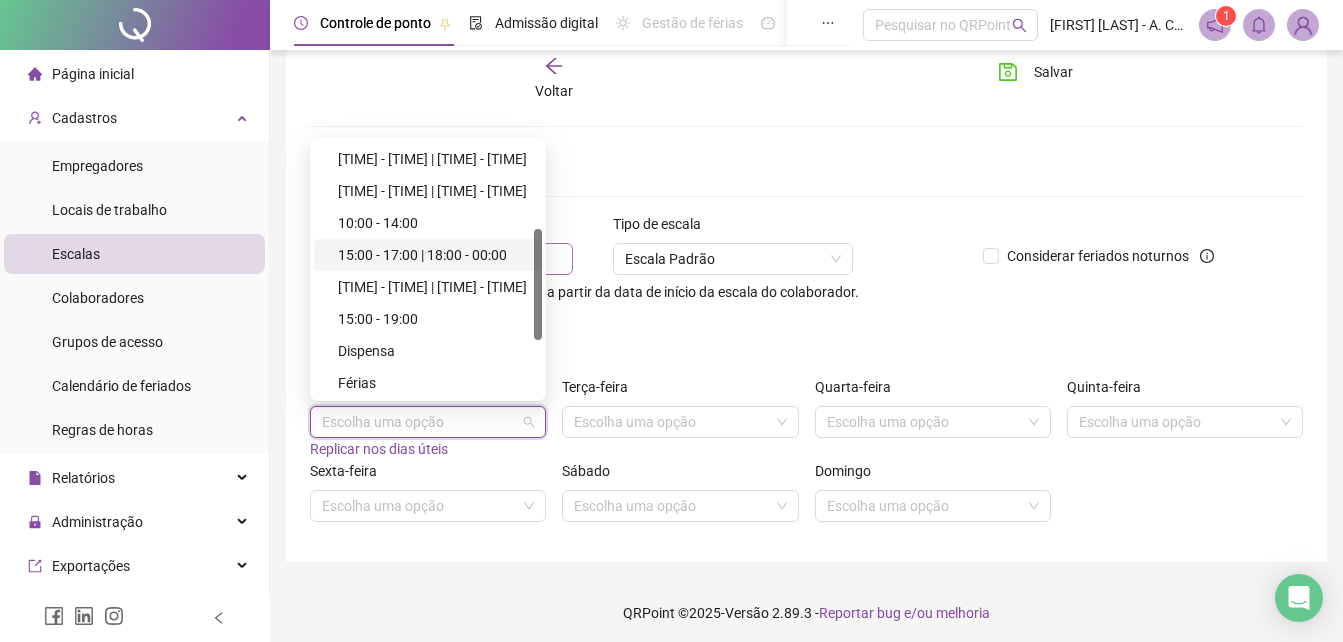 drag, startPoint x: 472, startPoint y: 247, endPoint x: 492, endPoint y: 250, distance: 20.22375 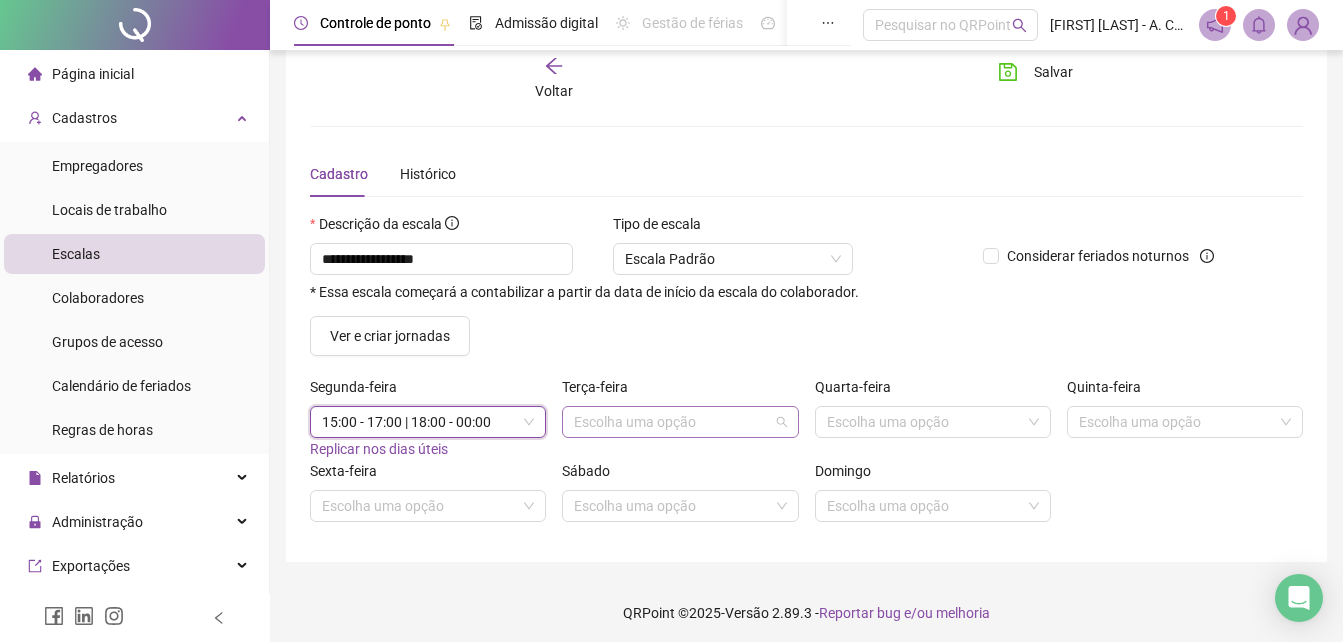 click at bounding box center (671, 422) 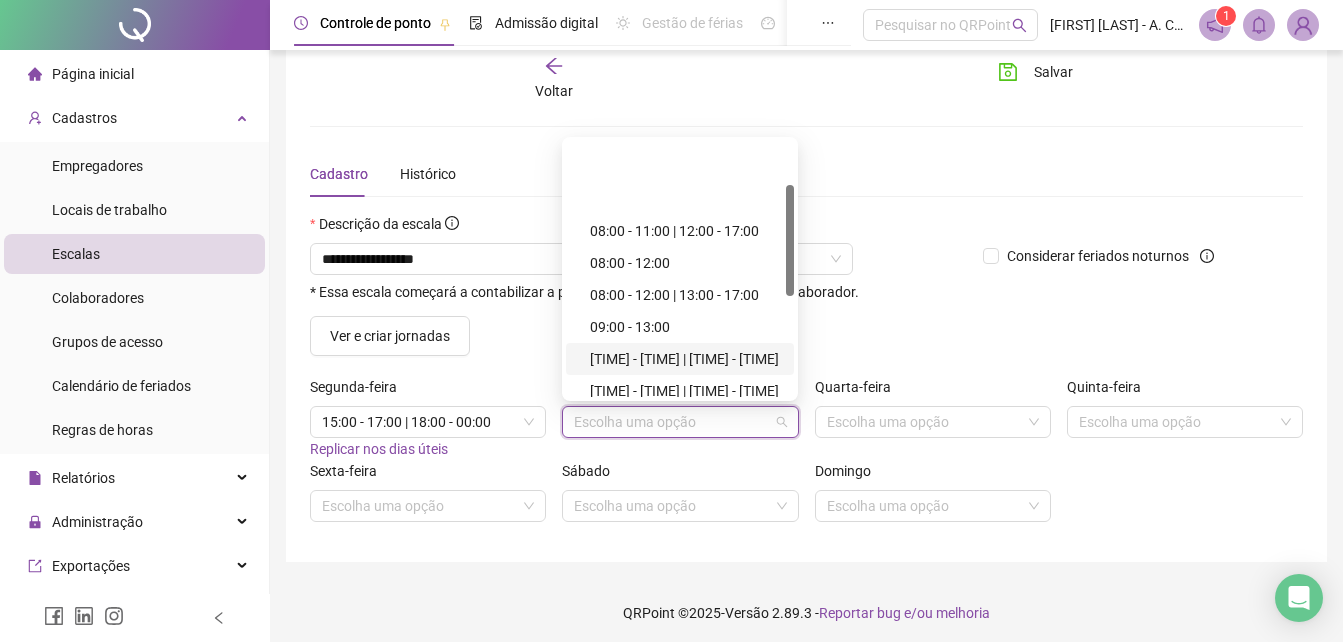 scroll, scrollTop: 100, scrollLeft: 0, axis: vertical 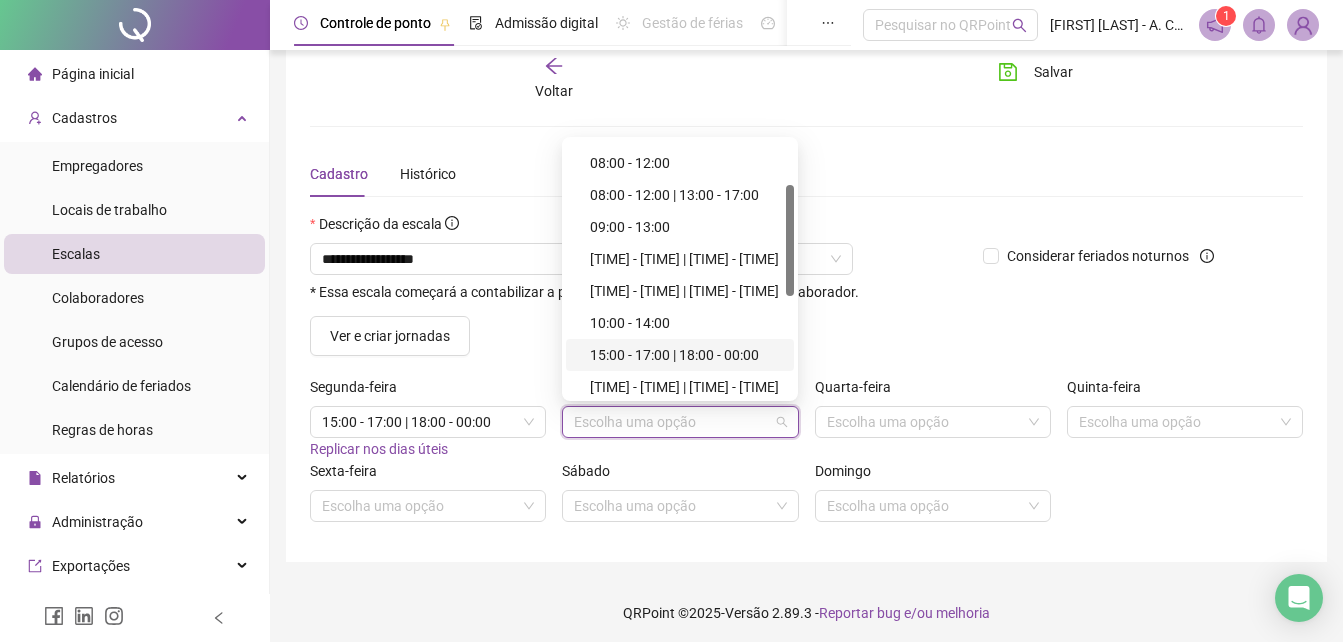 click on "15:00 - 17:00 | 18:00 - 00:00" at bounding box center [686, 355] 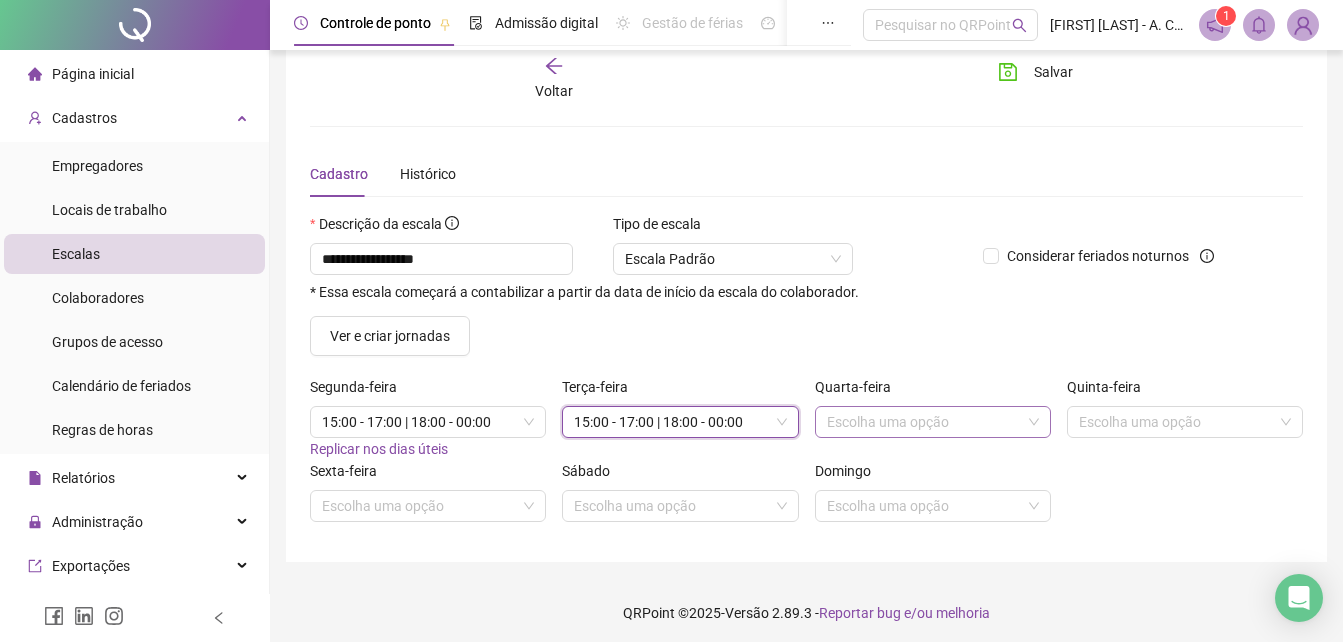 click at bounding box center [924, 422] 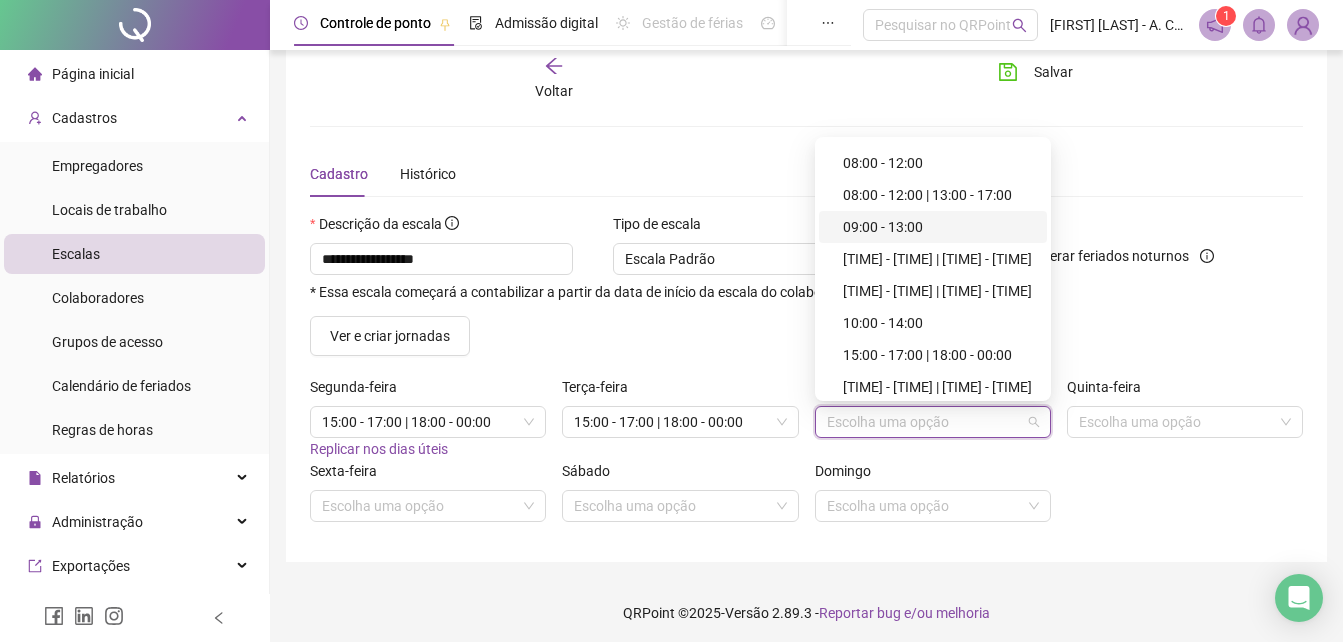scroll, scrollTop: 200, scrollLeft: 0, axis: vertical 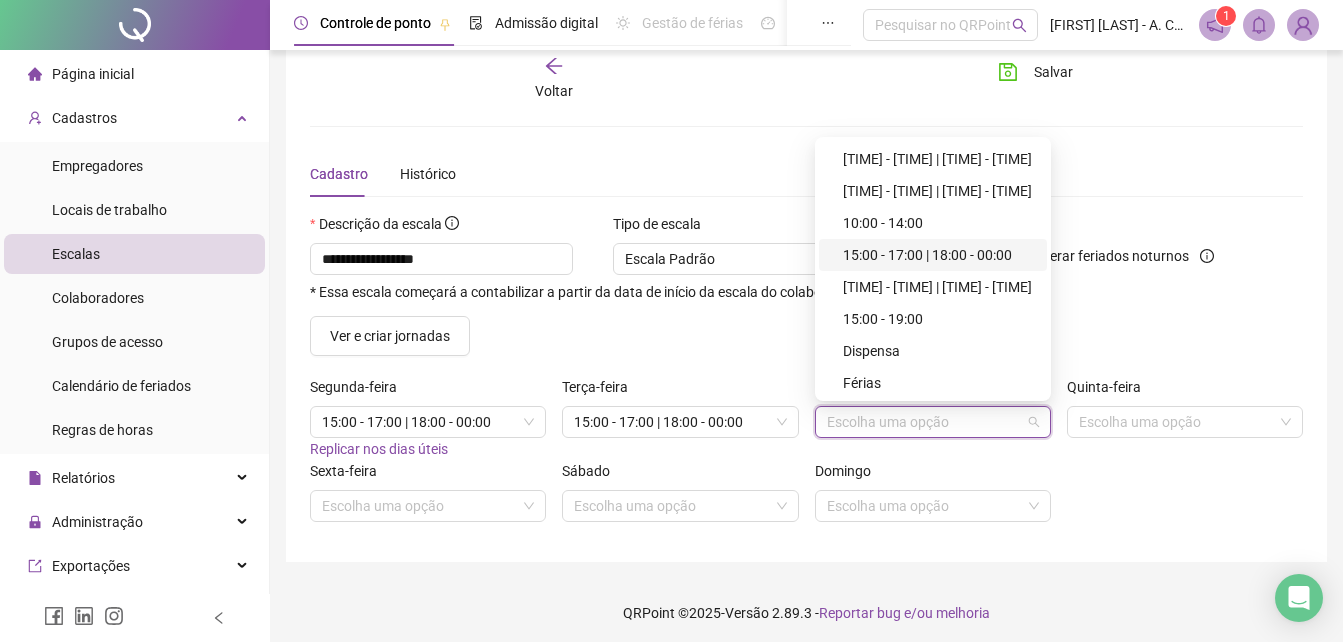 drag, startPoint x: 941, startPoint y: 245, endPoint x: 973, endPoint y: 249, distance: 32.24903 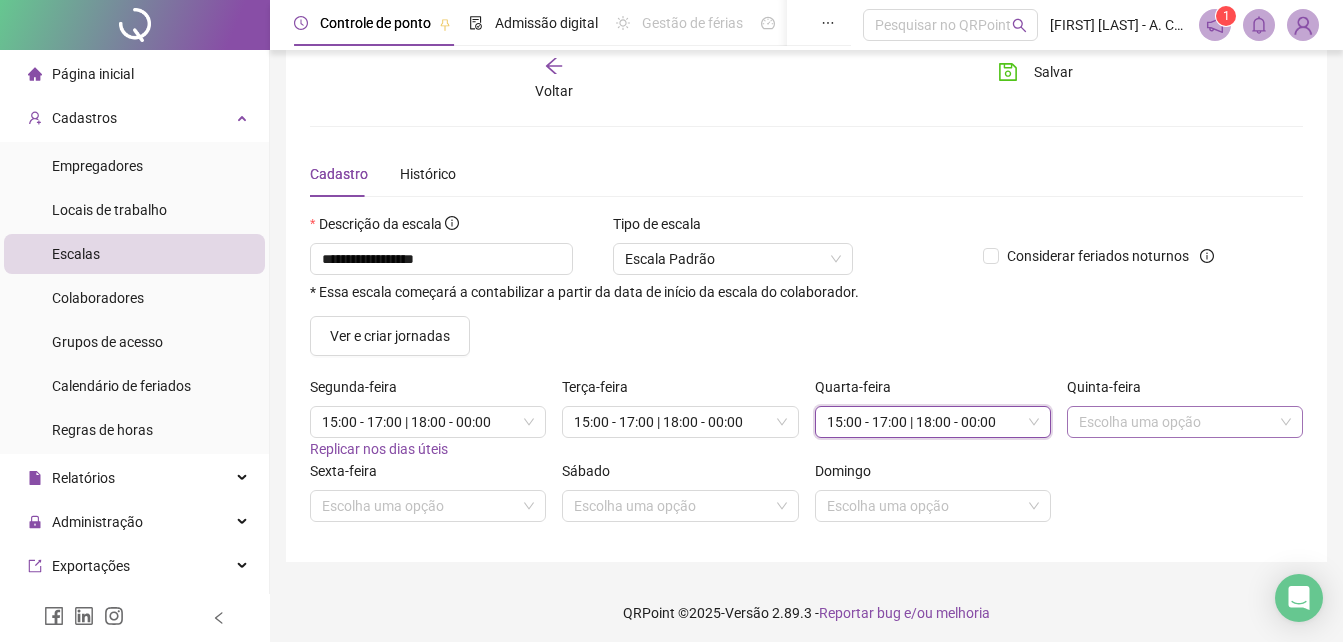 click at bounding box center (1176, 422) 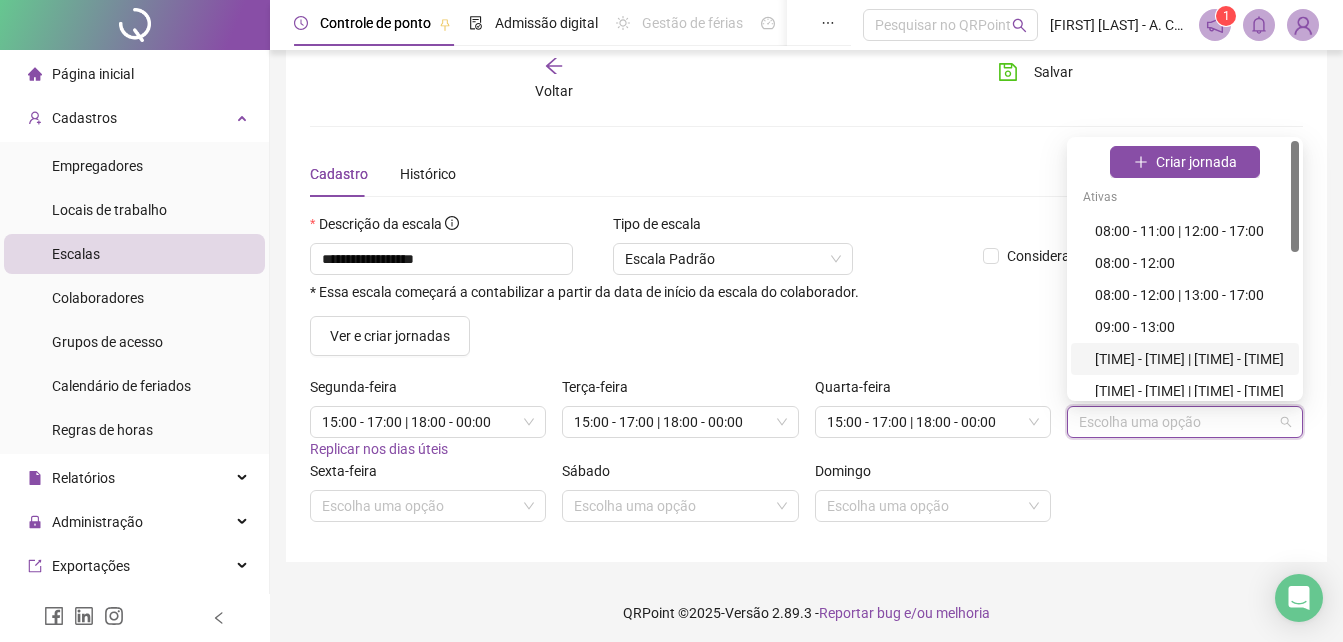 scroll, scrollTop: 100, scrollLeft: 0, axis: vertical 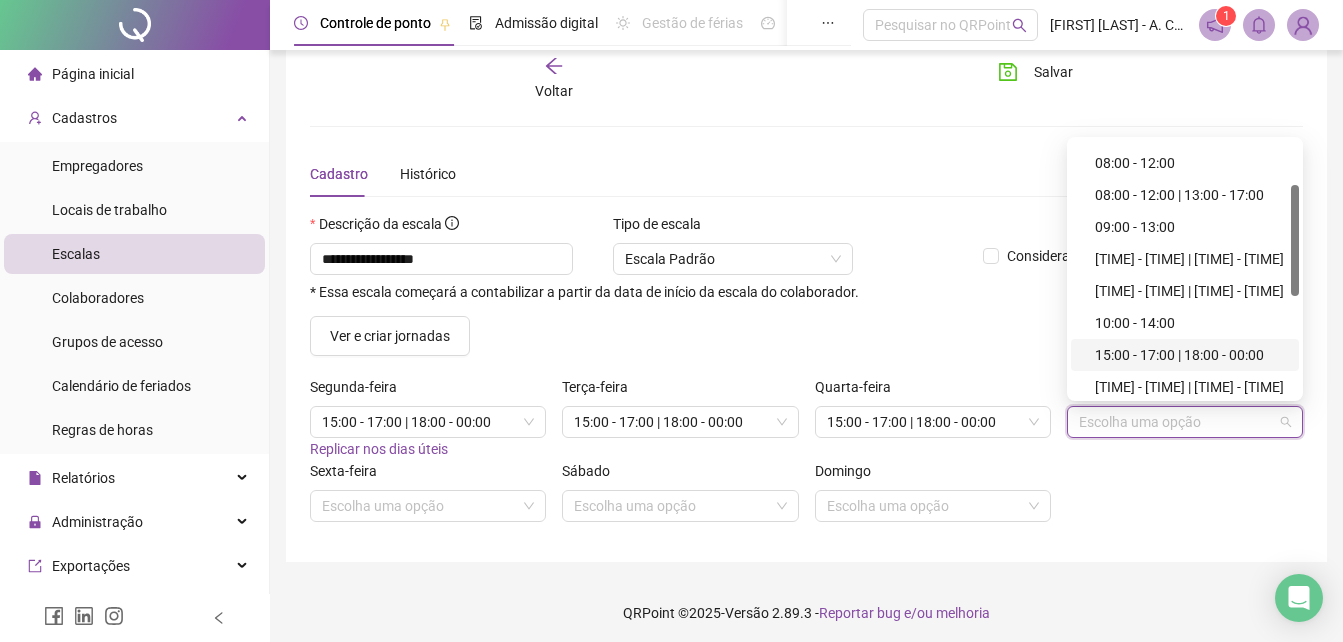 drag, startPoint x: 1245, startPoint y: 357, endPoint x: 1229, endPoint y: 357, distance: 16 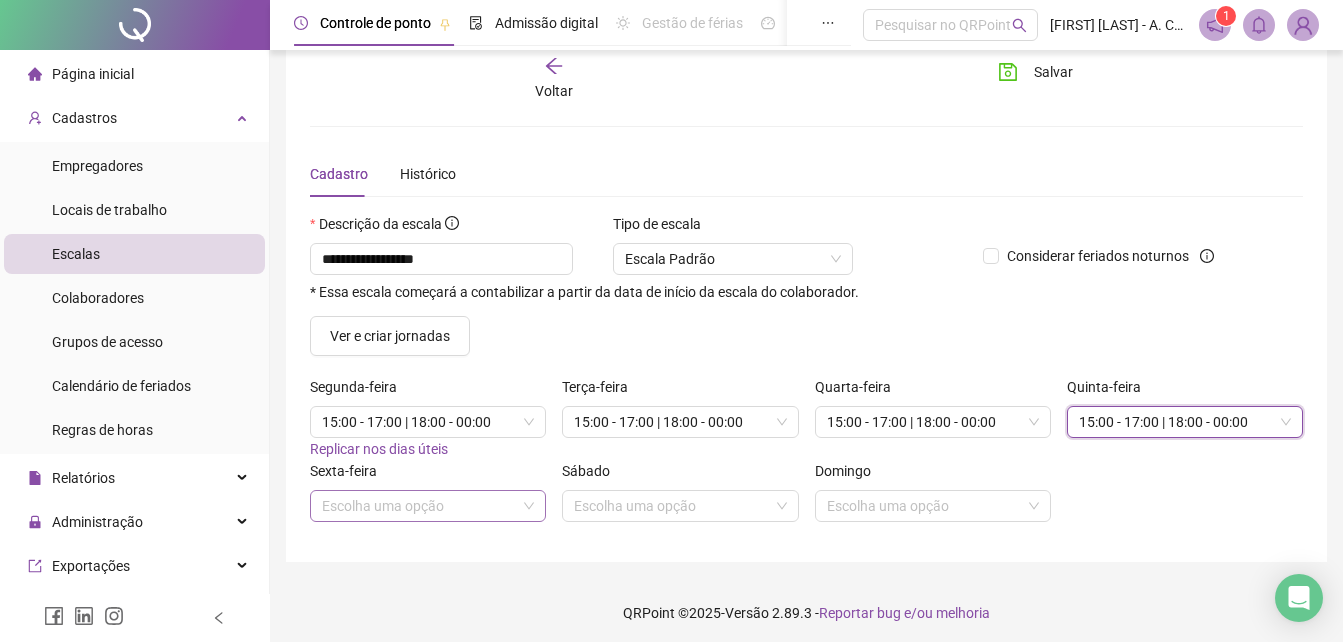 click at bounding box center (419, 506) 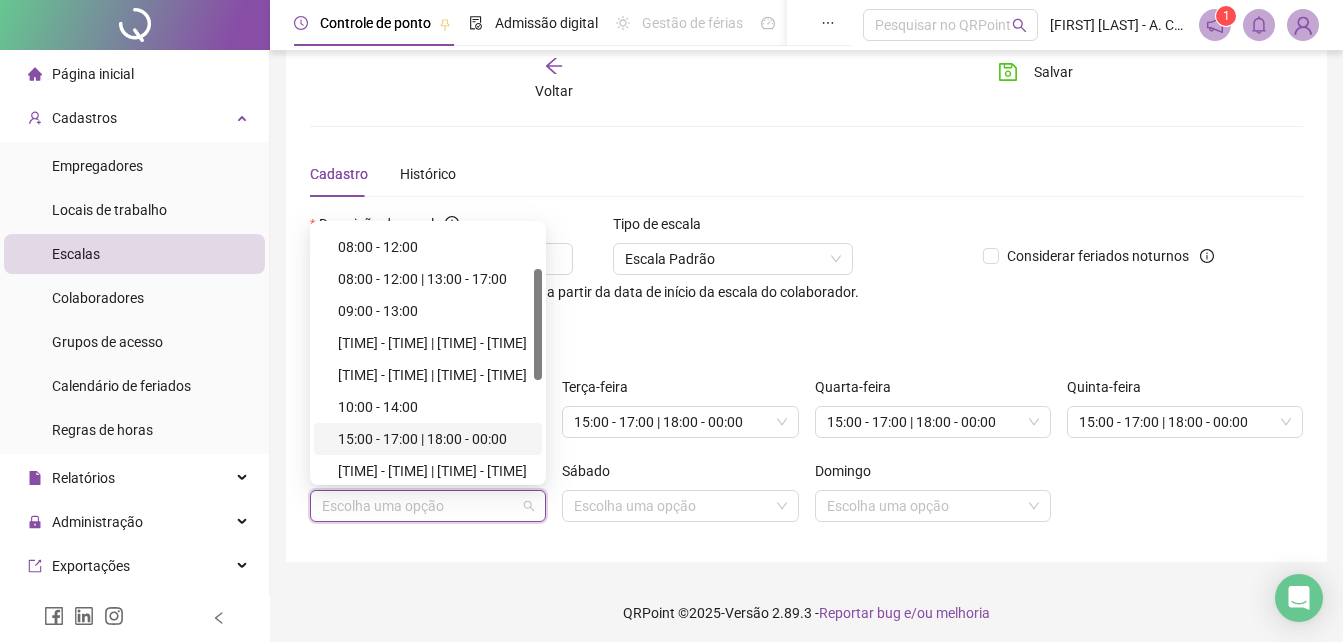 scroll, scrollTop: 200, scrollLeft: 0, axis: vertical 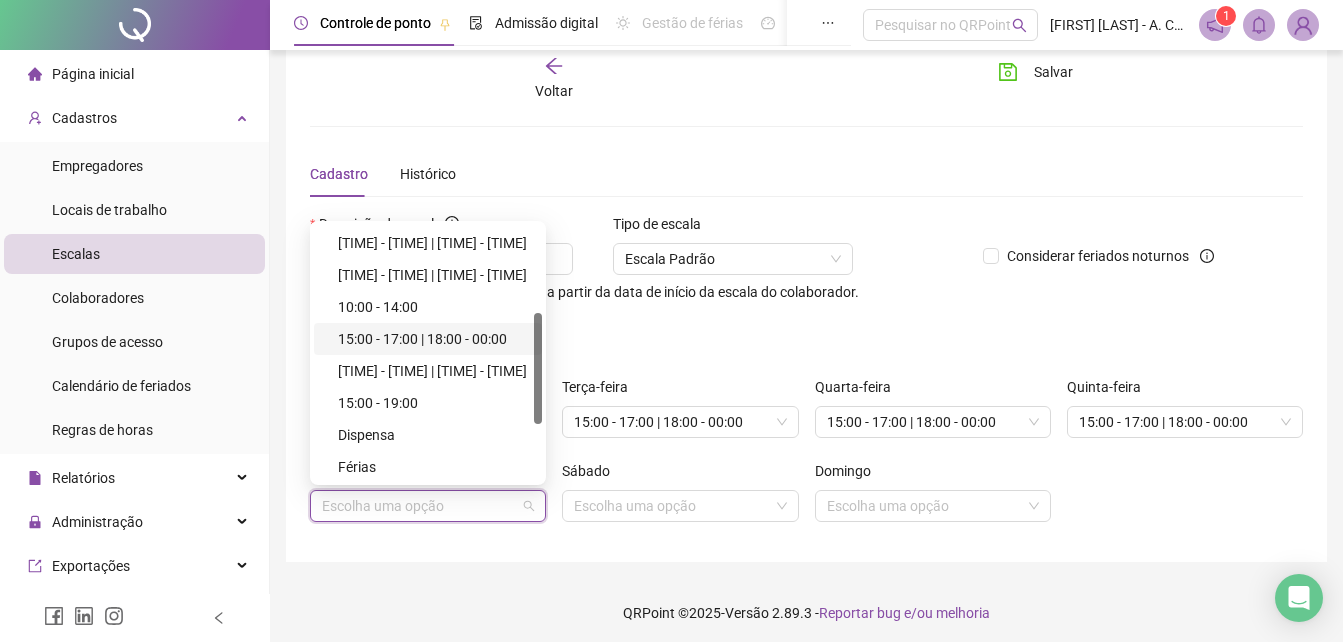 click on "15:00 - 17:00 | 18:00 - 00:00" at bounding box center (434, 339) 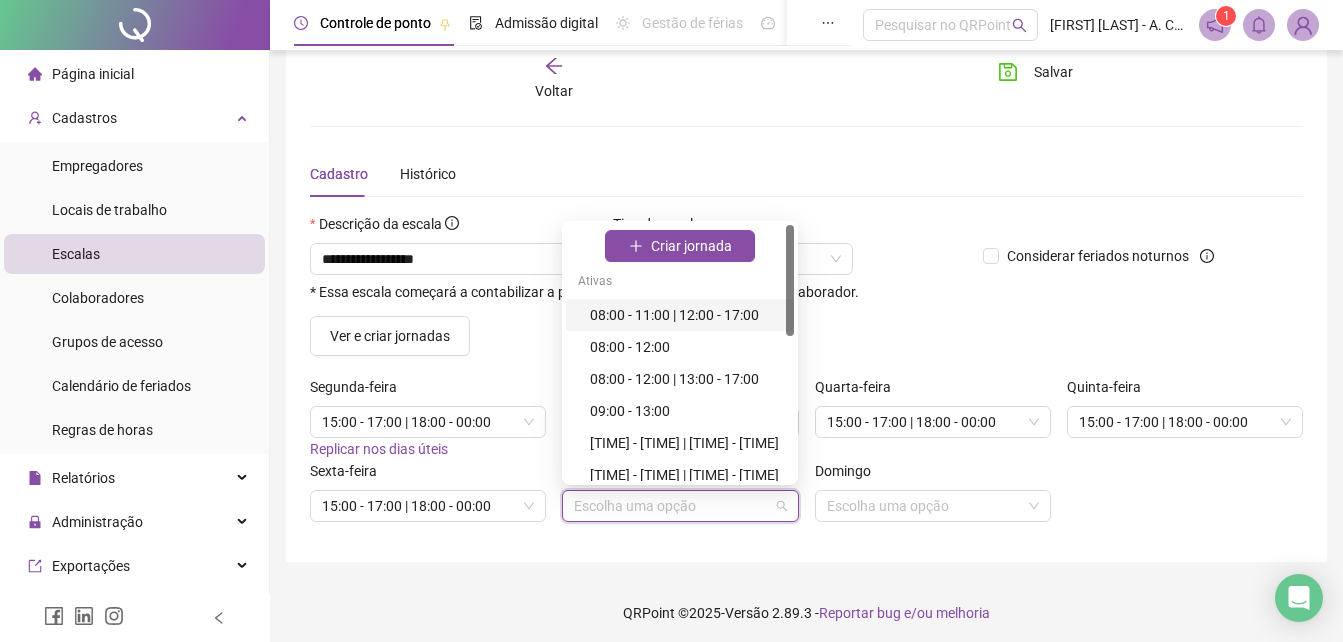 click at bounding box center [671, 506] 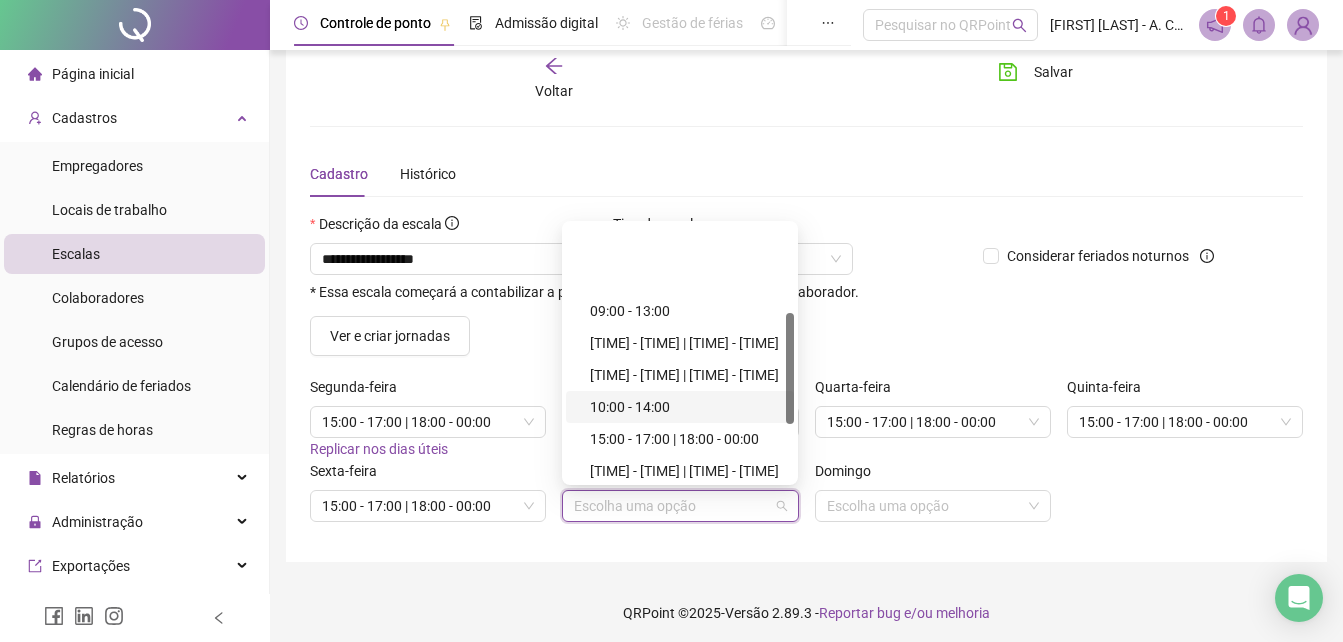 scroll, scrollTop: 200, scrollLeft: 0, axis: vertical 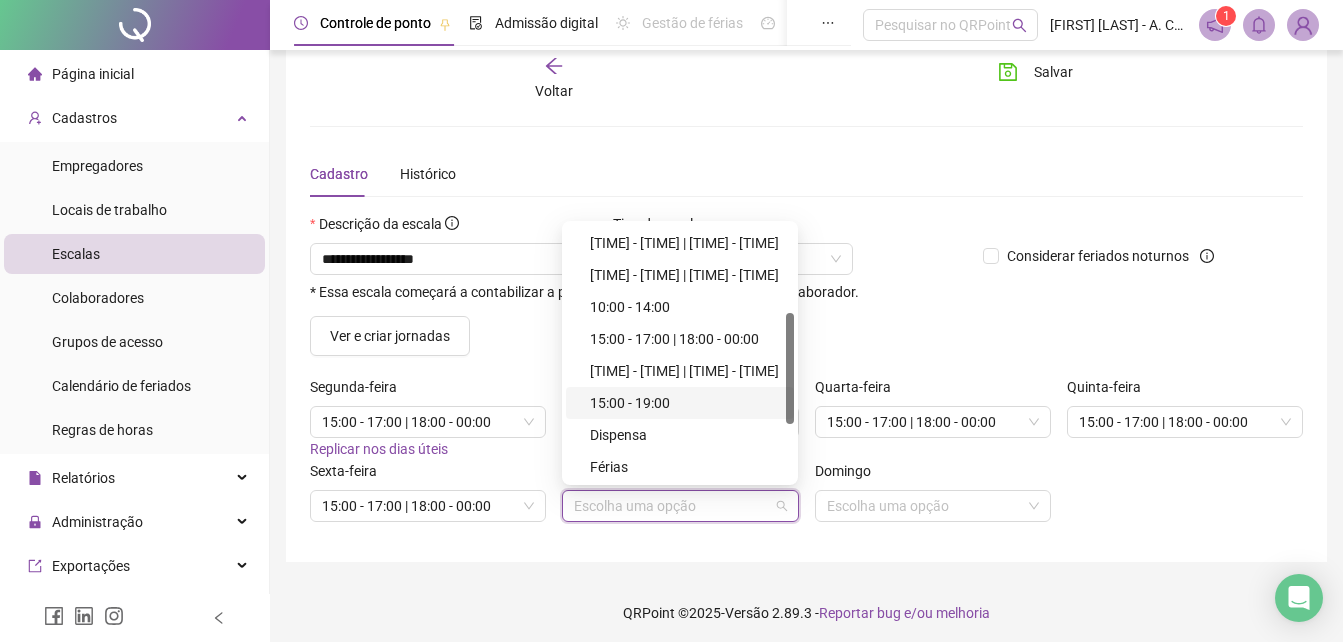 click on "15:00 - 19:00" at bounding box center (686, 403) 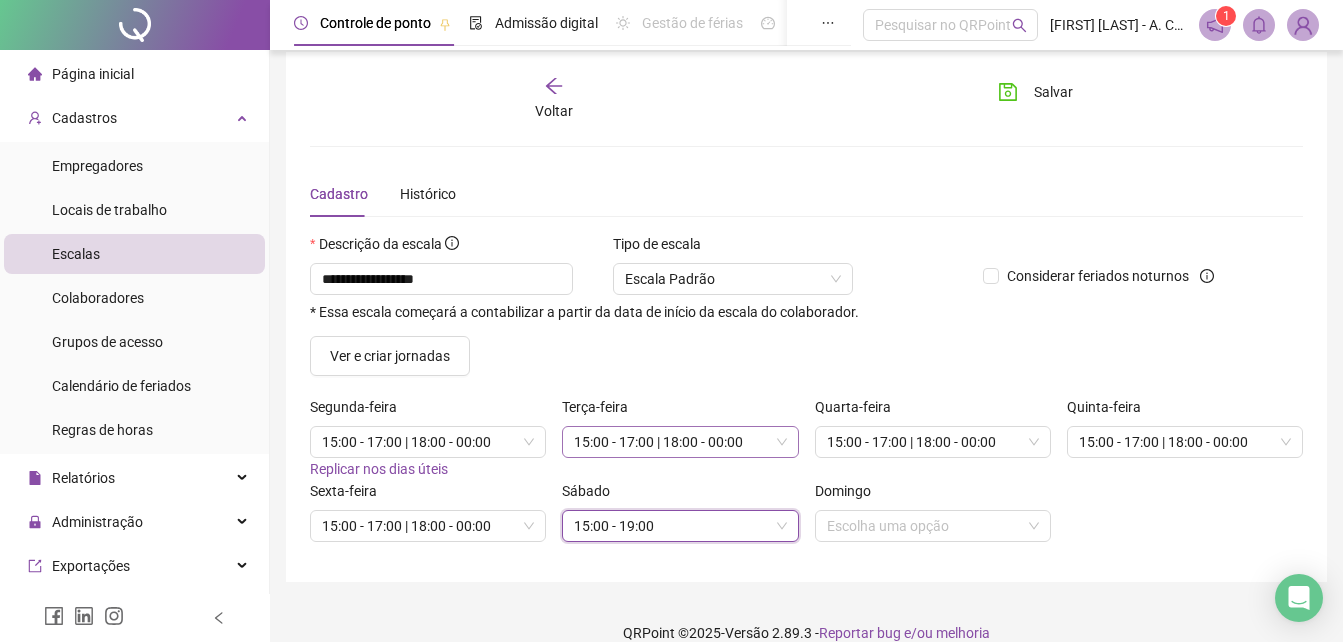 scroll, scrollTop: 0, scrollLeft: 0, axis: both 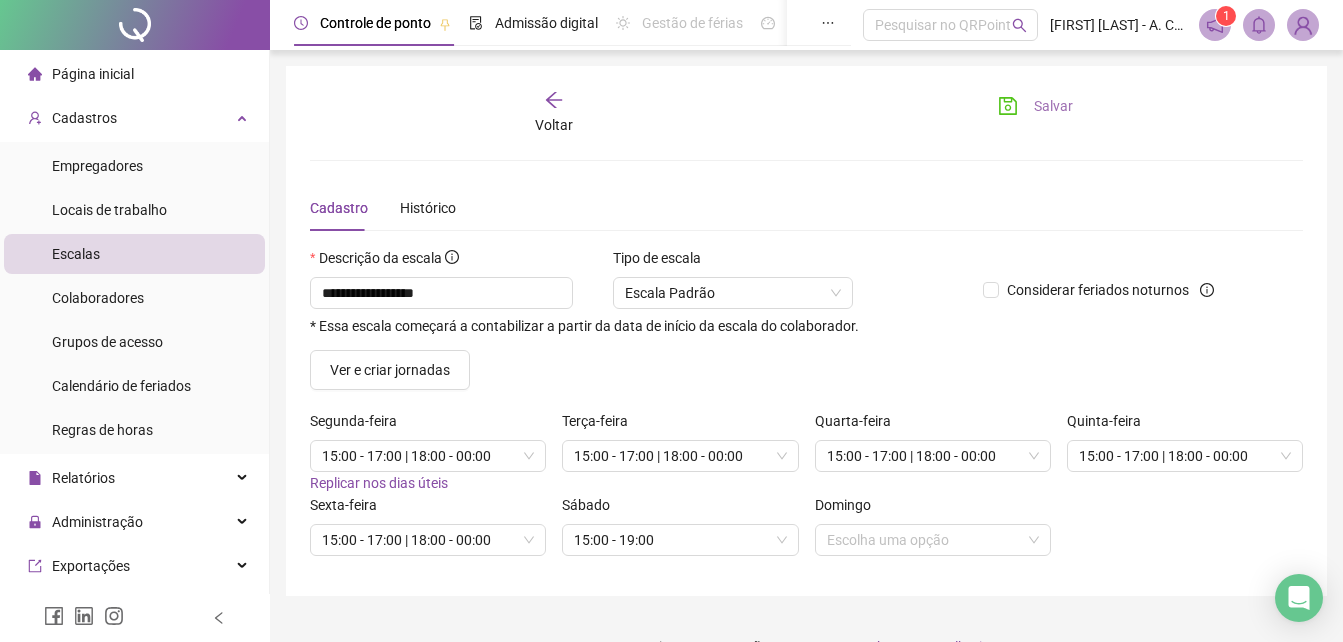 click on "Salvar" at bounding box center (1053, 106) 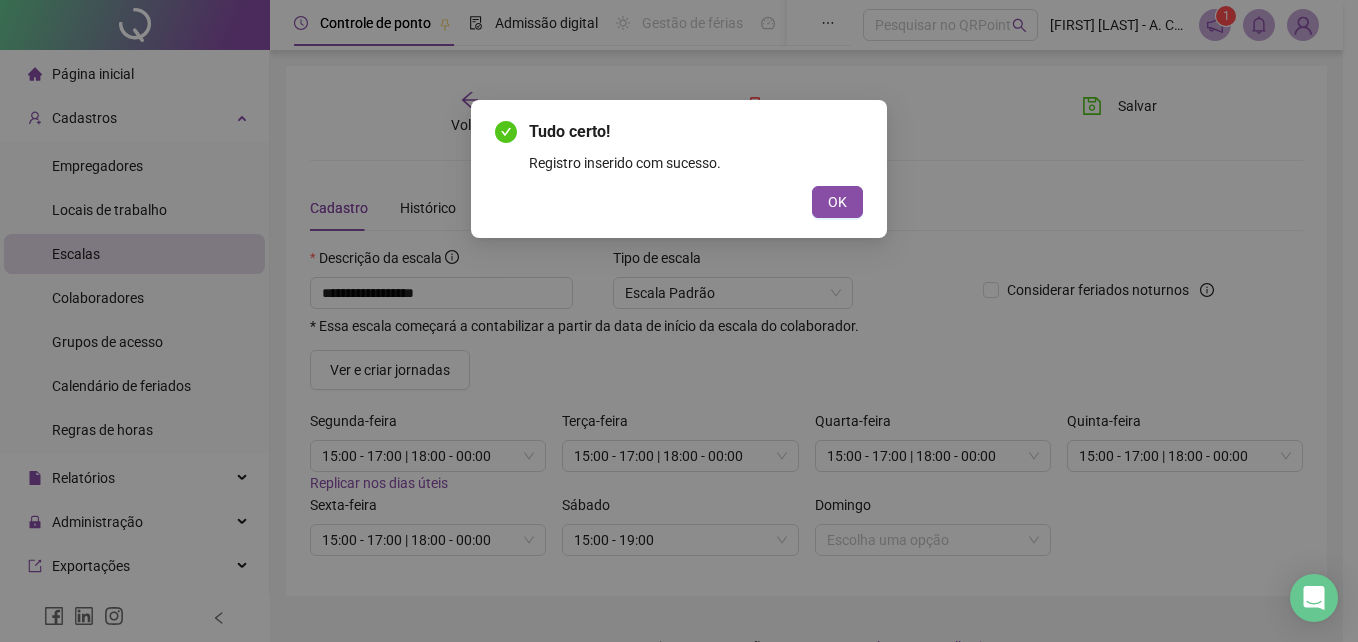 drag, startPoint x: 831, startPoint y: 206, endPoint x: 802, endPoint y: 230, distance: 37.64306 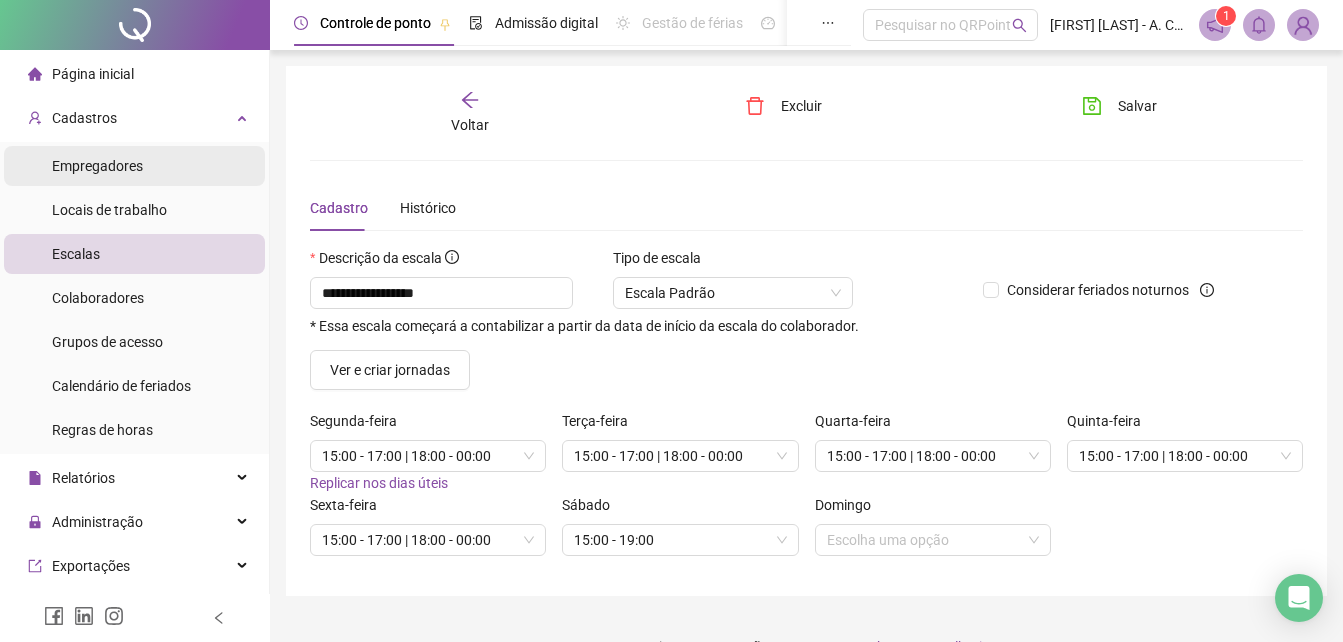 drag, startPoint x: 88, startPoint y: 166, endPoint x: 237, endPoint y: 172, distance: 149.12076 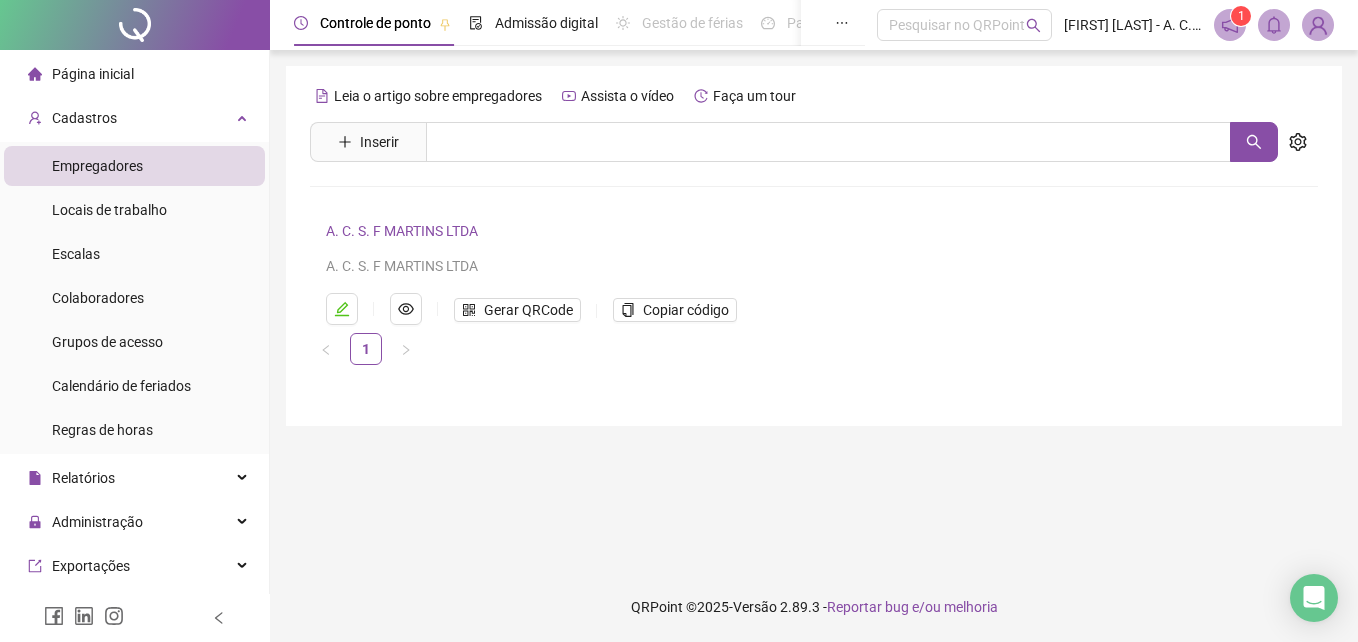 drag, startPoint x: 77, startPoint y: 297, endPoint x: 315, endPoint y: 327, distance: 239.8833 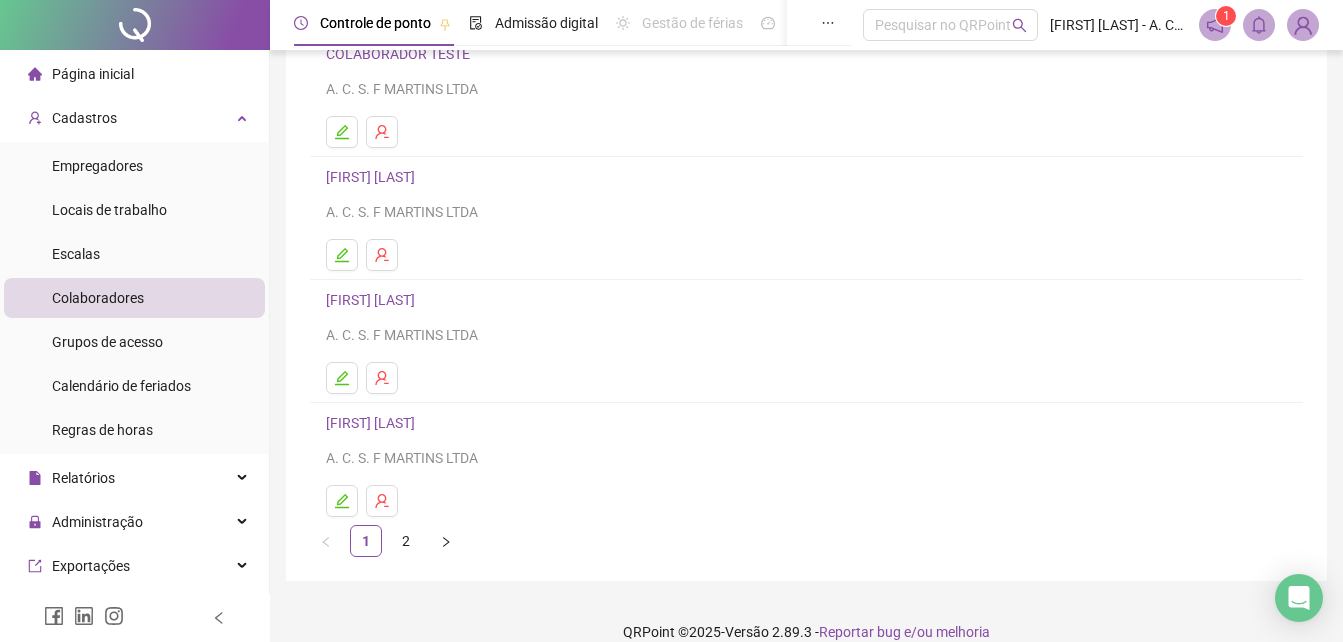 scroll, scrollTop: 325, scrollLeft: 0, axis: vertical 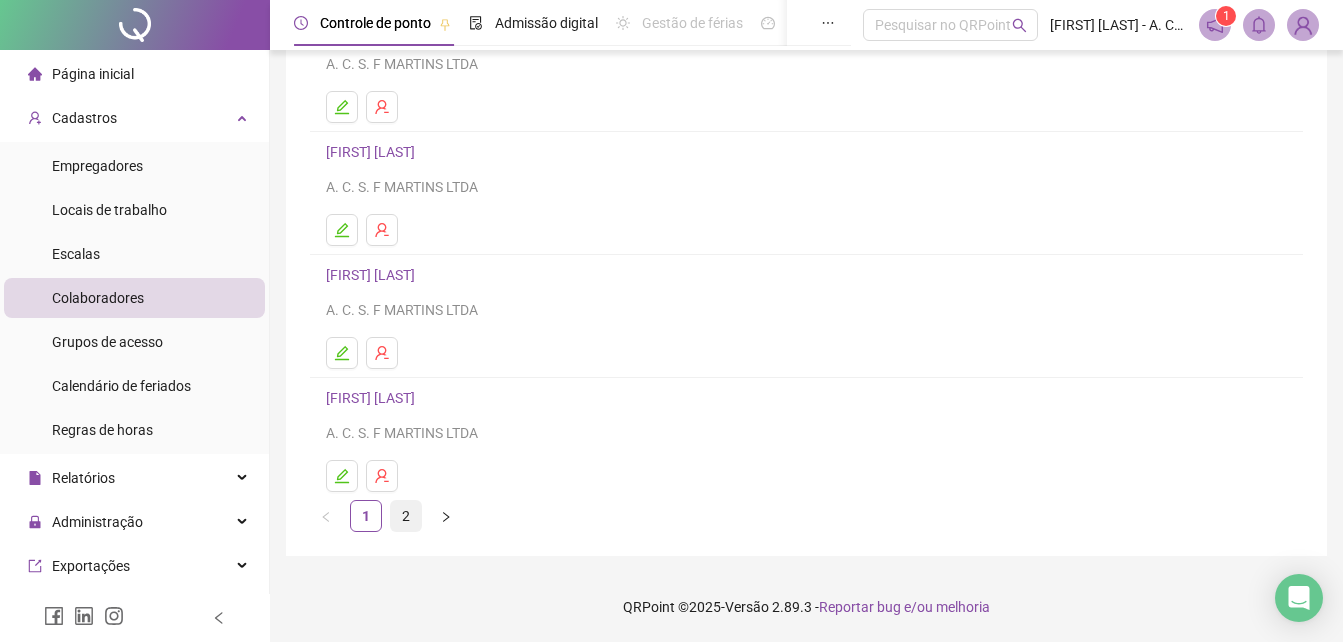click on "2" at bounding box center (406, 516) 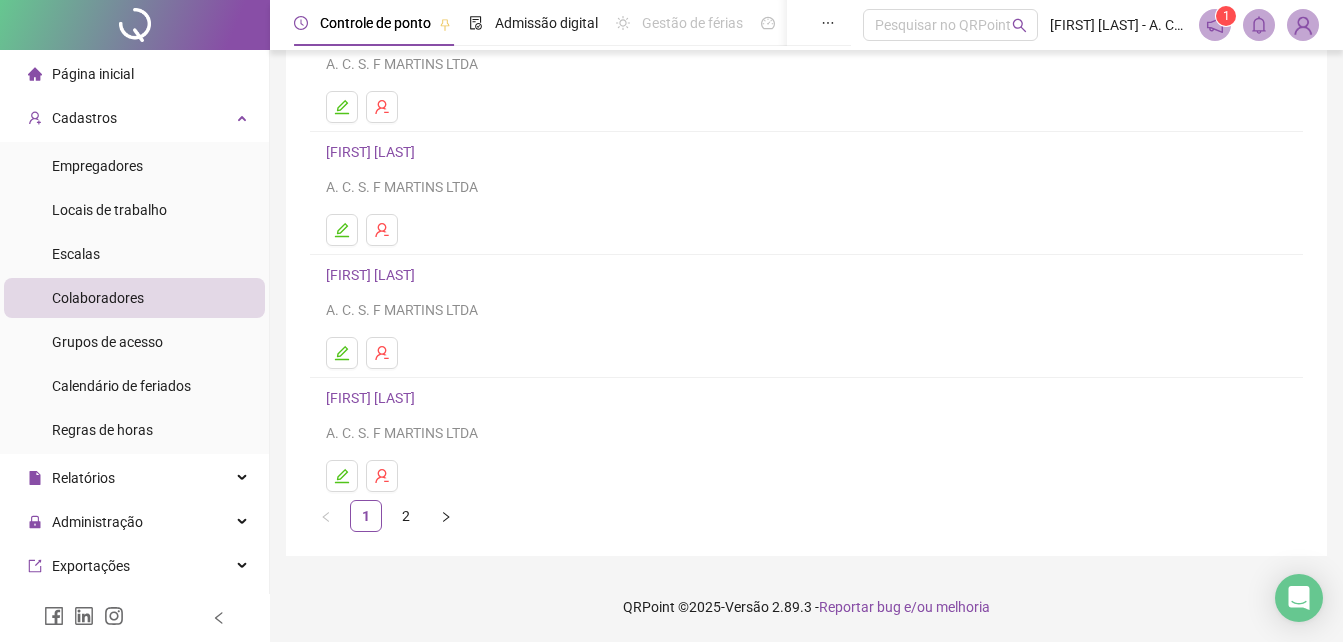 scroll, scrollTop: 0, scrollLeft: 0, axis: both 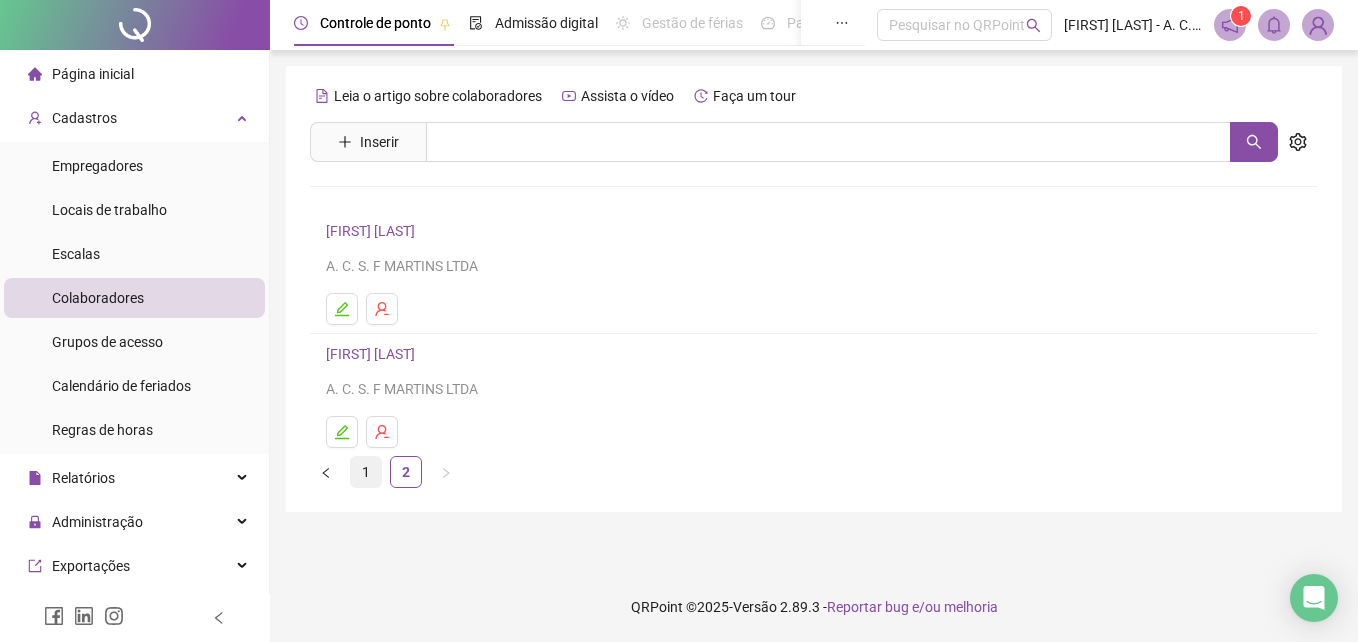 click on "1" at bounding box center (366, 472) 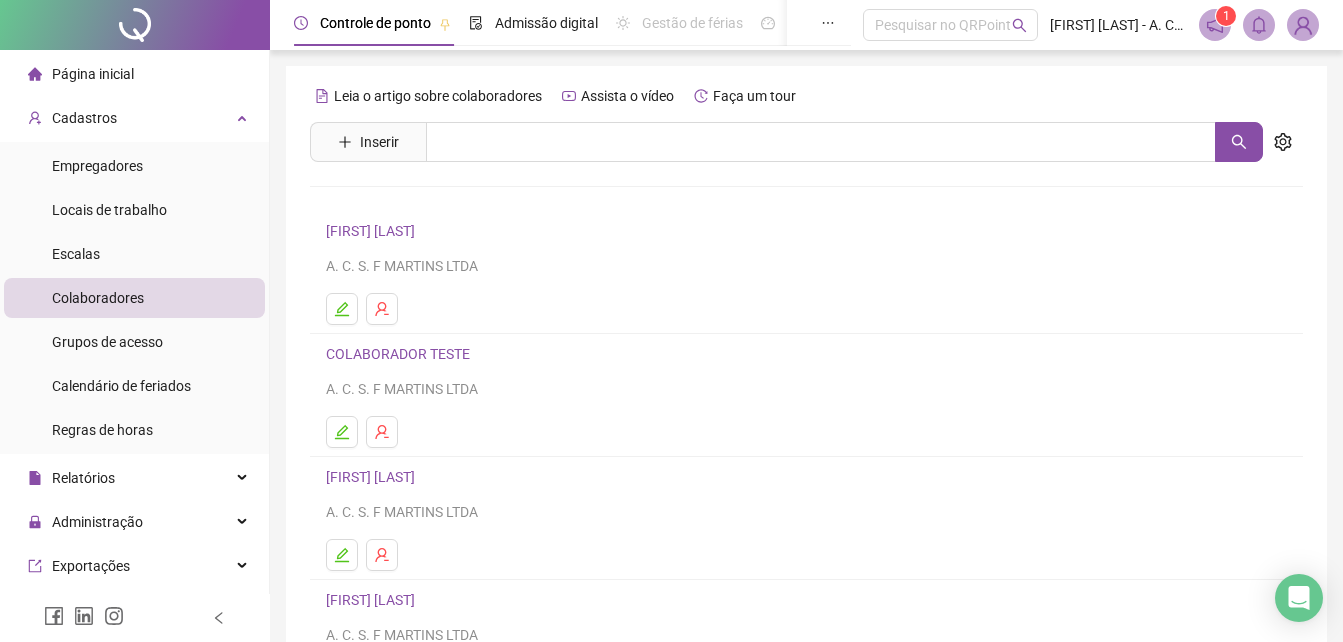 click on "[FIRST] [LAST]" at bounding box center [373, 477] 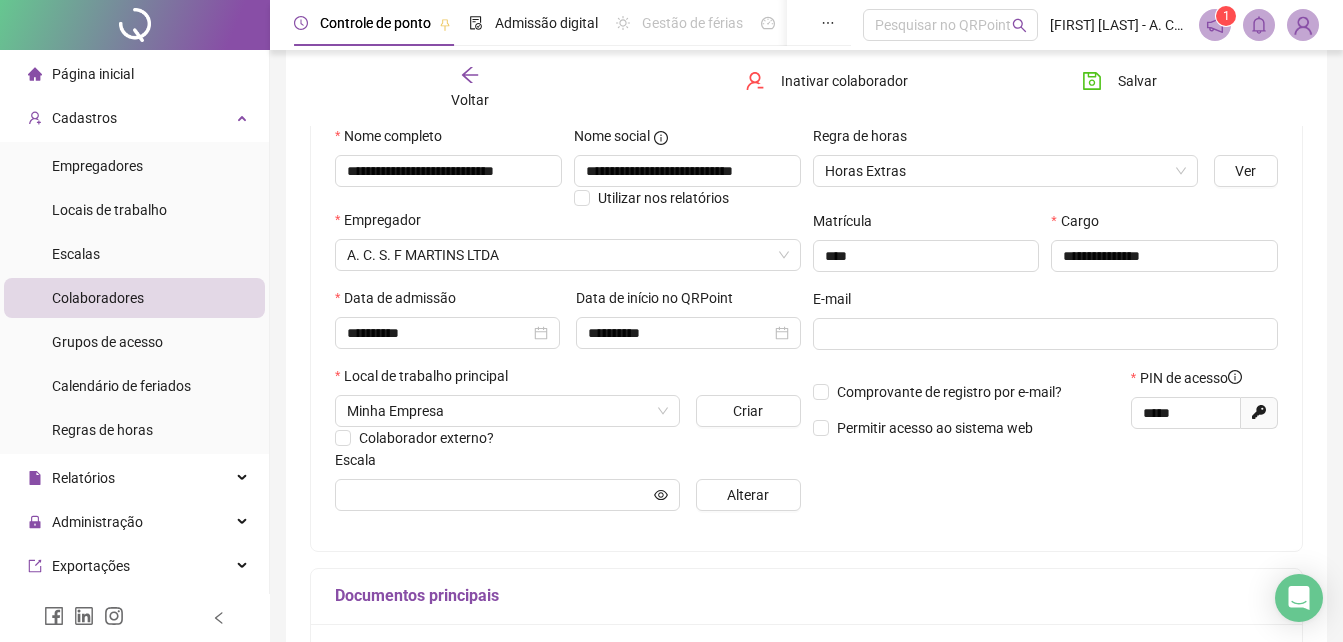 scroll, scrollTop: 200, scrollLeft: 0, axis: vertical 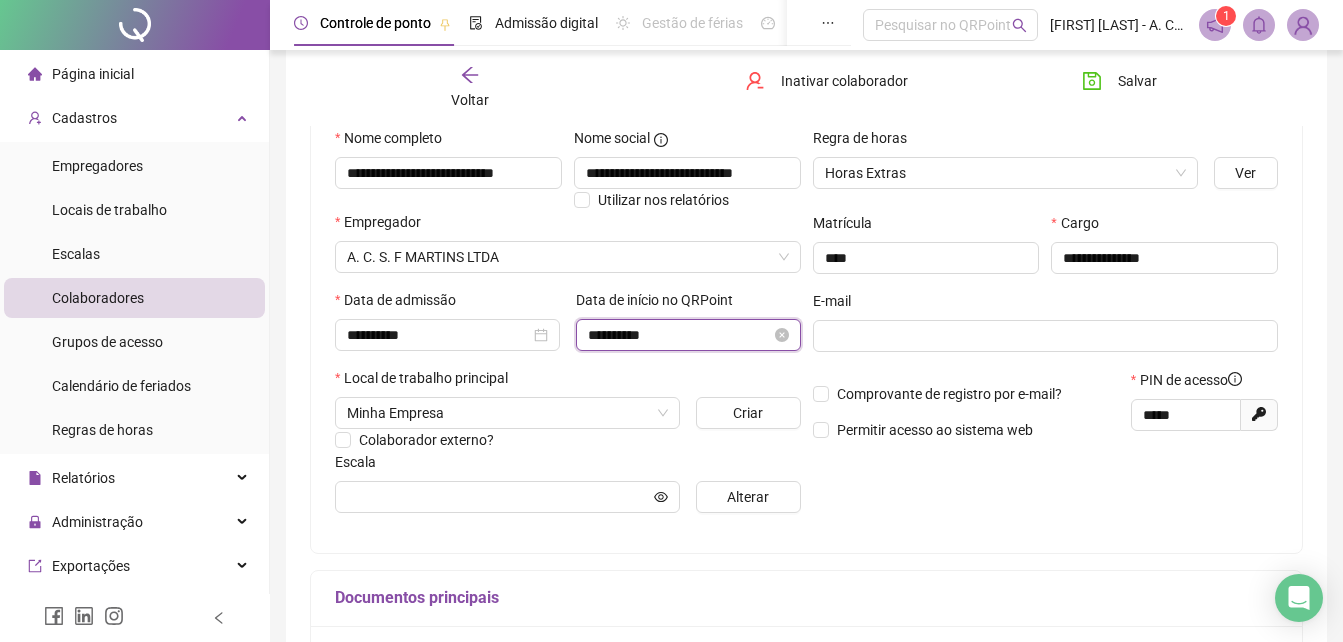 click on "**********" at bounding box center (679, 335) 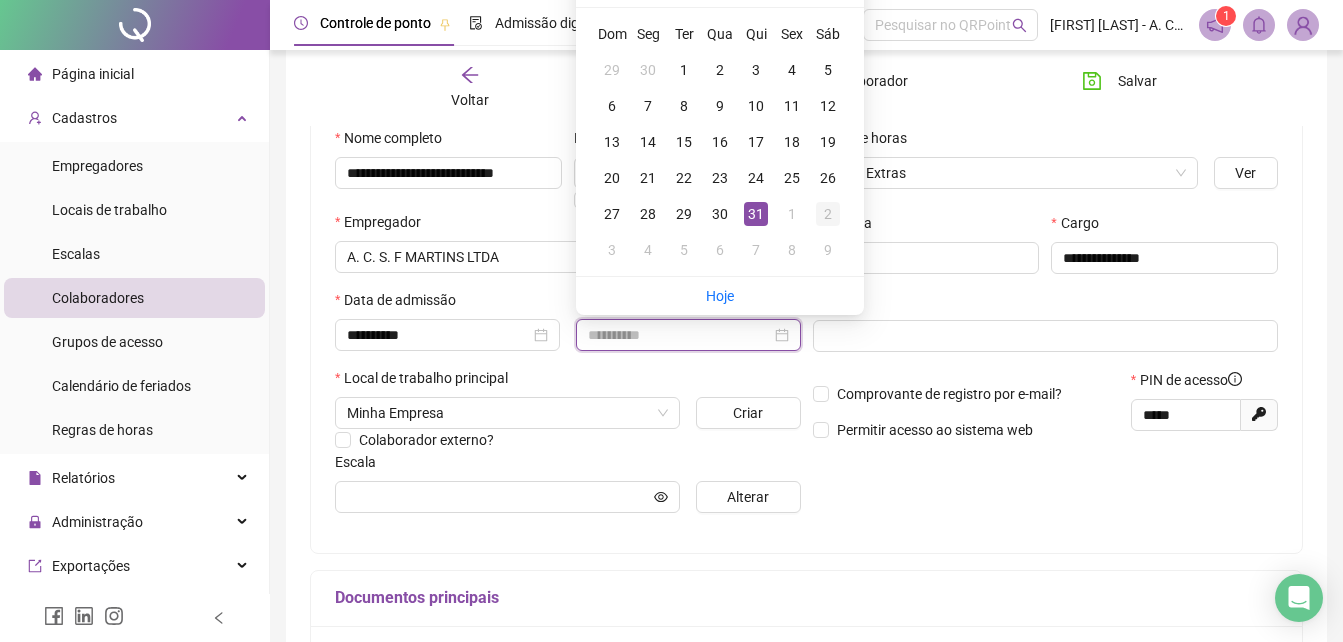 type on "**********" 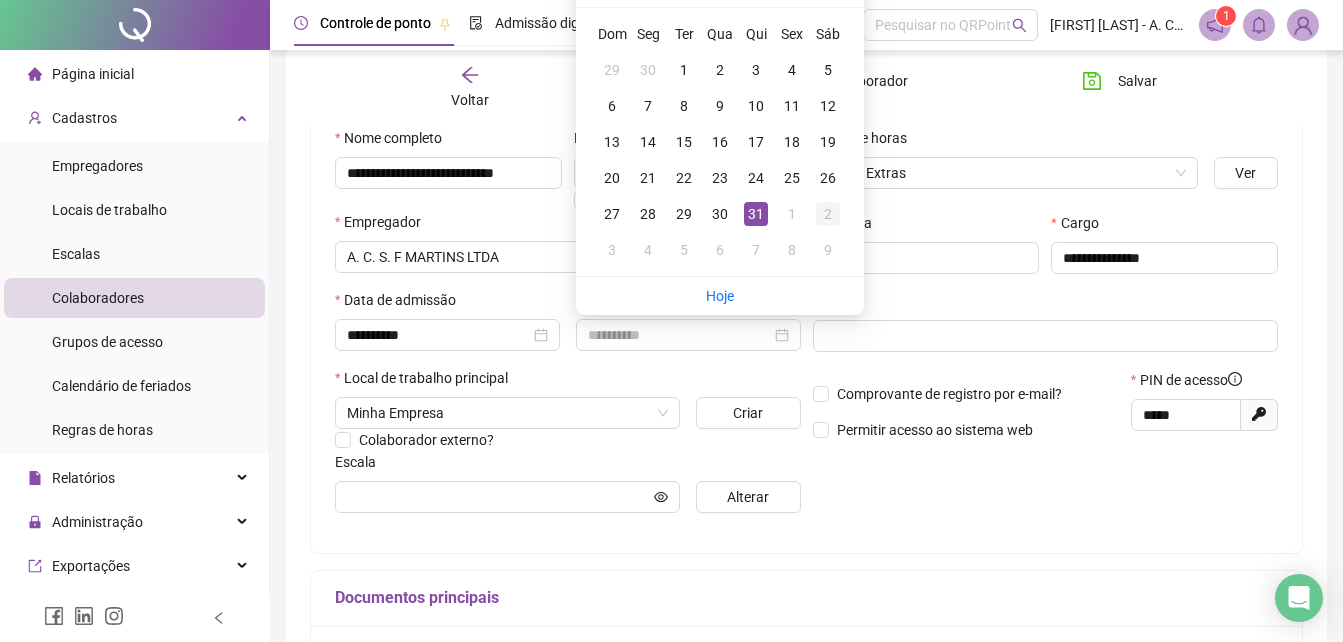 click on "2" at bounding box center (828, 214) 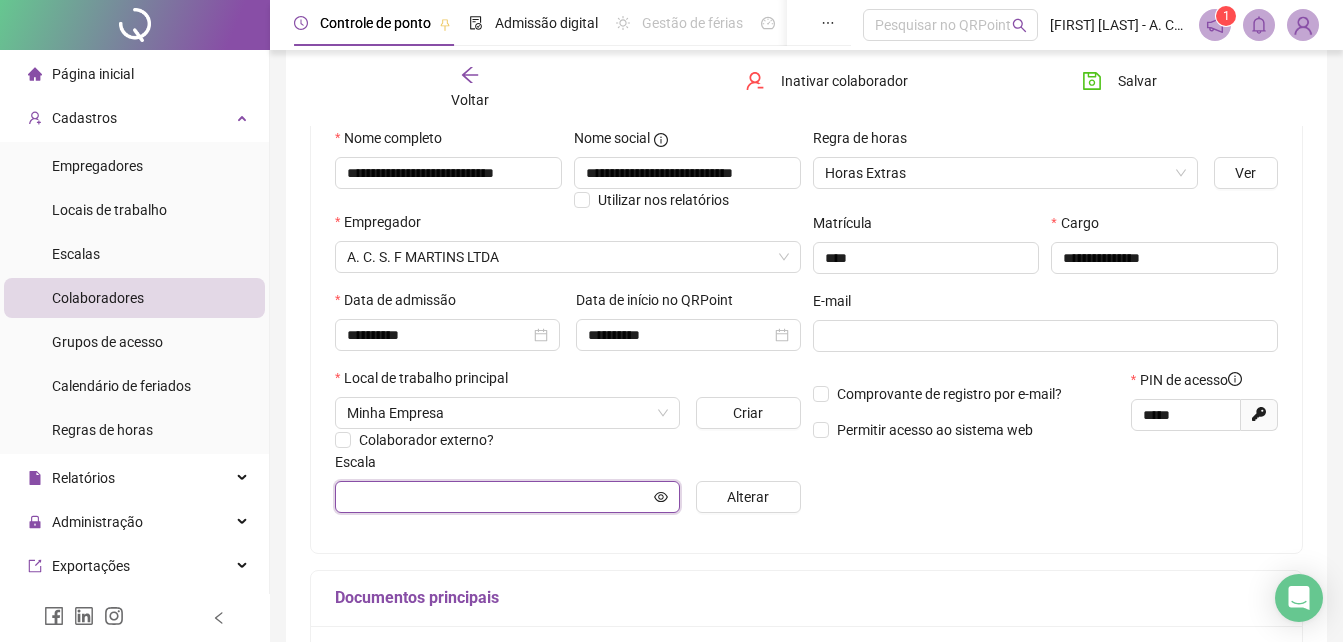 click at bounding box center (498, 497) 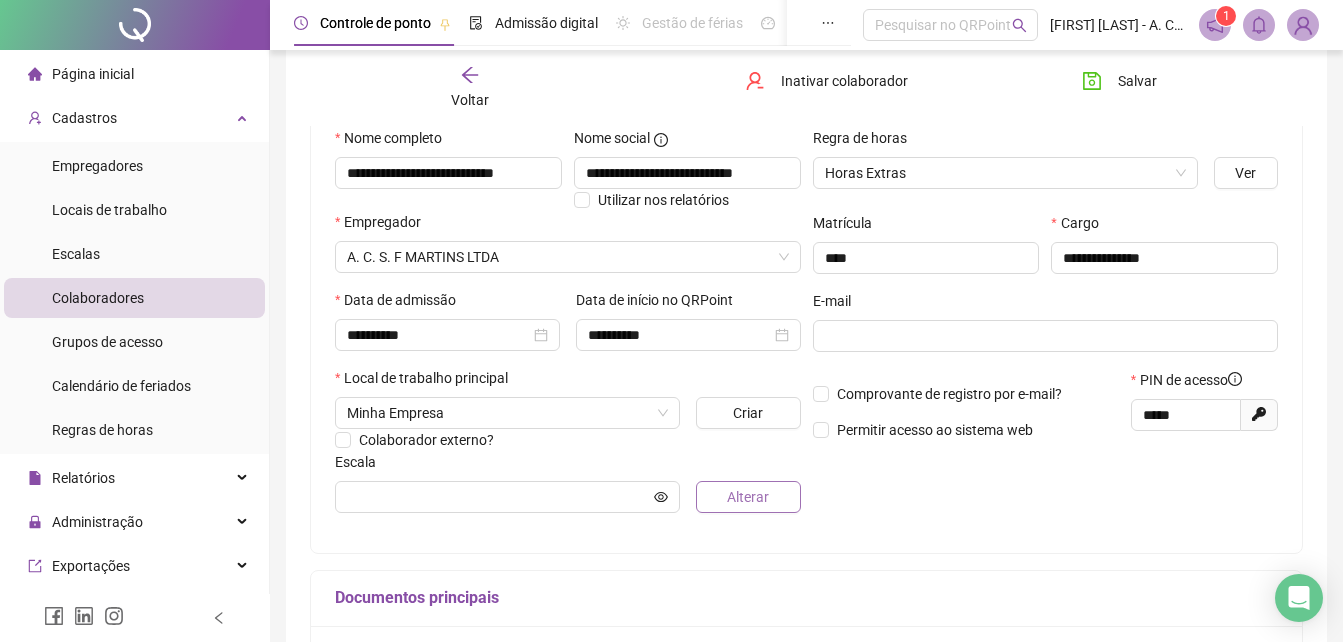 click on "Alterar" at bounding box center (748, 497) 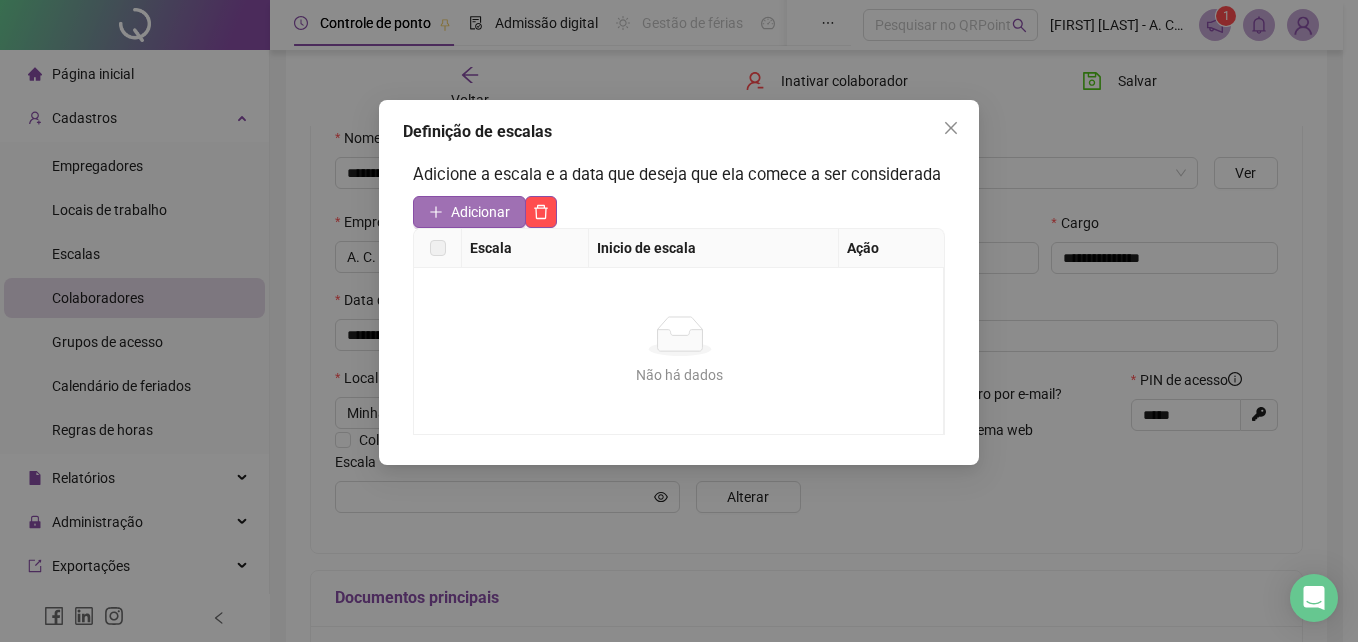 click 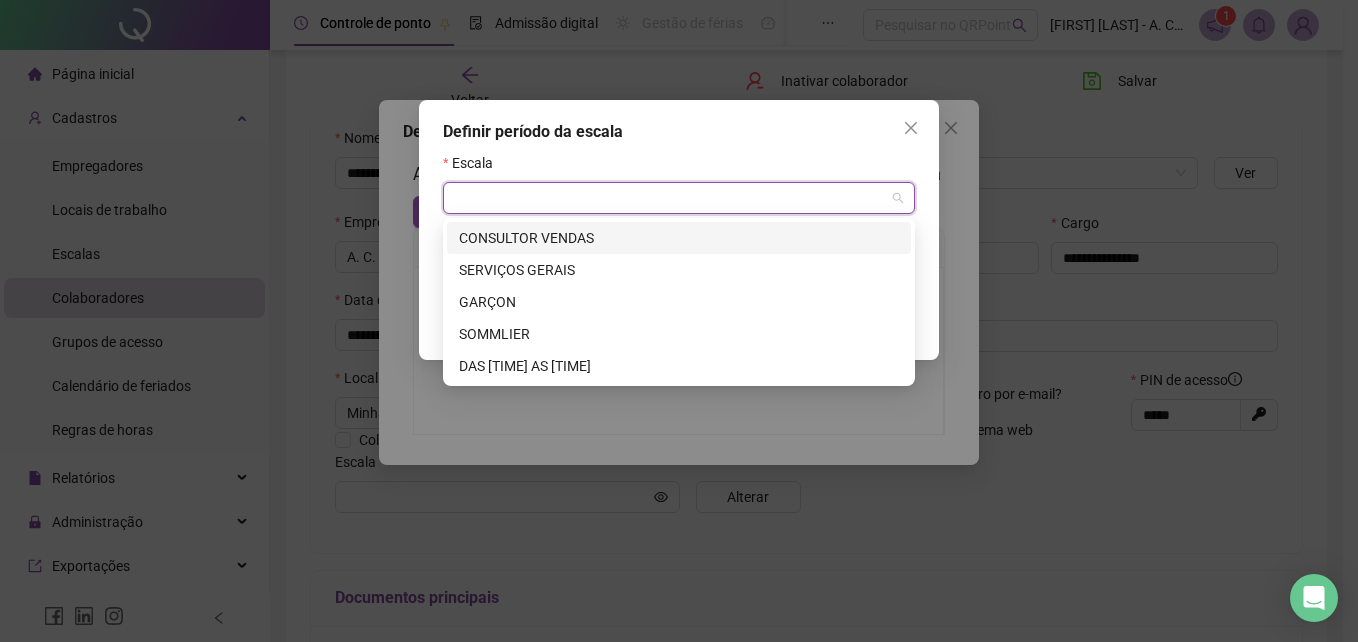 click at bounding box center [670, 198] 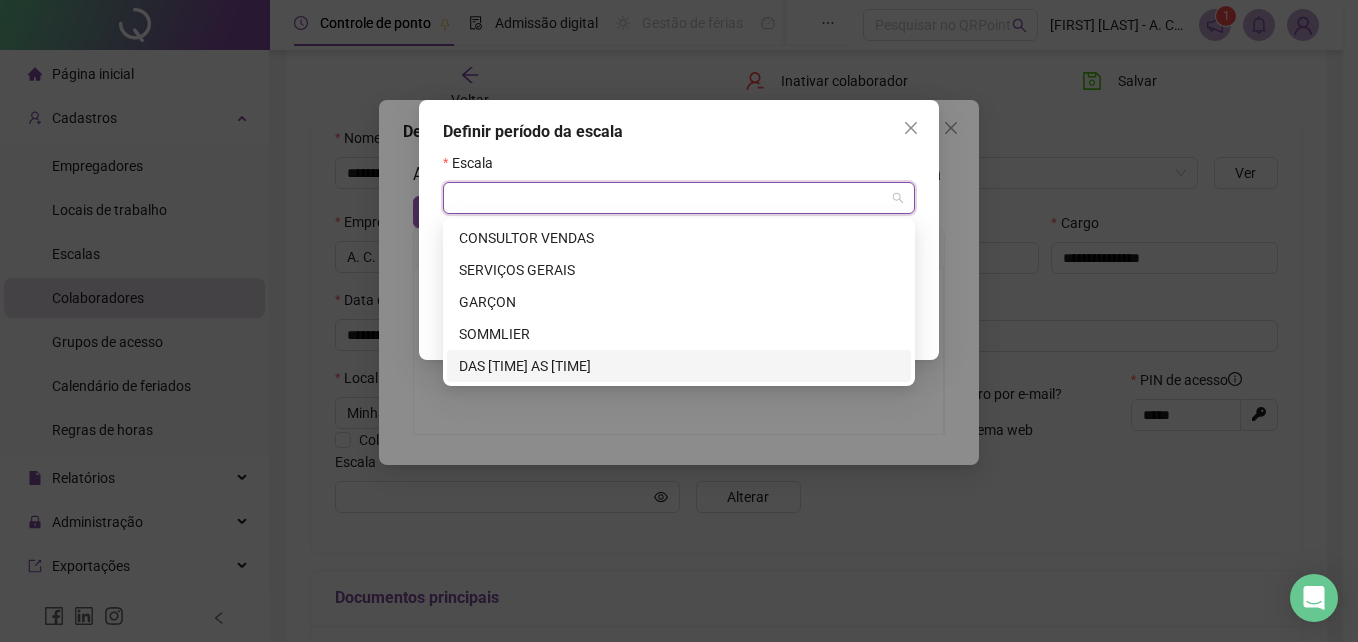 drag, startPoint x: 516, startPoint y: 371, endPoint x: 476, endPoint y: 368, distance: 40.112343 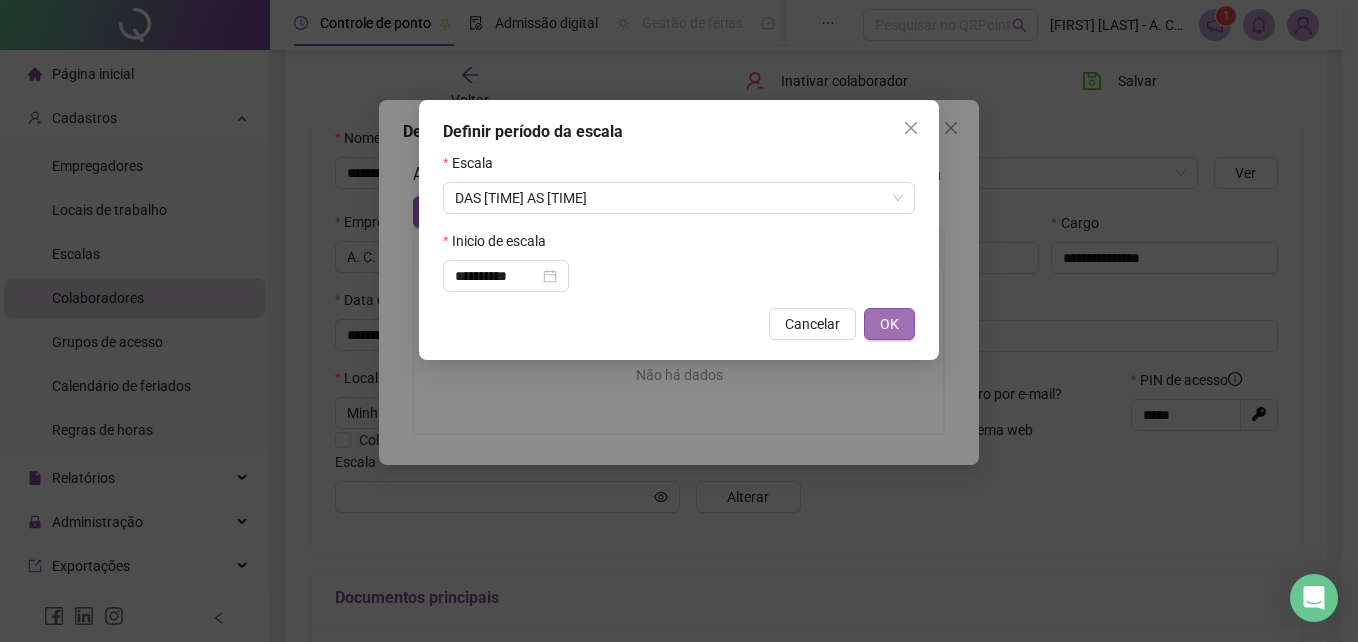 click on "OK" at bounding box center (889, 324) 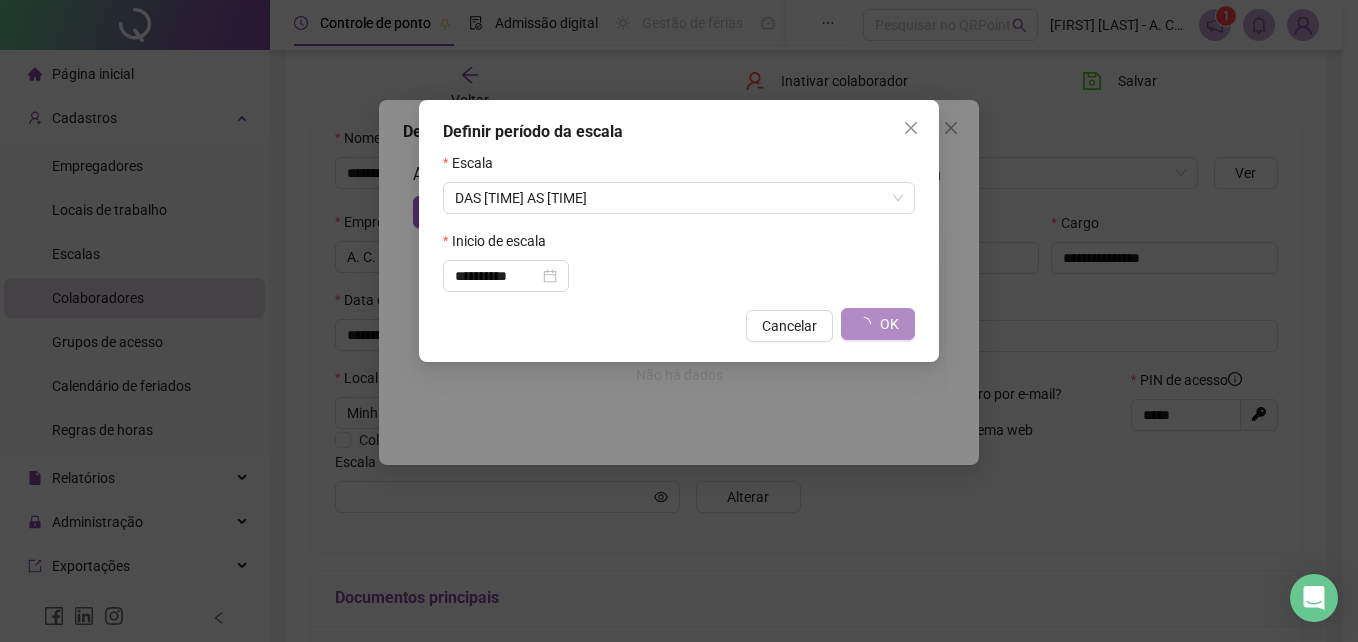 type on "**********" 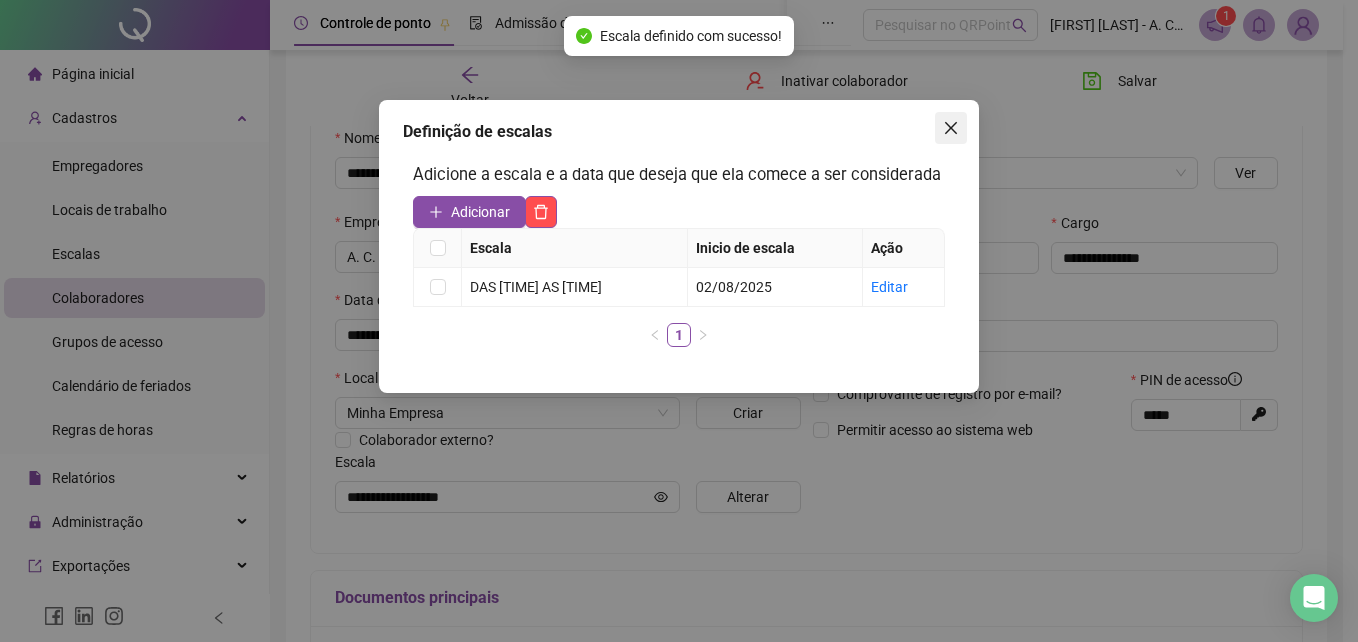 click 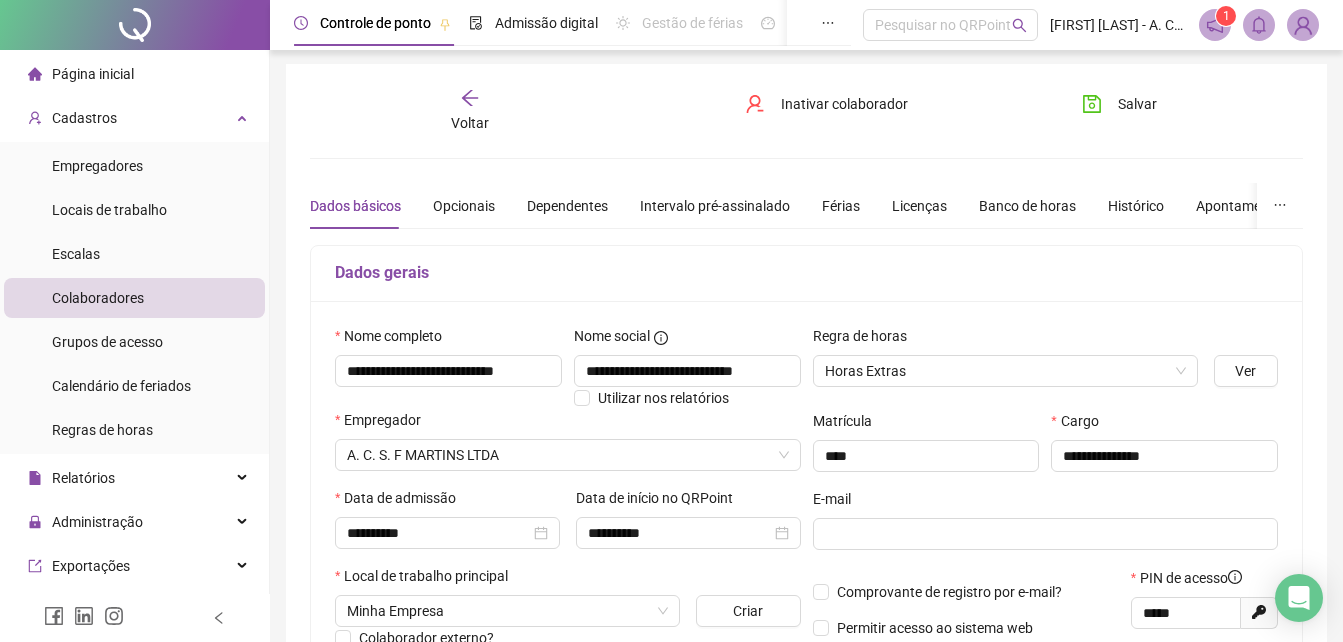 scroll, scrollTop: 0, scrollLeft: 0, axis: both 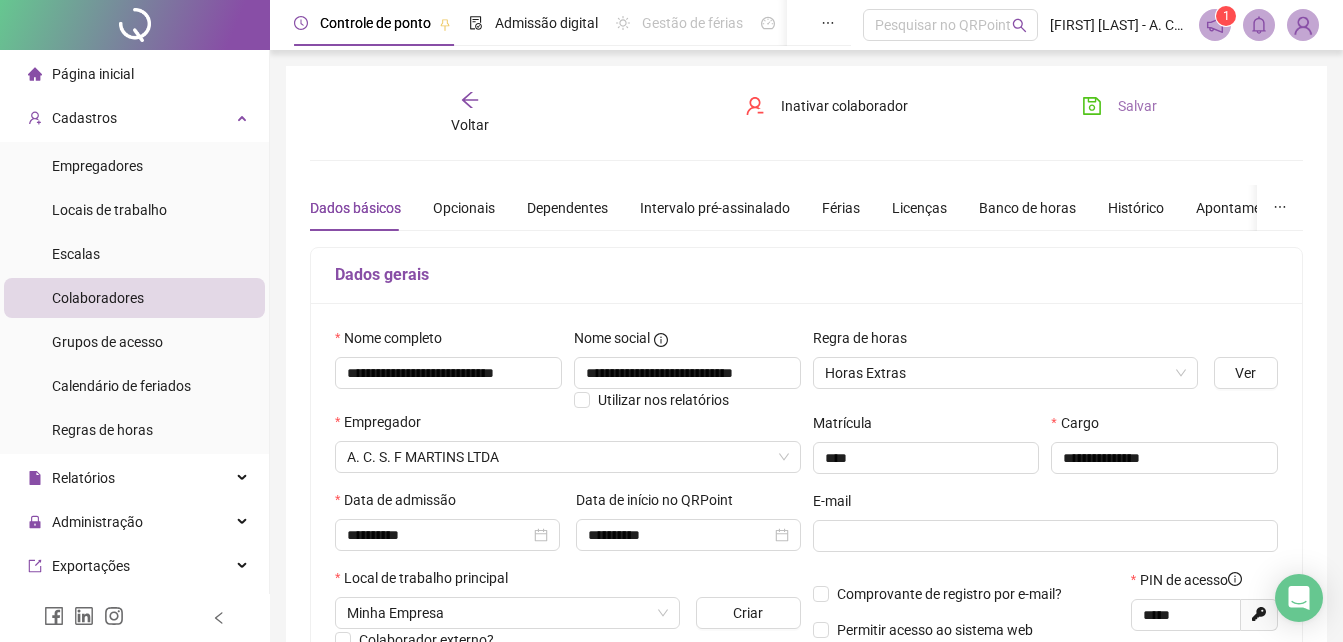 click on "Salvar" at bounding box center [1137, 106] 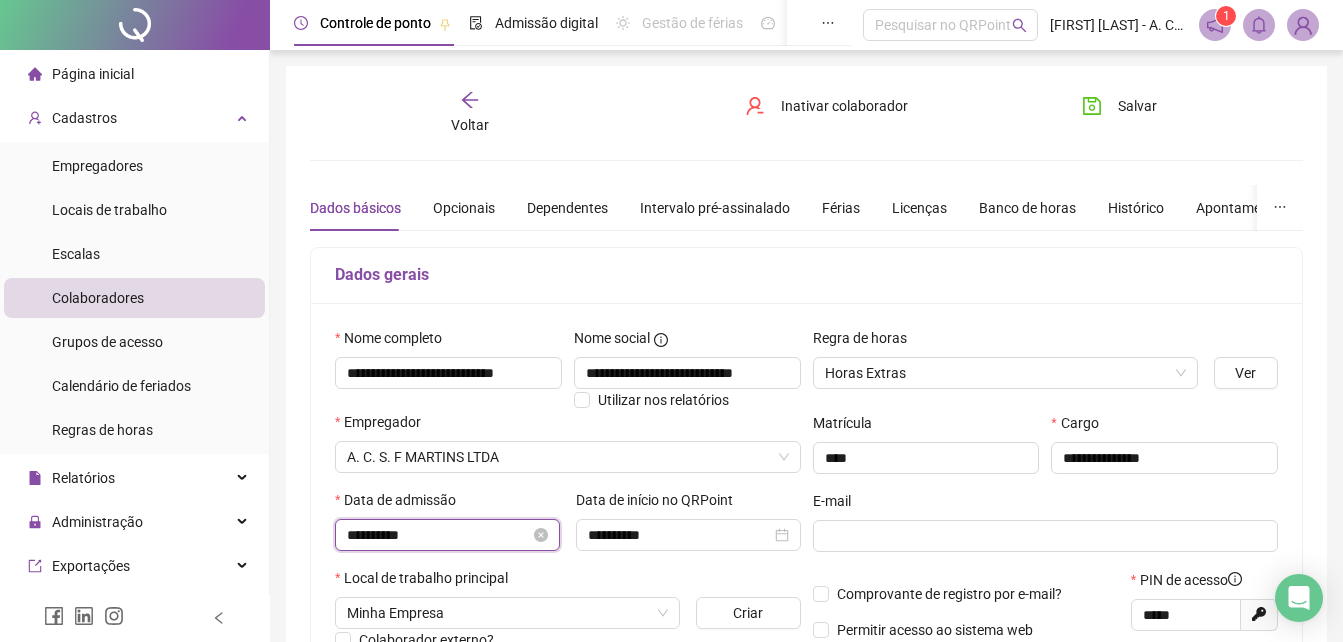 click on "**********" at bounding box center (438, 535) 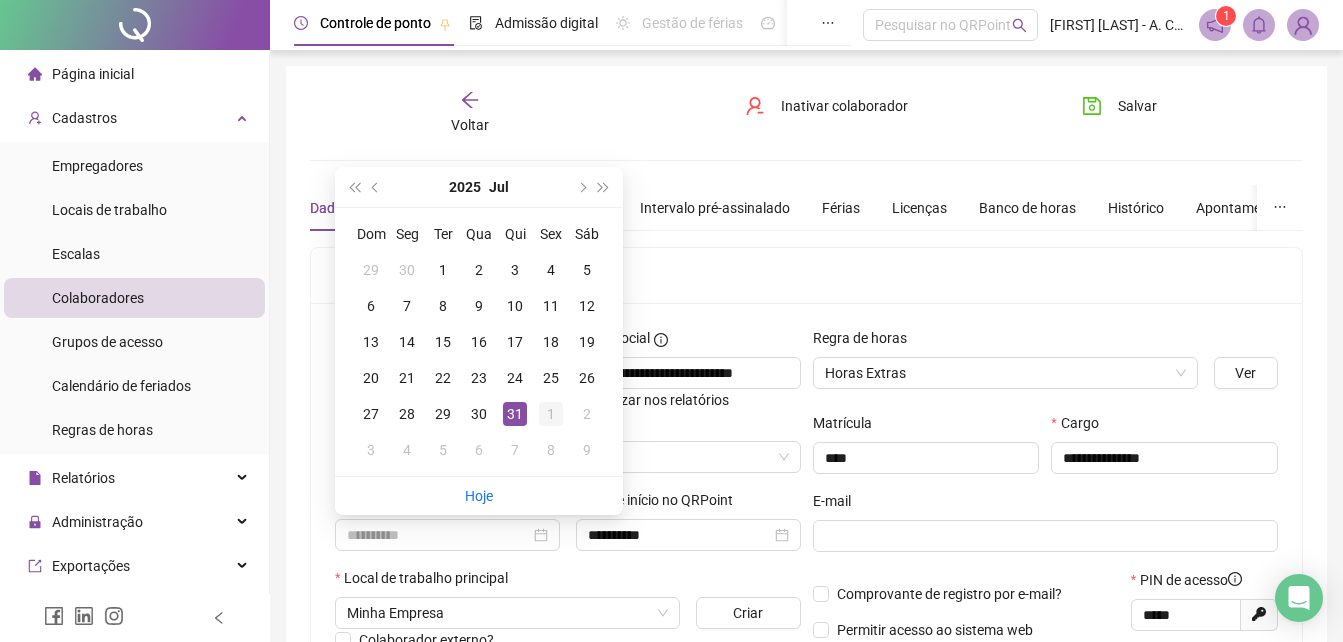 click on "1" at bounding box center [551, 414] 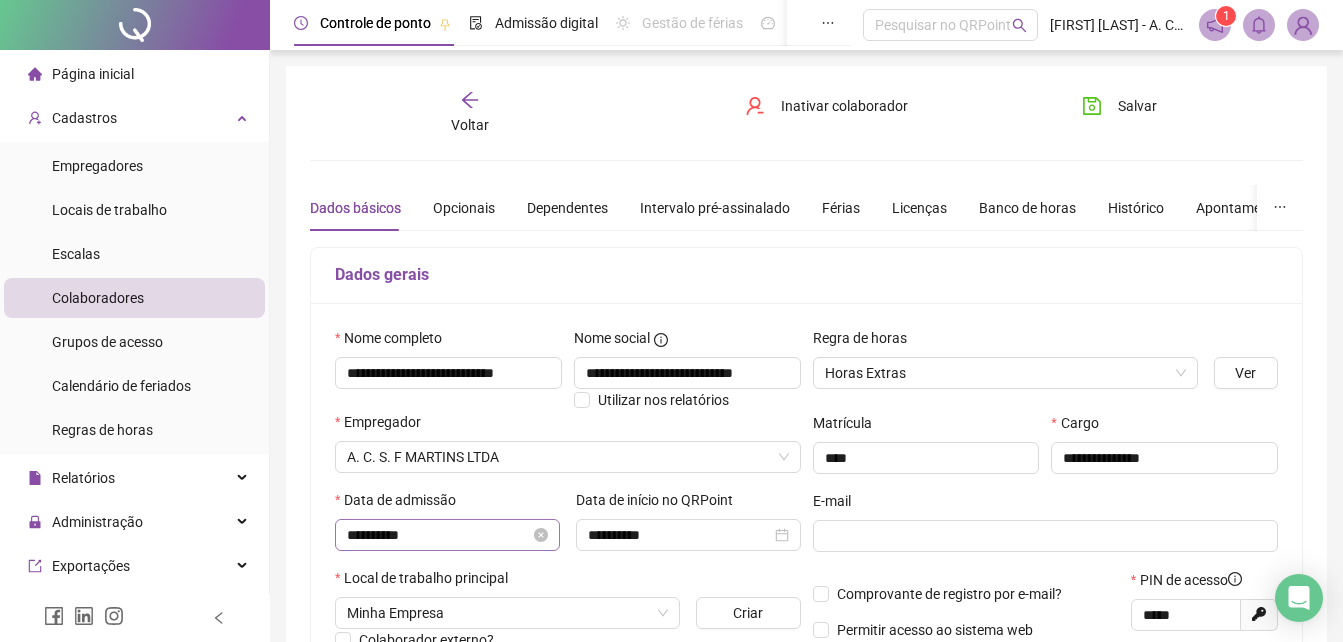 click on "**********" at bounding box center [447, 535] 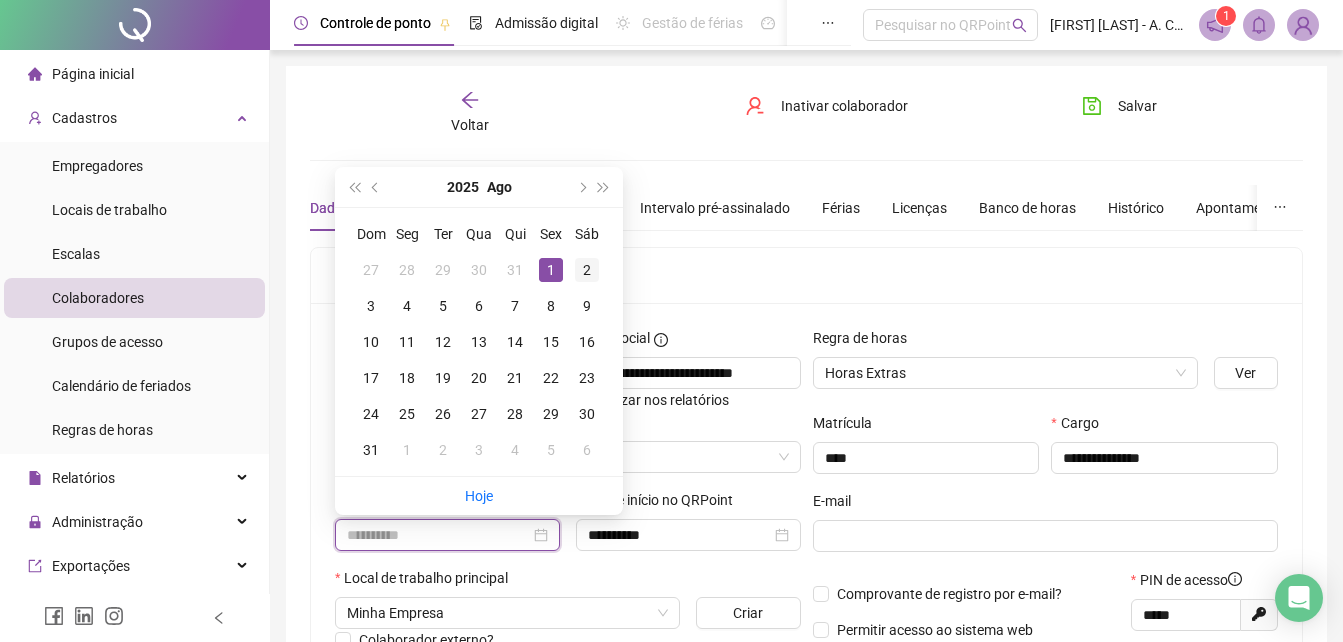 type on "**********" 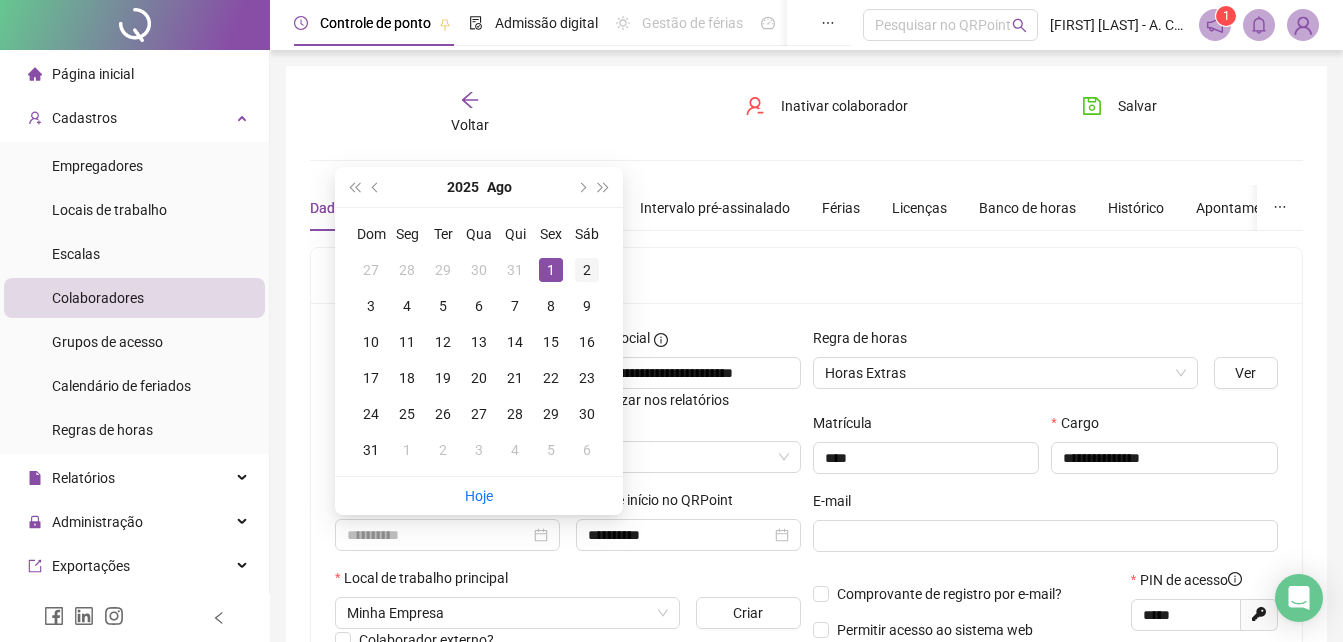 click on "2" at bounding box center (587, 270) 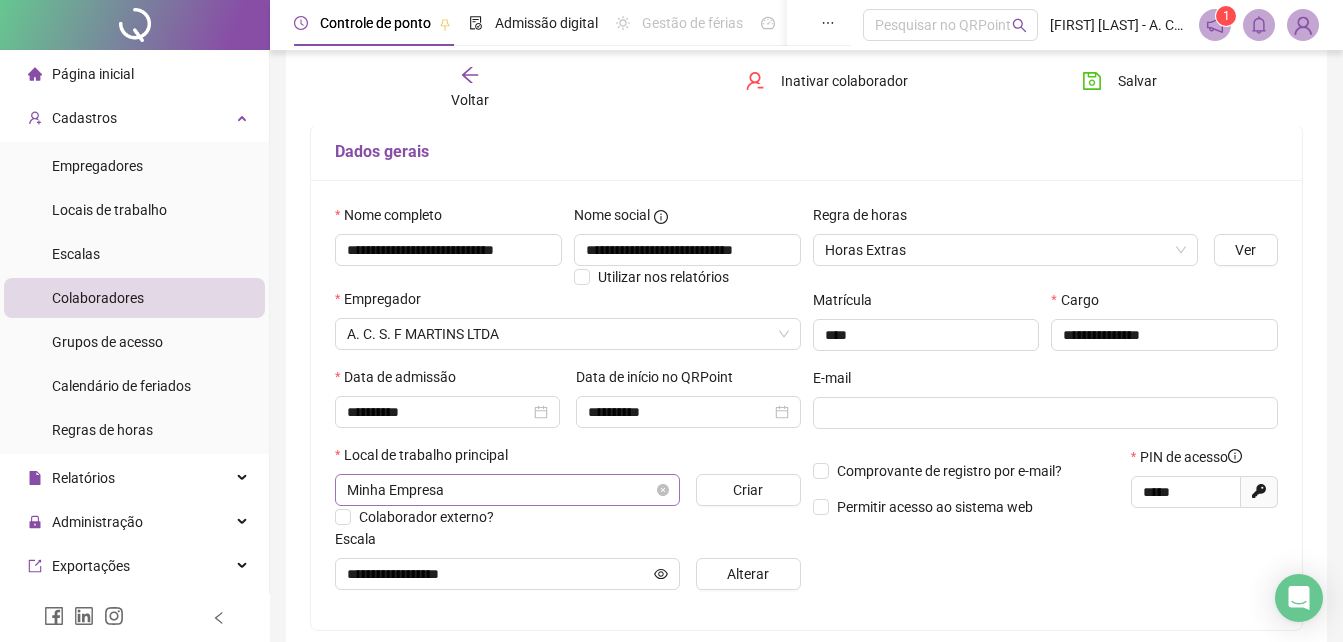 scroll, scrollTop: 0, scrollLeft: 0, axis: both 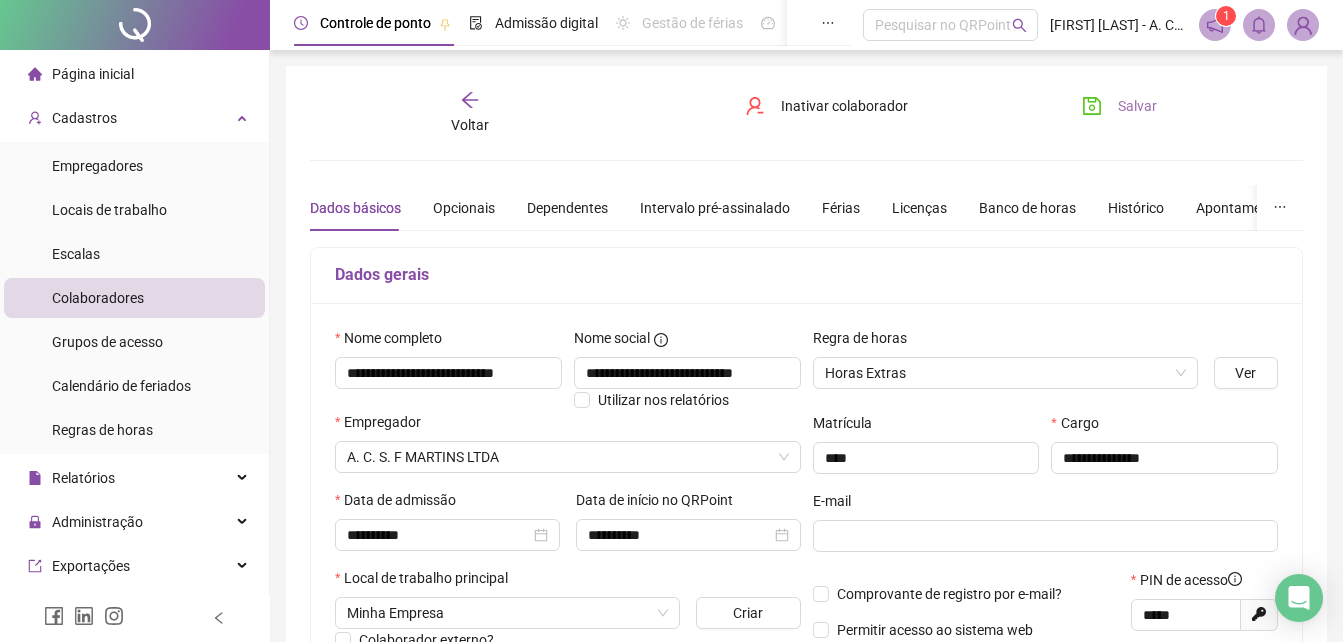 click on "Salvar" at bounding box center (1137, 106) 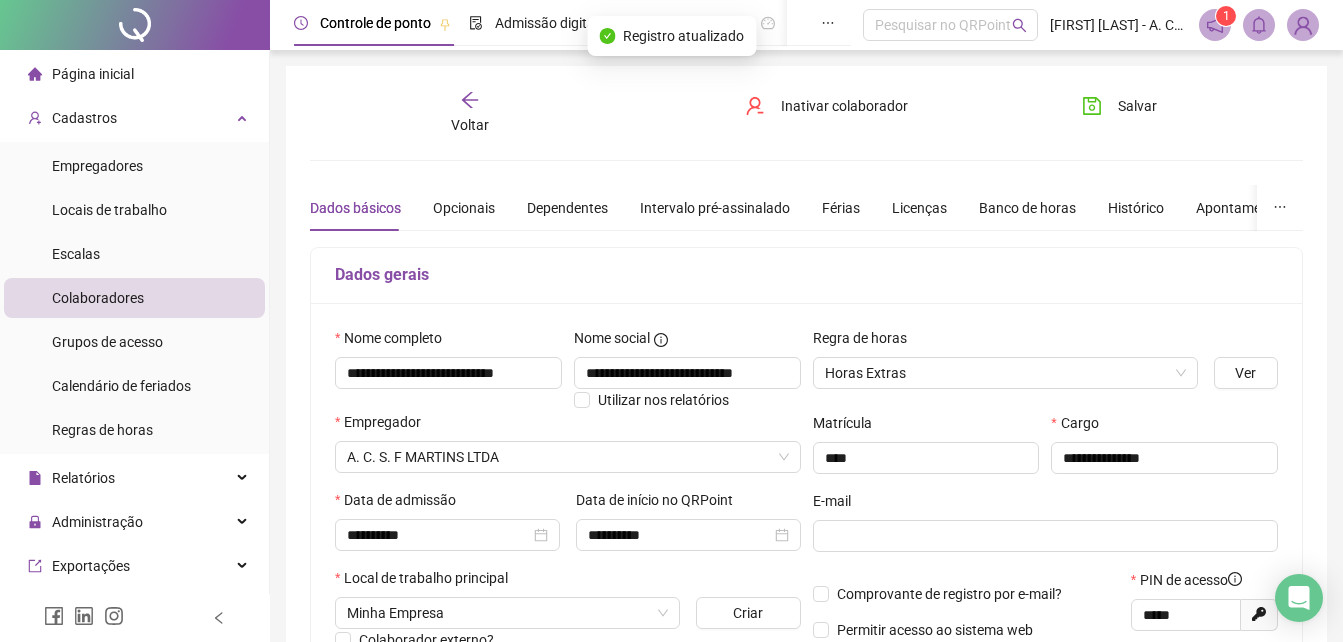 click 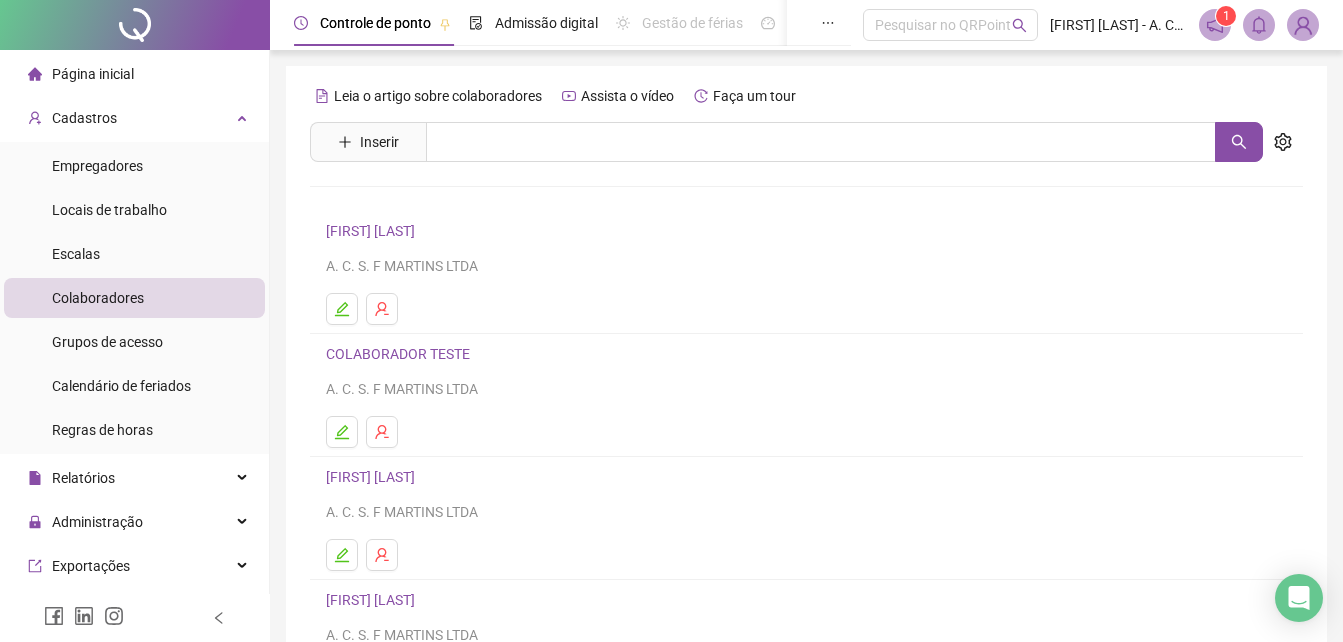 click on "[FIRST] [LAST]" at bounding box center [373, 477] 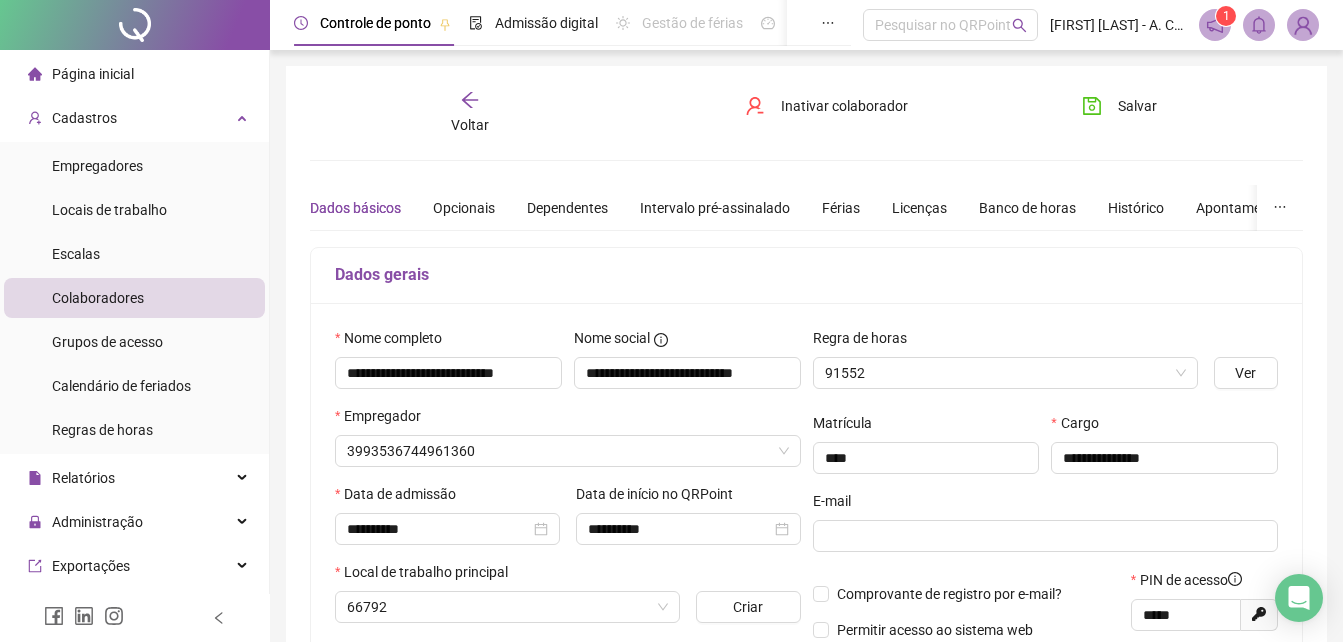 type on "**********" 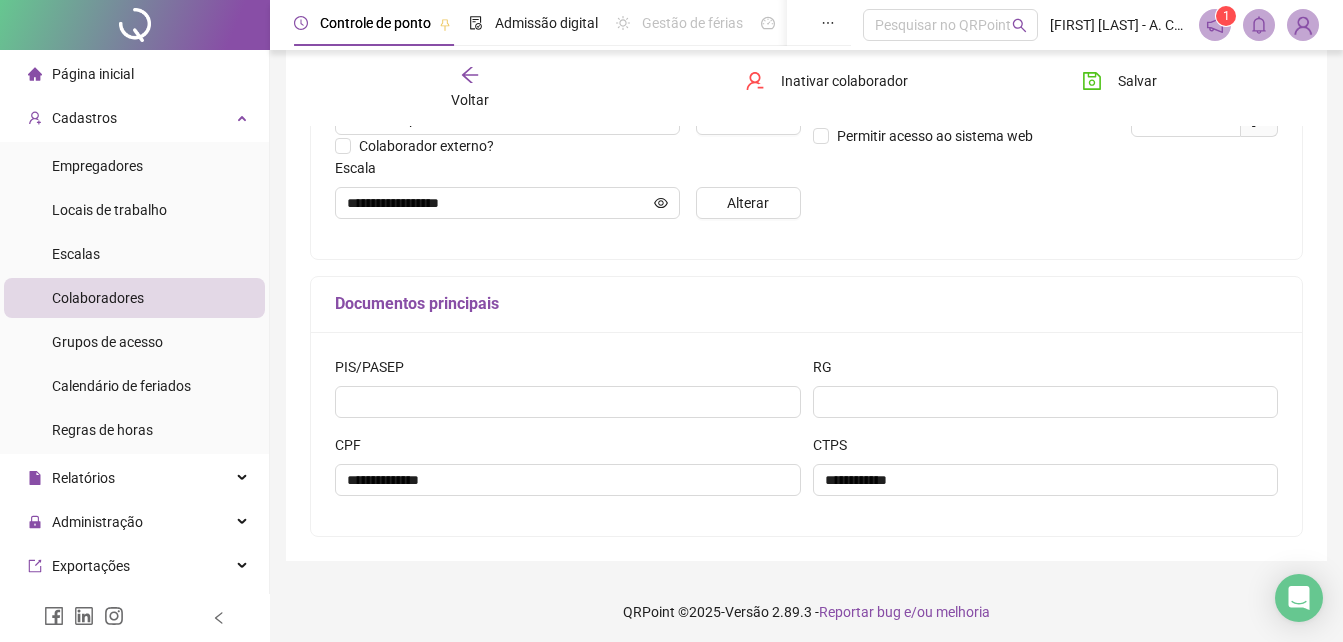 scroll, scrollTop: 499, scrollLeft: 0, axis: vertical 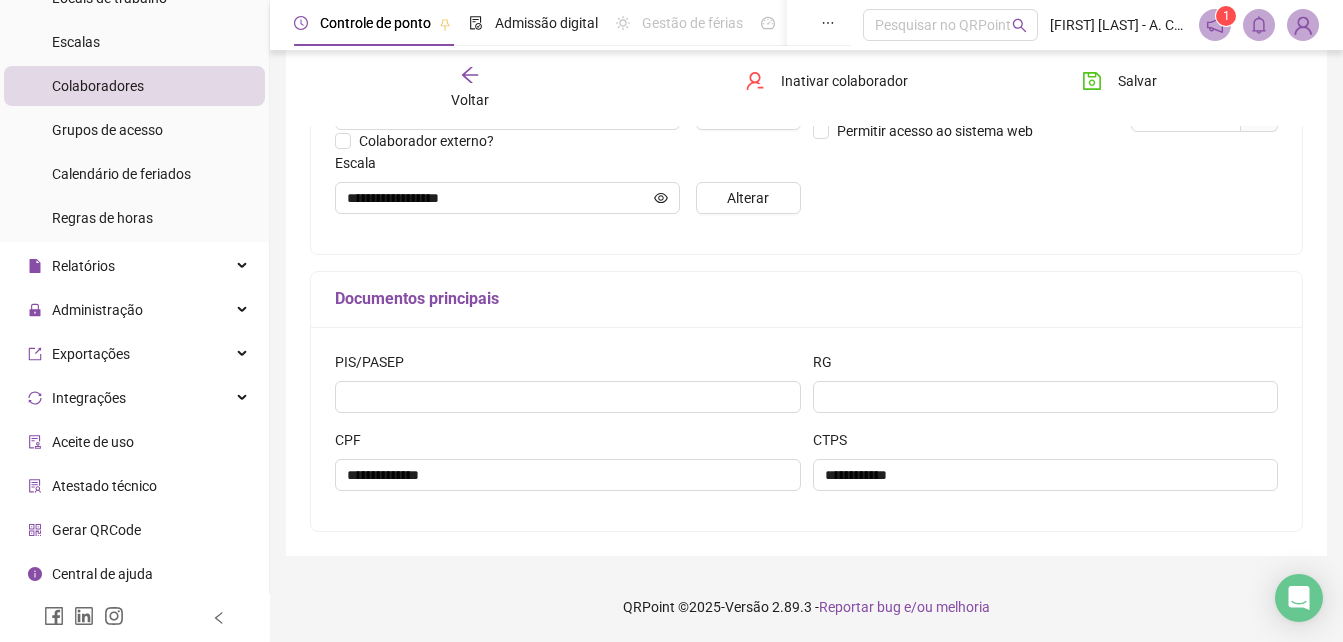 click on "Aceite de uso" at bounding box center (93, 442) 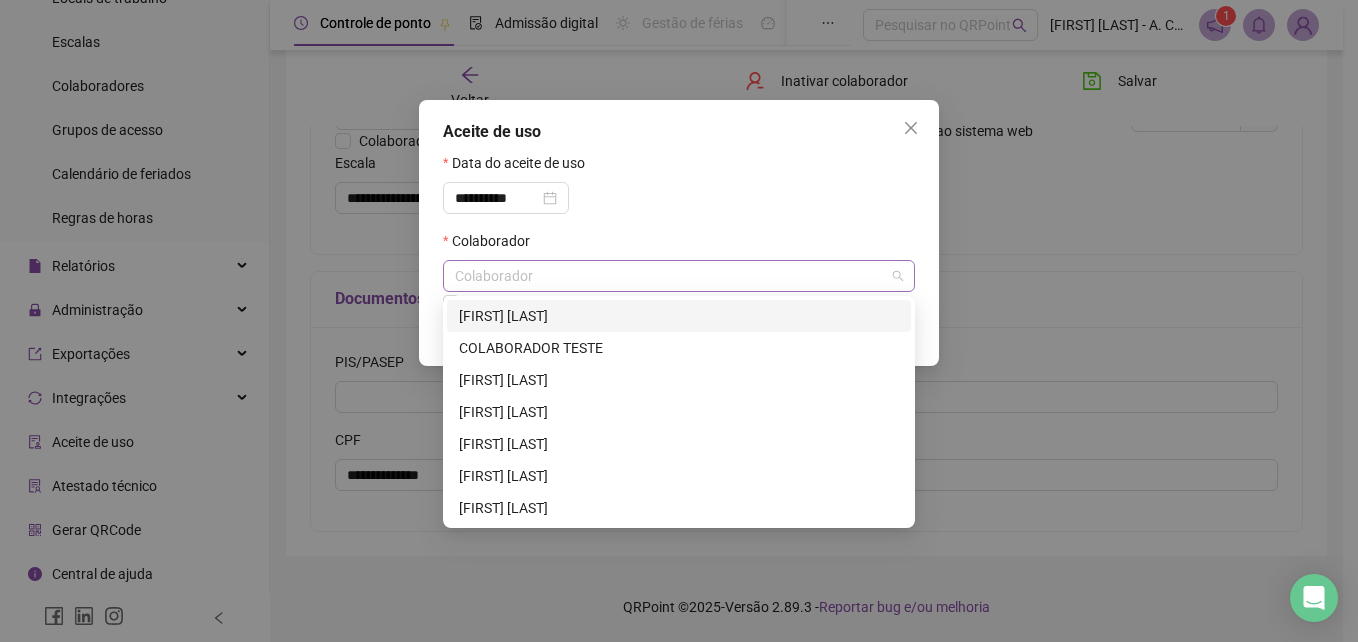 click on "Colaborador" at bounding box center (679, 276) 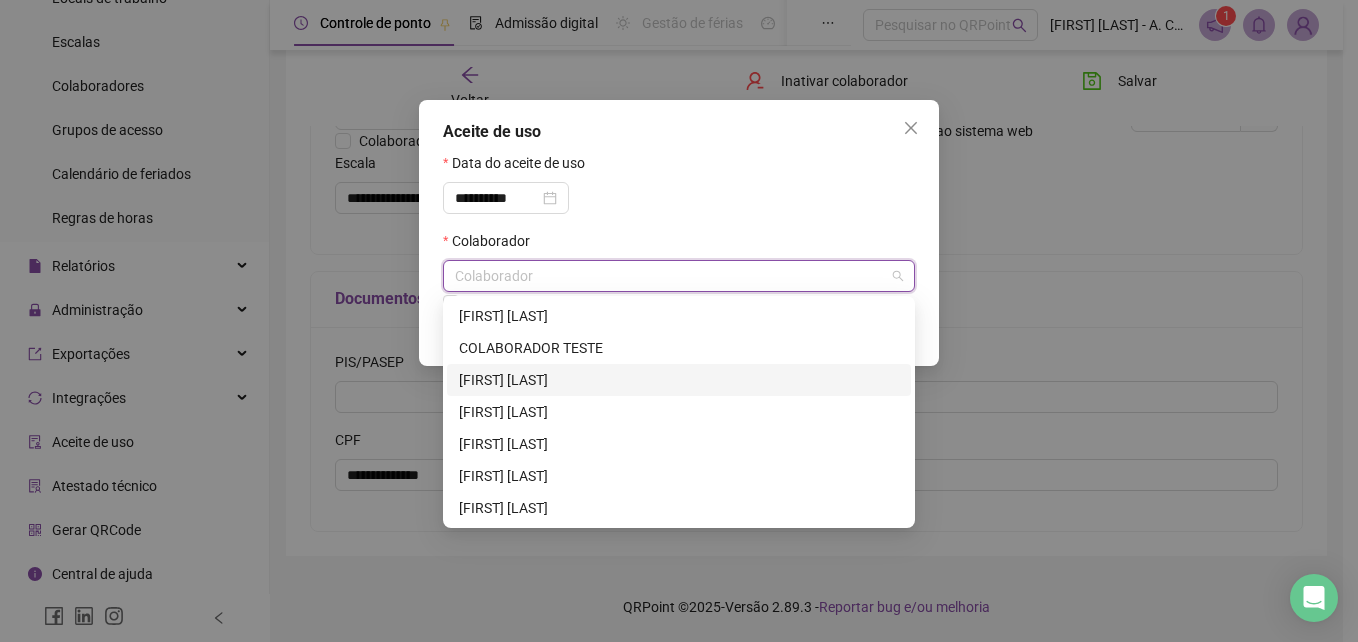 click on "[FIRST] [LAST]" at bounding box center (679, 380) 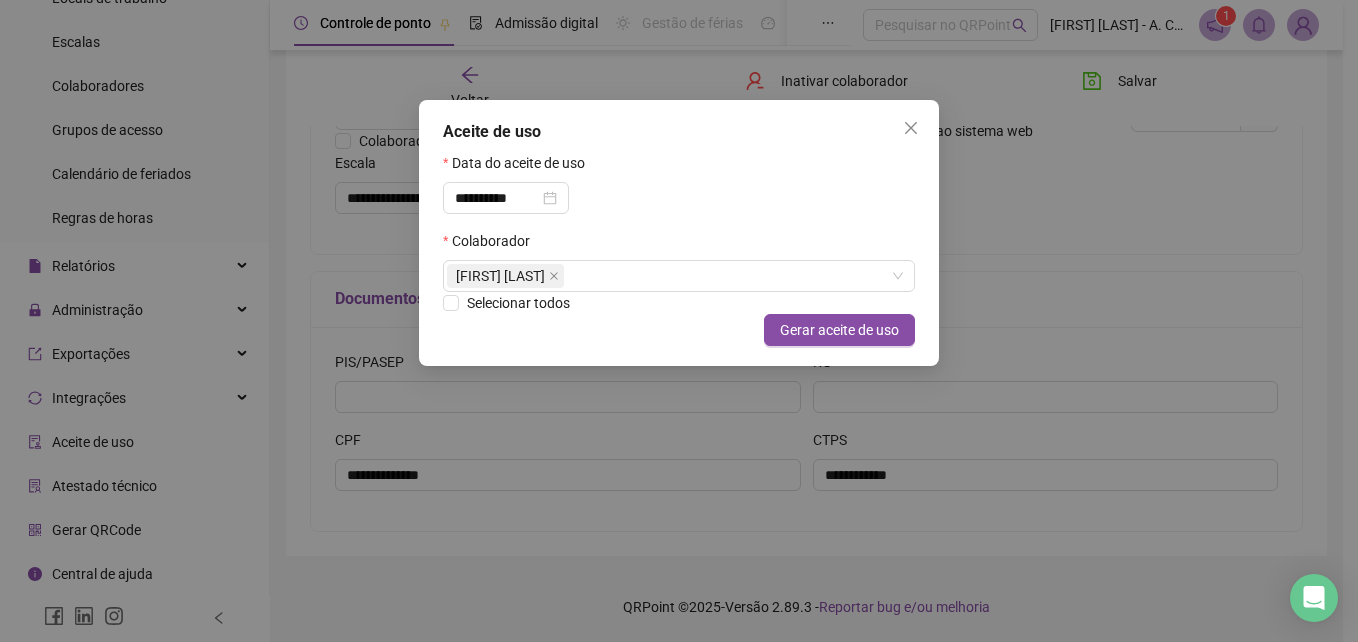click on "**********" at bounding box center [679, 191] 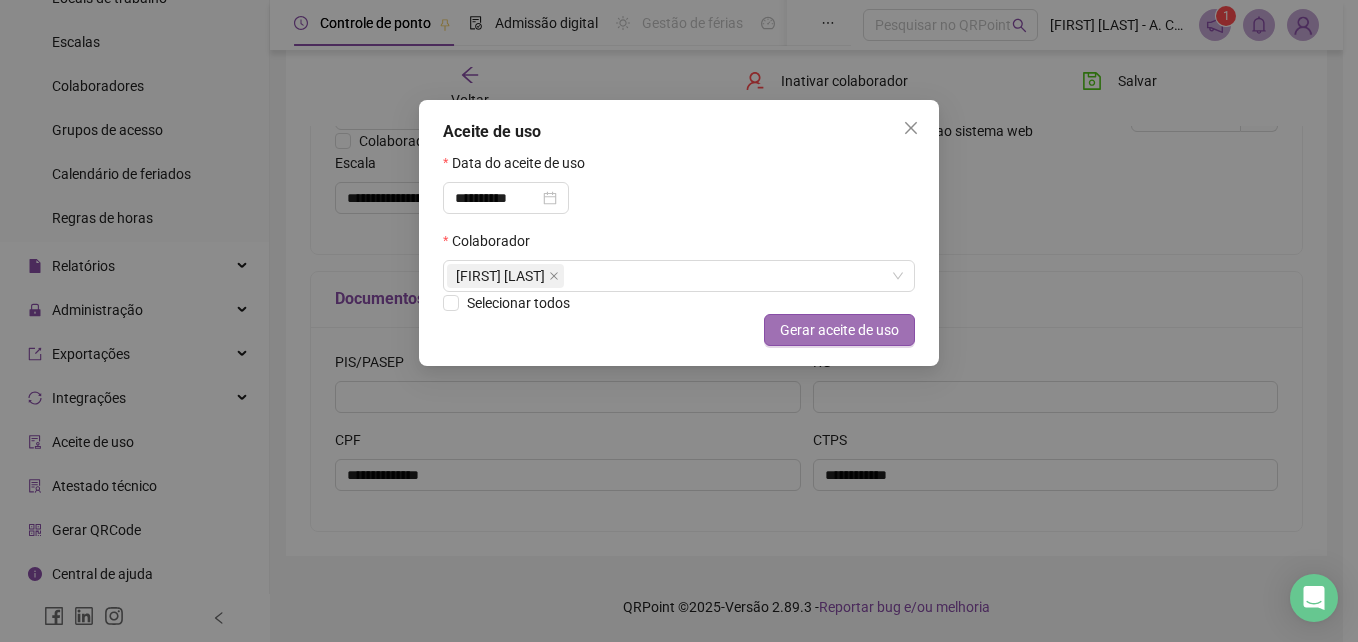 click on "Gerar aceite de uso" at bounding box center (839, 330) 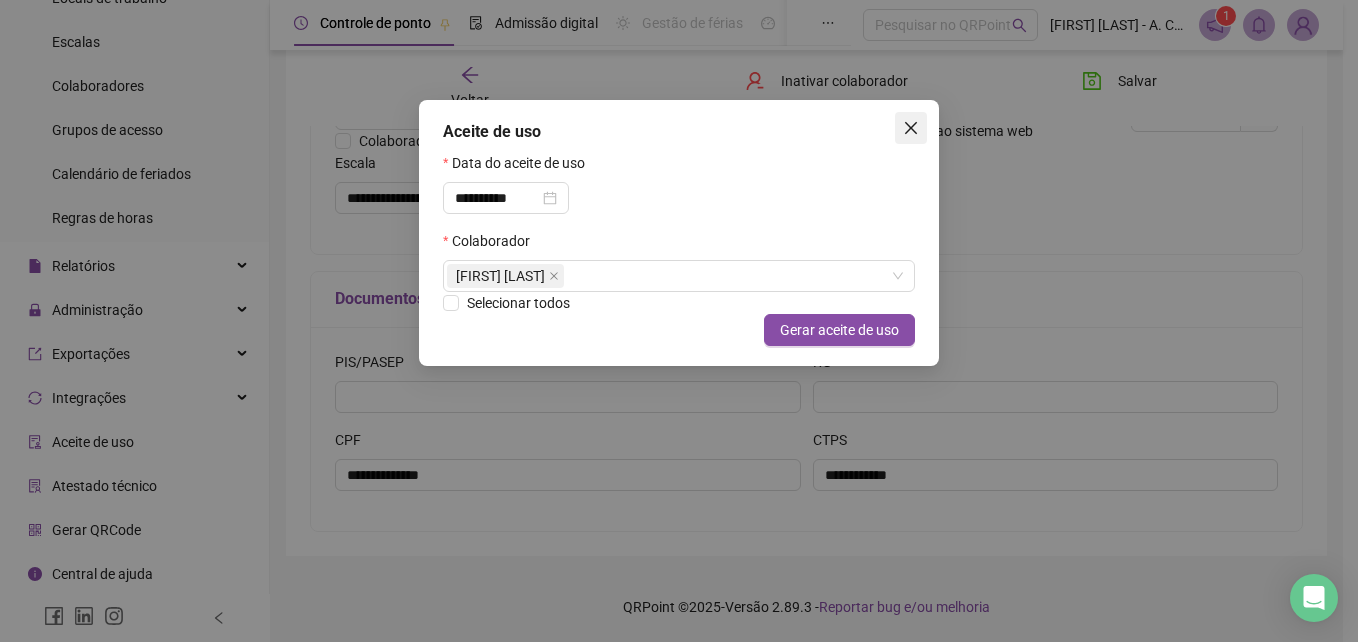 click 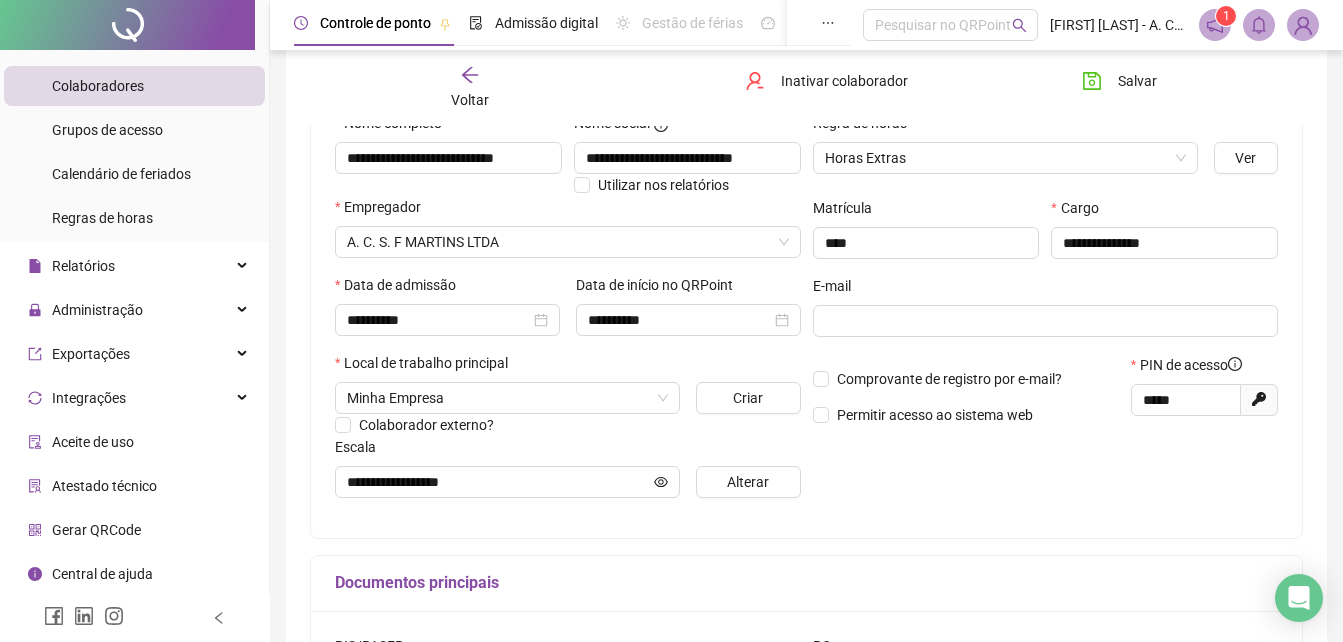 scroll, scrollTop: 199, scrollLeft: 0, axis: vertical 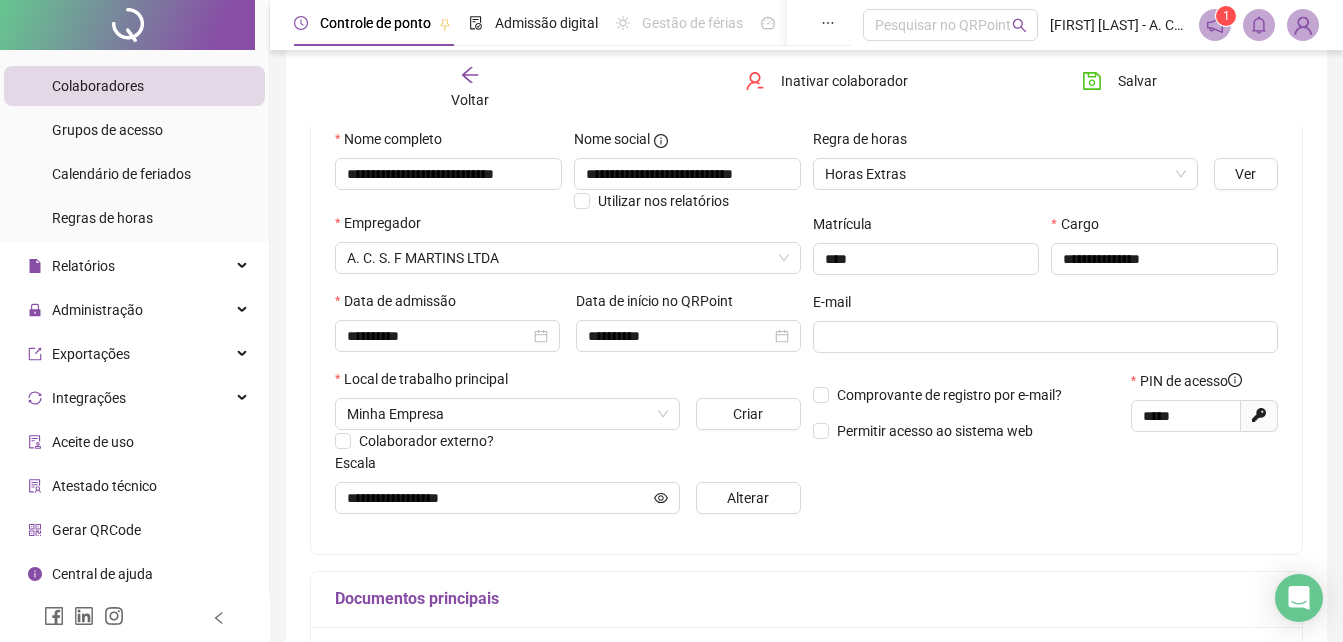 click 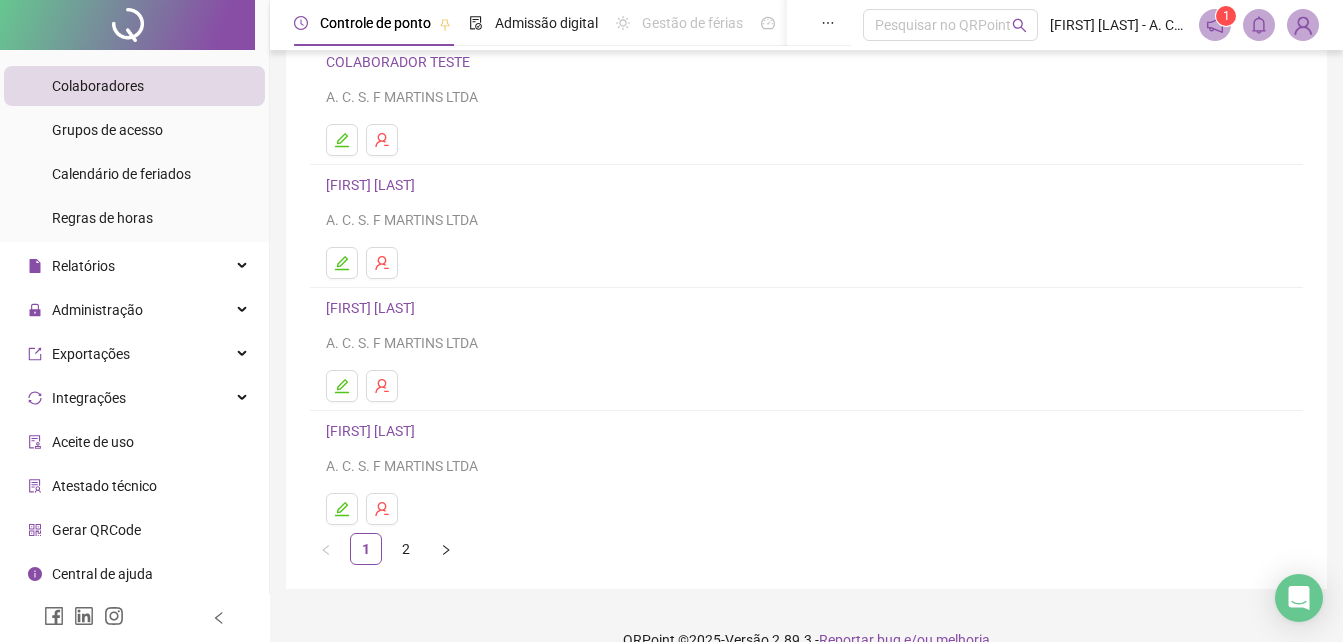 scroll, scrollTop: 325, scrollLeft: 0, axis: vertical 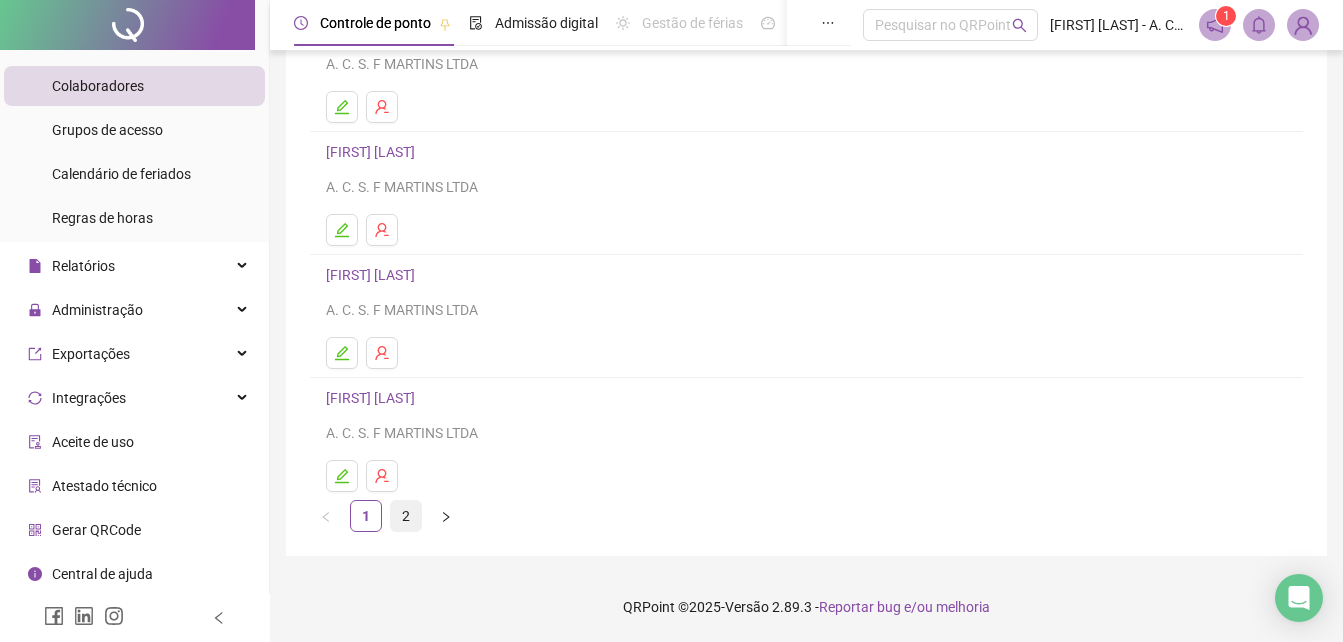click on "2" at bounding box center (406, 516) 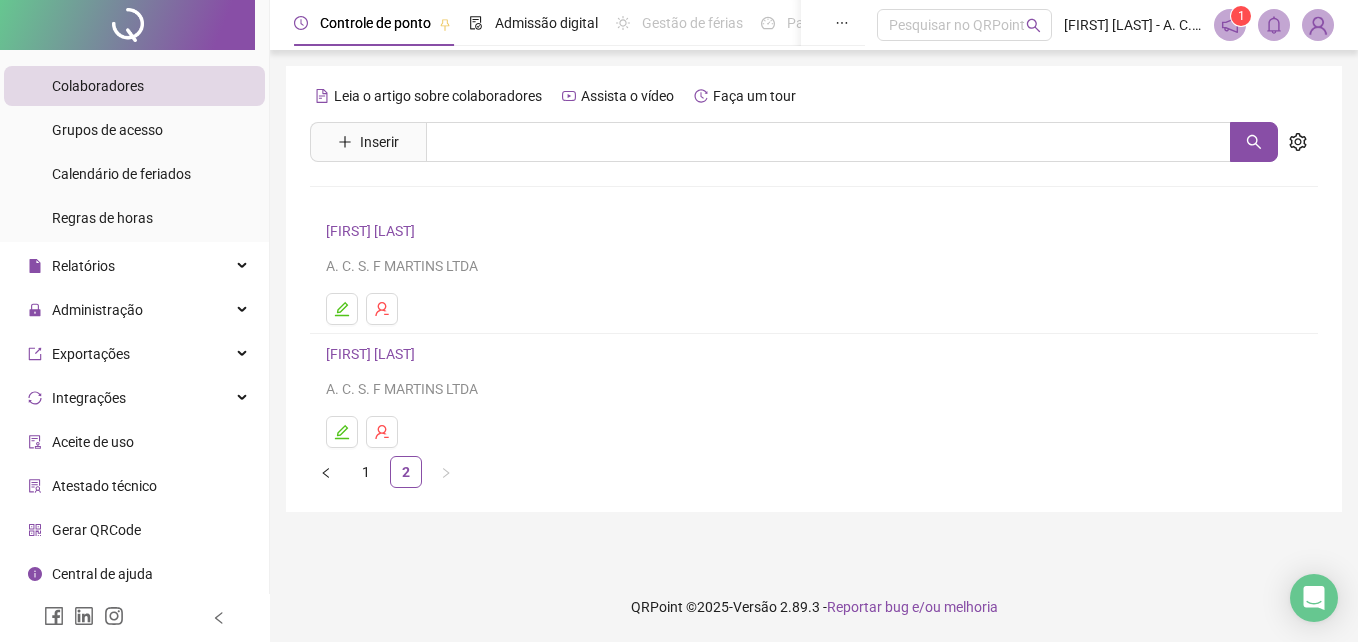 click on "[FIRST] [LAST]" at bounding box center (373, 231) 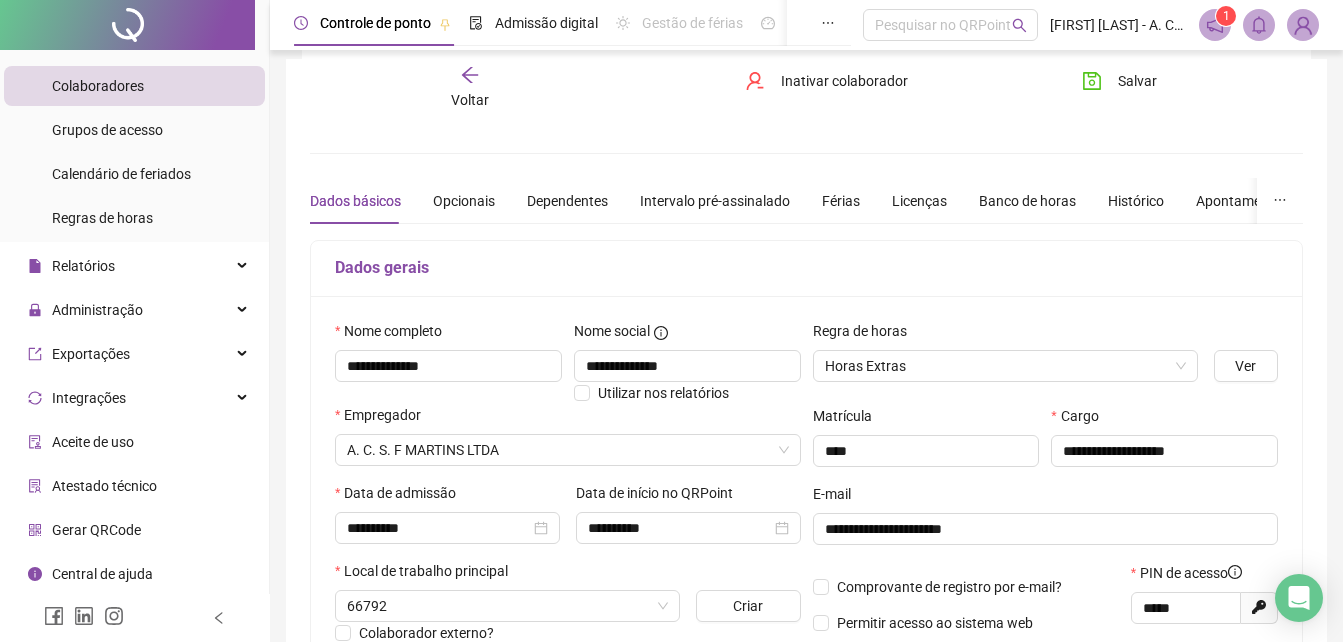 scroll, scrollTop: 0, scrollLeft: 0, axis: both 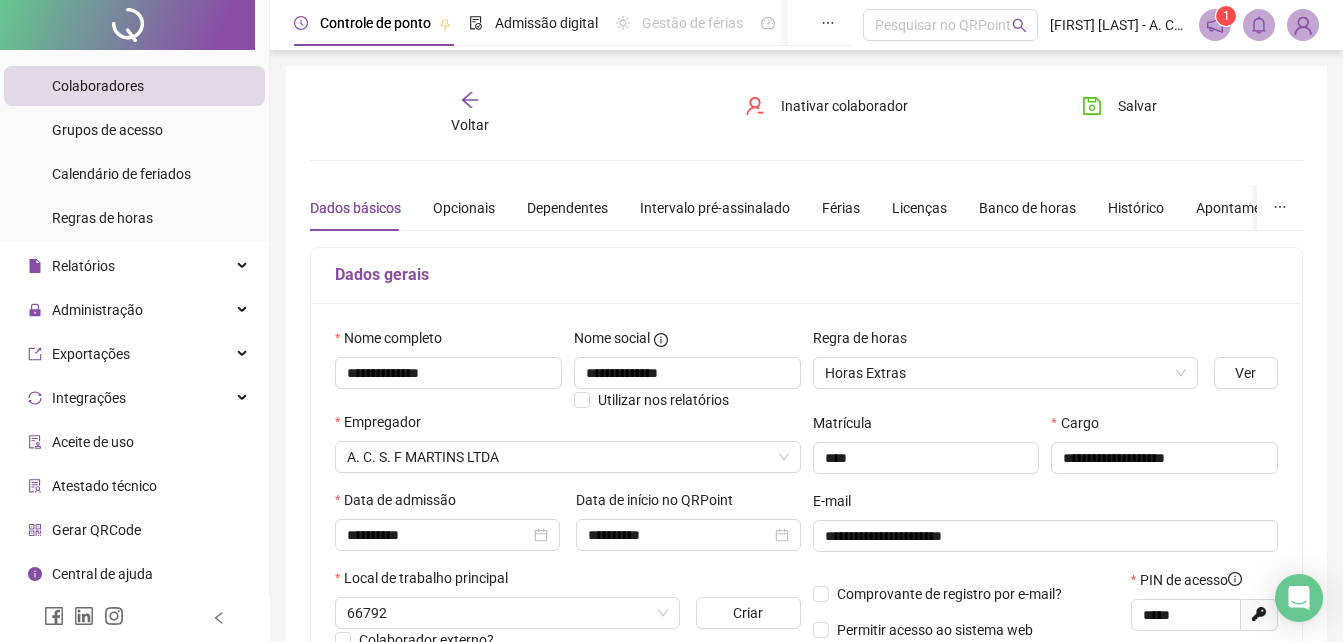 click on "Voltar" at bounding box center (470, 113) 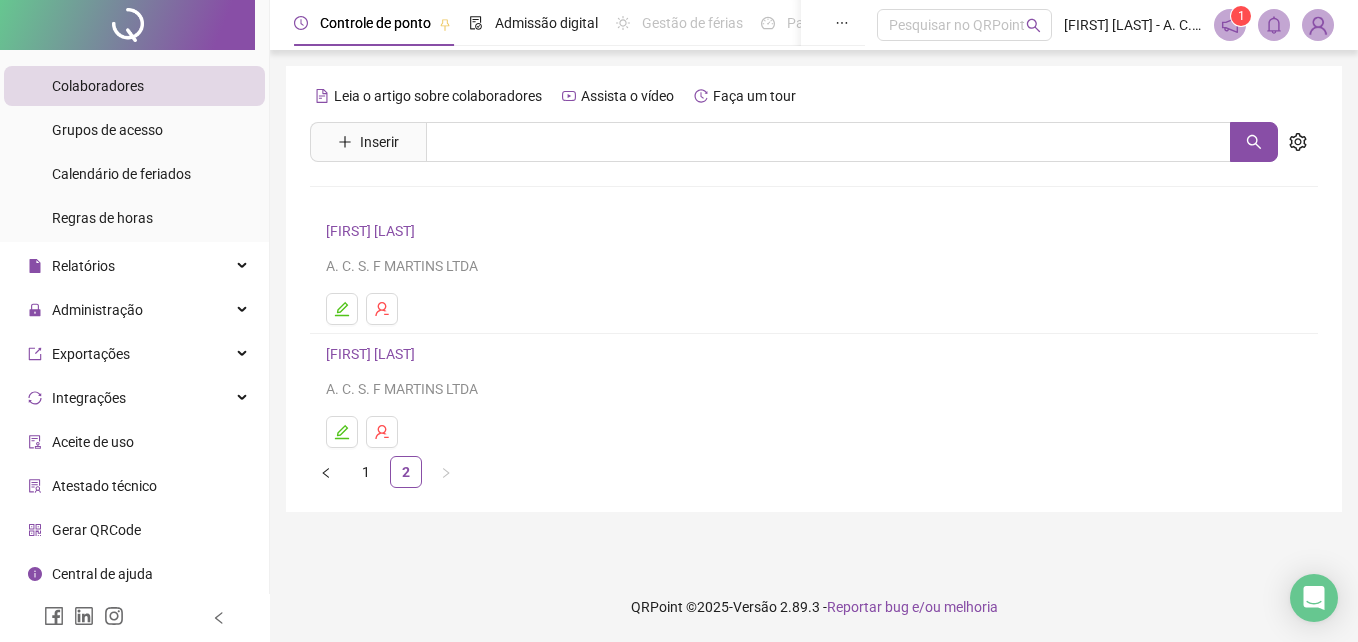 click on "[FIRST] [LAST]" at bounding box center [373, 354] 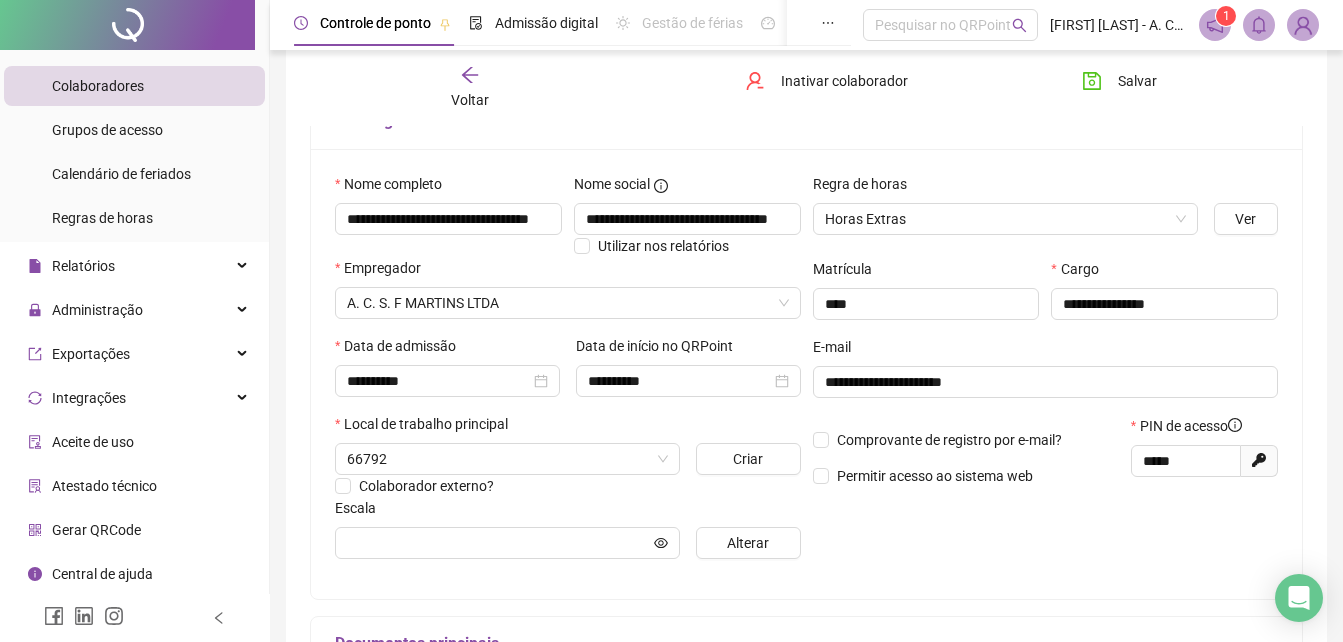scroll, scrollTop: 0, scrollLeft: 0, axis: both 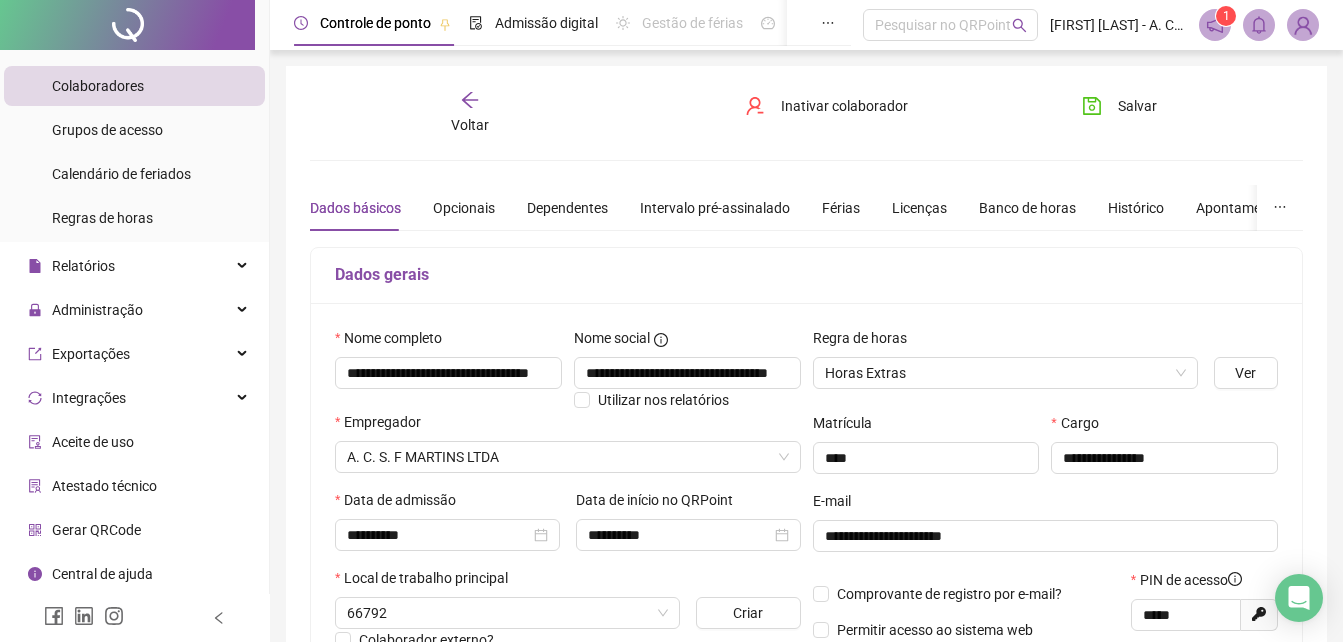 click 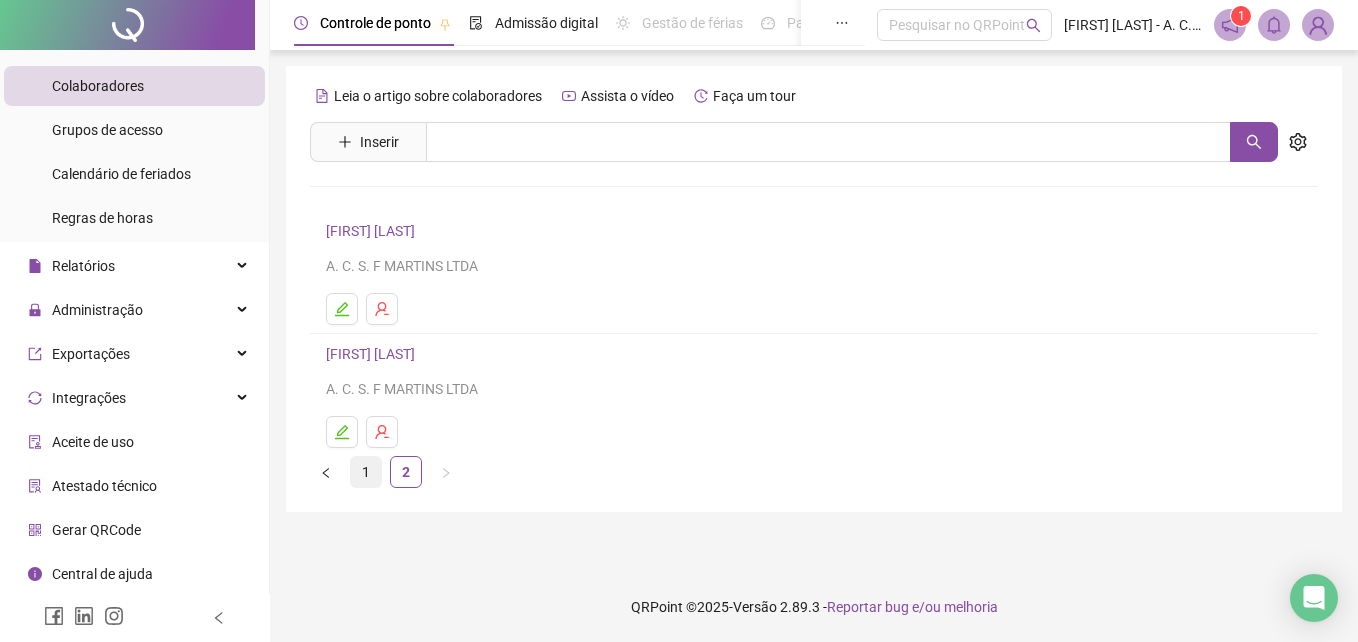 click on "1" at bounding box center (366, 472) 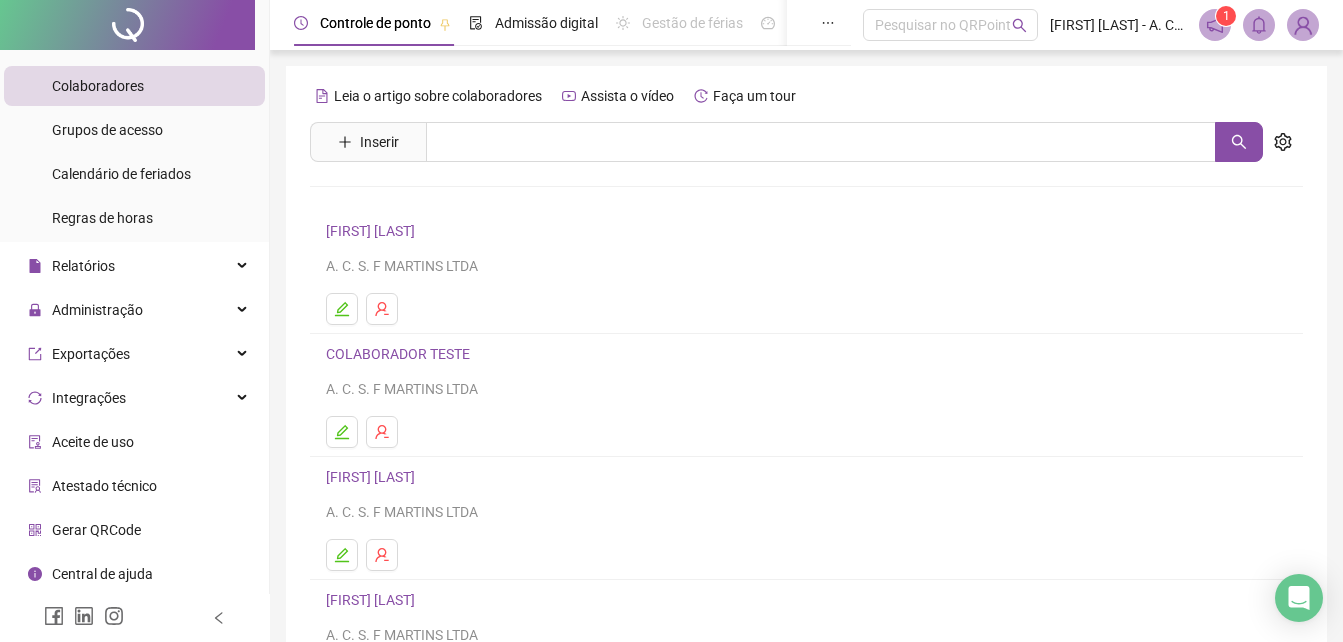 click on "[FIRST] [LAST]" at bounding box center (373, 231) 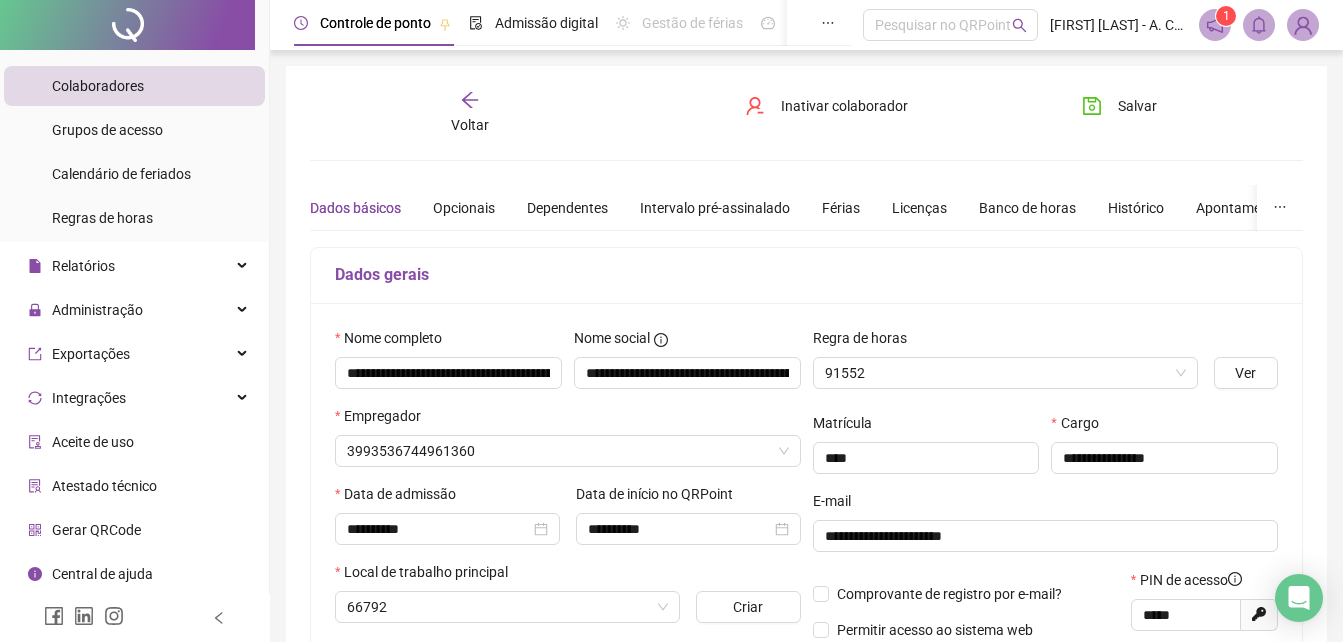 type on "**********" 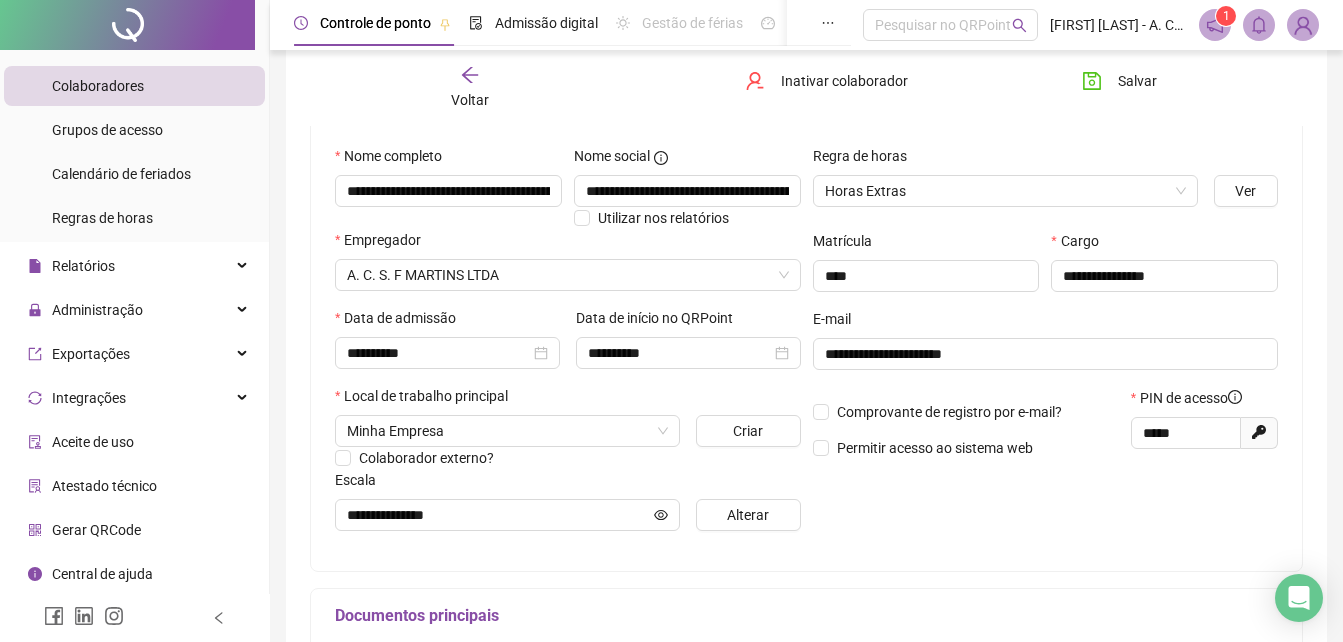 scroll, scrollTop: 0, scrollLeft: 0, axis: both 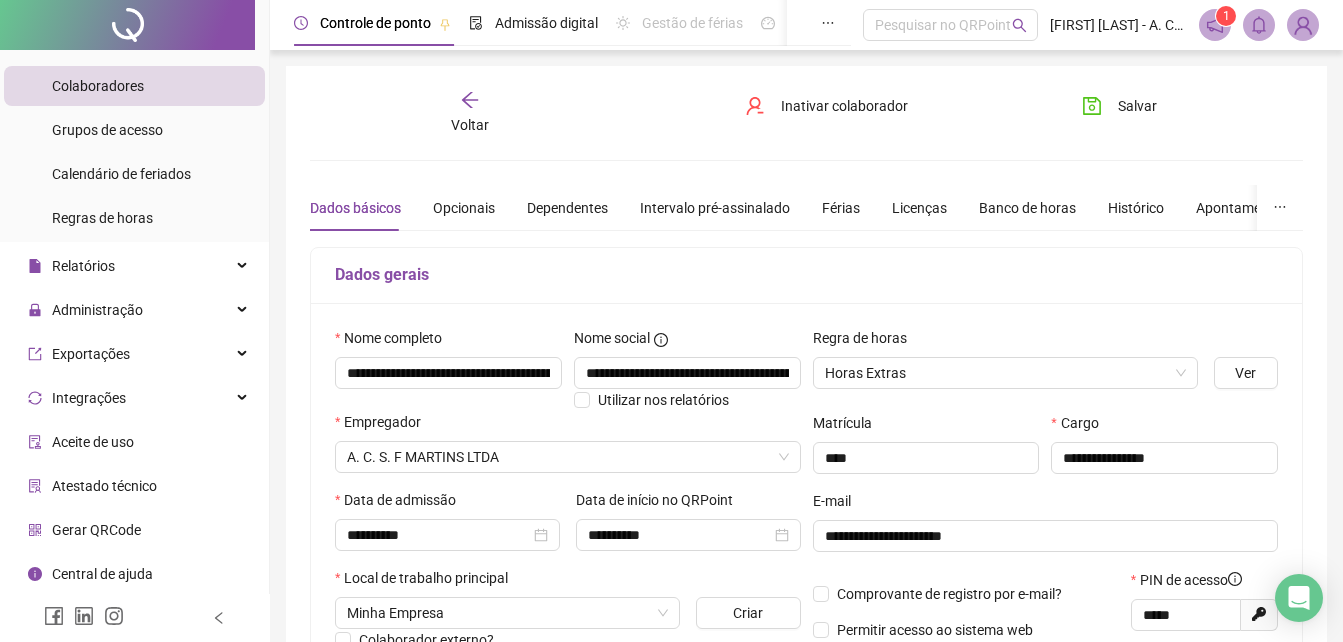 click 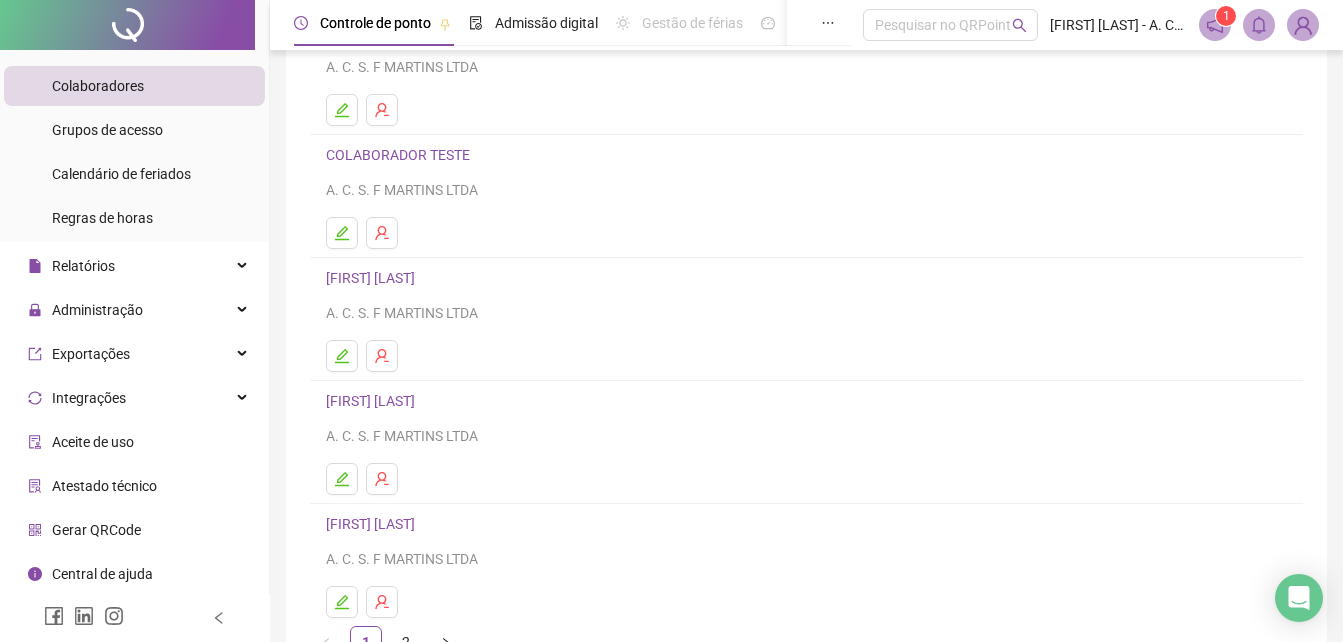 scroll, scrollTop: 200, scrollLeft: 0, axis: vertical 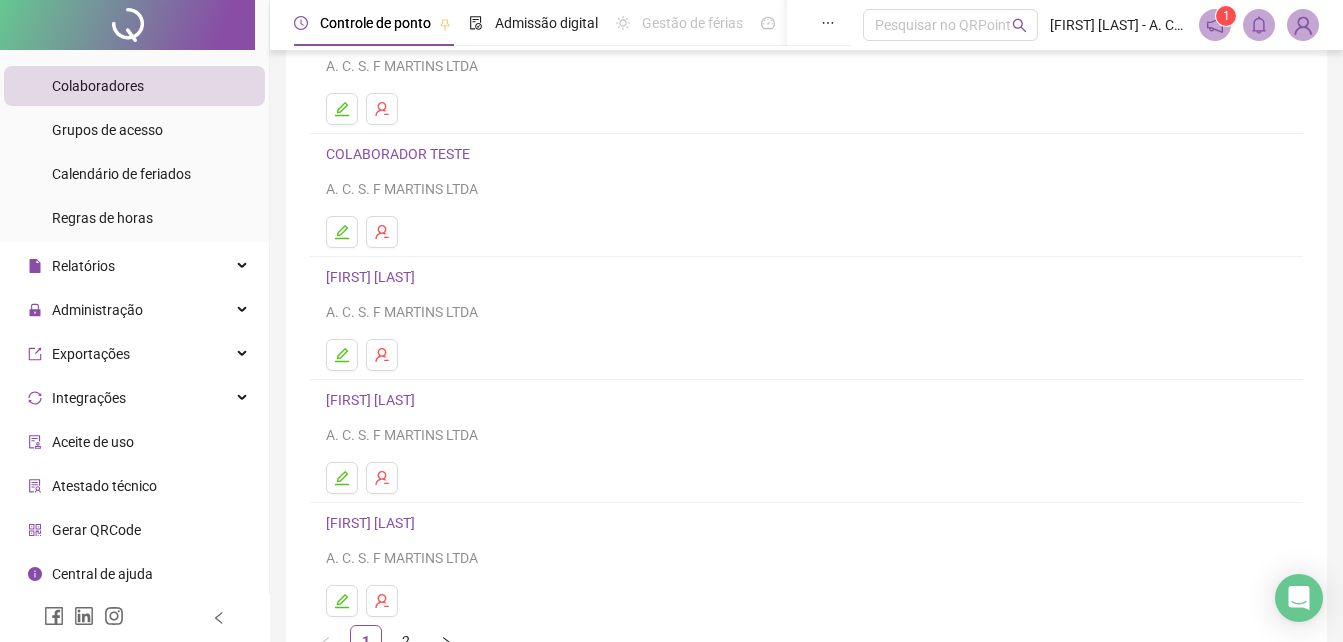 click on "[FIRST] [LAST]" at bounding box center (373, 400) 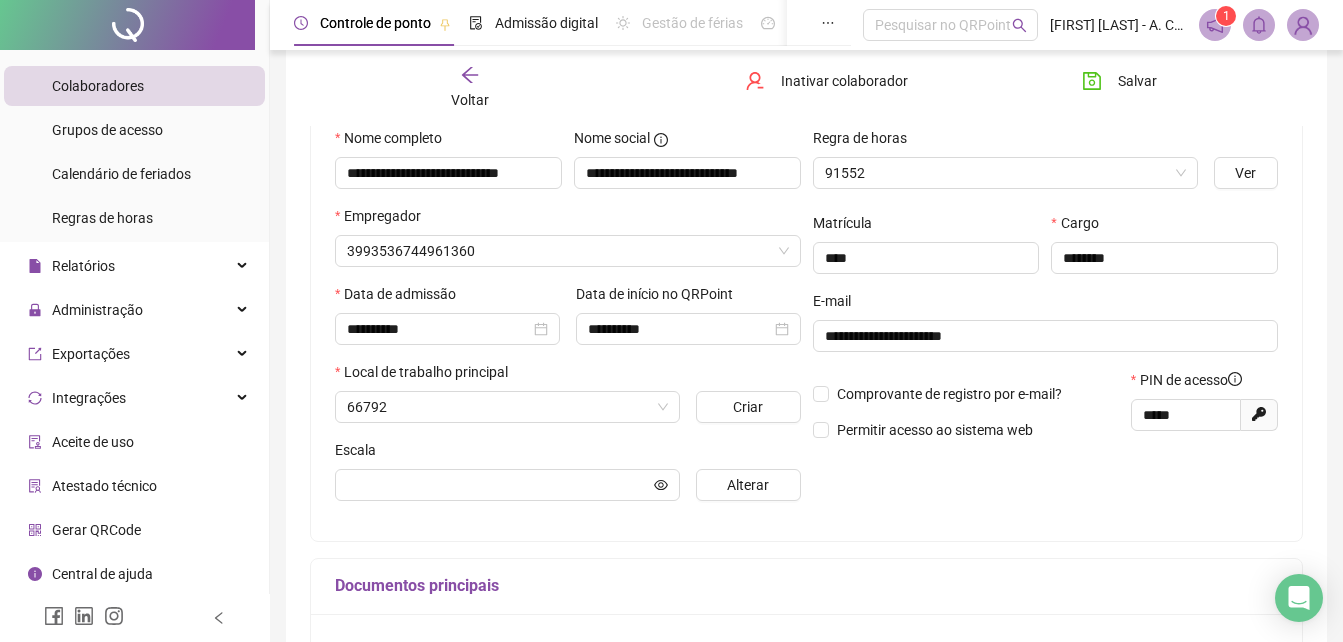 scroll, scrollTop: 210, scrollLeft: 0, axis: vertical 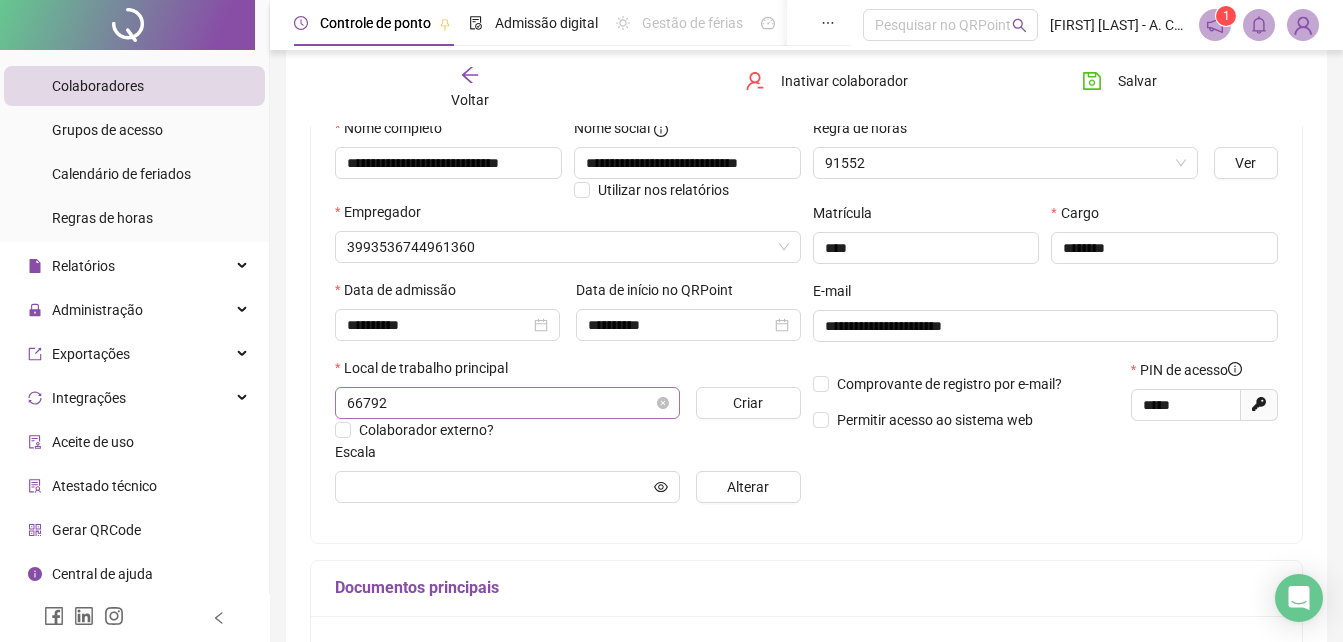 type on "********" 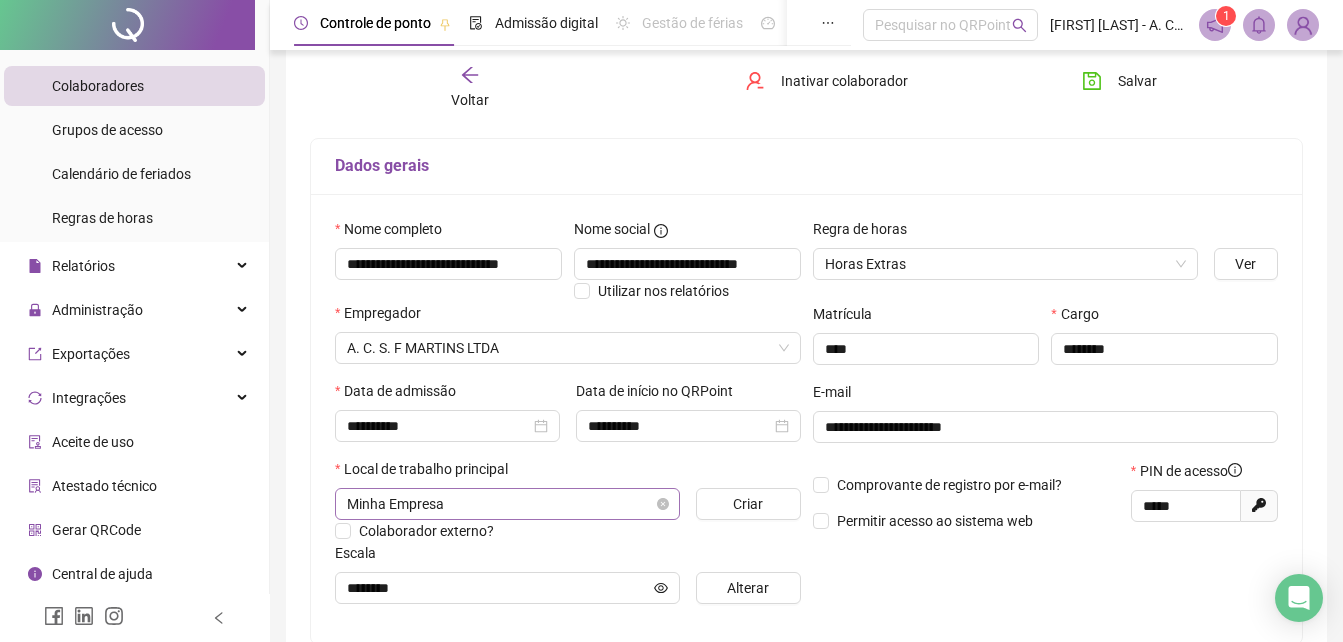 scroll, scrollTop: 0, scrollLeft: 0, axis: both 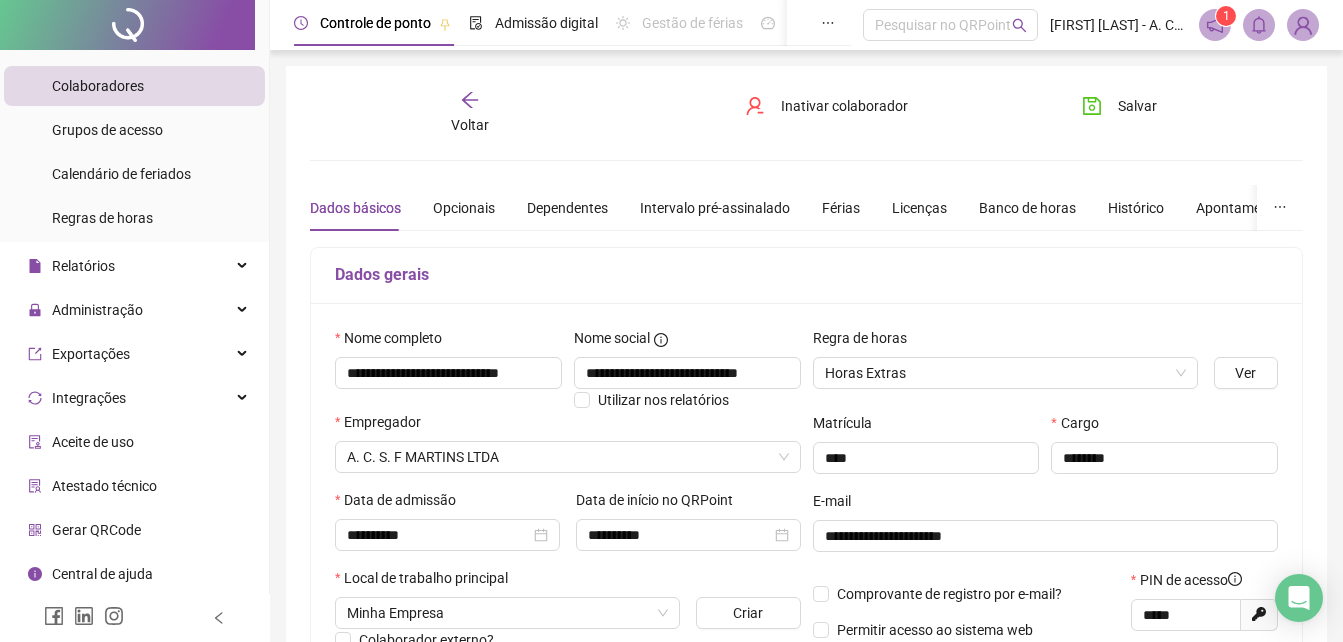 click 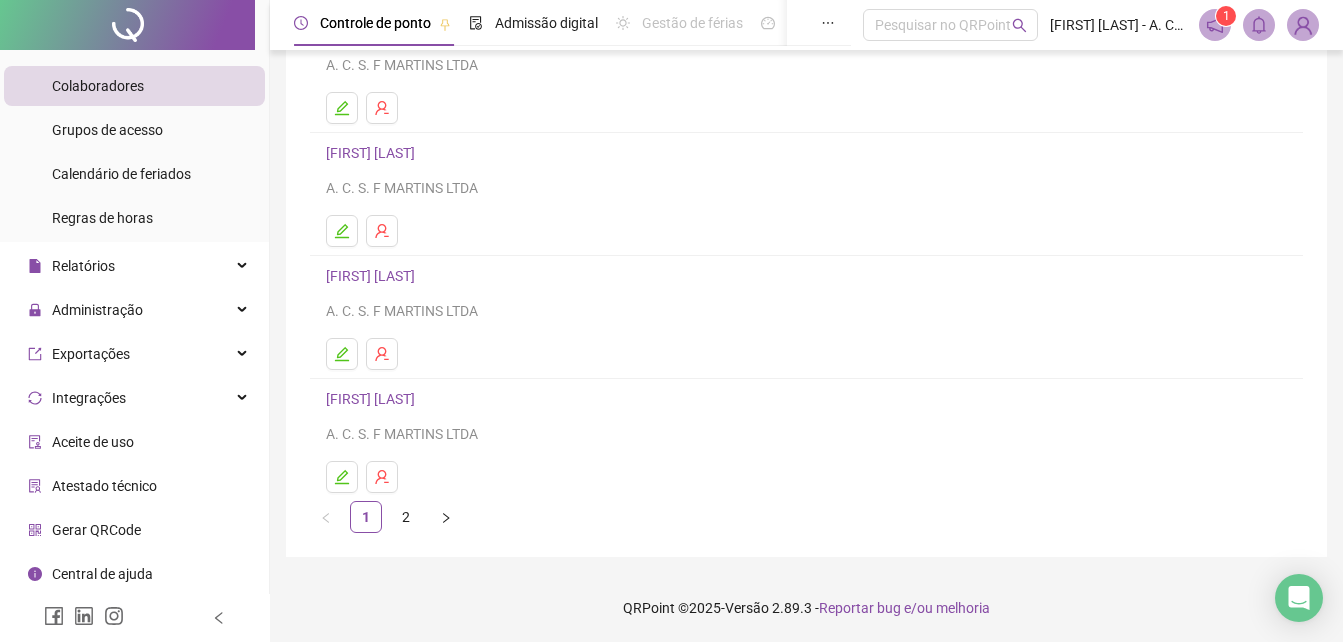 scroll, scrollTop: 325, scrollLeft: 0, axis: vertical 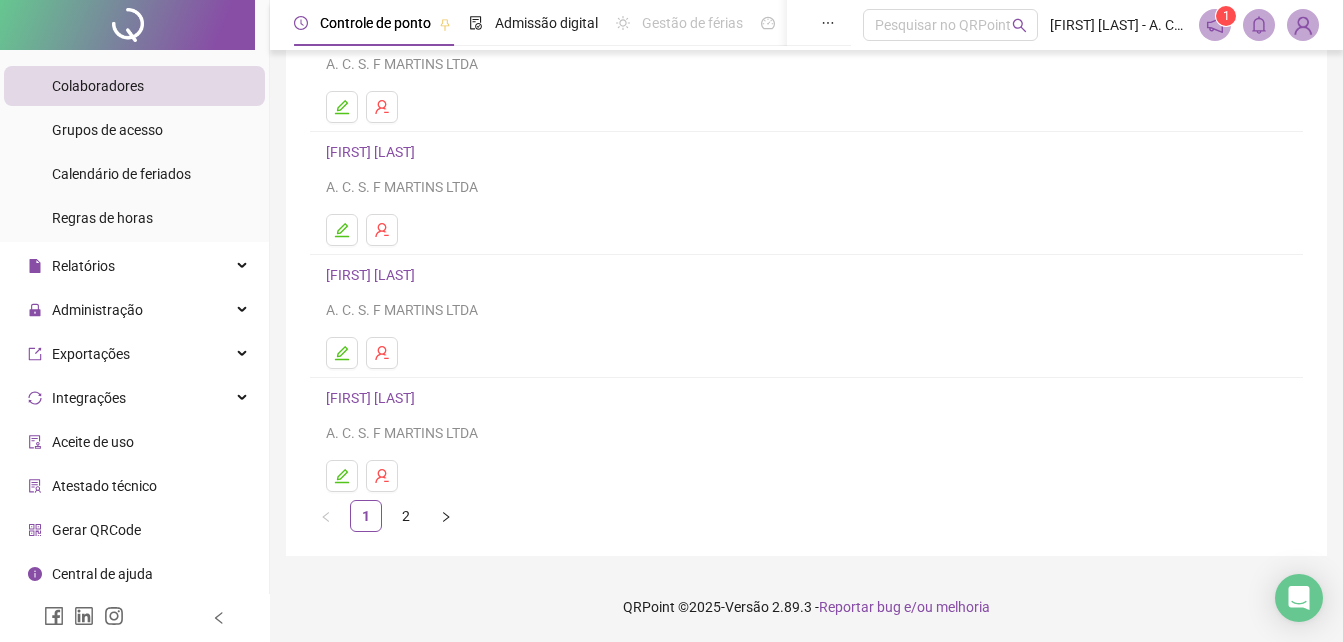 click on "[FIRST] [LAST]" at bounding box center [373, 398] 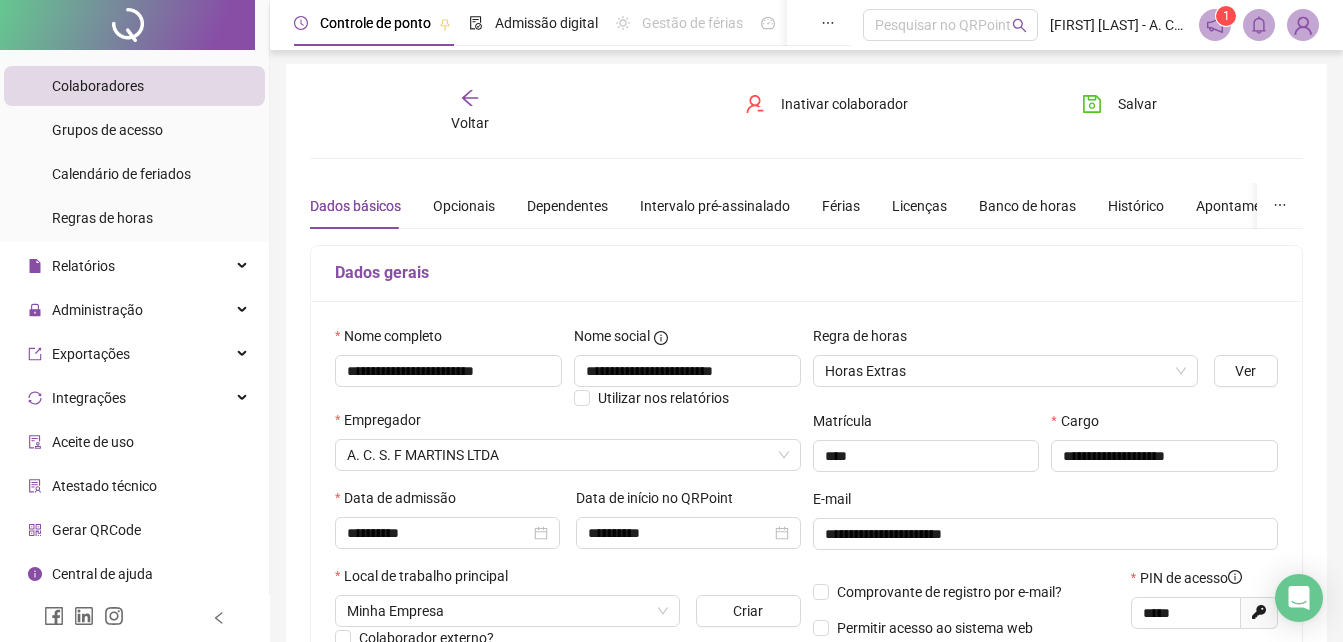 scroll, scrollTop: 0, scrollLeft: 0, axis: both 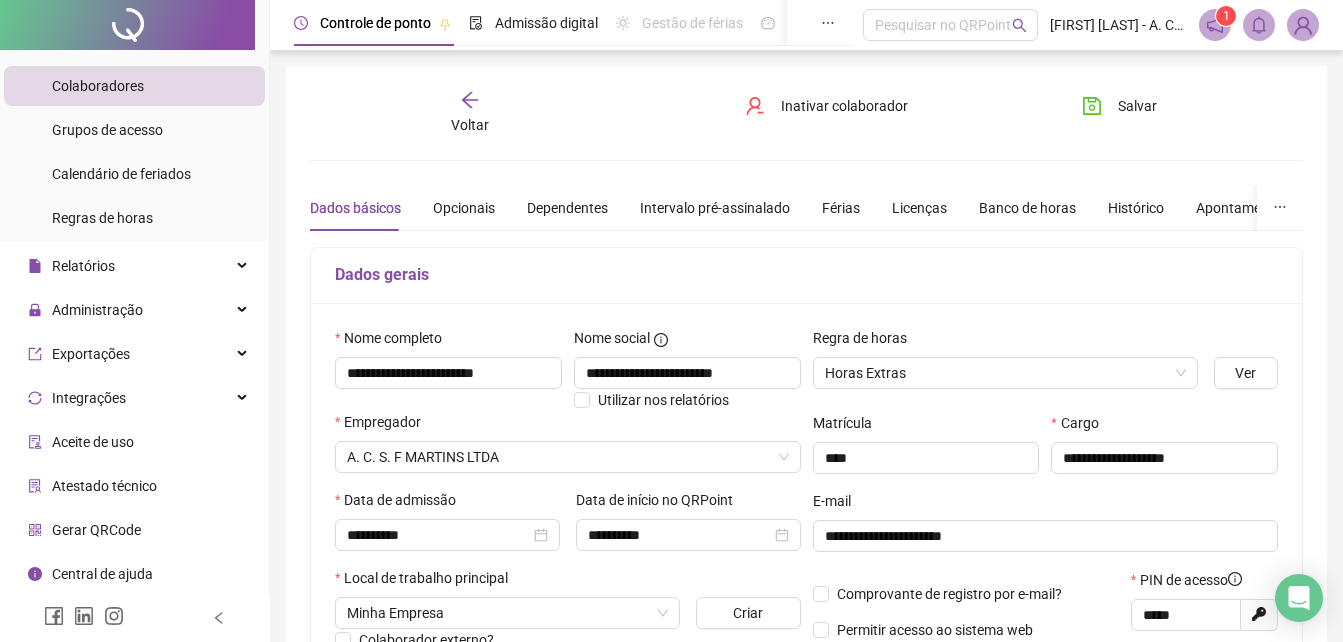 click on "Voltar Inativar colaborador Salvar Dados básicos Opcionais Dependentes Intervalo pré-assinalado Férias Licenças Banco de horas Histórico Apontamentos Integrações Preferências Este colaborador é apenas para ser utilizado como teste e será excluído após a contratação.   Venha aprender a como registrar um ponto! Dados gerais Nome completo [FIRST] [LAST] Nome social [FIRST] [LAST] Utilizar nos relatórios Empregador A. C. S. F MARTINS LTDA  Data de admissão [DATE] Data de início no QRPoint [DATE] Local de trabalho principal Minha Empresa Criar Colaborador externo? Escala Alterar Regra de horas Horas Extras   Ver Matrícula [NUMBER] Cargo [TITLE] E-mail [EMAIL] Comprovante de registro por e-mail? Permitir acesso ao sistema web PIN de acesso  [PIN] Gerar novo pin Documentos principais PIS/PASEP RG CPF [CPF] CTPS [CTPS]" at bounding box center [806, 560] 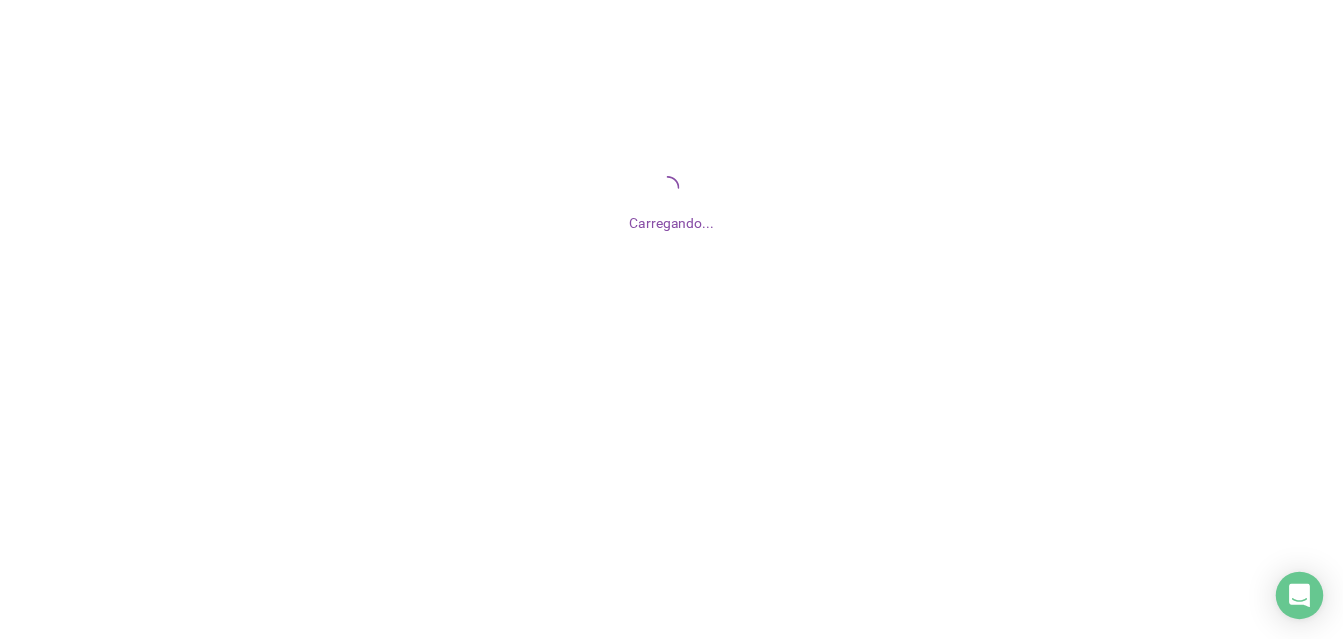 scroll, scrollTop: 0, scrollLeft: 0, axis: both 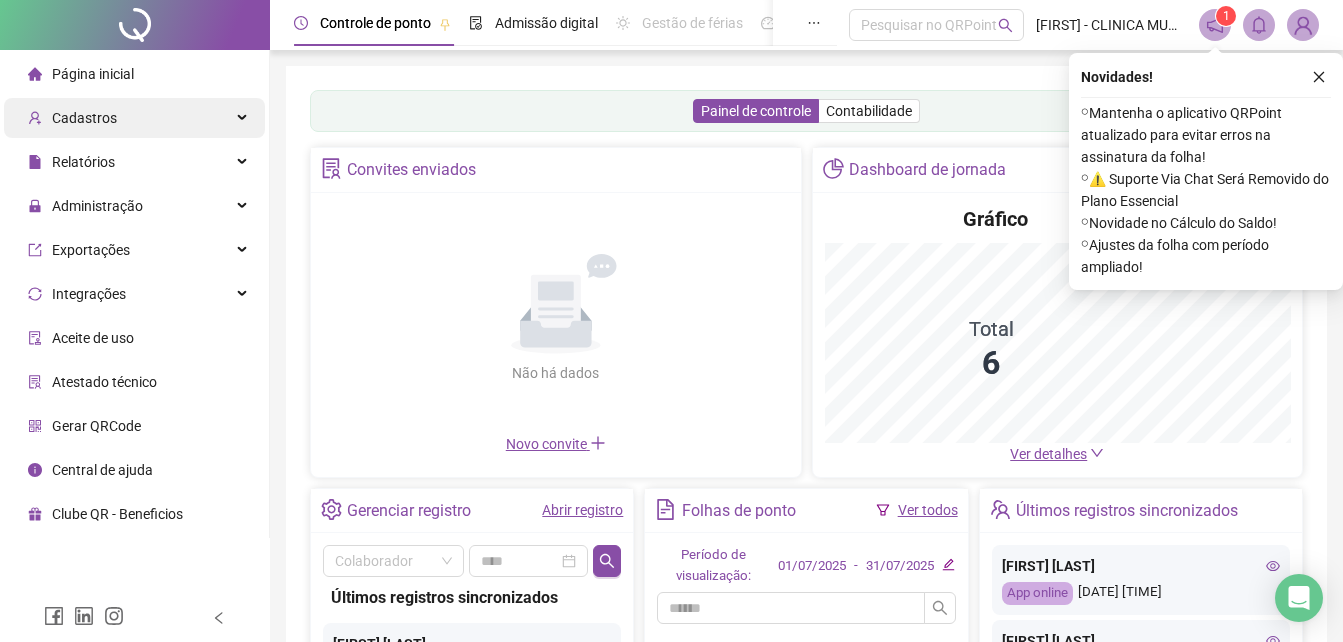 click on "Cadastros" at bounding box center (84, 118) 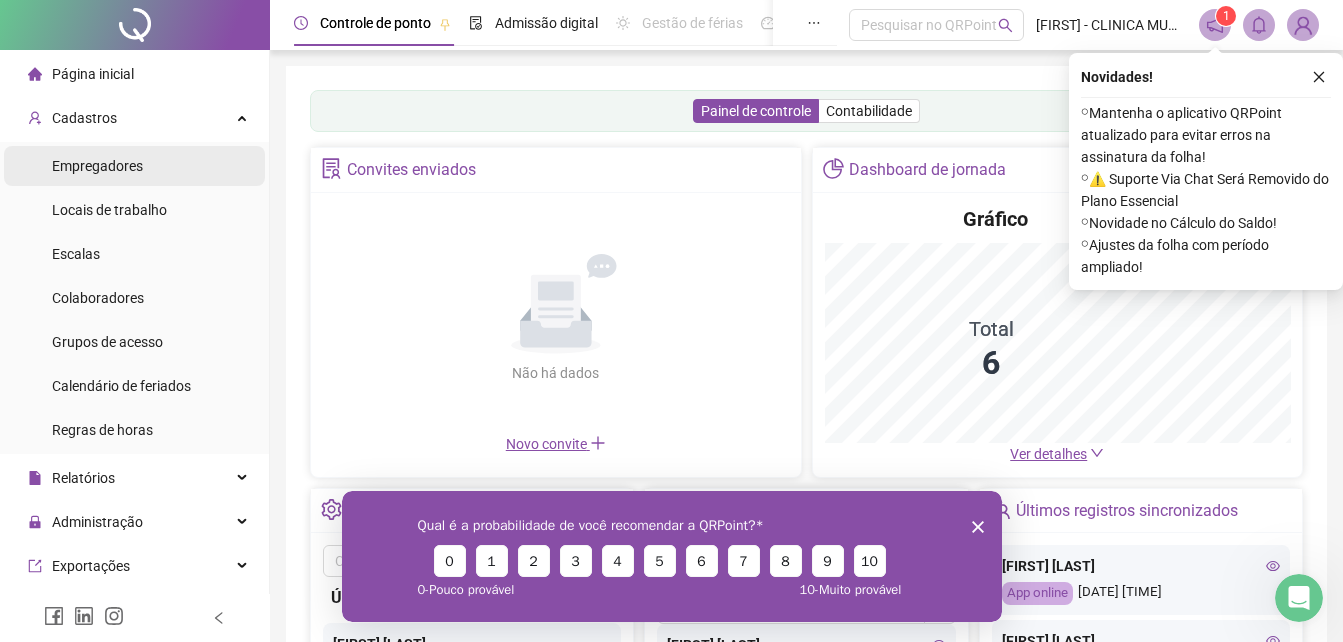 scroll, scrollTop: 0, scrollLeft: 0, axis: both 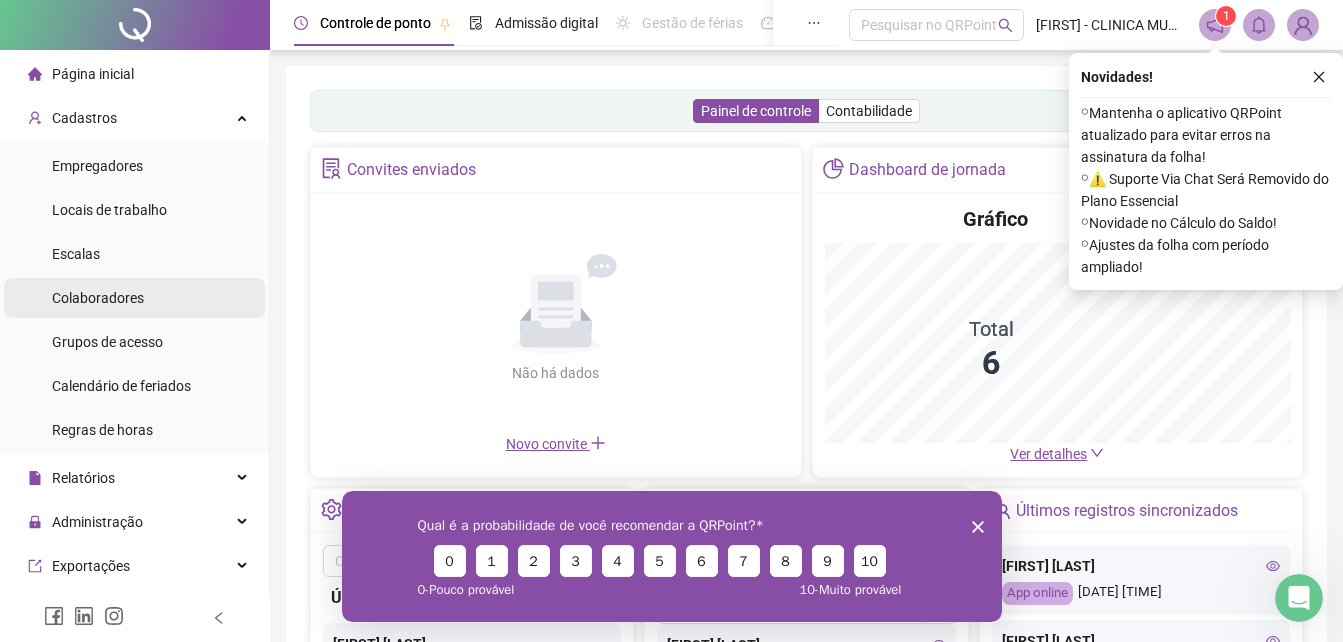 click on "Colaboradores" at bounding box center (98, 298) 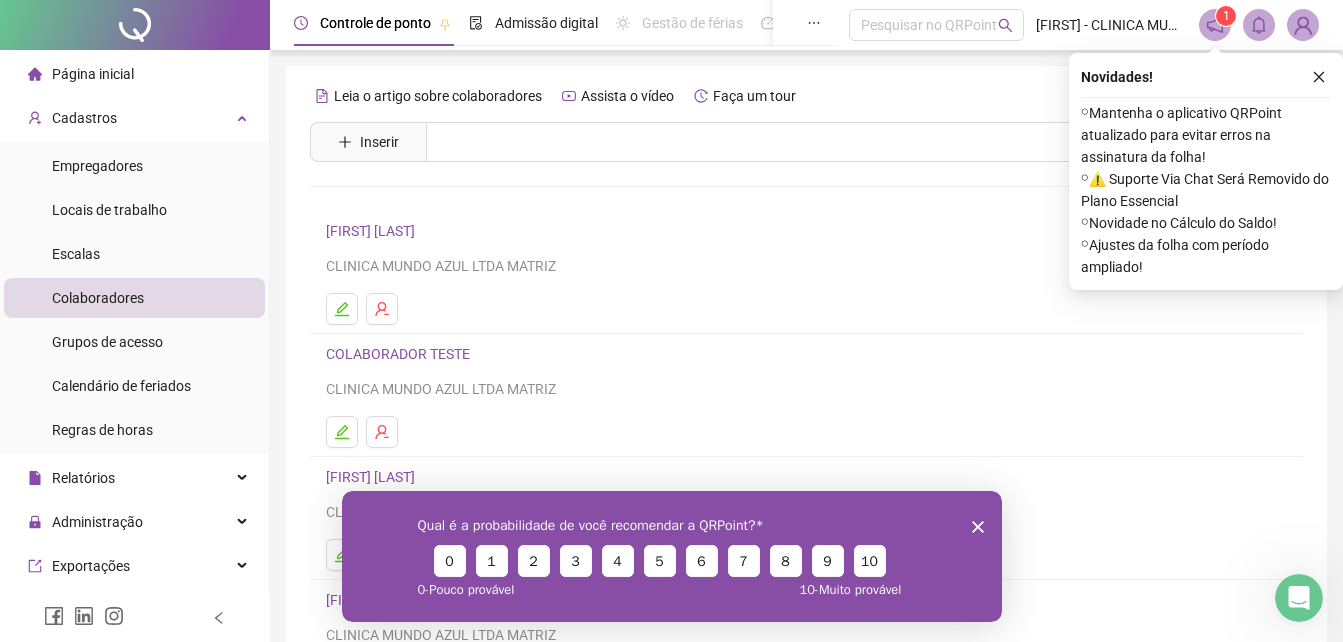click on "Qual é a probabilidade de você recomendar a QRPoint? 0 1 2 3 4 5 6 7 8 9 10 0  -  Pouco provável 10  -  Muito provável" at bounding box center [671, 555] 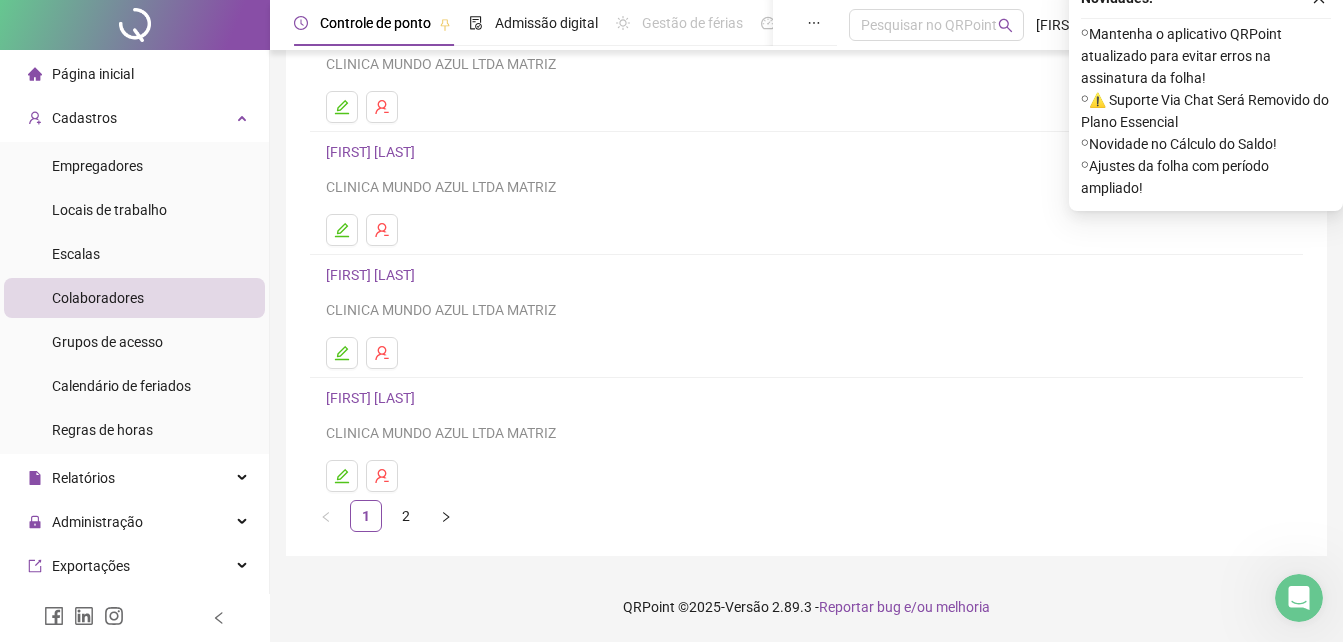 scroll, scrollTop: 25, scrollLeft: 0, axis: vertical 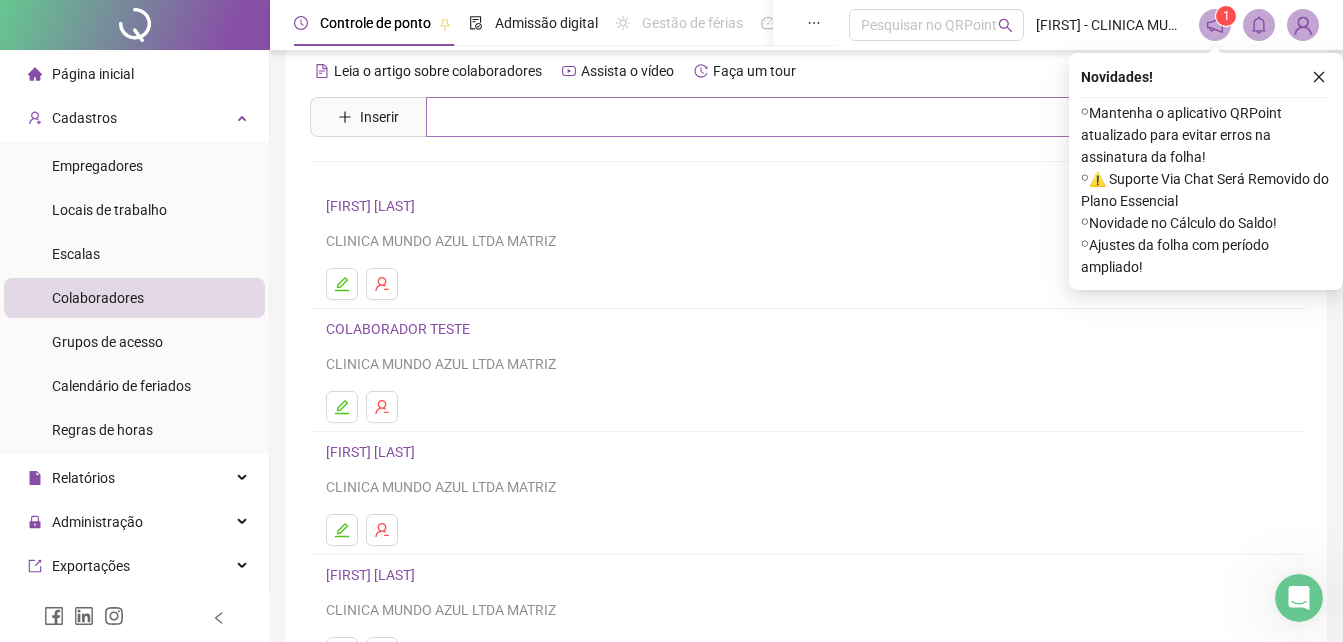 drag, startPoint x: 1318, startPoint y: 76, endPoint x: 973, endPoint y: 123, distance: 348.18674 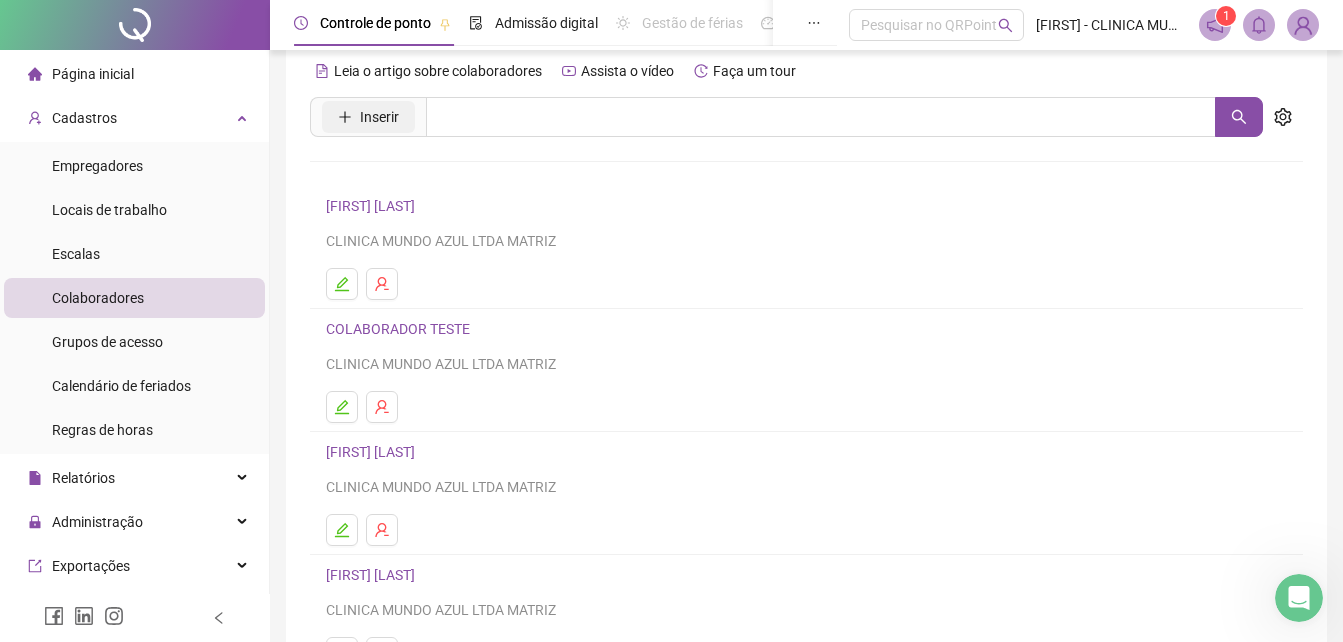 drag, startPoint x: 357, startPoint y: 116, endPoint x: 372, endPoint y: 117, distance: 15.033297 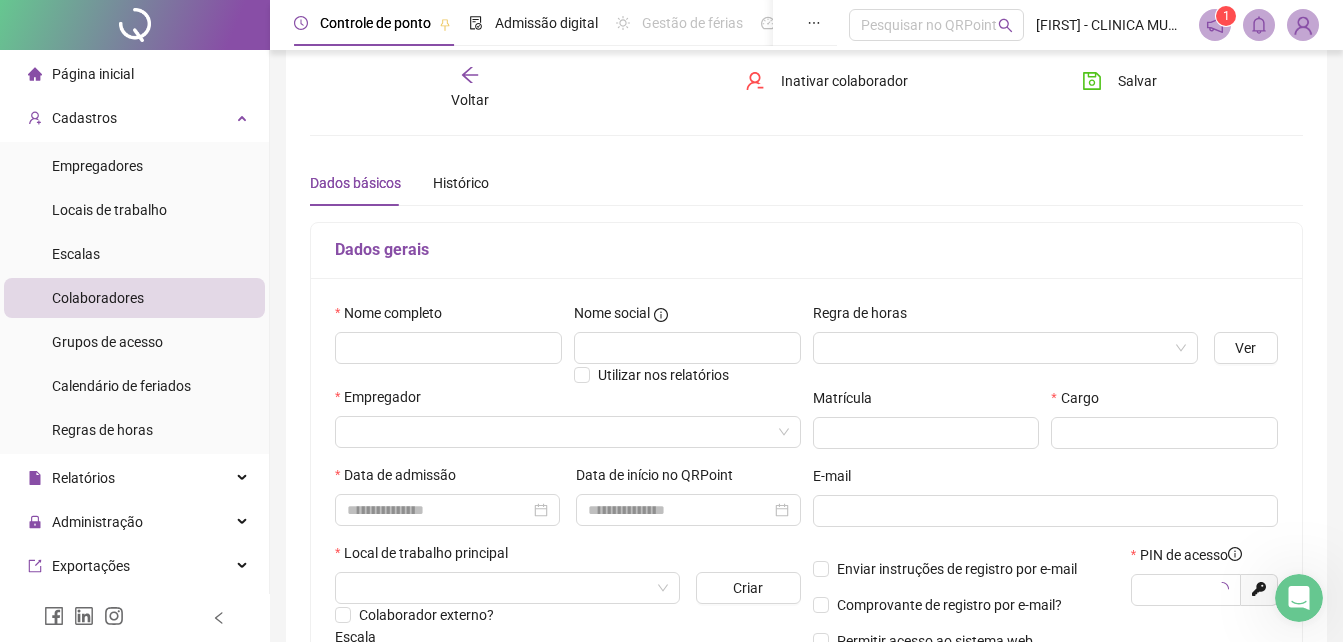 type on "*****" 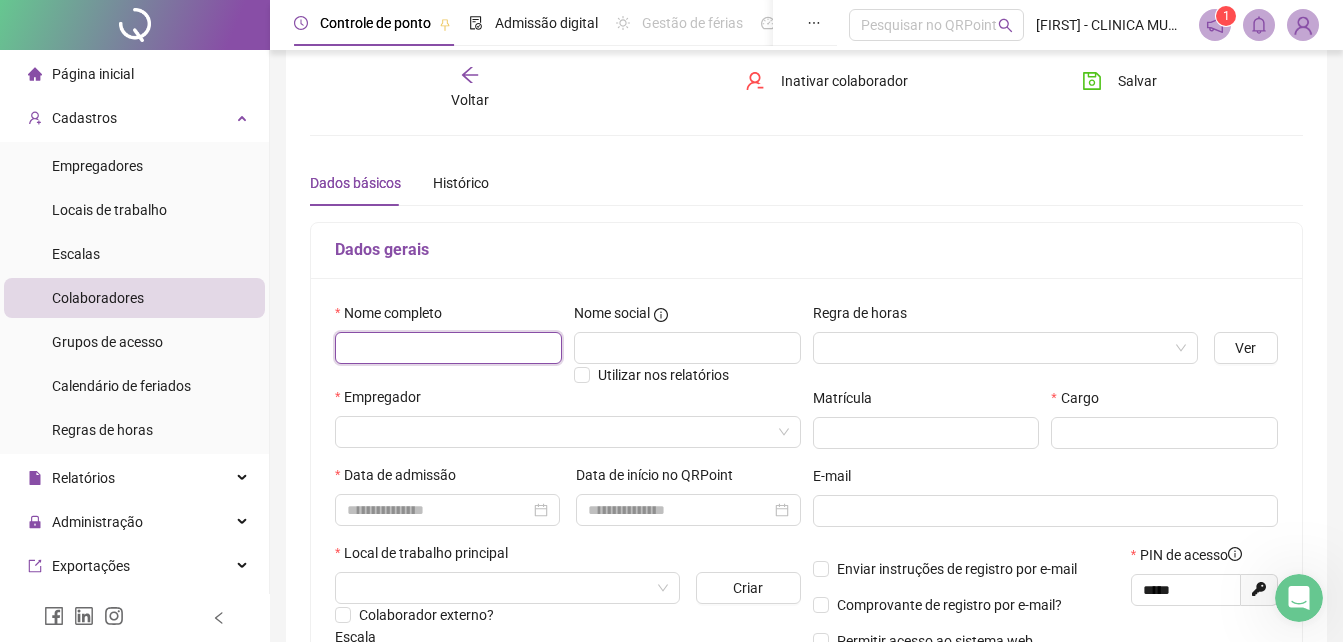 click at bounding box center [448, 348] 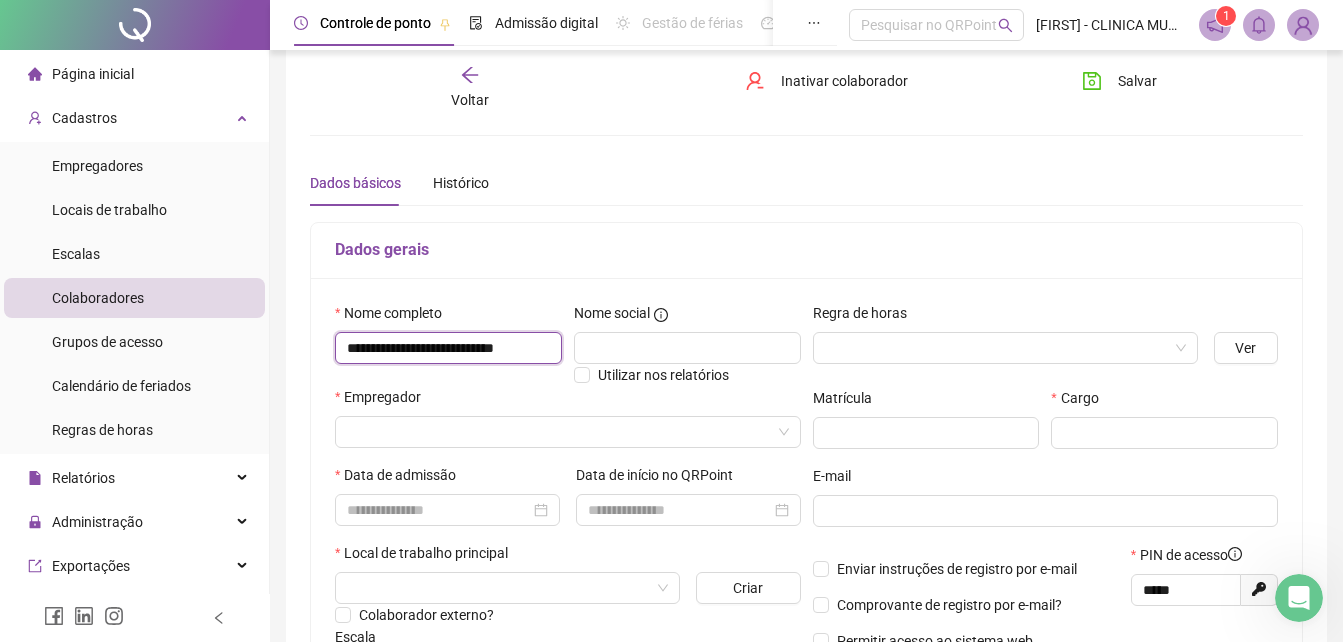 scroll, scrollTop: 0, scrollLeft: 18, axis: horizontal 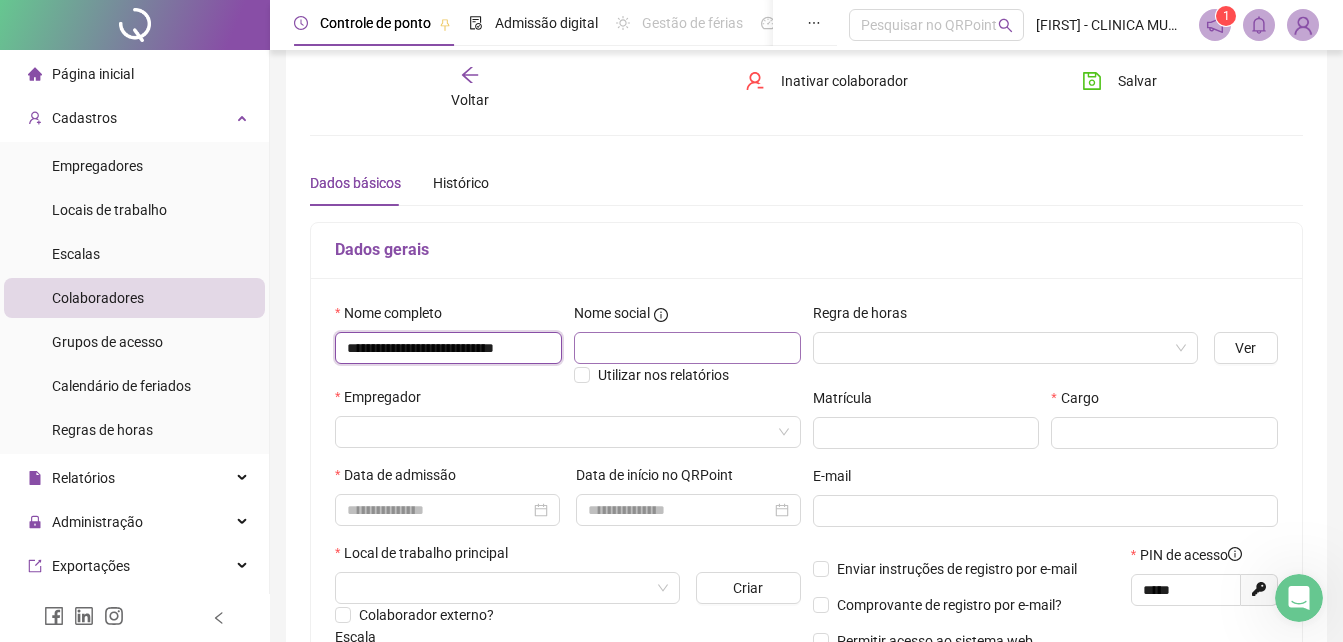 type on "**********" 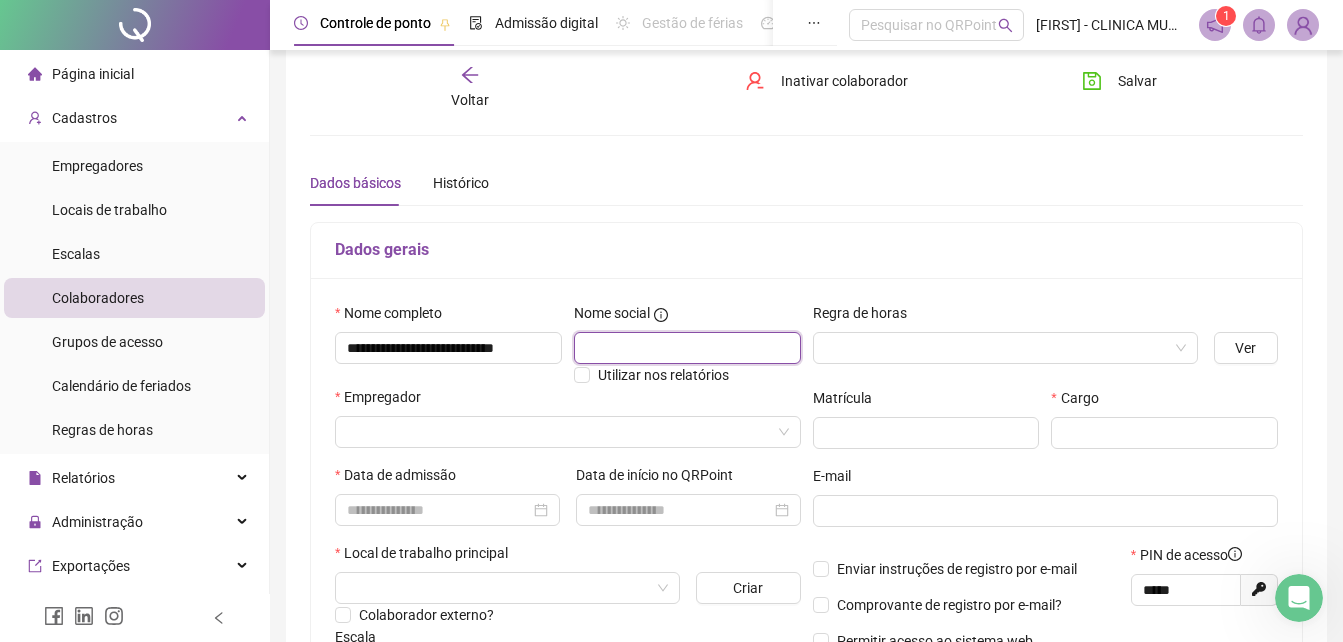 scroll, scrollTop: 0, scrollLeft: 0, axis: both 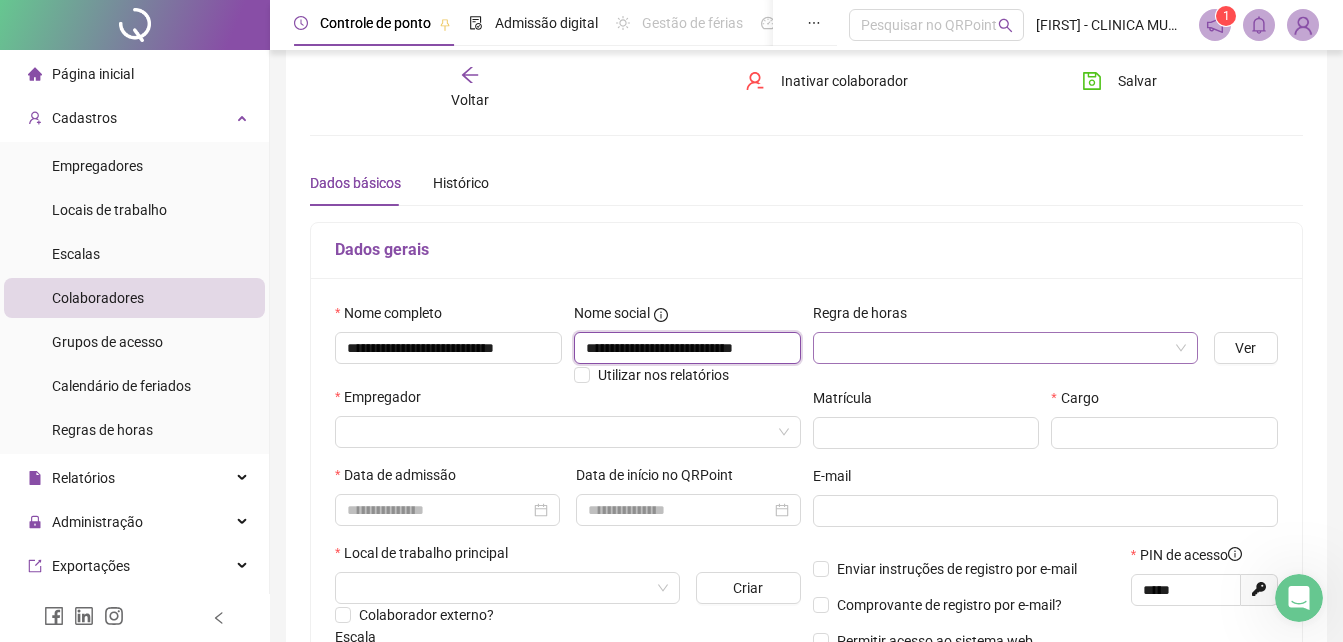 type on "**********" 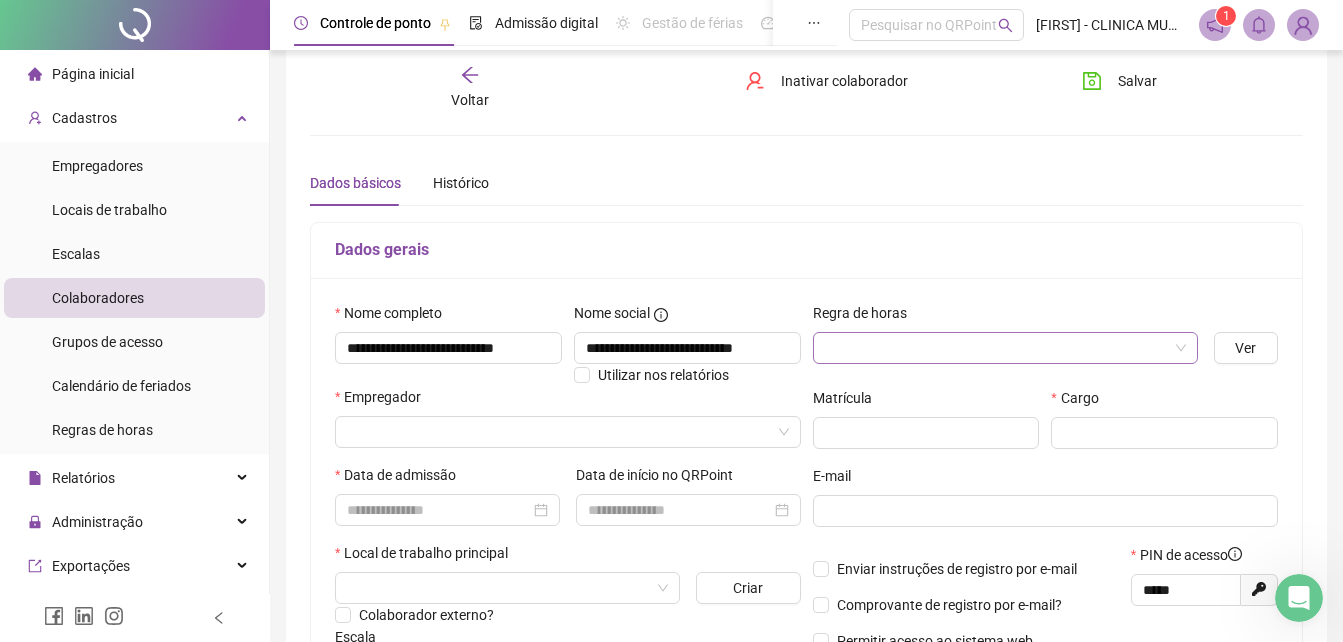 scroll, scrollTop: 0, scrollLeft: 0, axis: both 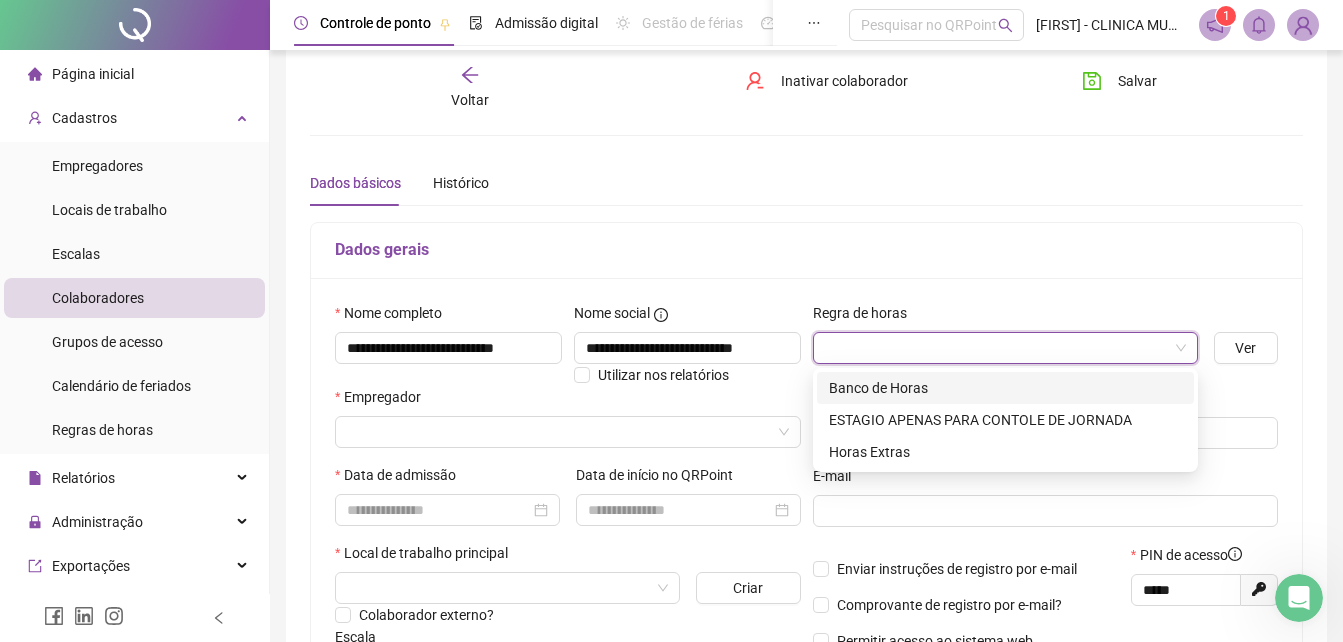 drag, startPoint x: 891, startPoint y: 386, endPoint x: 868, endPoint y: 386, distance: 23 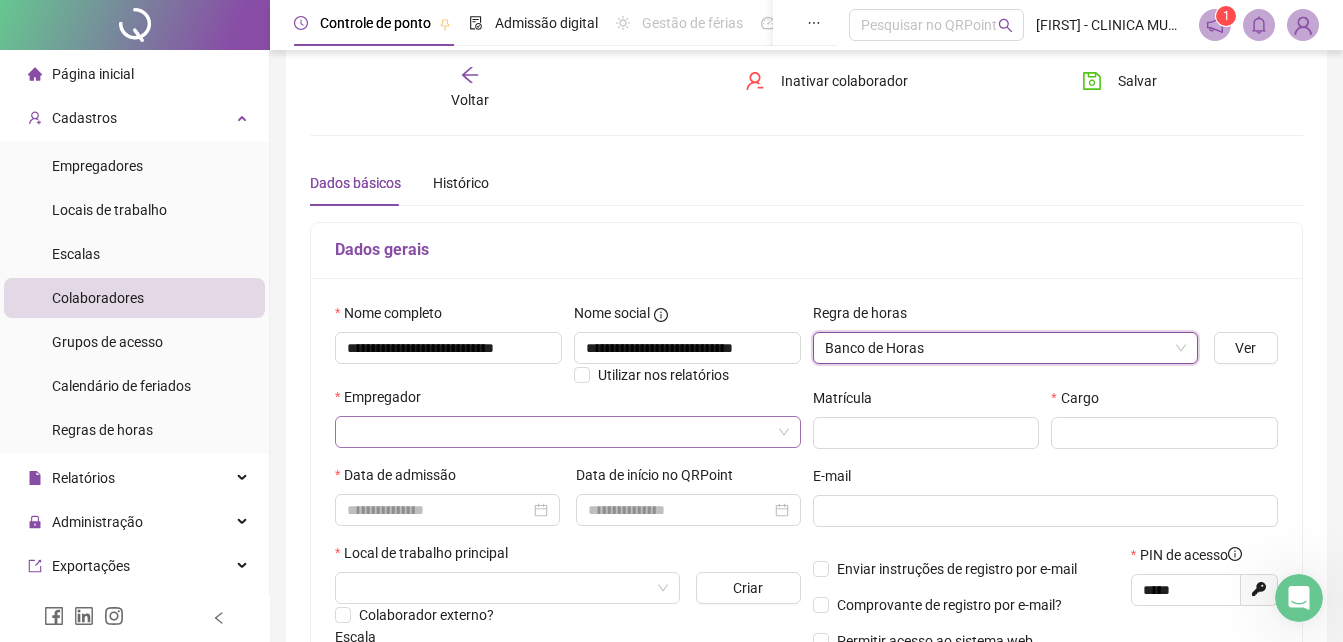 click at bounding box center [559, 432] 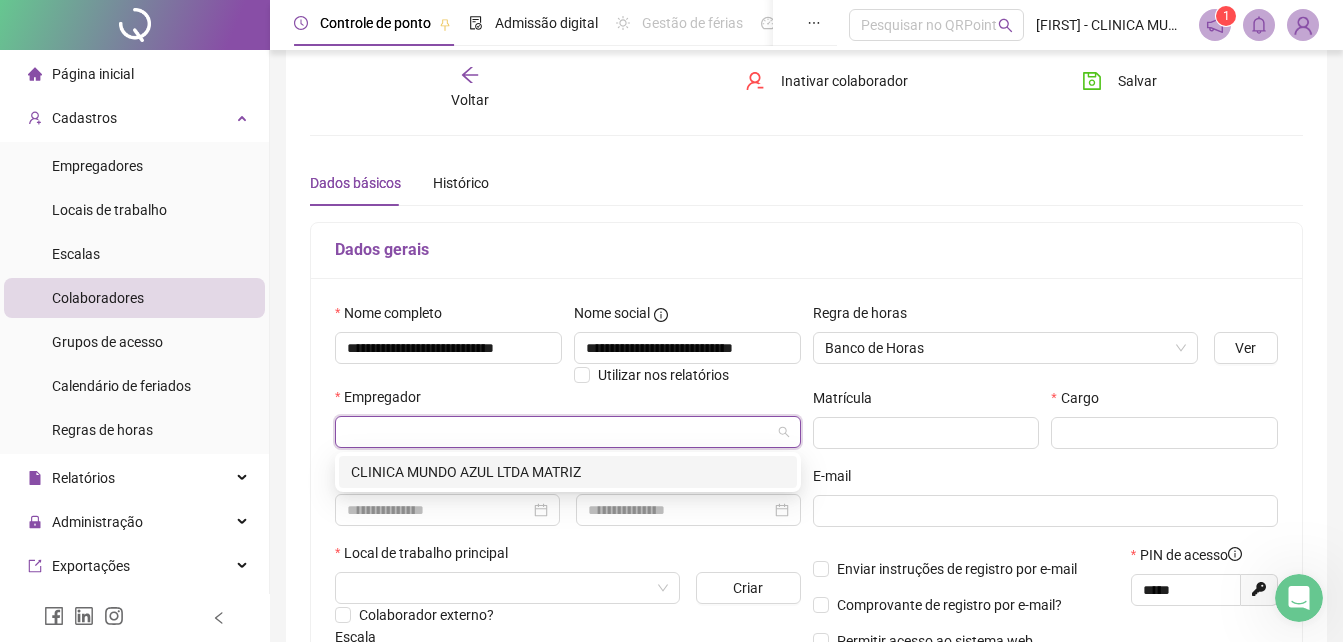 drag, startPoint x: 421, startPoint y: 471, endPoint x: 553, endPoint y: 456, distance: 132.84953 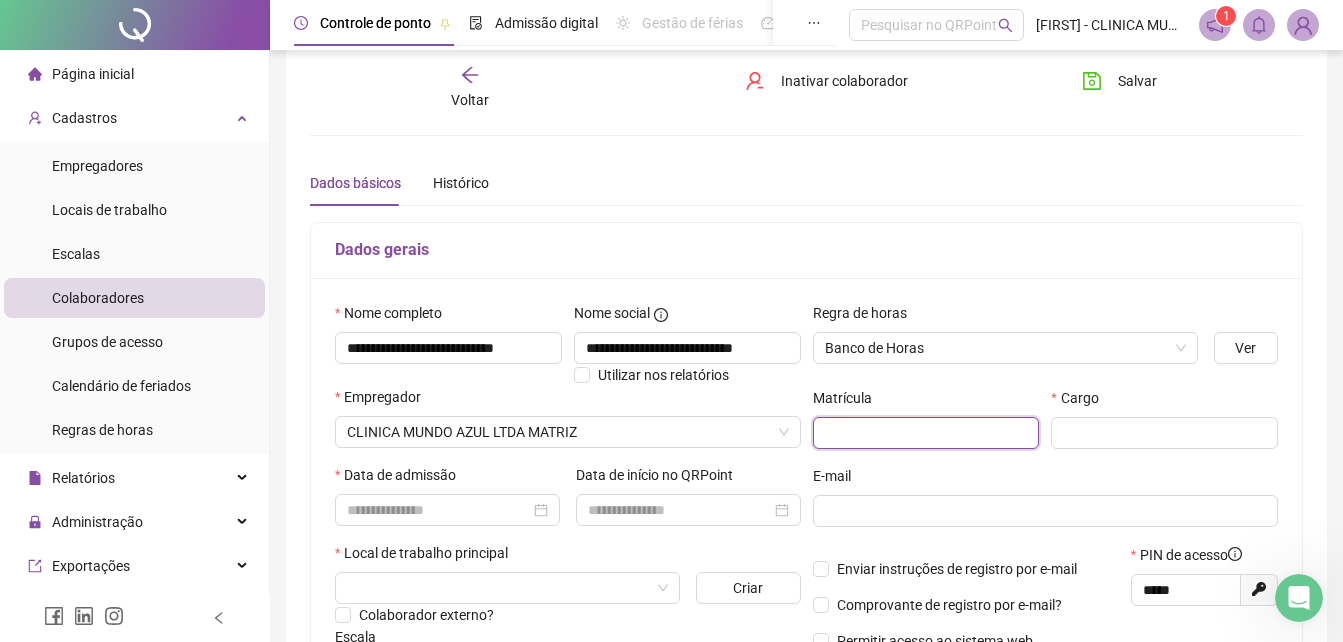 click at bounding box center [926, 433] 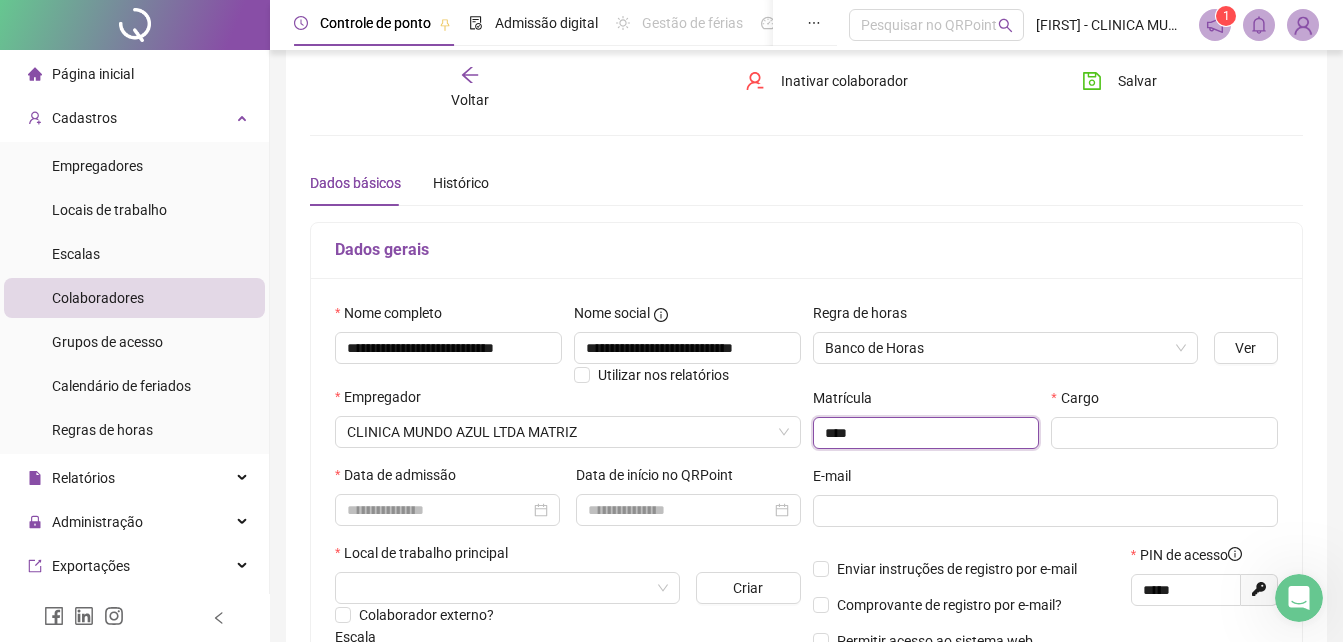 type on "****" 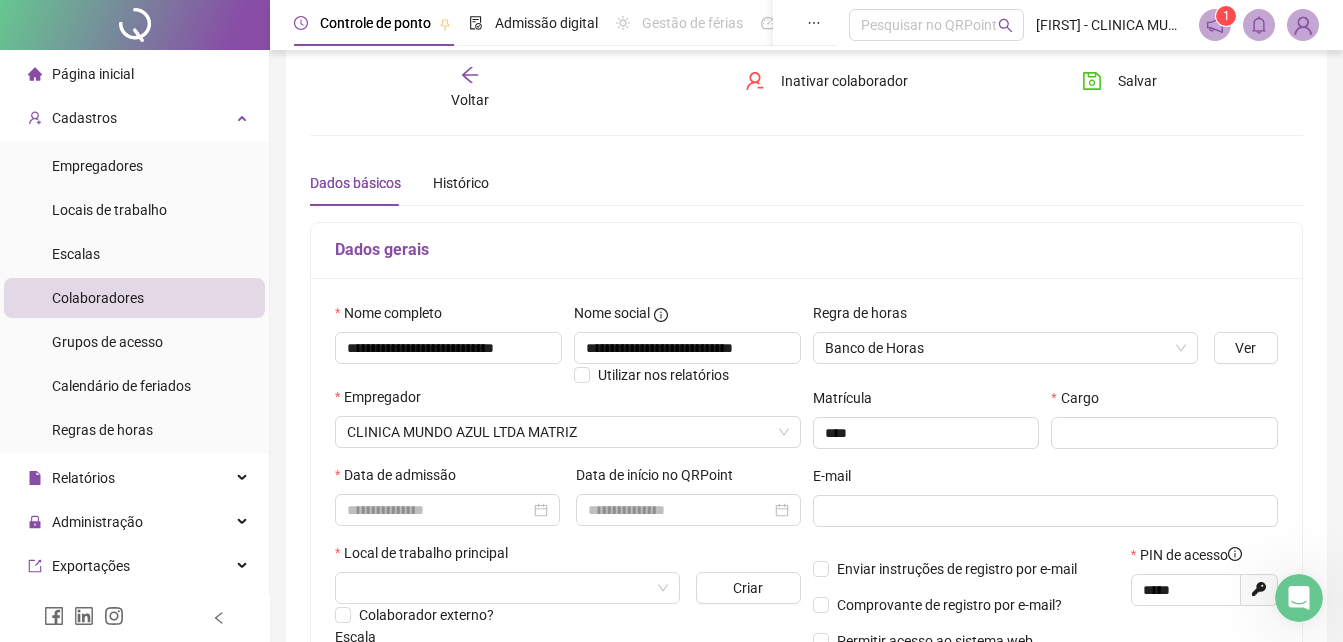 click on "Cargo" at bounding box center (1164, 426) 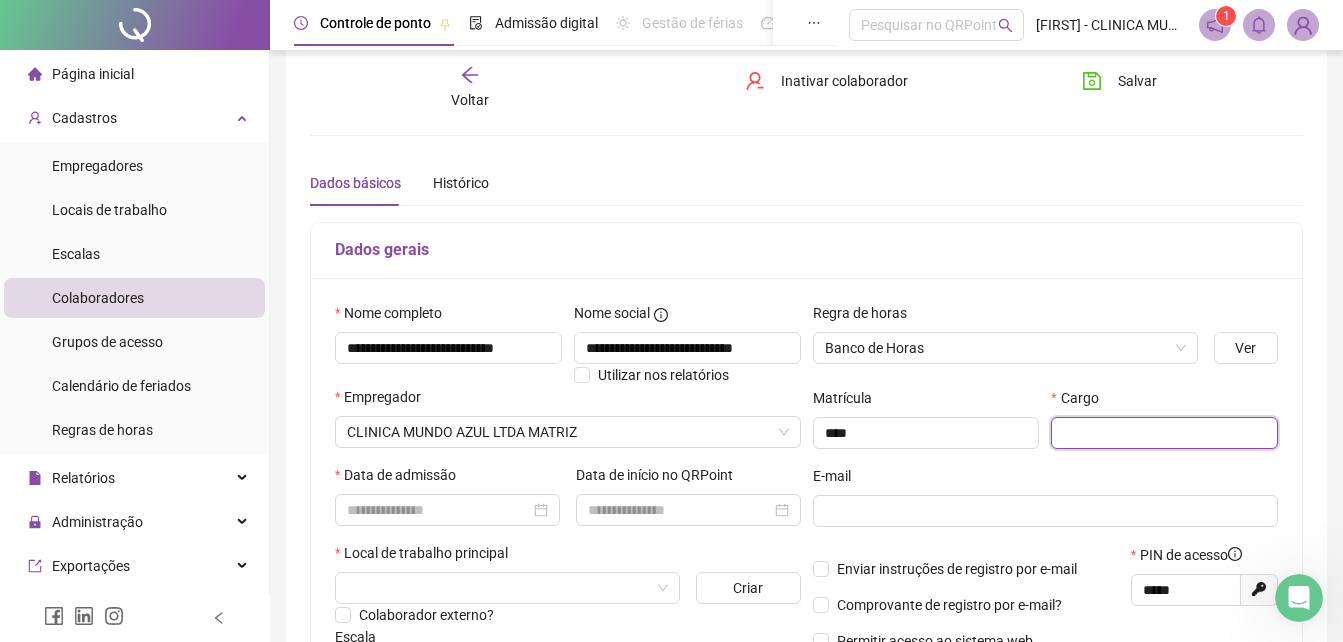 click at bounding box center [1164, 433] 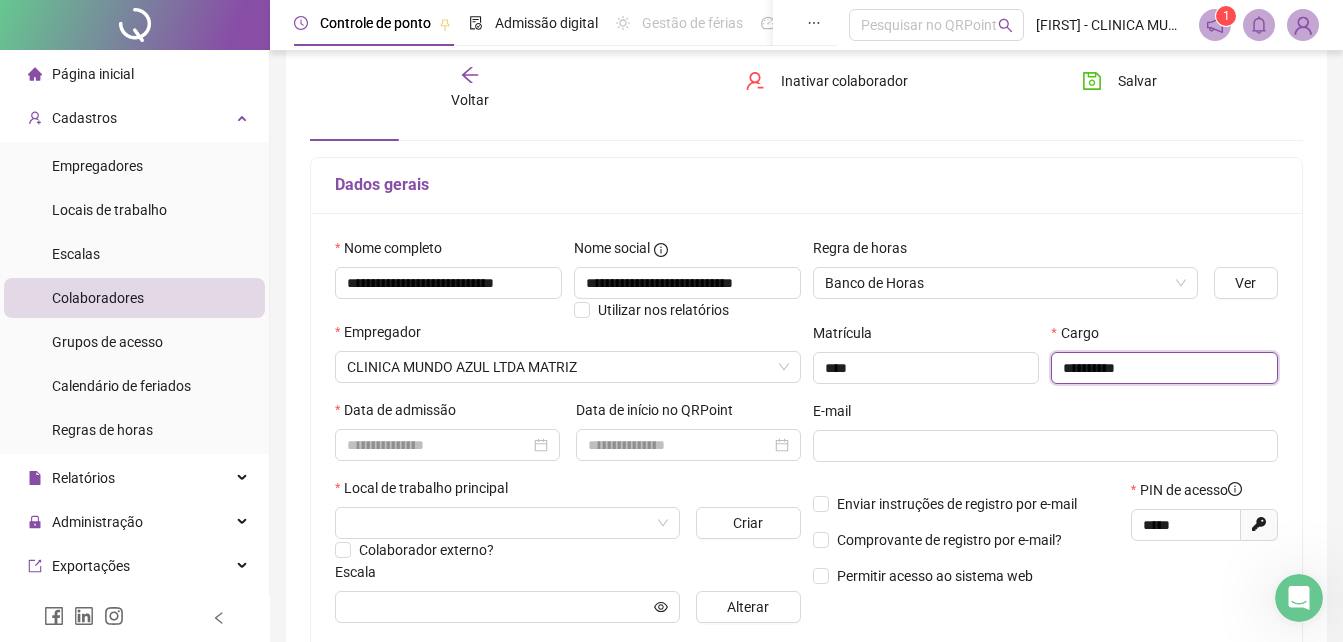 scroll, scrollTop: 125, scrollLeft: 0, axis: vertical 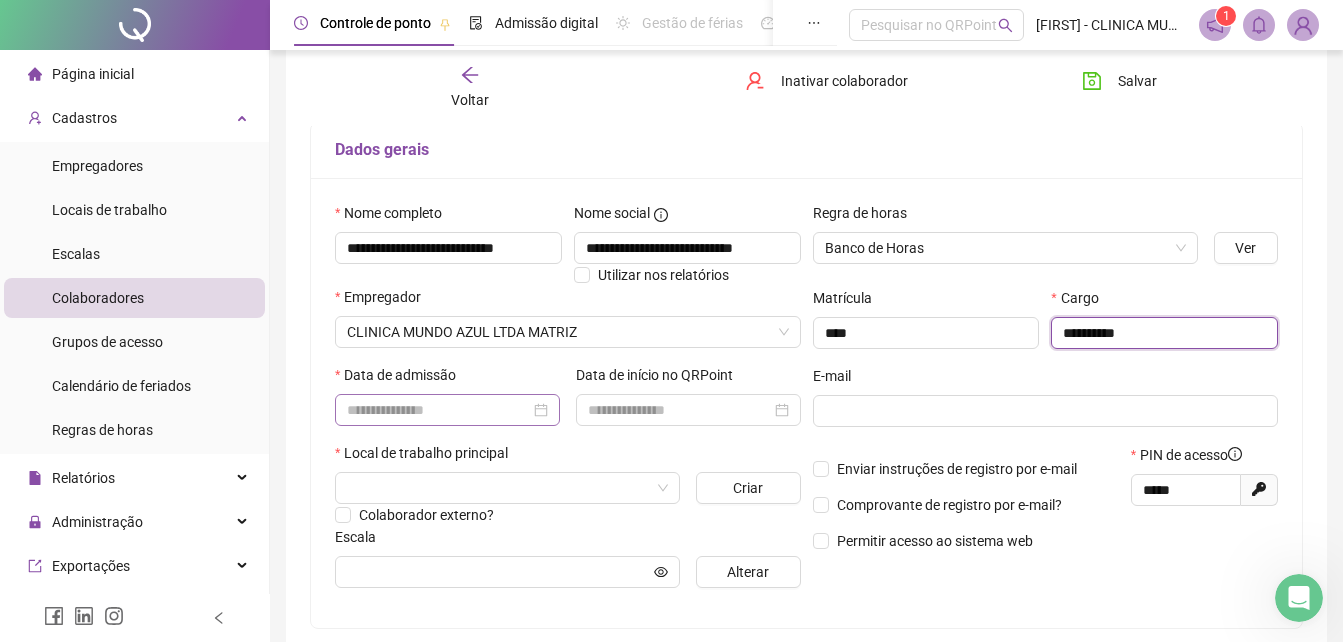 type on "**********" 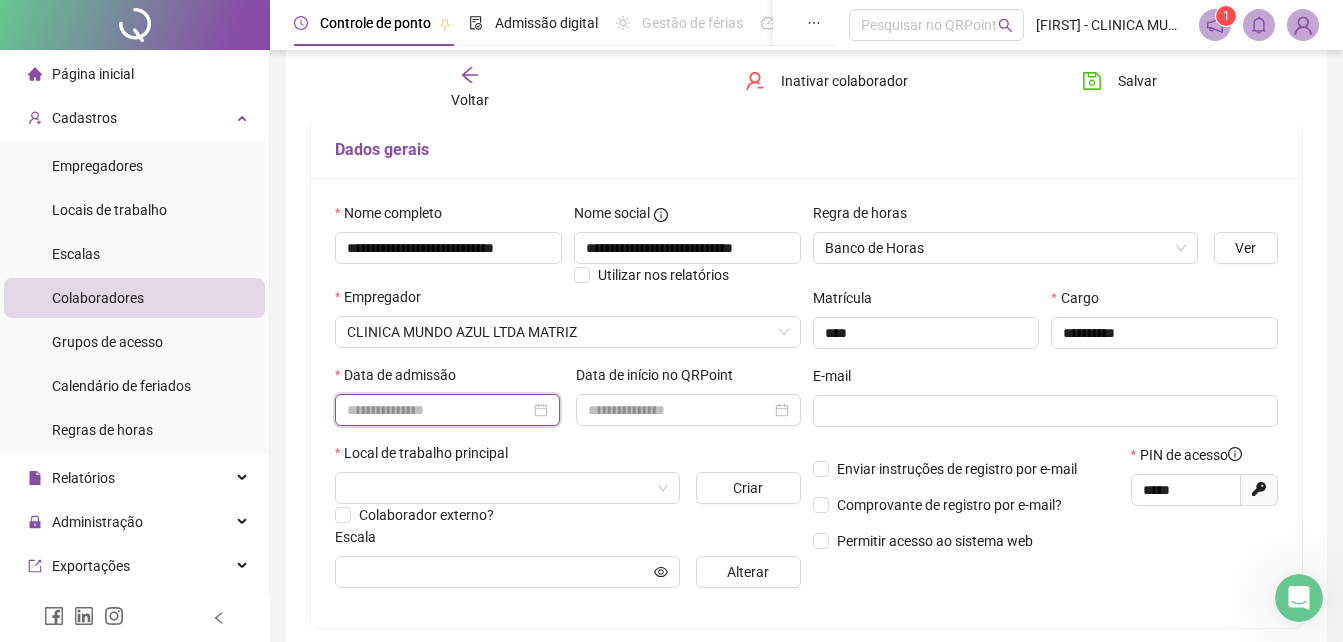 click at bounding box center [438, 410] 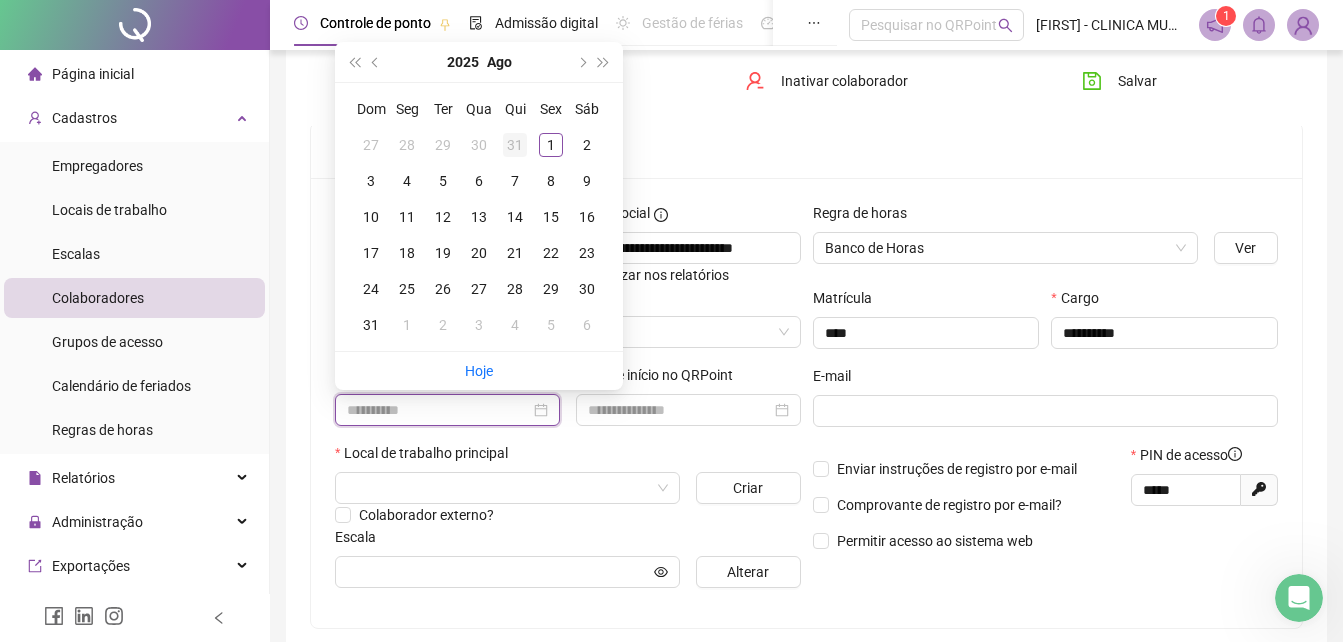 type on "**********" 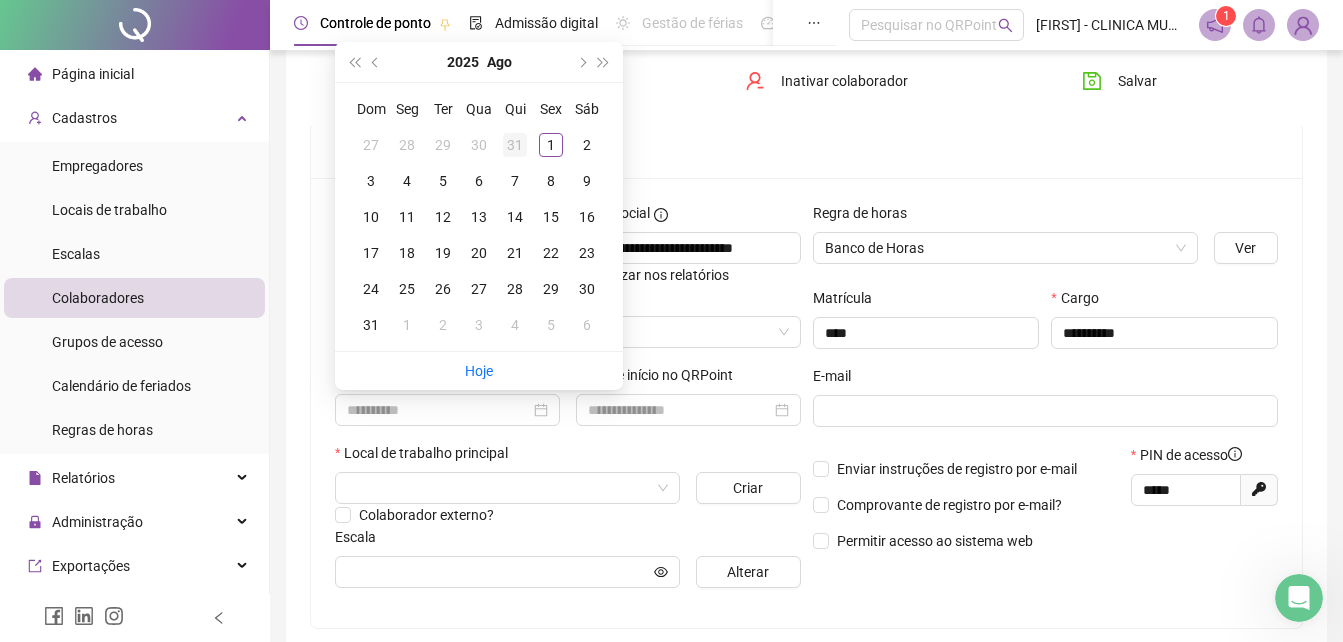 click on "31" at bounding box center [515, 145] 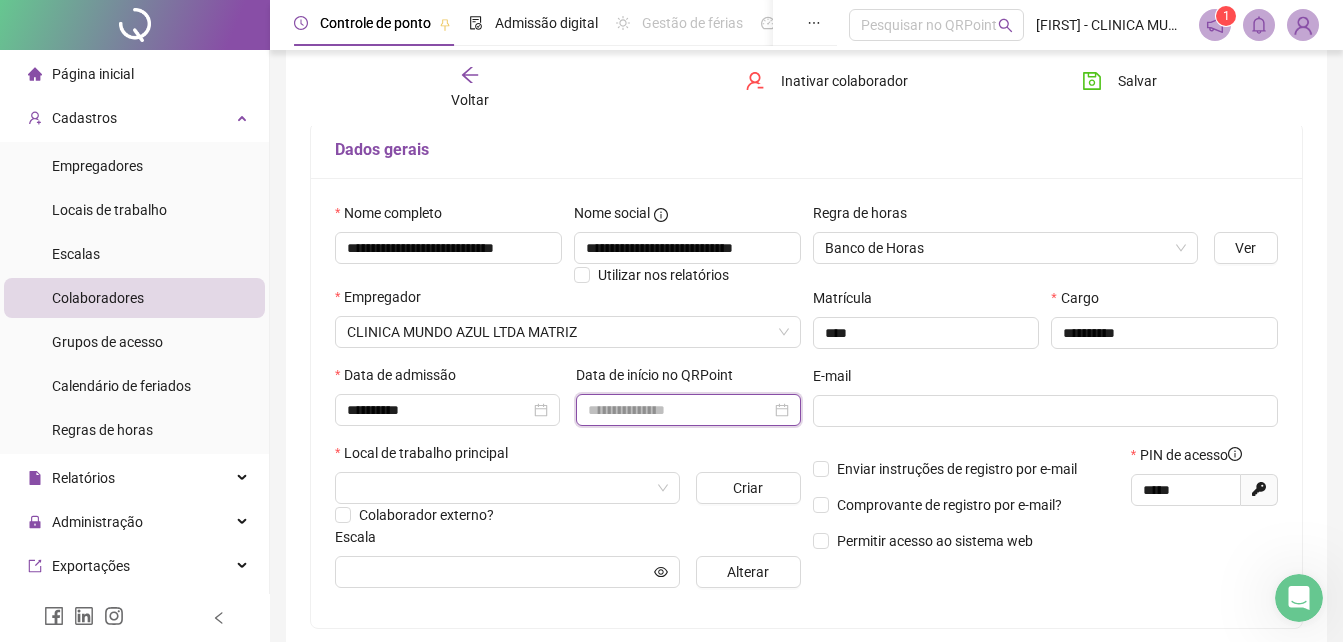 drag, startPoint x: 667, startPoint y: 406, endPoint x: 668, endPoint y: 393, distance: 13.038404 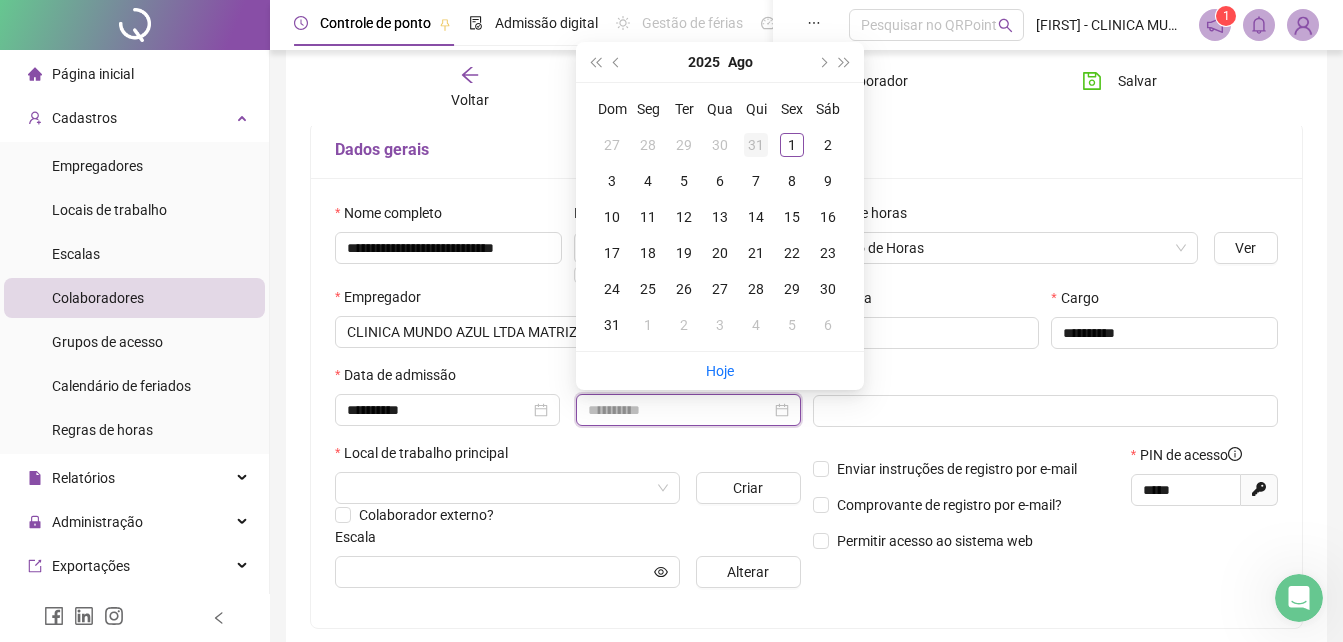 type on "**********" 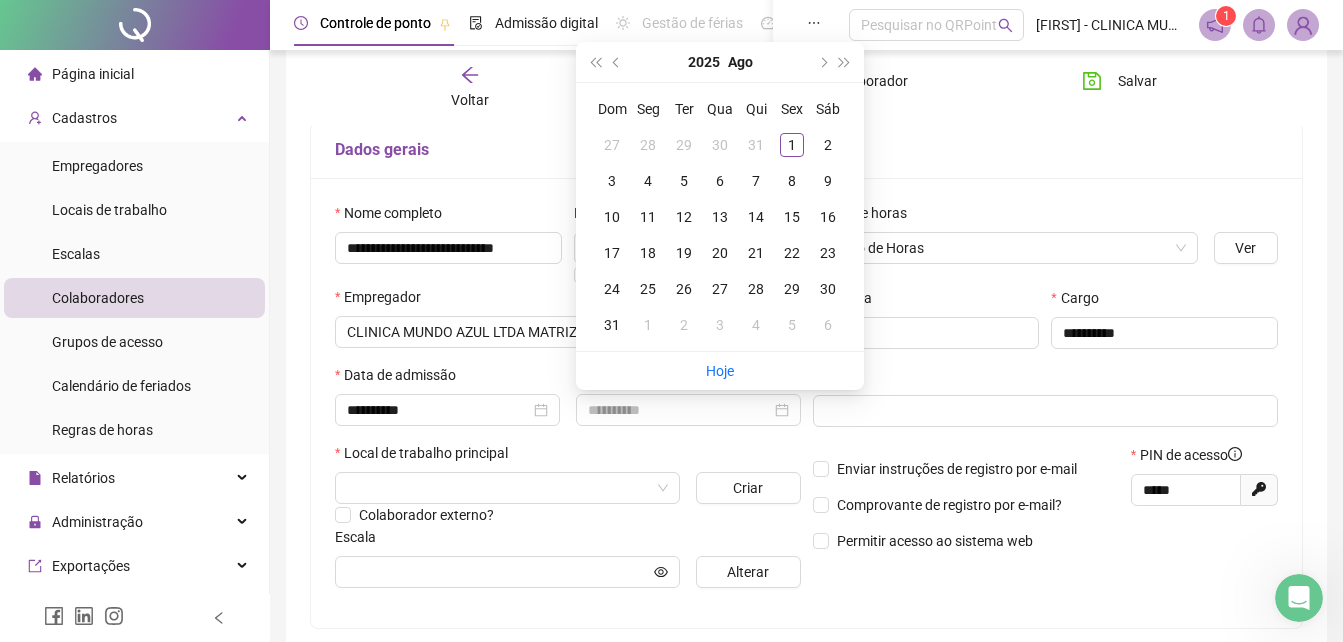 click on "31" at bounding box center (756, 145) 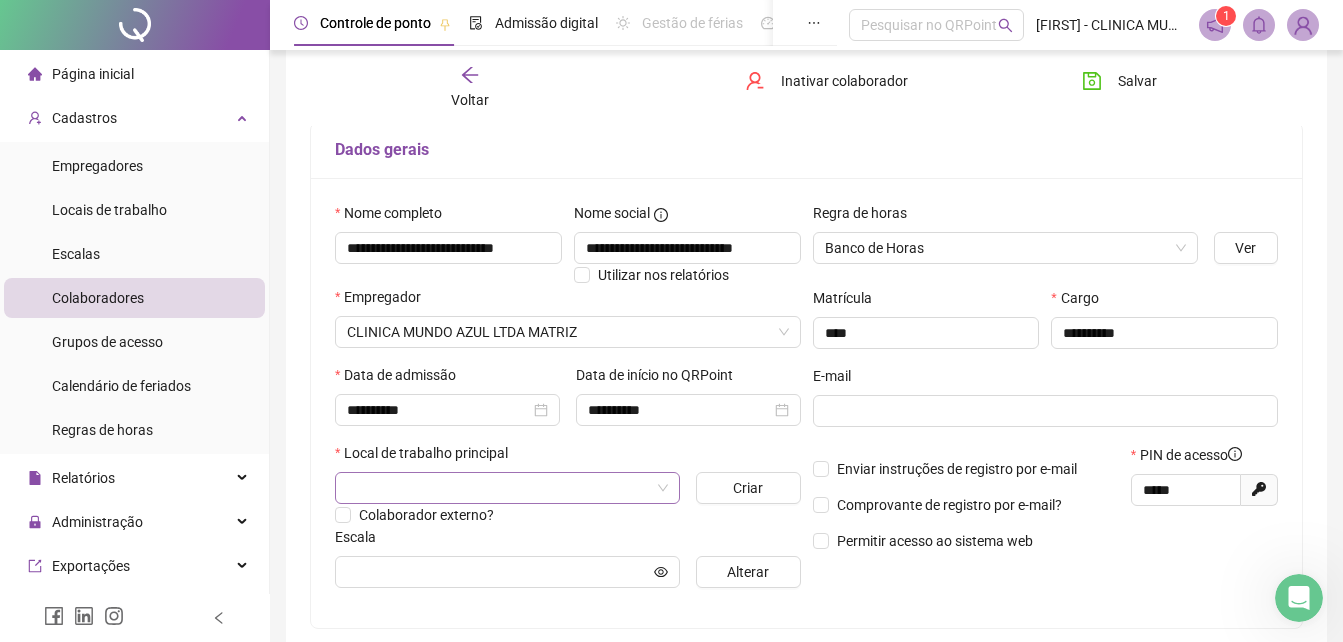 click at bounding box center (498, 488) 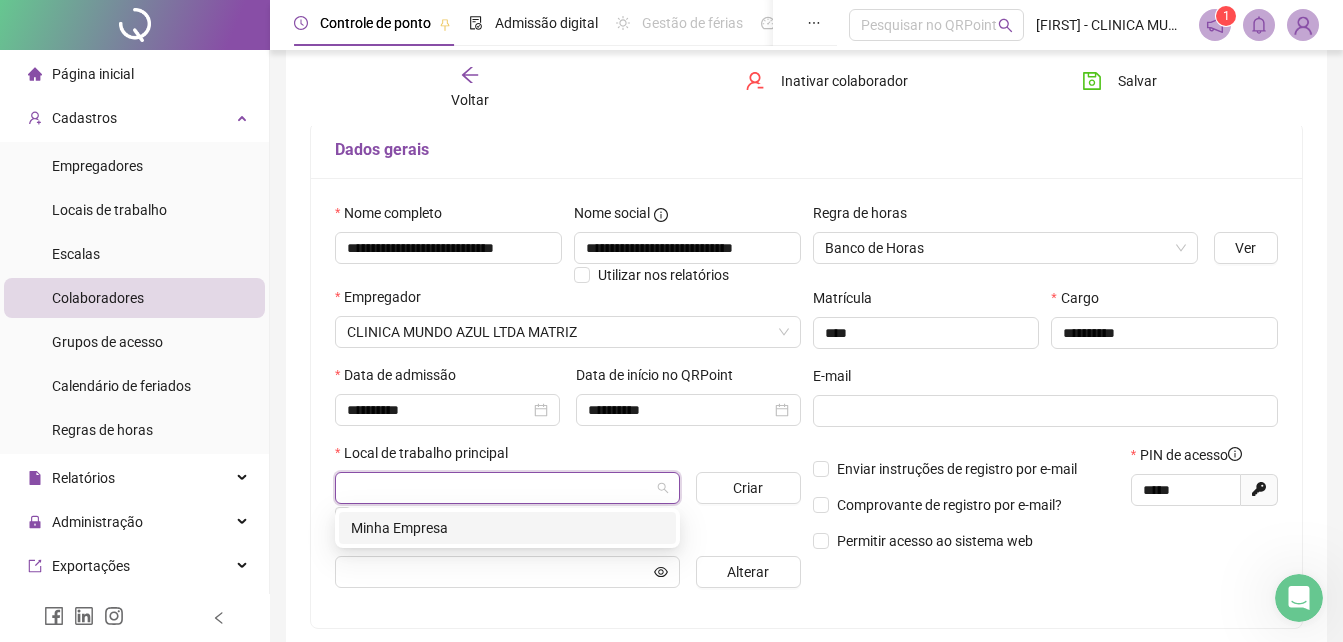 drag, startPoint x: 376, startPoint y: 533, endPoint x: 573, endPoint y: 533, distance: 197 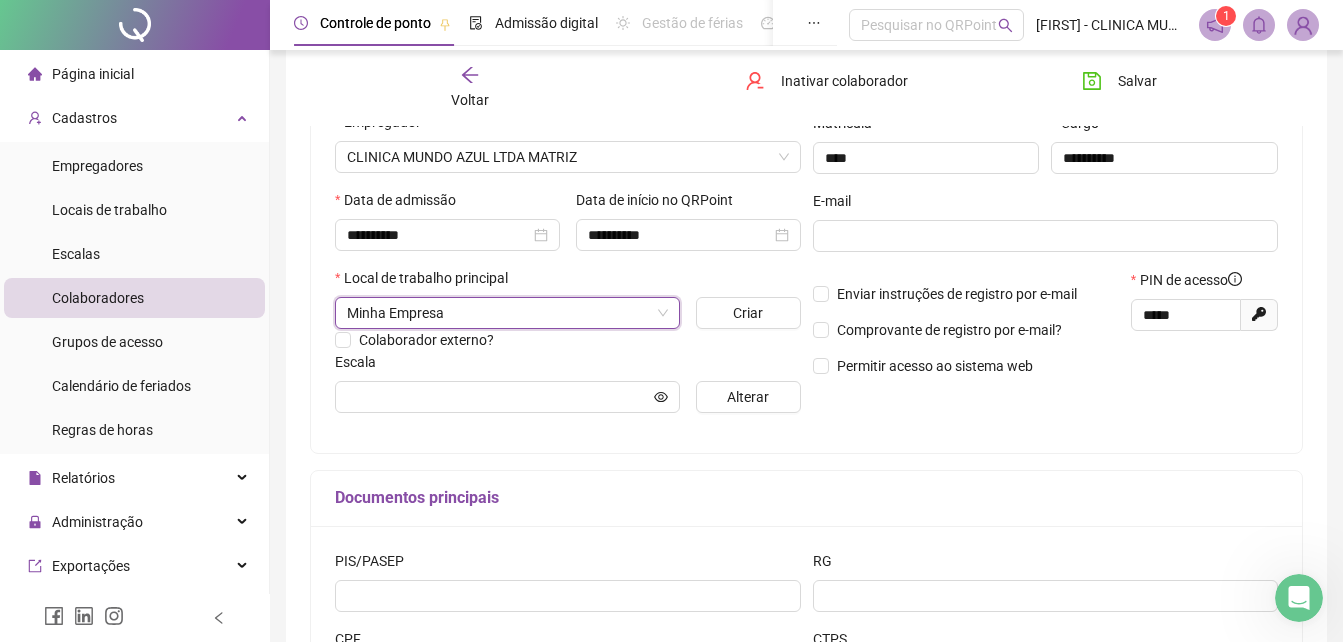 scroll, scrollTop: 325, scrollLeft: 0, axis: vertical 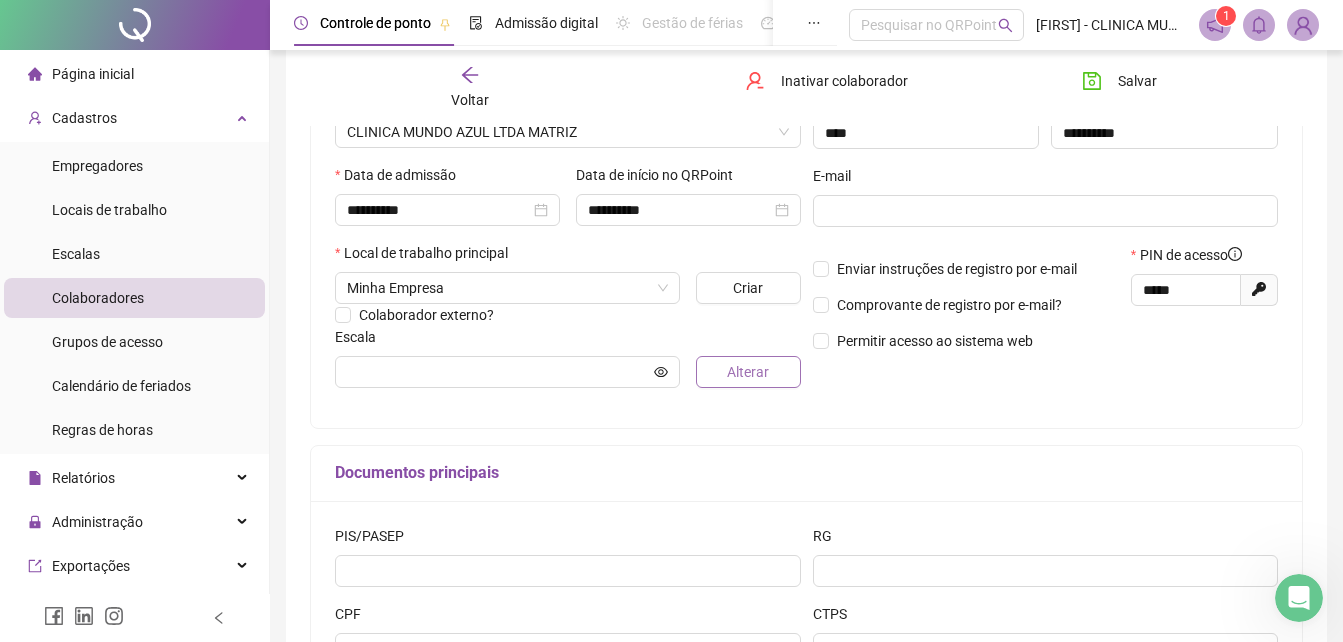 click on "Alterar" at bounding box center [748, 372] 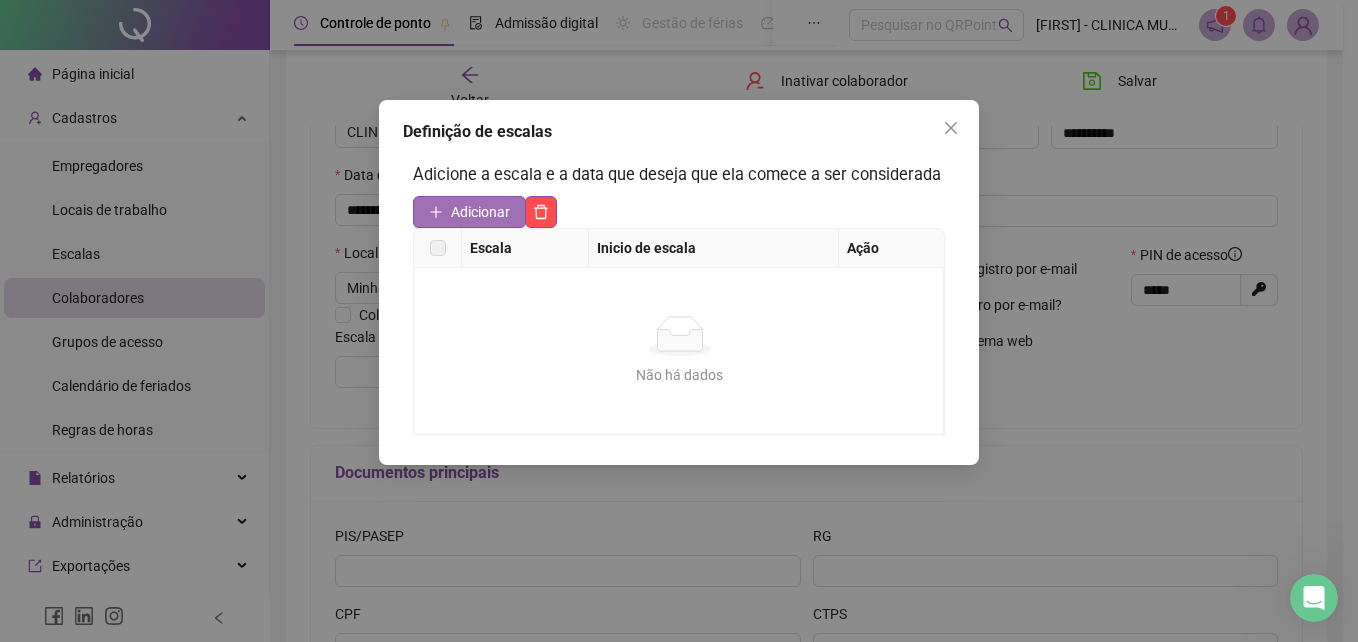 click on "Adicionar" at bounding box center [480, 212] 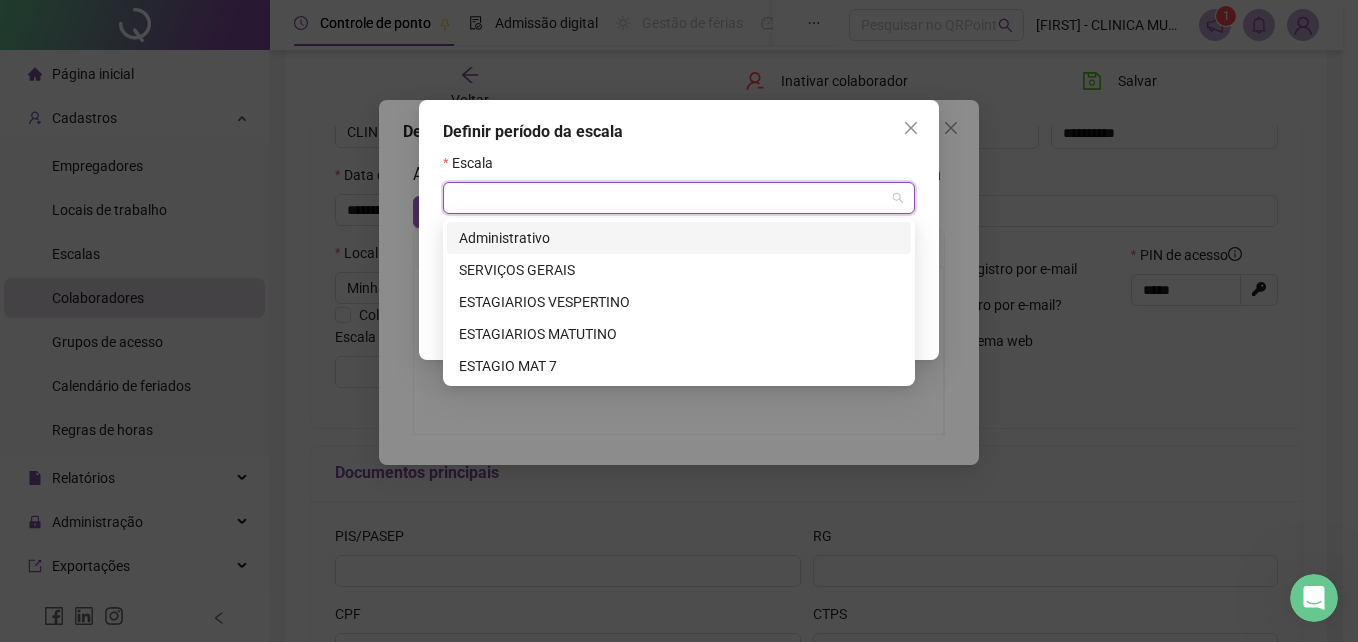 click at bounding box center (670, 198) 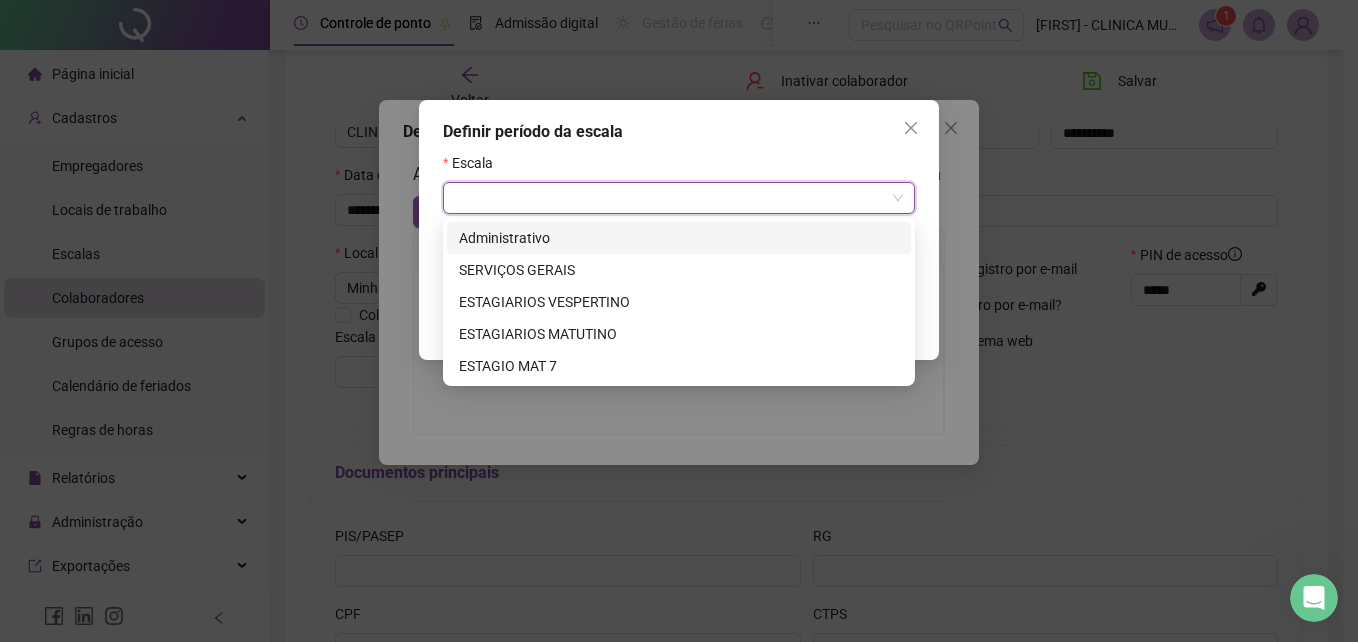 drag, startPoint x: 905, startPoint y: 123, endPoint x: 871, endPoint y: 182, distance: 68.09552 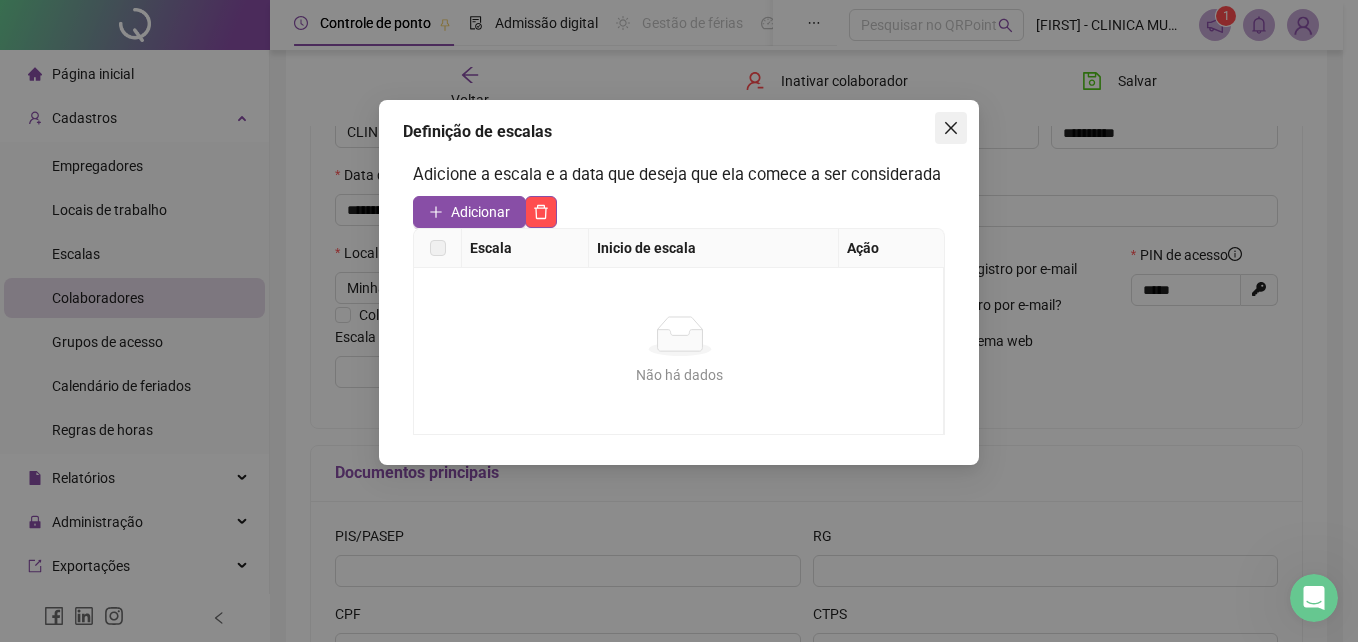 click 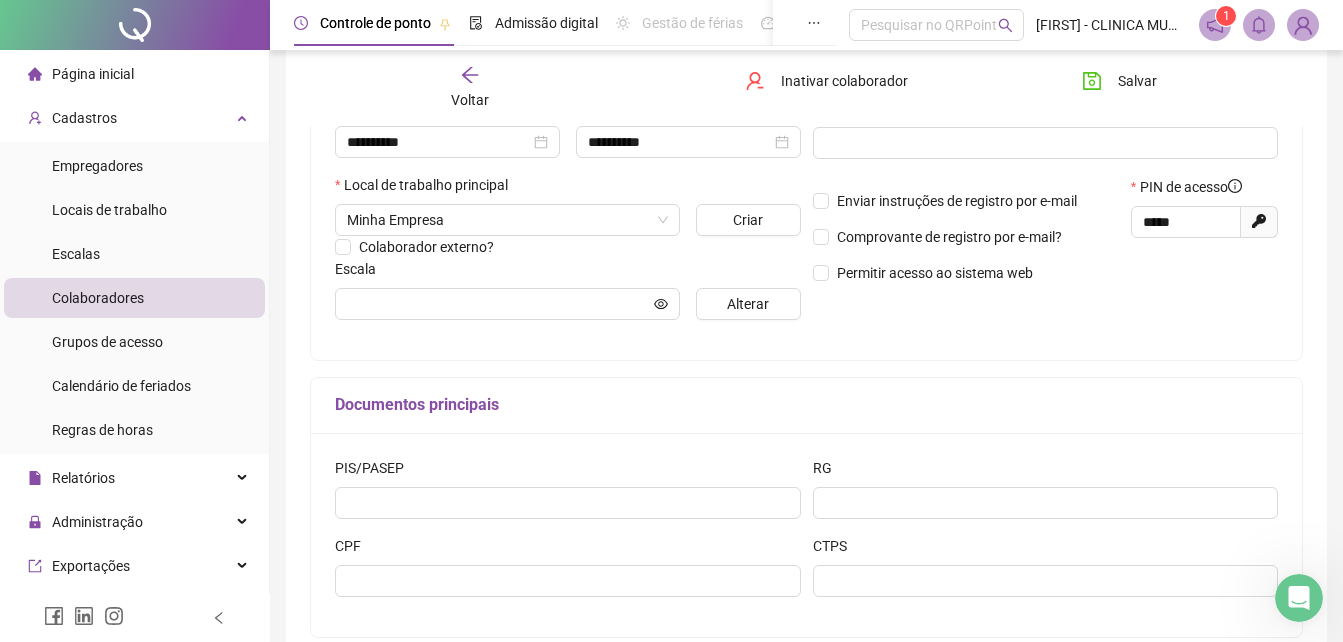 scroll, scrollTop: 499, scrollLeft: 0, axis: vertical 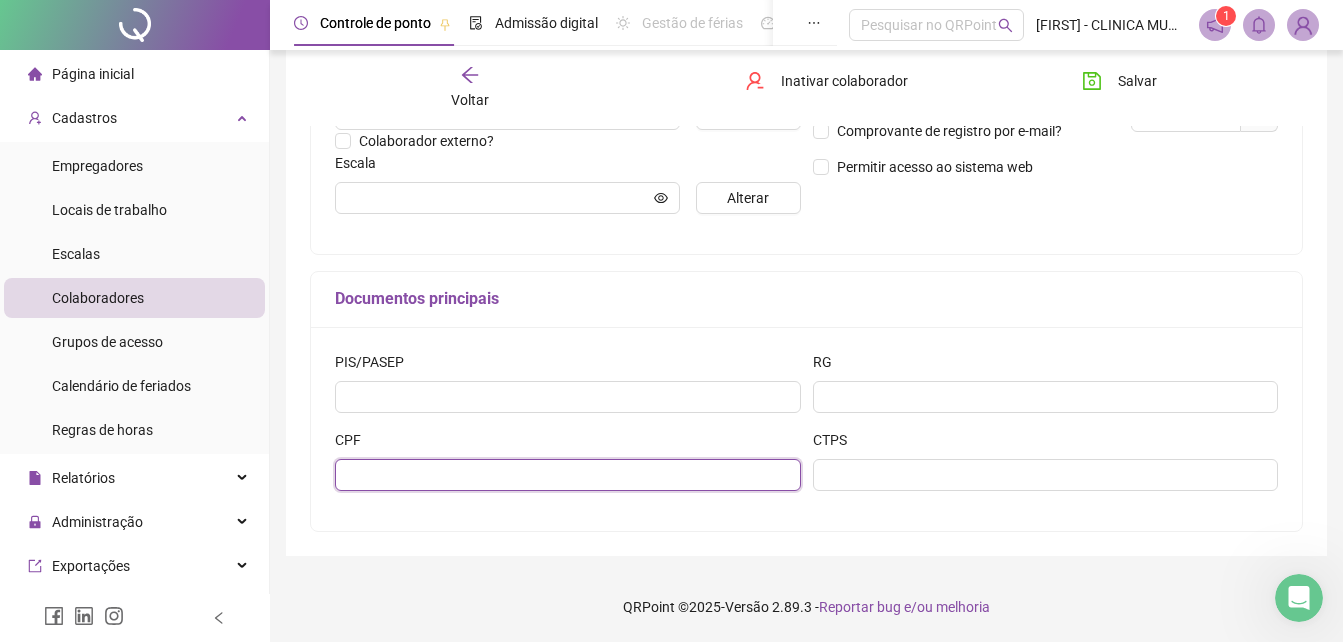 click at bounding box center (568, 475) 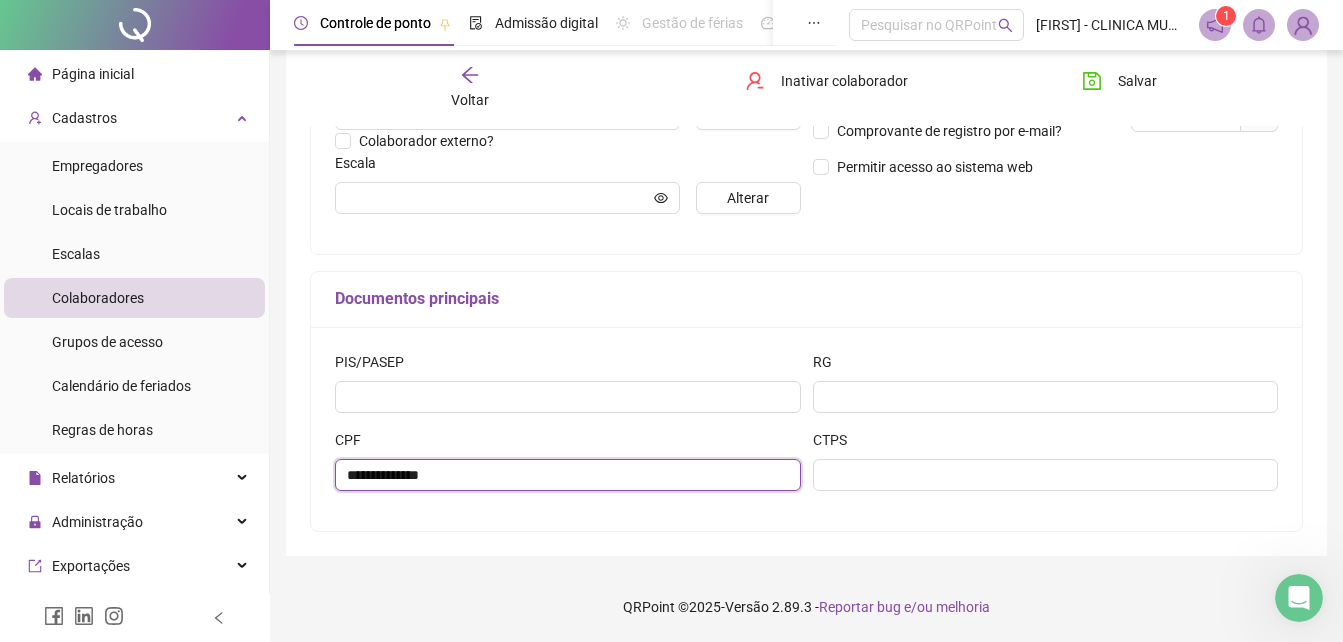 type on "**********" 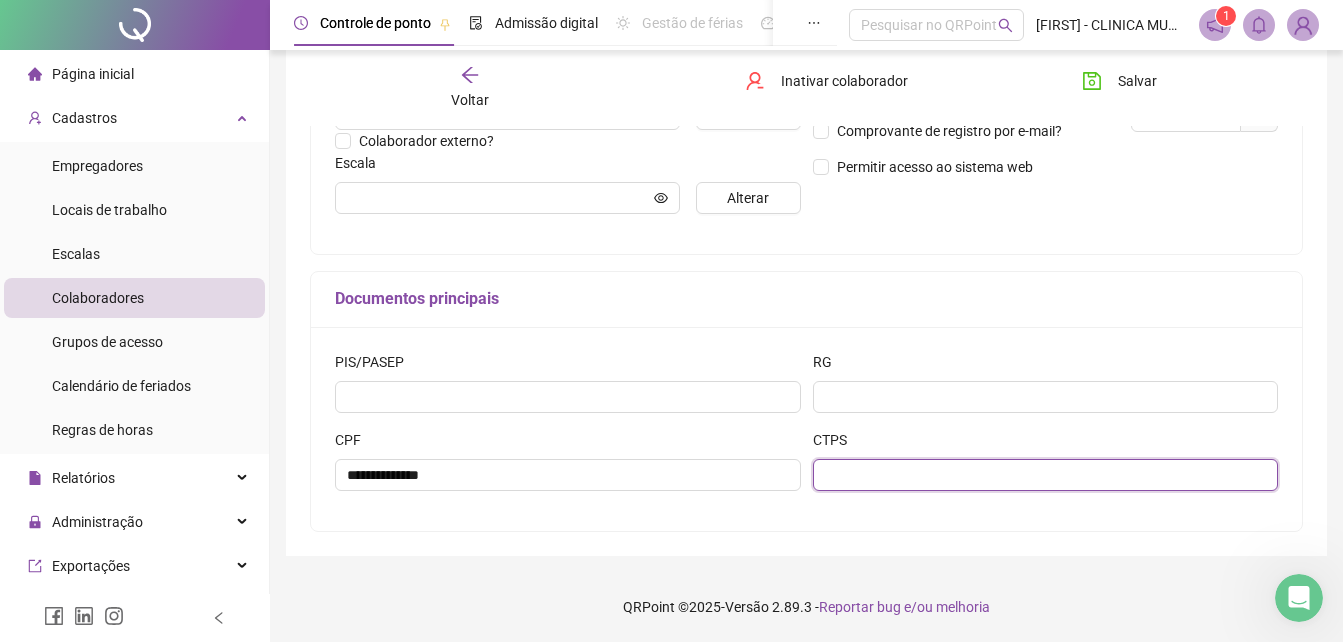 click at bounding box center [1046, 475] 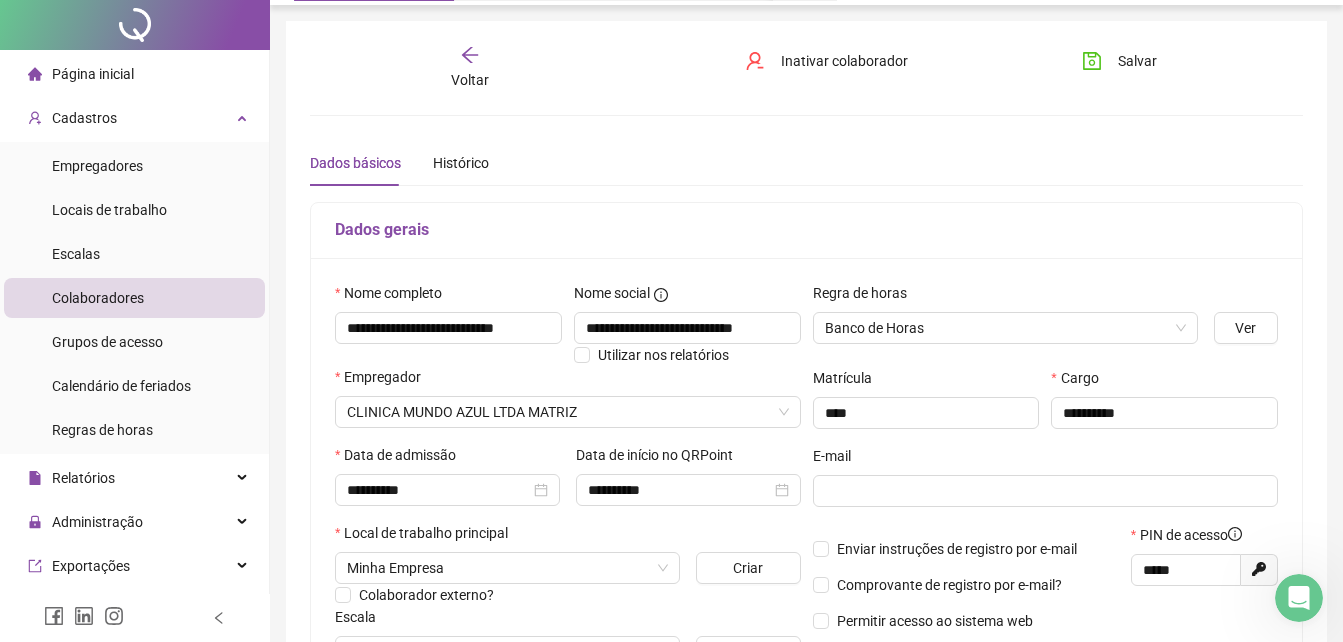 scroll, scrollTop: 0, scrollLeft: 0, axis: both 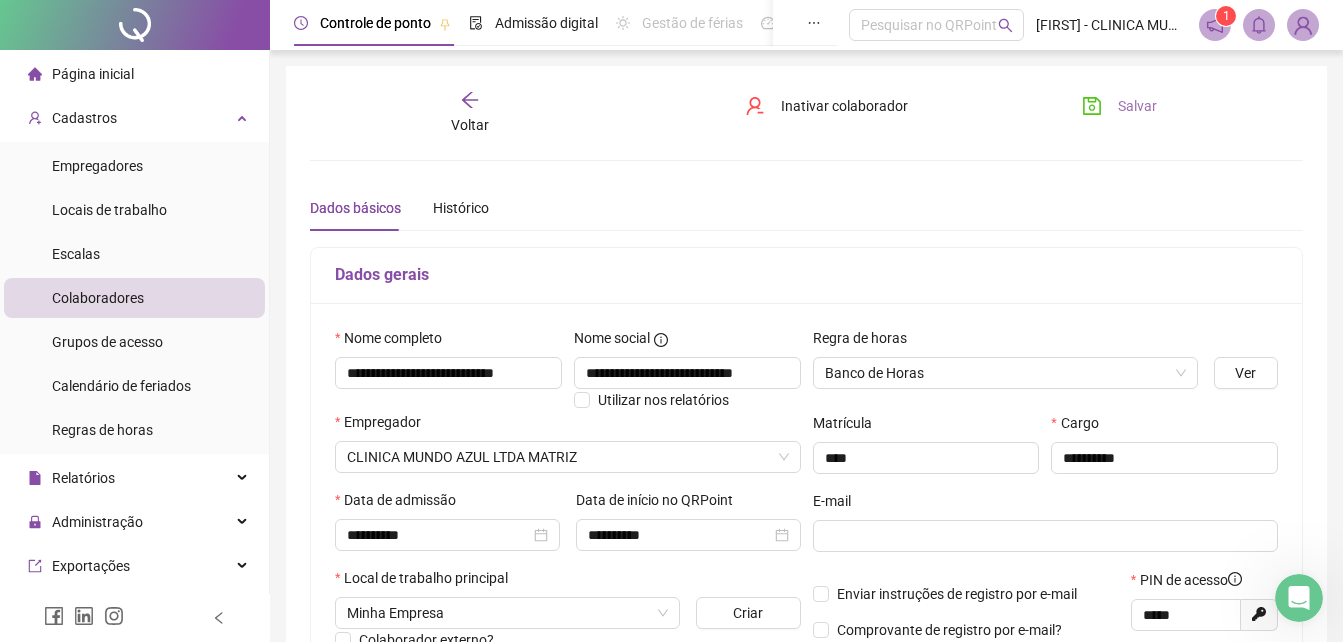 type on "**********" 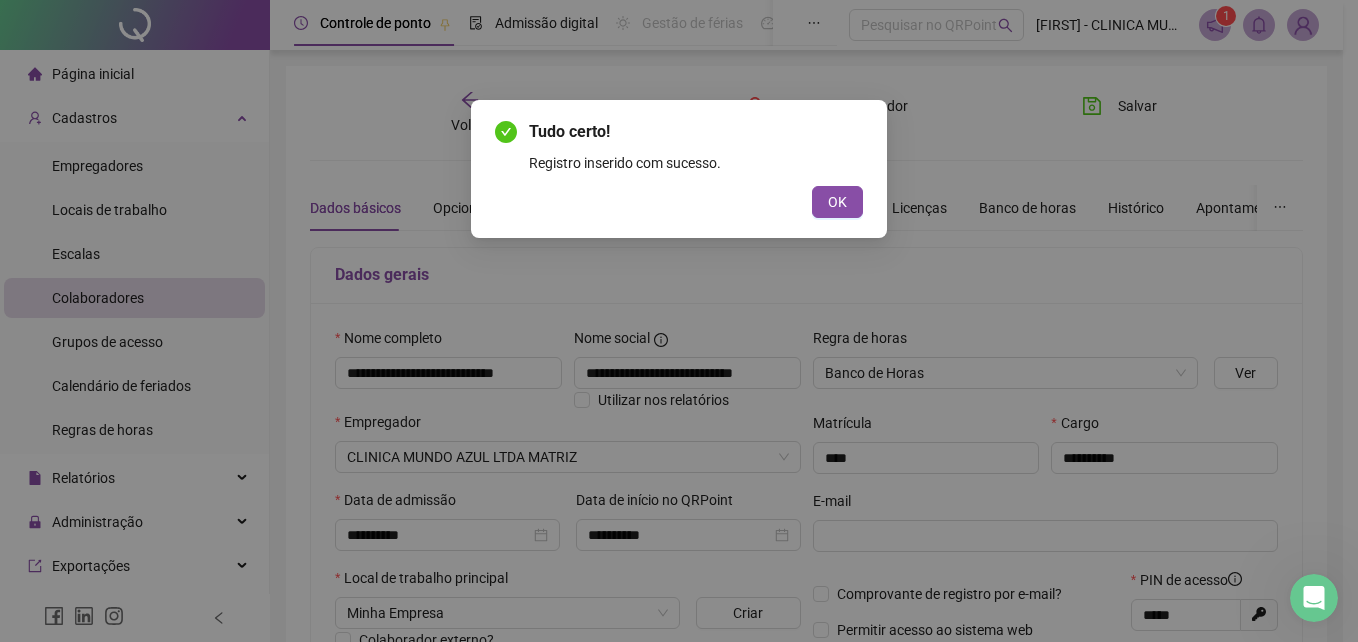 drag, startPoint x: 844, startPoint y: 202, endPoint x: 816, endPoint y: 202, distance: 28 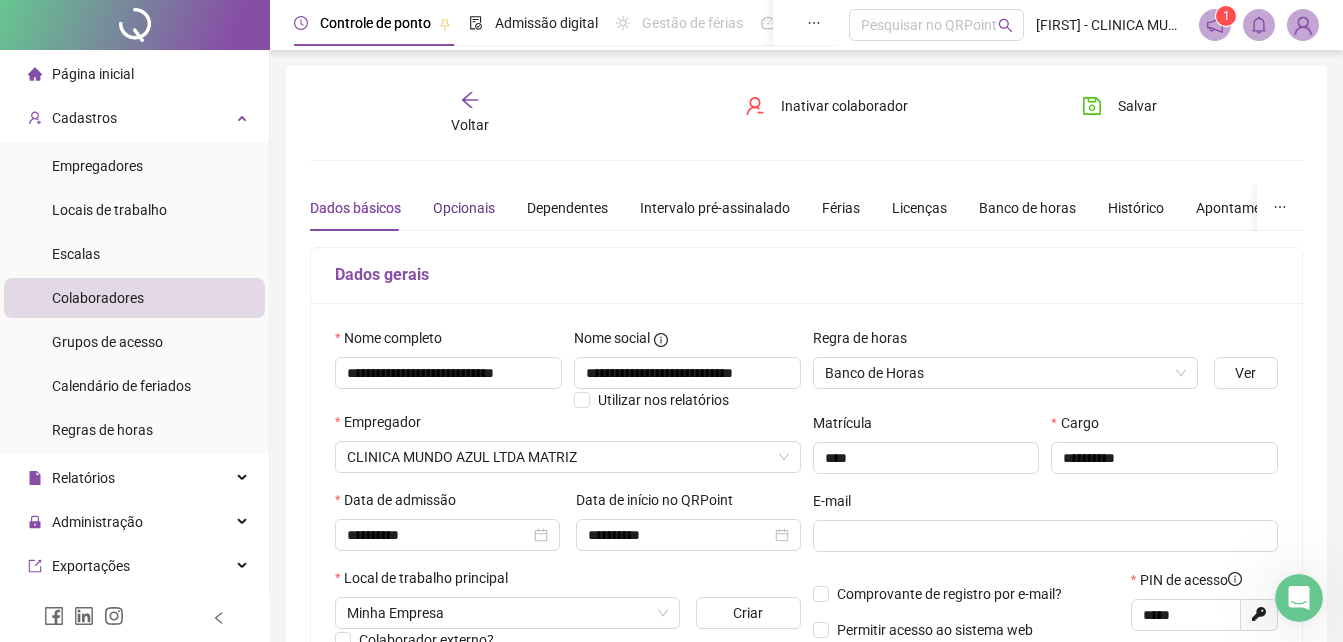 click on "Opcionais" at bounding box center [464, 208] 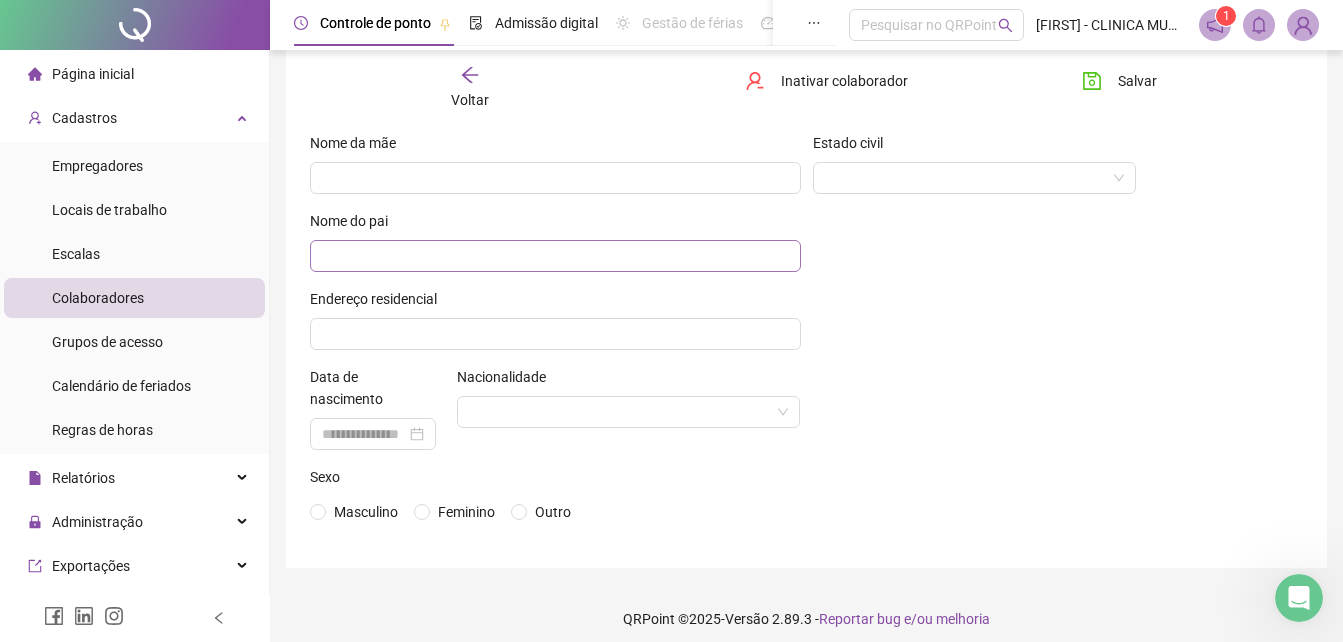 scroll, scrollTop: 127, scrollLeft: 0, axis: vertical 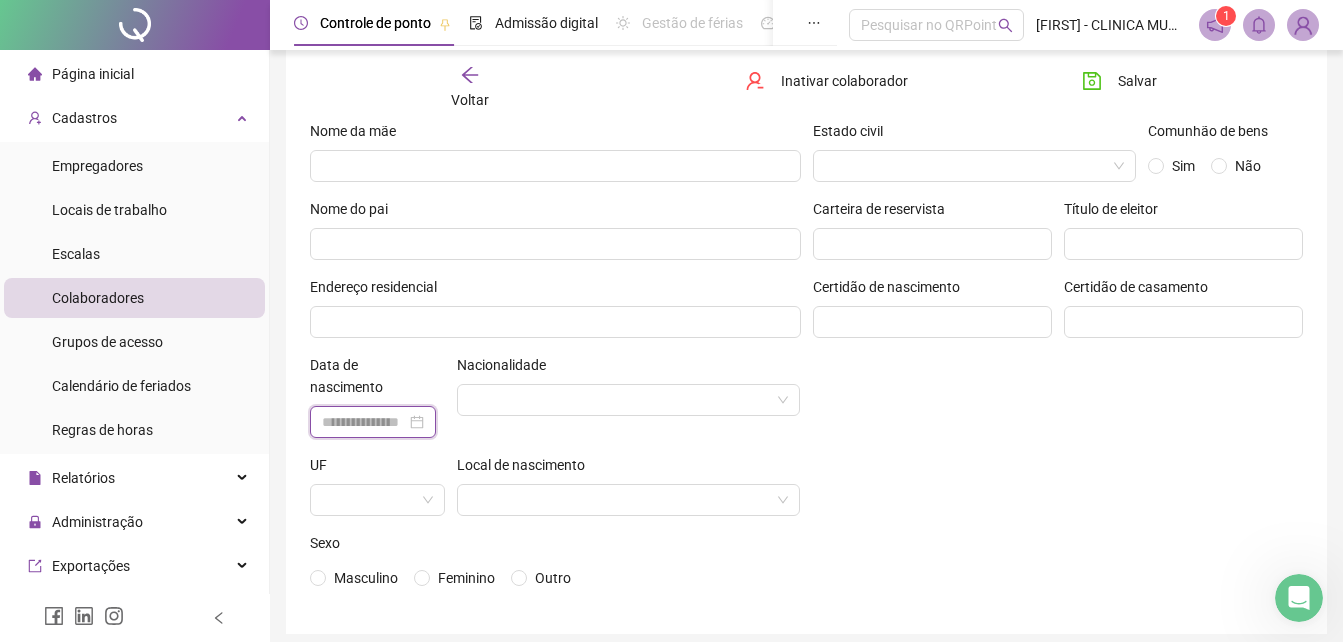 click at bounding box center [364, 422] 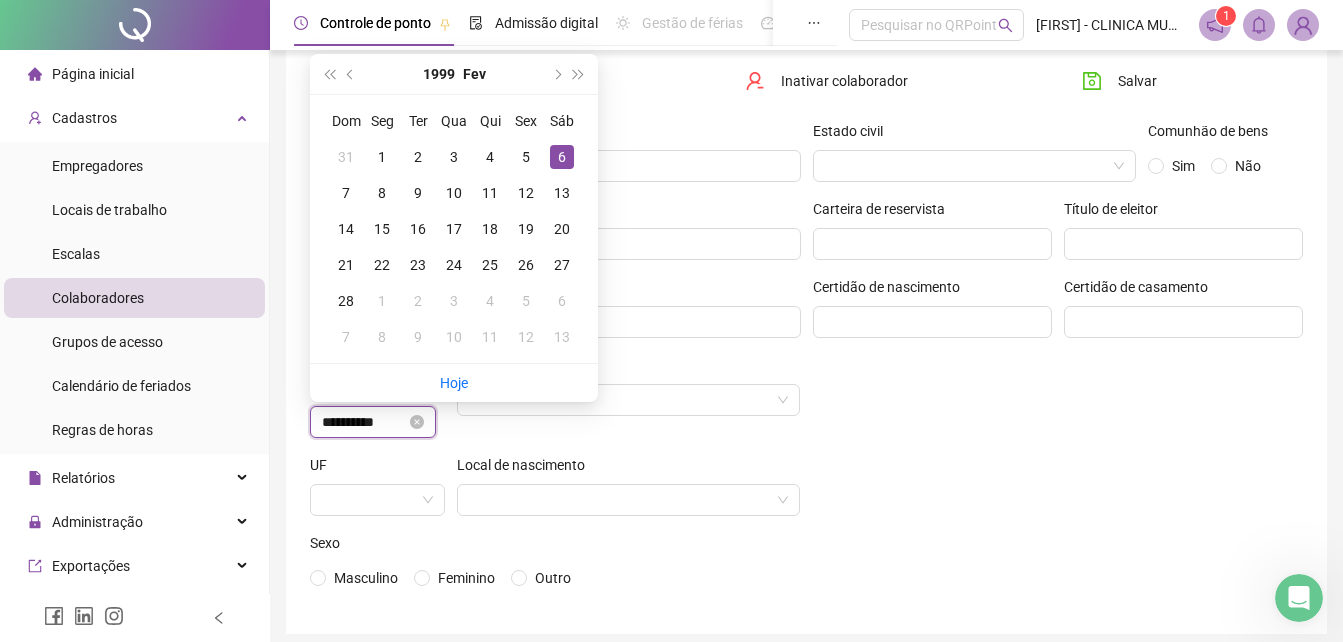 type on "**********" 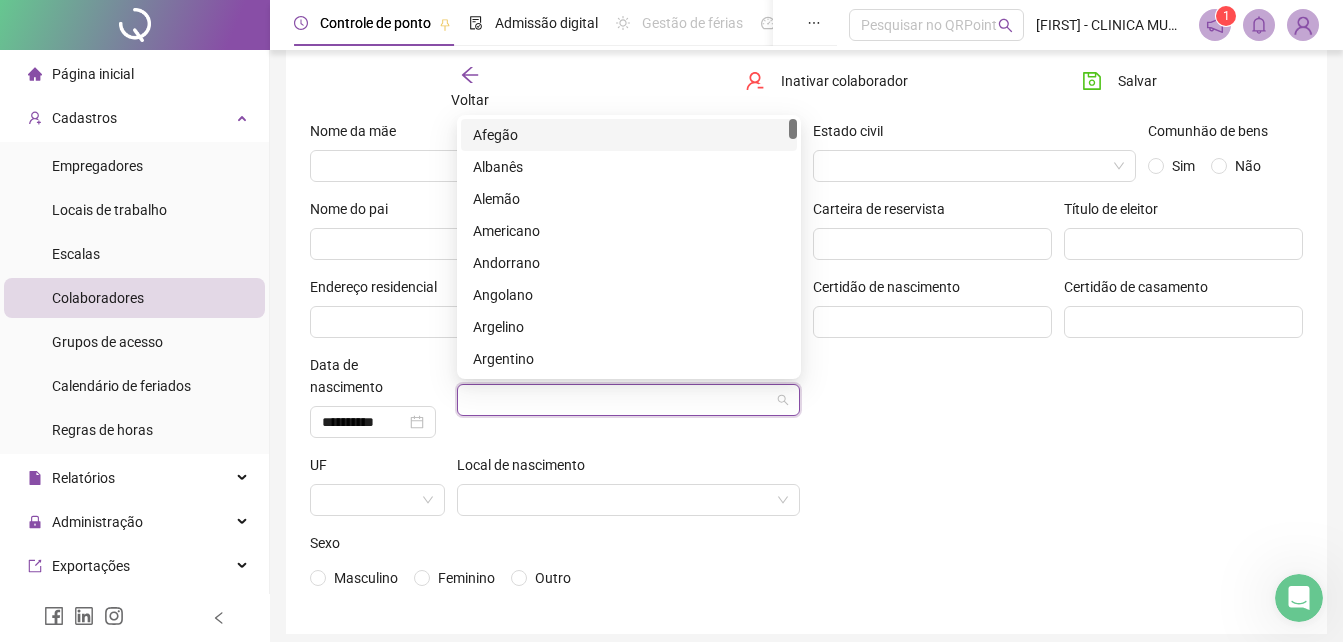 click at bounding box center (620, 400) 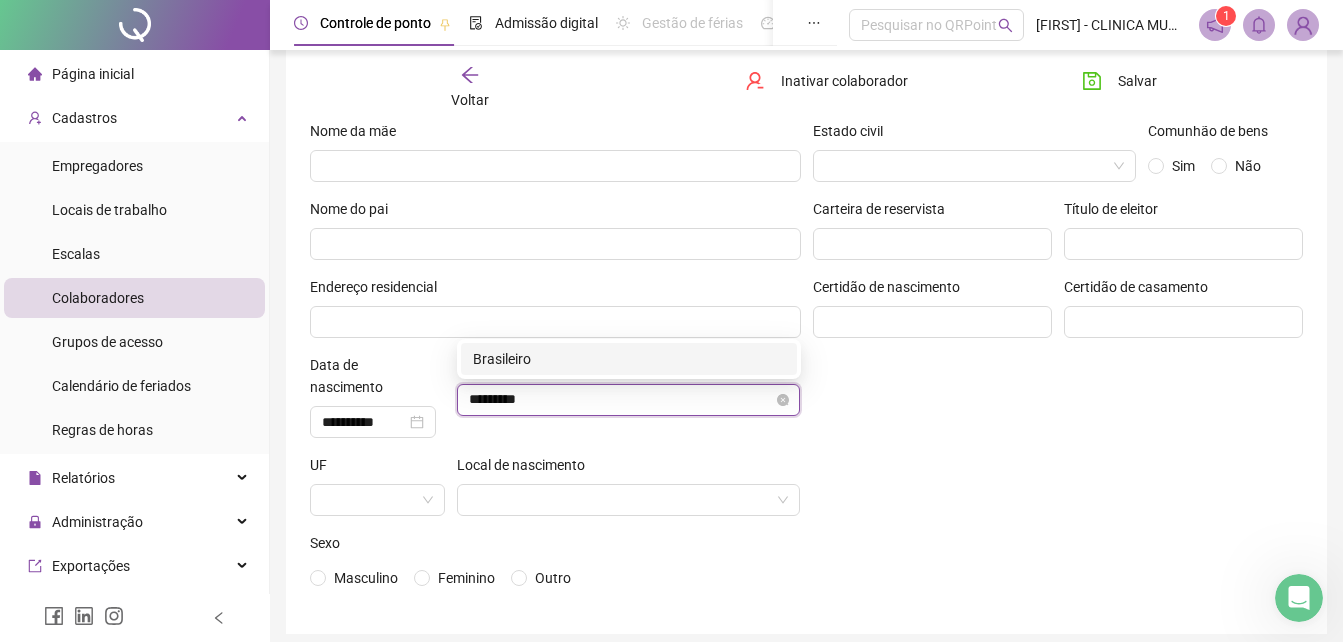 type on "**********" 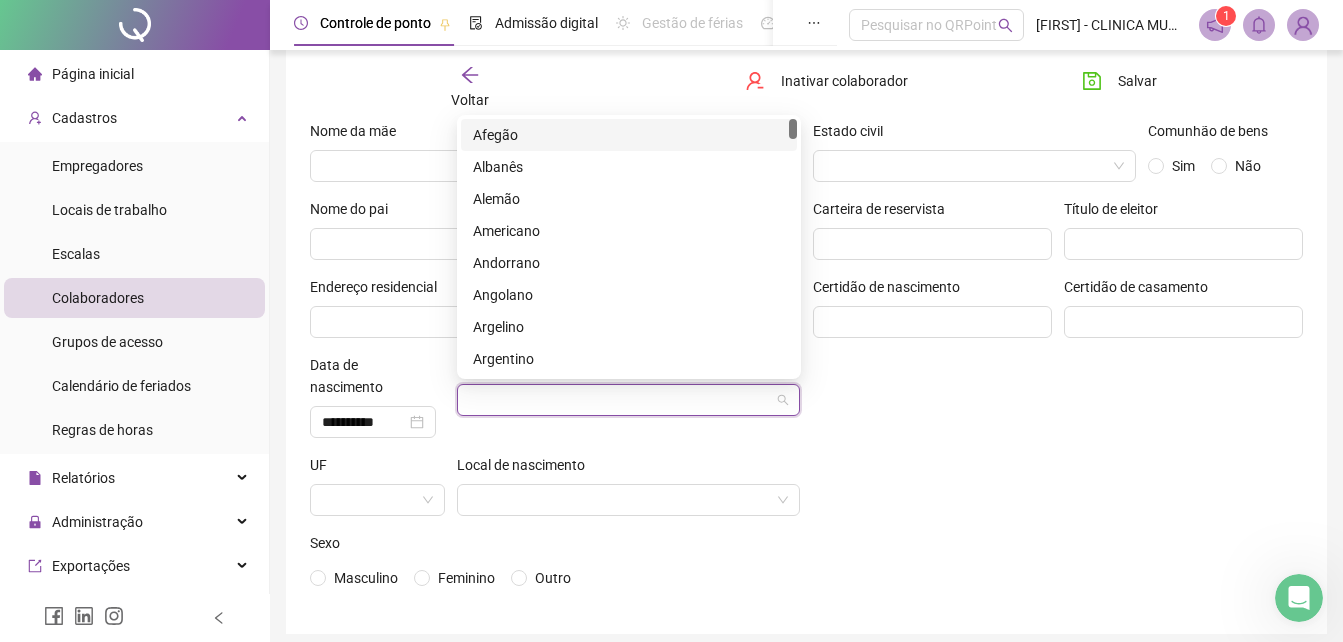 click at bounding box center [620, 400] 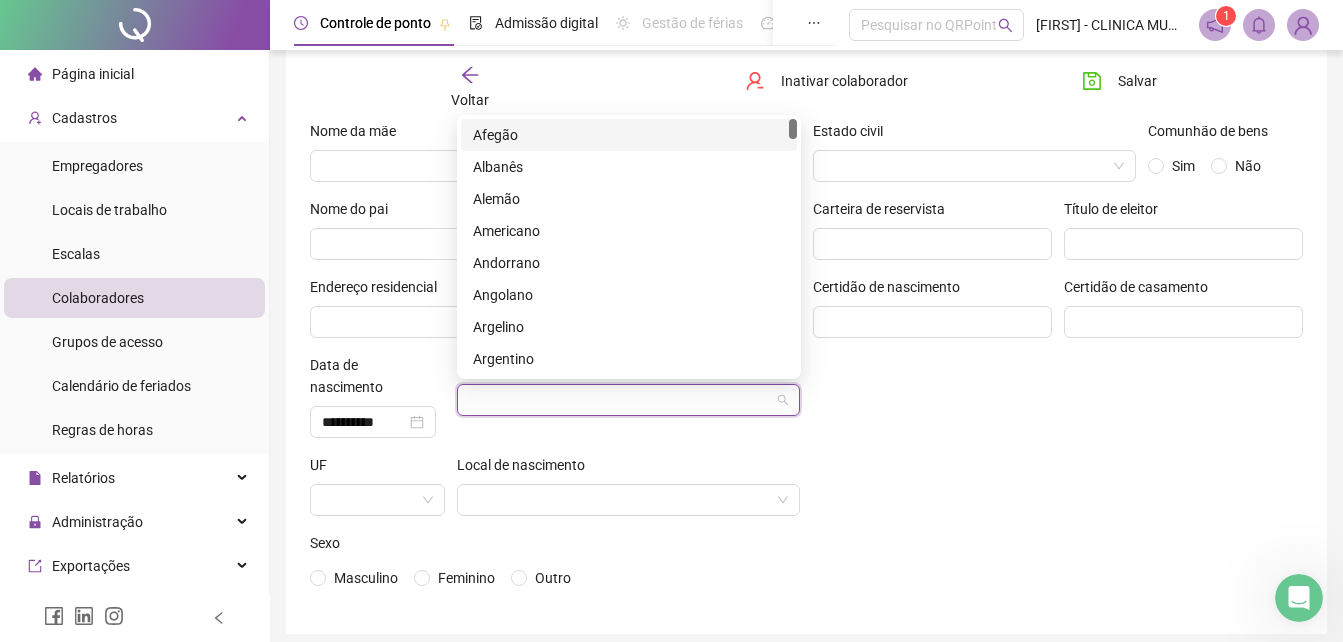 type on "*" 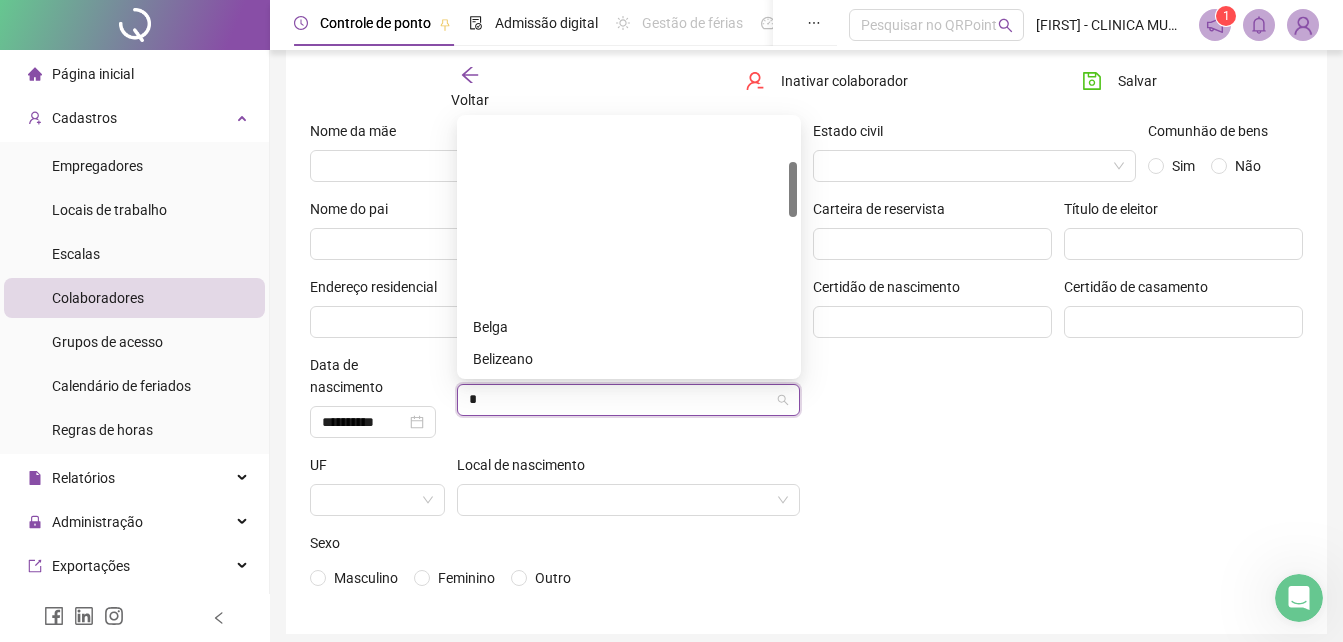 scroll, scrollTop: 200, scrollLeft: 0, axis: vertical 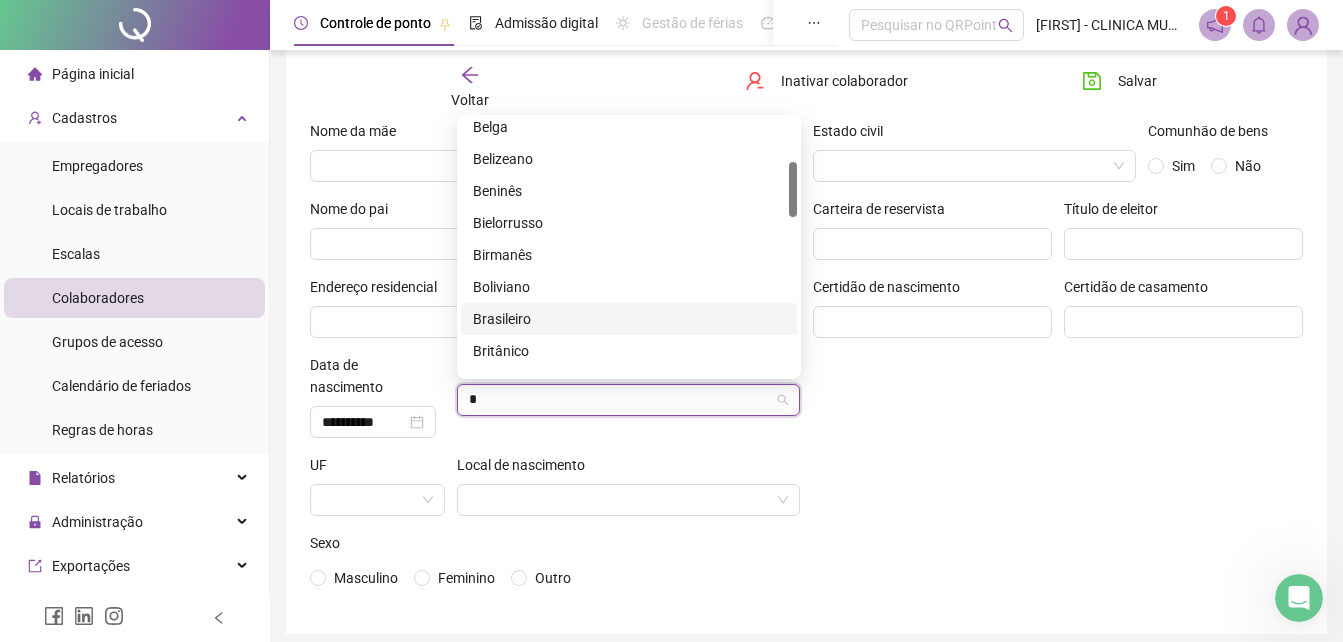 drag, startPoint x: 510, startPoint y: 316, endPoint x: 526, endPoint y: 338, distance: 27.202942 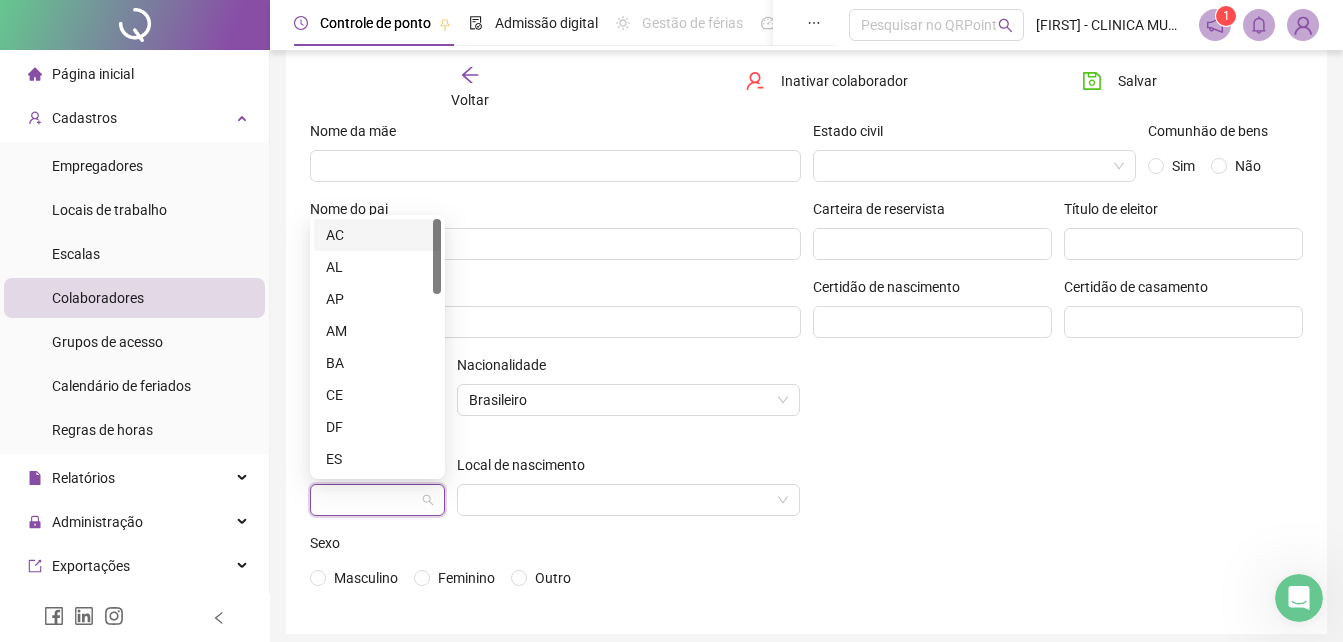 click at bounding box center [368, 500] 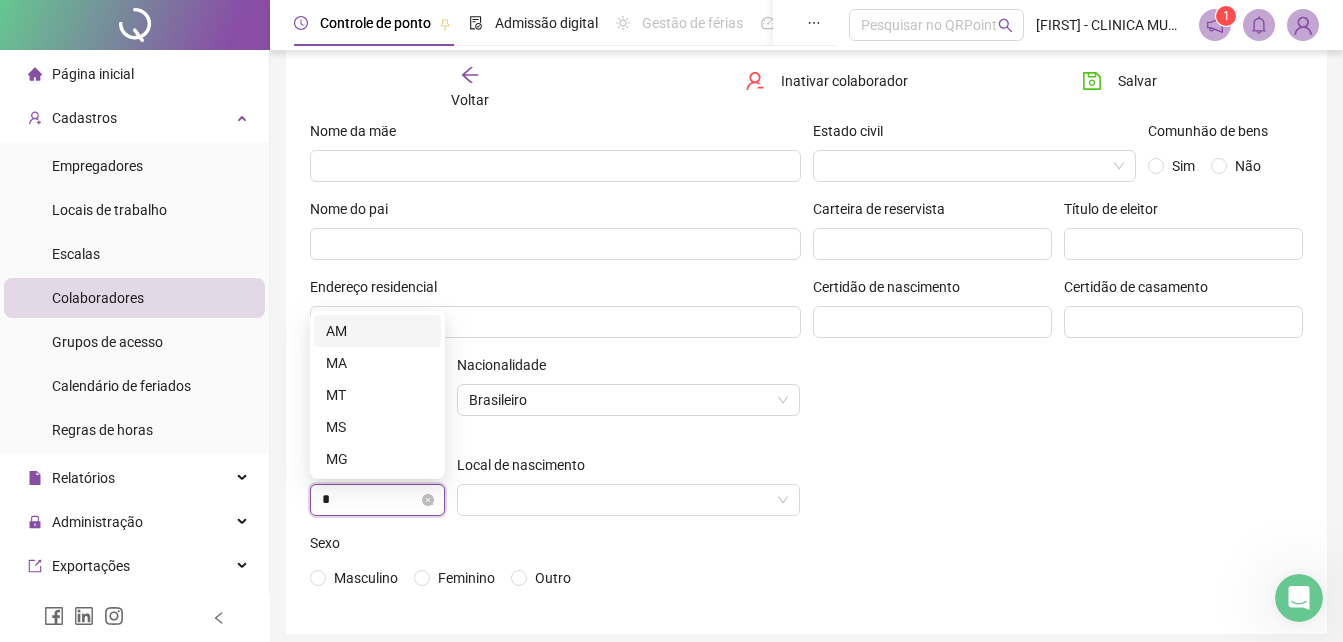 type on "**" 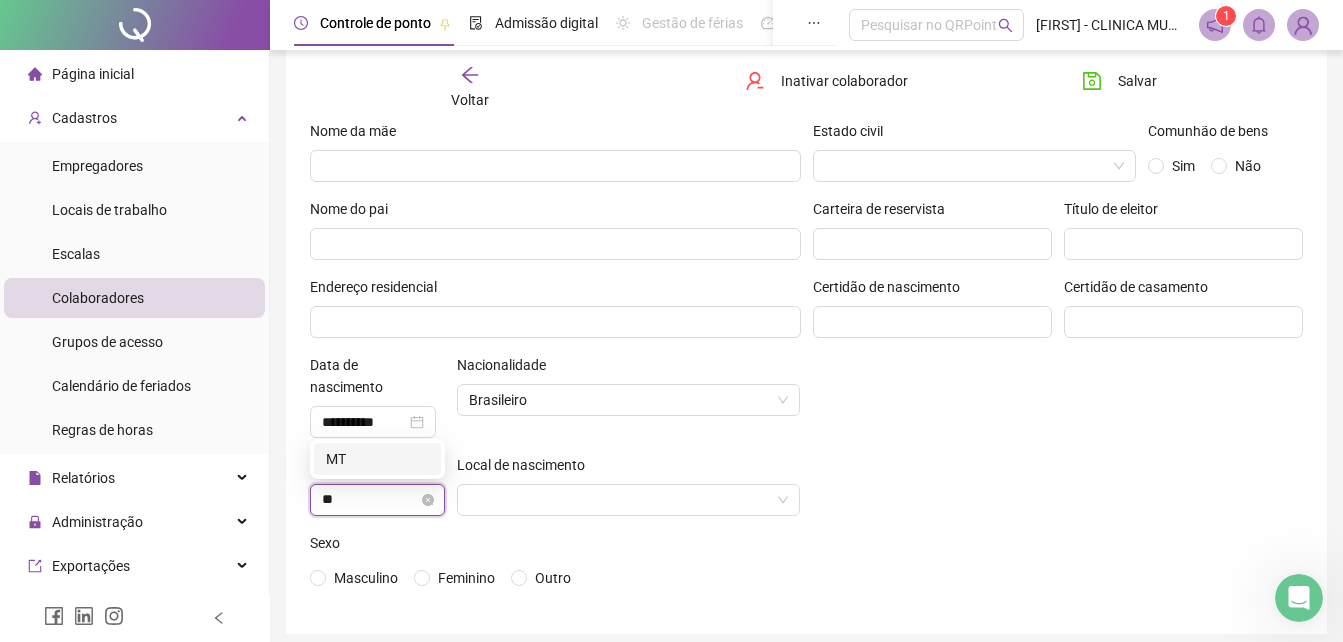 type 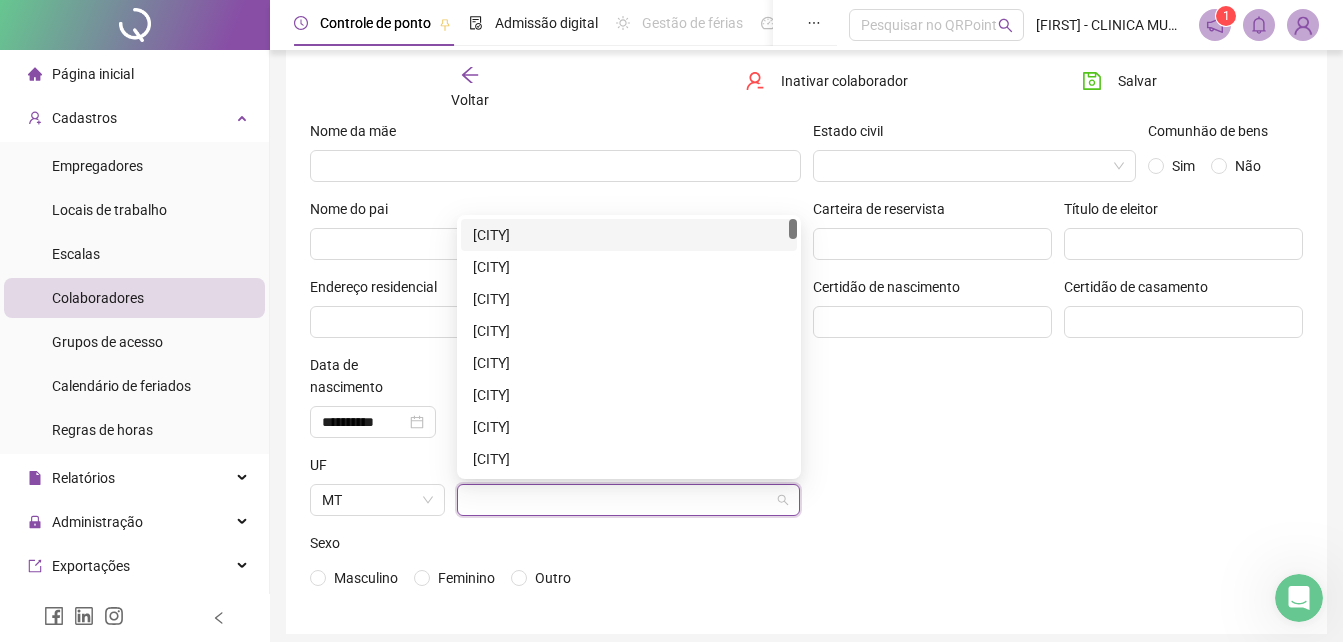 click at bounding box center [620, 500] 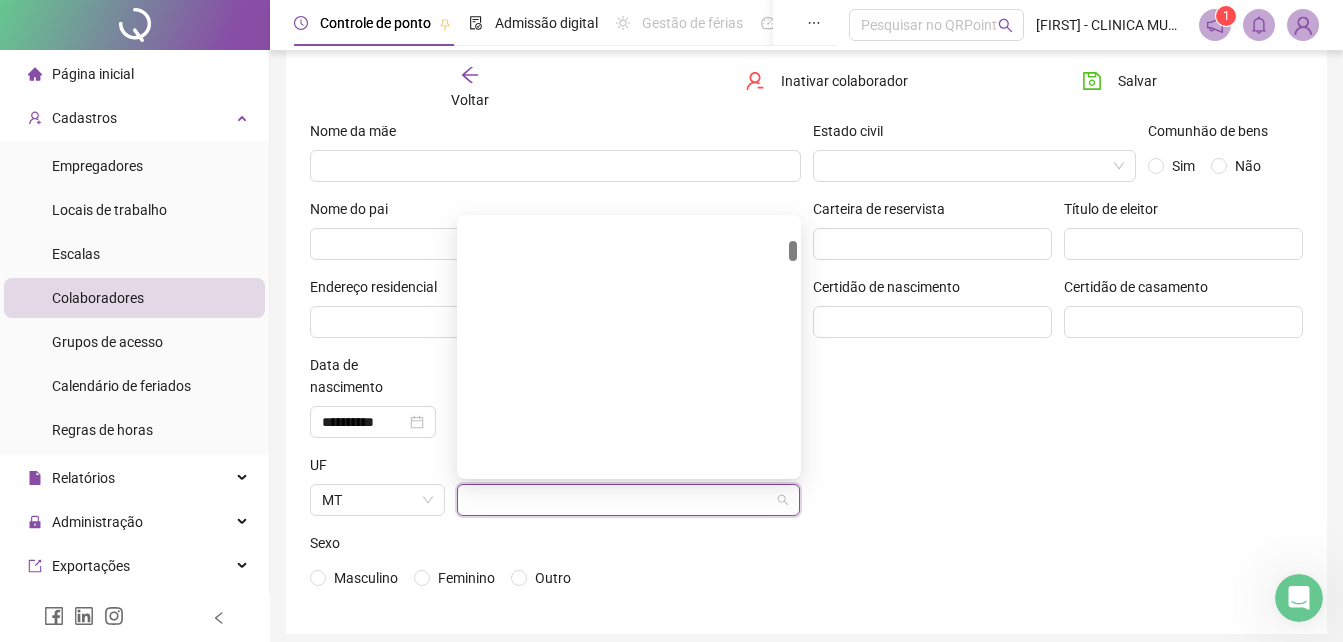 scroll, scrollTop: 400, scrollLeft: 0, axis: vertical 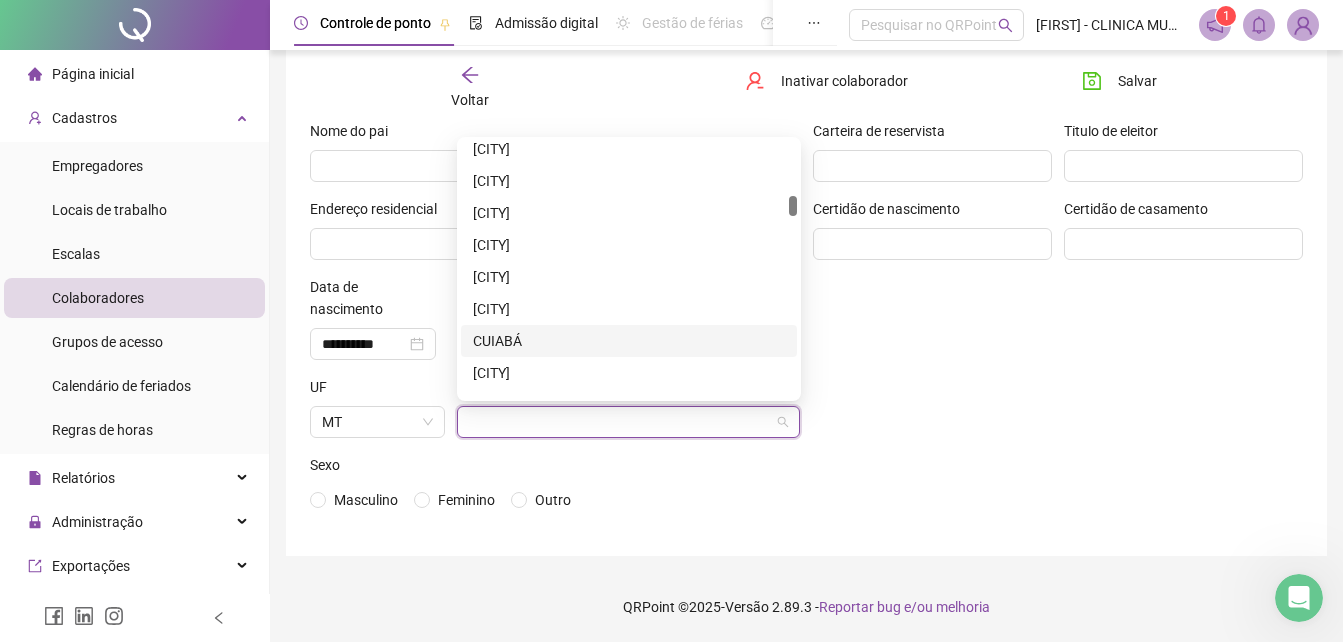 drag, startPoint x: 522, startPoint y: 340, endPoint x: 513, endPoint y: 347, distance: 11.401754 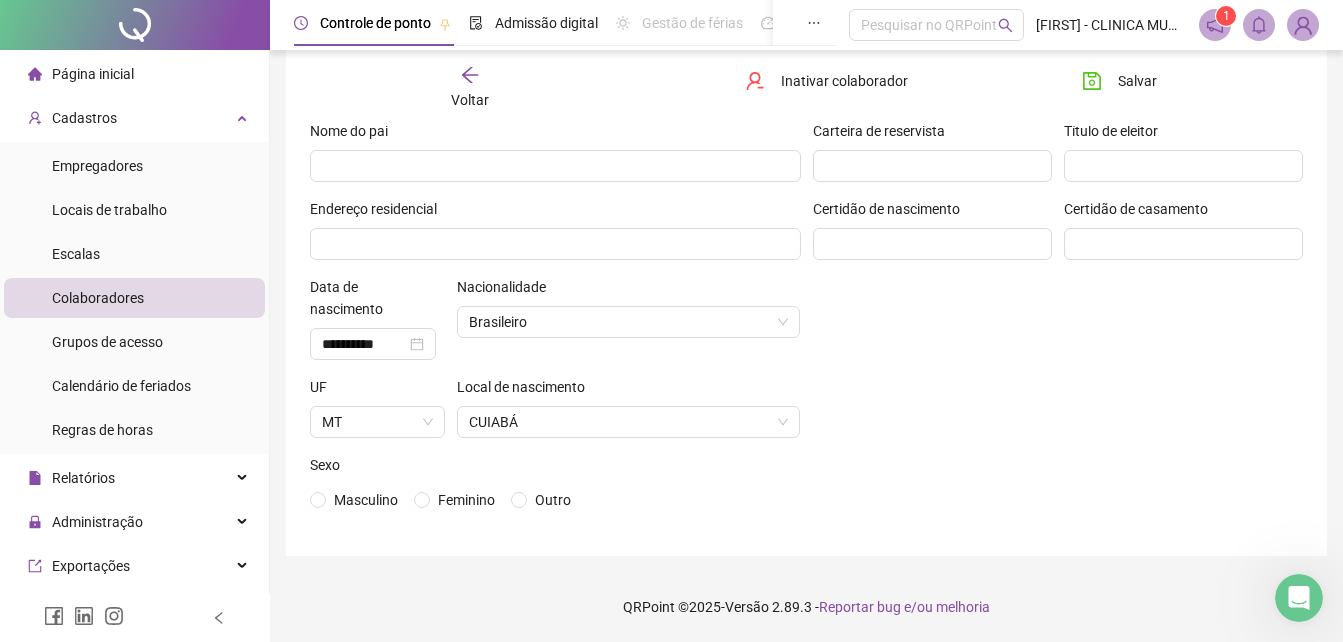 drag, startPoint x: 439, startPoint y: 503, endPoint x: 410, endPoint y: 506, distance: 29.15476 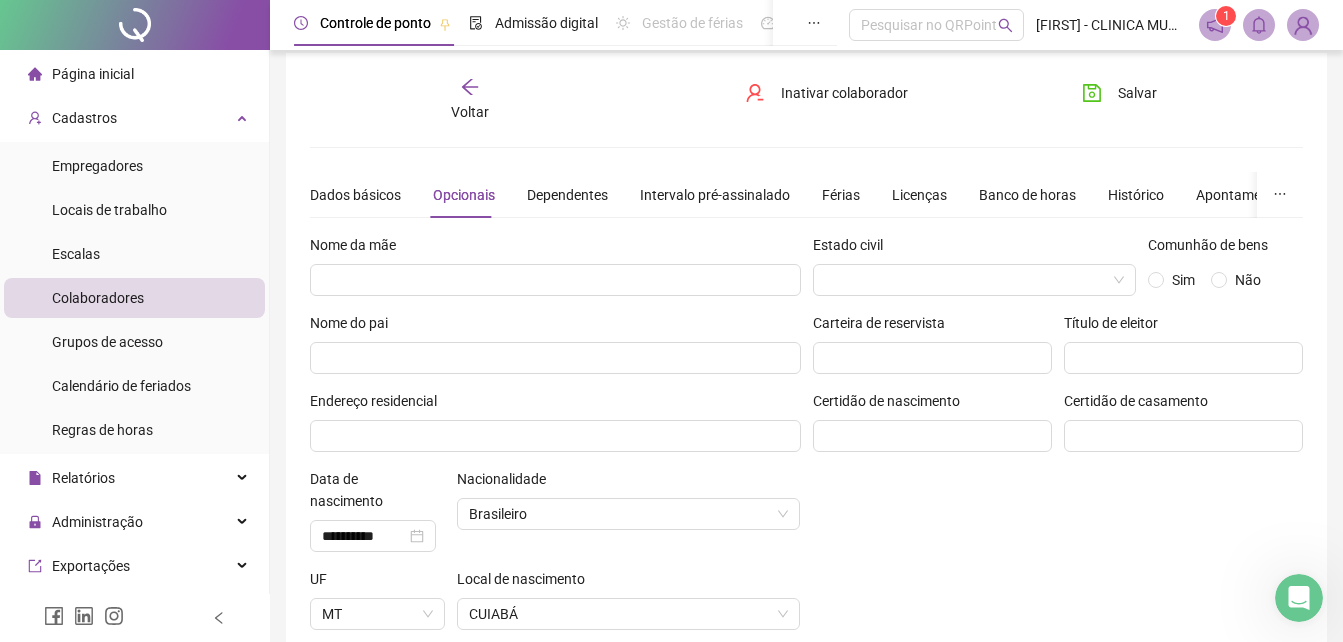 scroll, scrollTop: 0, scrollLeft: 0, axis: both 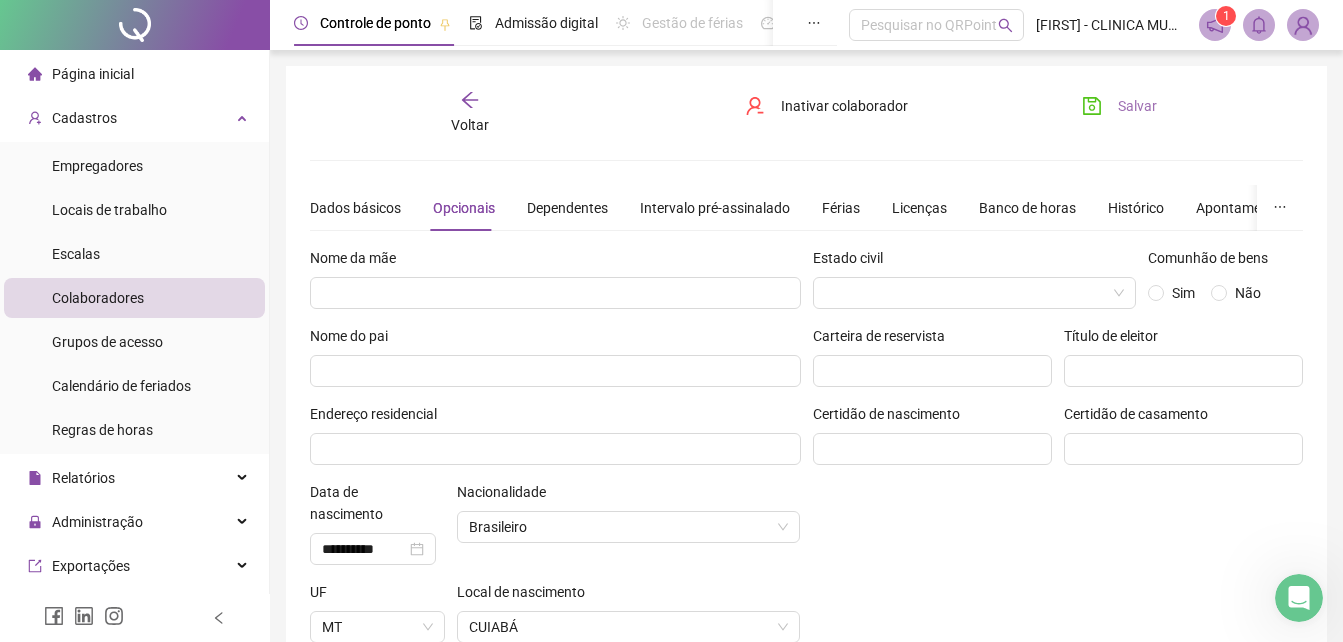 click on "Salvar" at bounding box center [1137, 106] 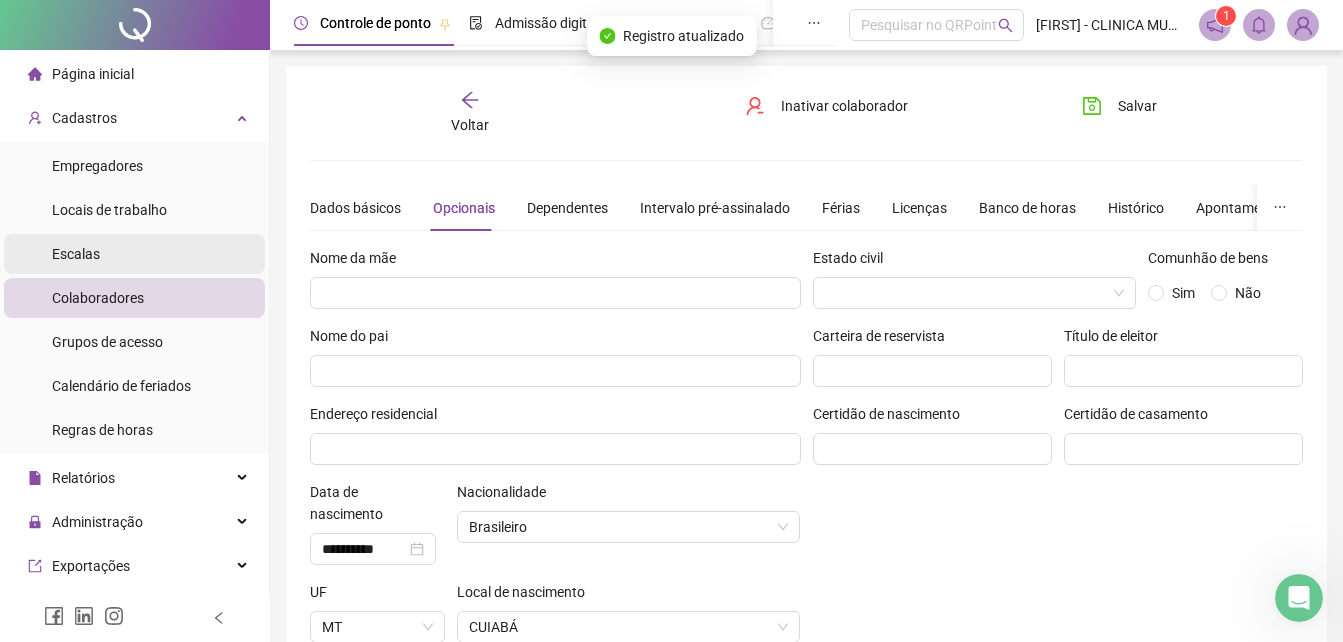click on "Escalas" at bounding box center (76, 254) 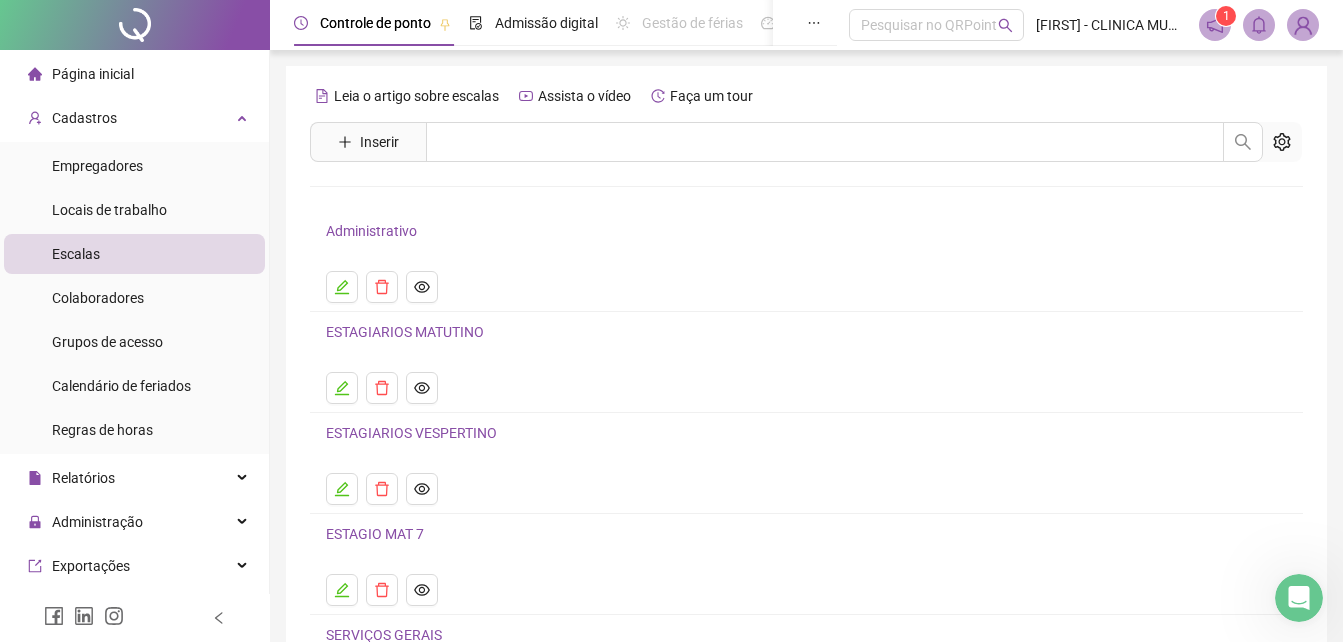 click on "Administrativo" at bounding box center [371, 231] 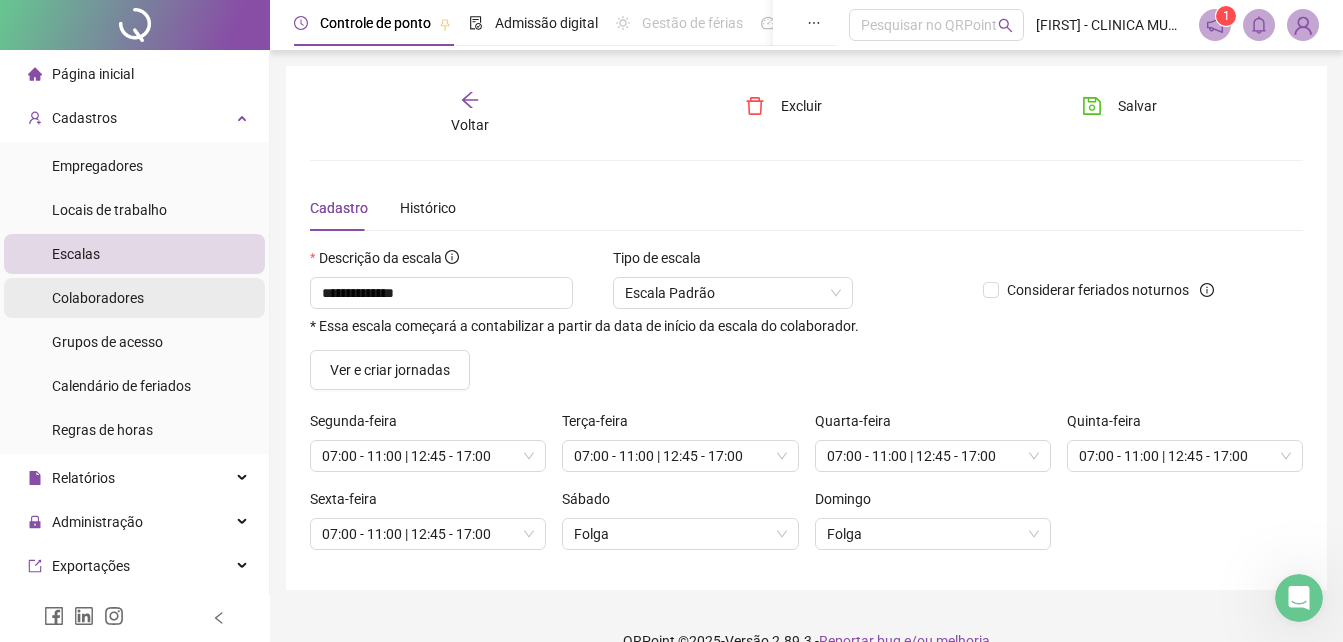 click on "Colaboradores" at bounding box center (98, 298) 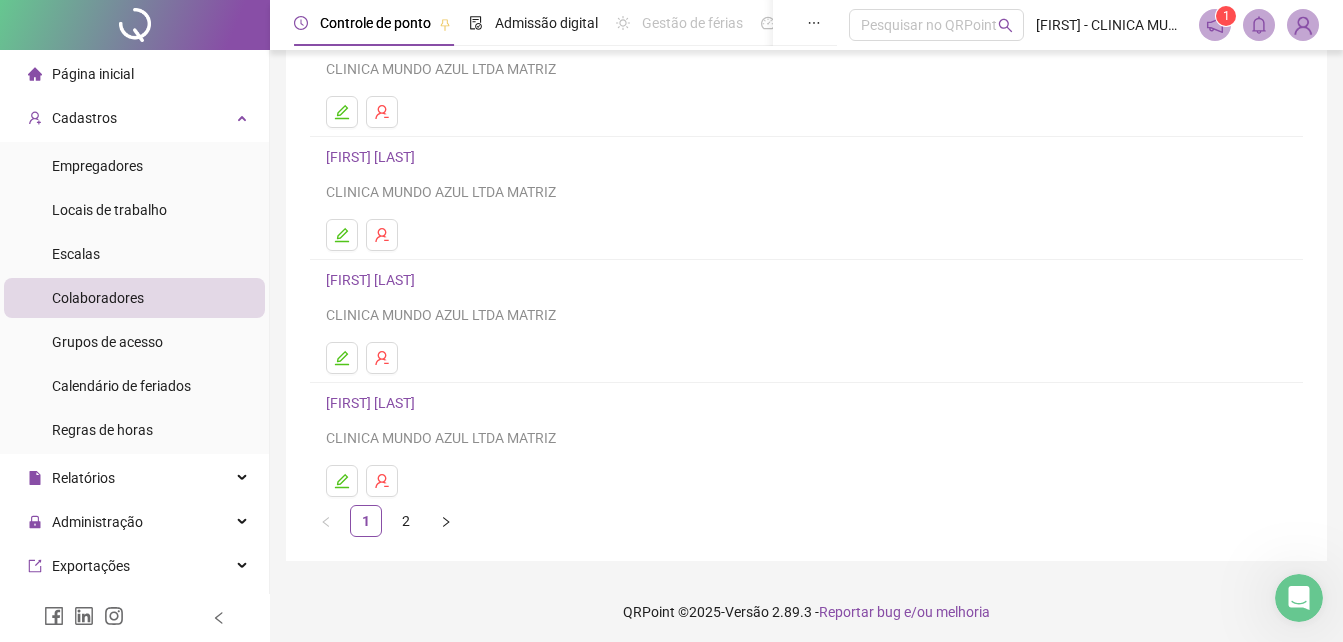 scroll, scrollTop: 325, scrollLeft: 0, axis: vertical 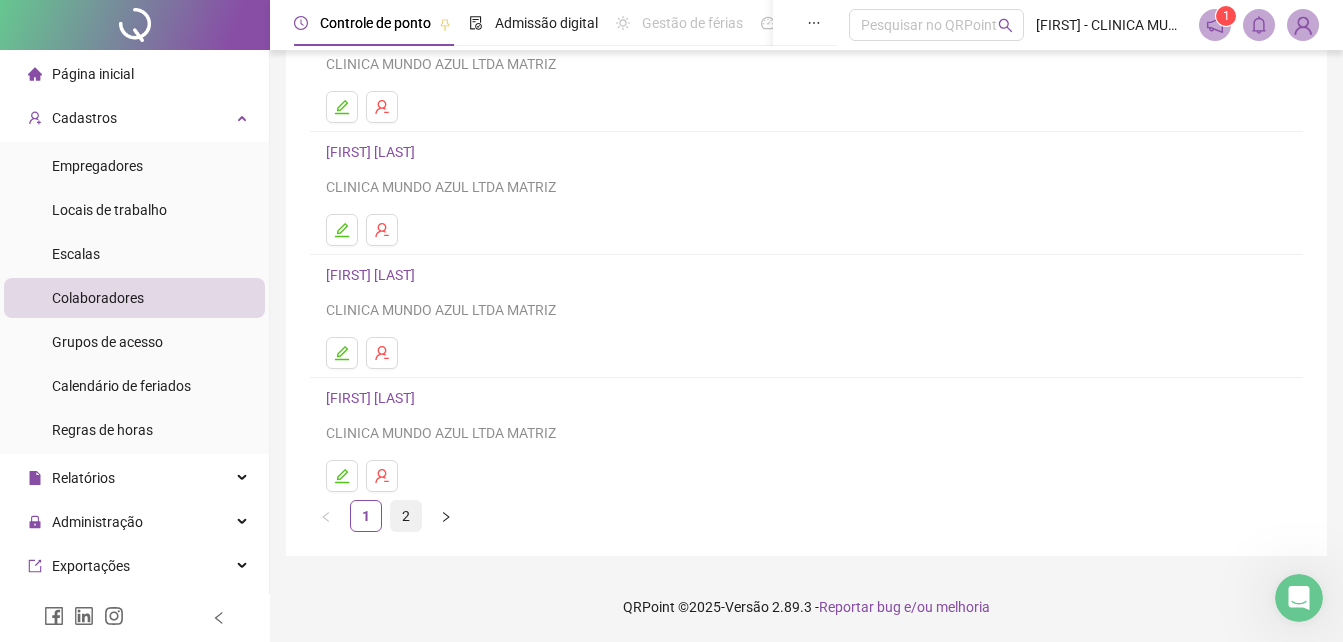 click on "2" at bounding box center [406, 516] 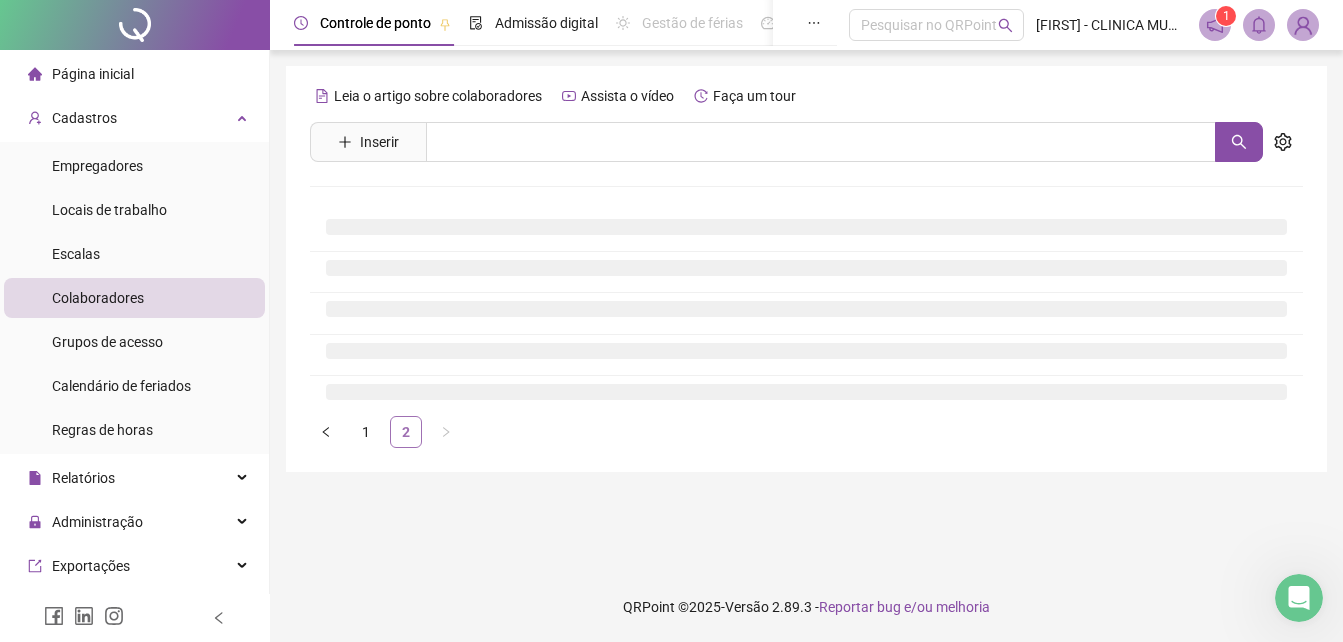 scroll, scrollTop: 0, scrollLeft: 0, axis: both 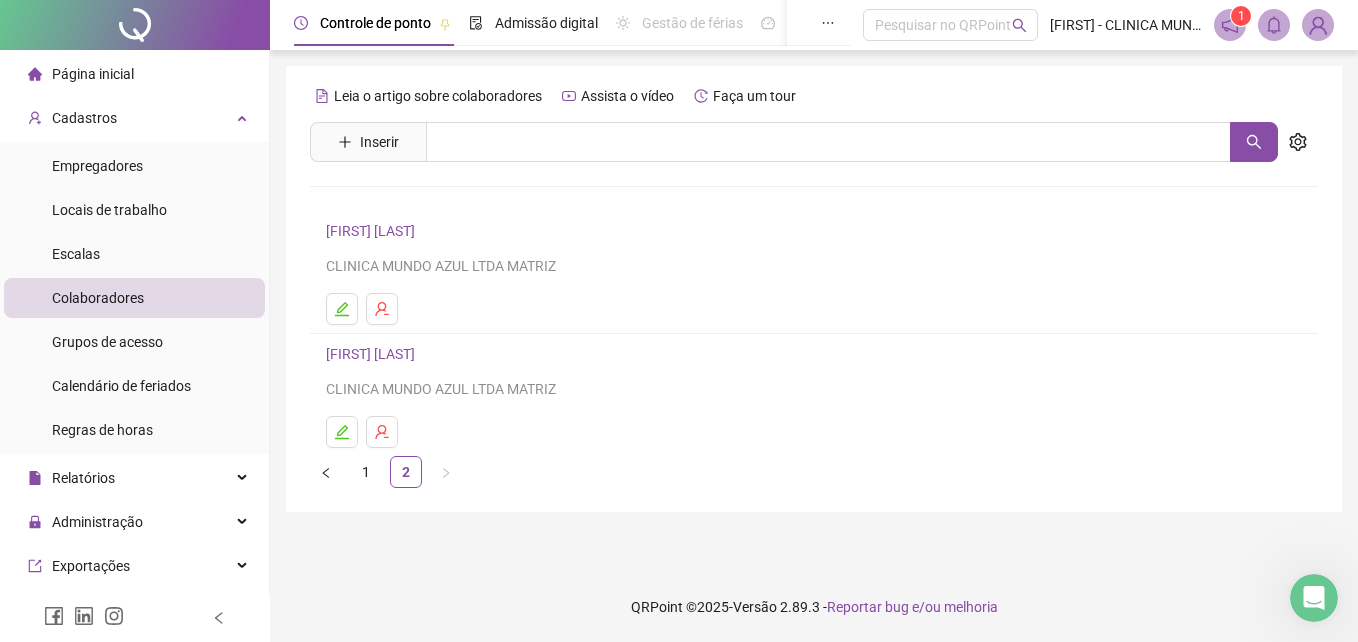click on "STHEFANY MARTINS DOS SANTOS" at bounding box center (373, 354) 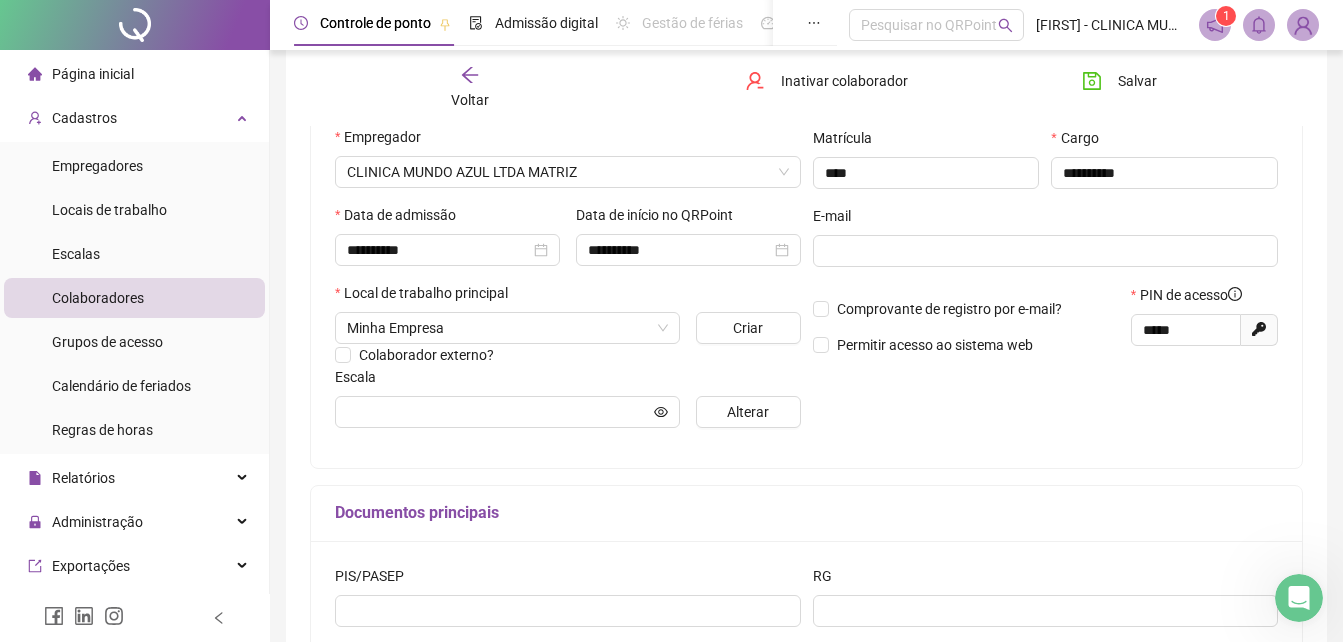 scroll, scrollTop: 300, scrollLeft: 0, axis: vertical 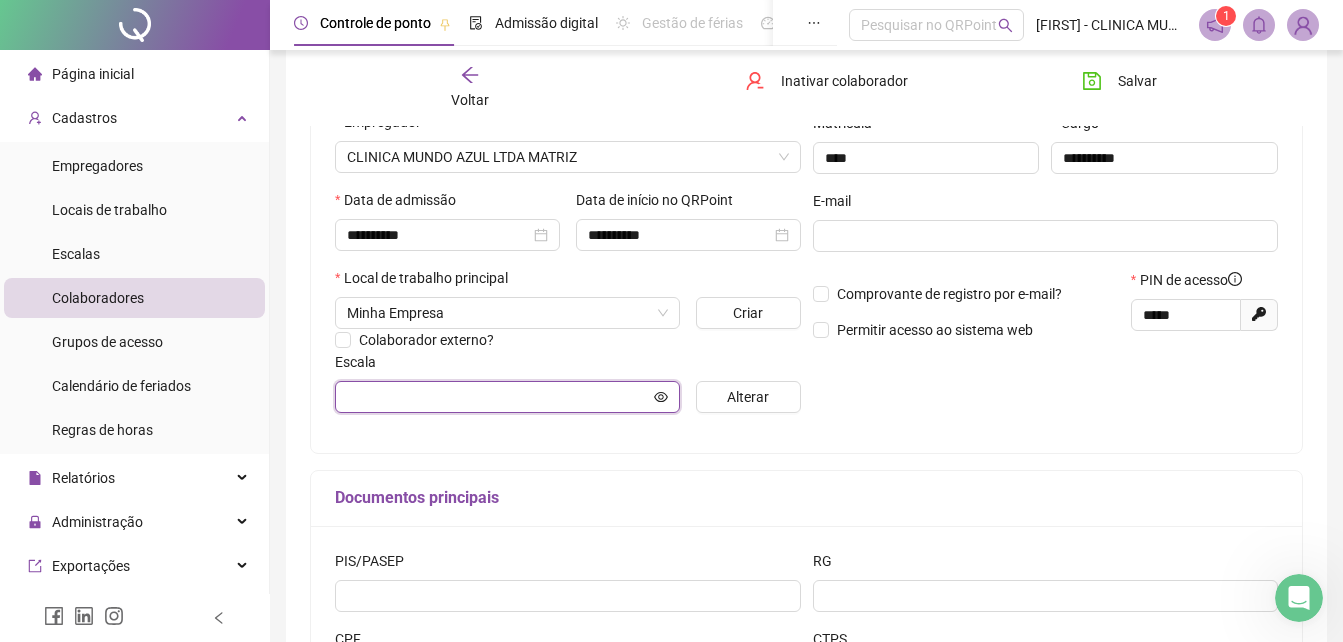click at bounding box center [498, 397] 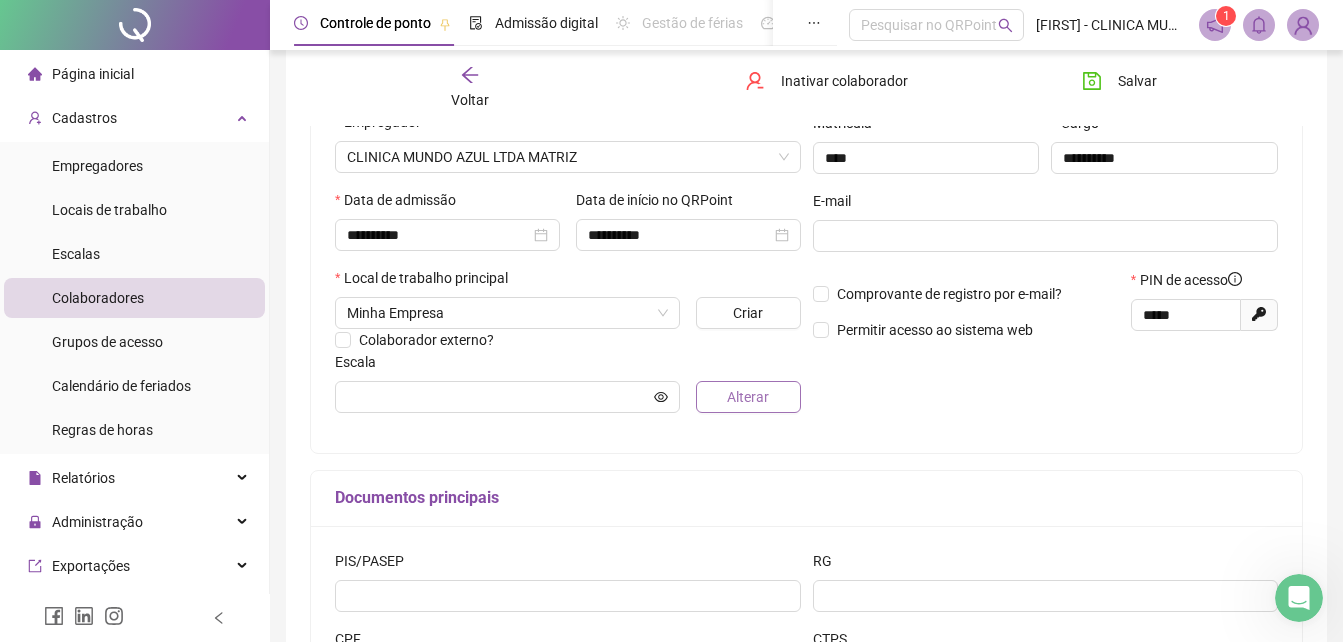 click on "Alterar" at bounding box center (748, 397) 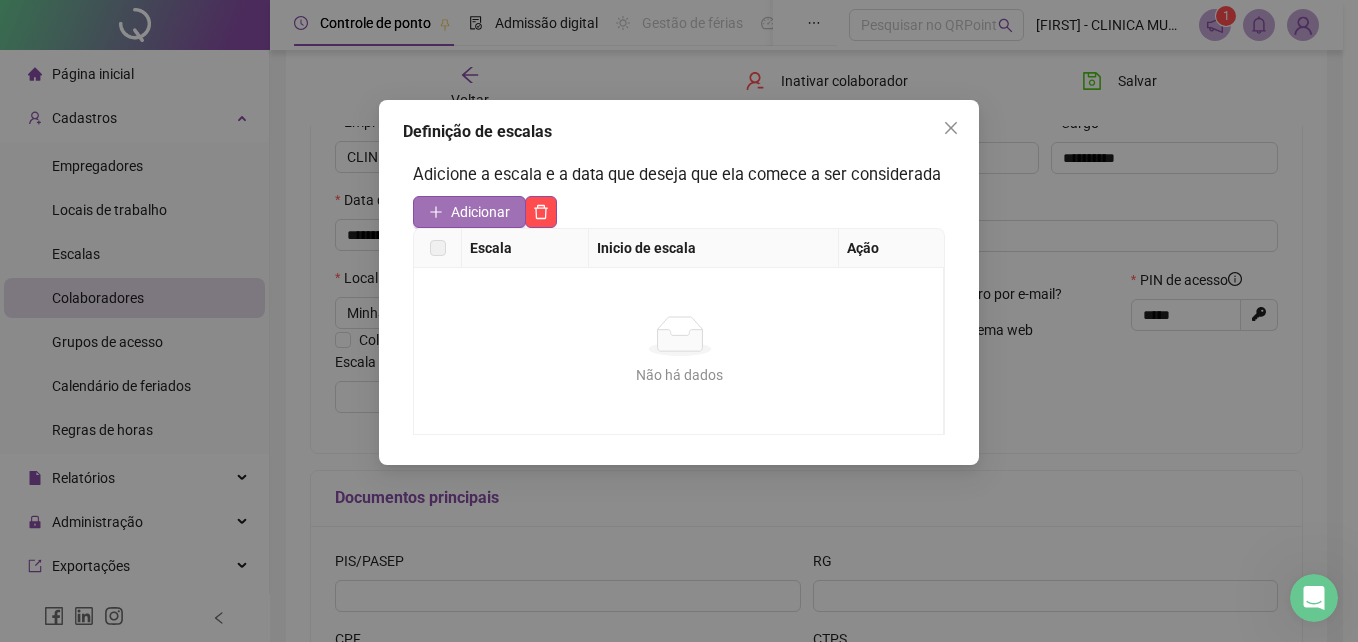 click on "Adicionar" at bounding box center (480, 212) 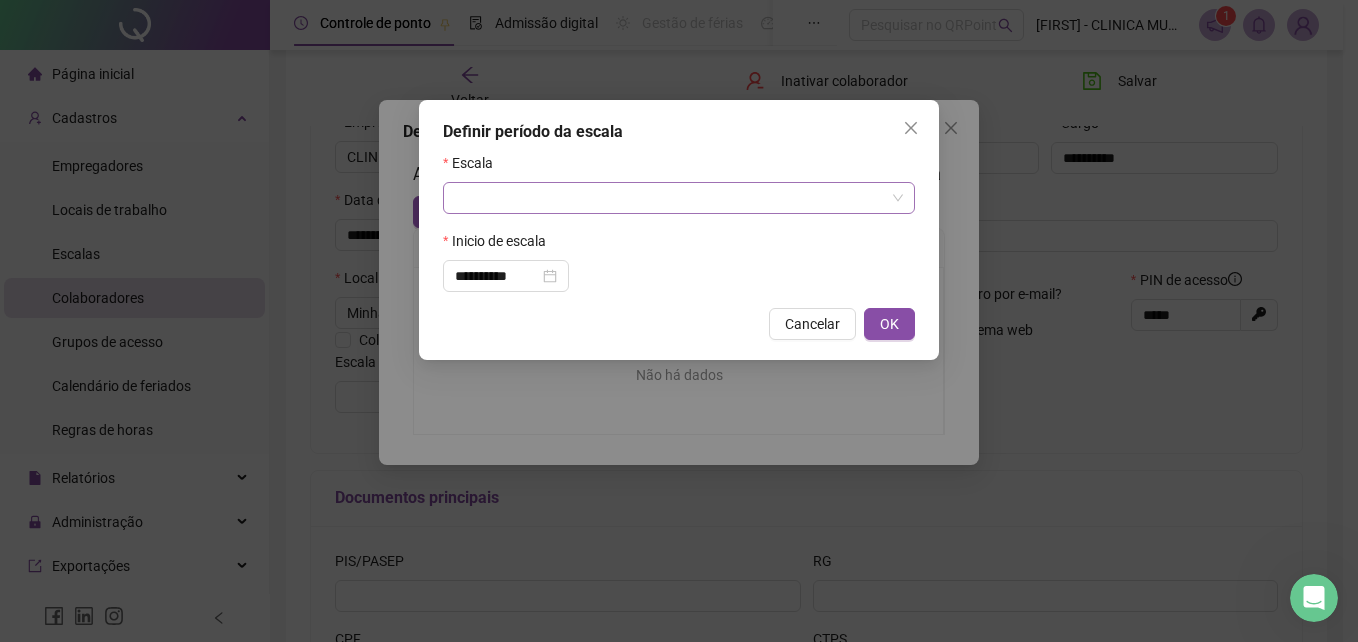 click at bounding box center [670, 198] 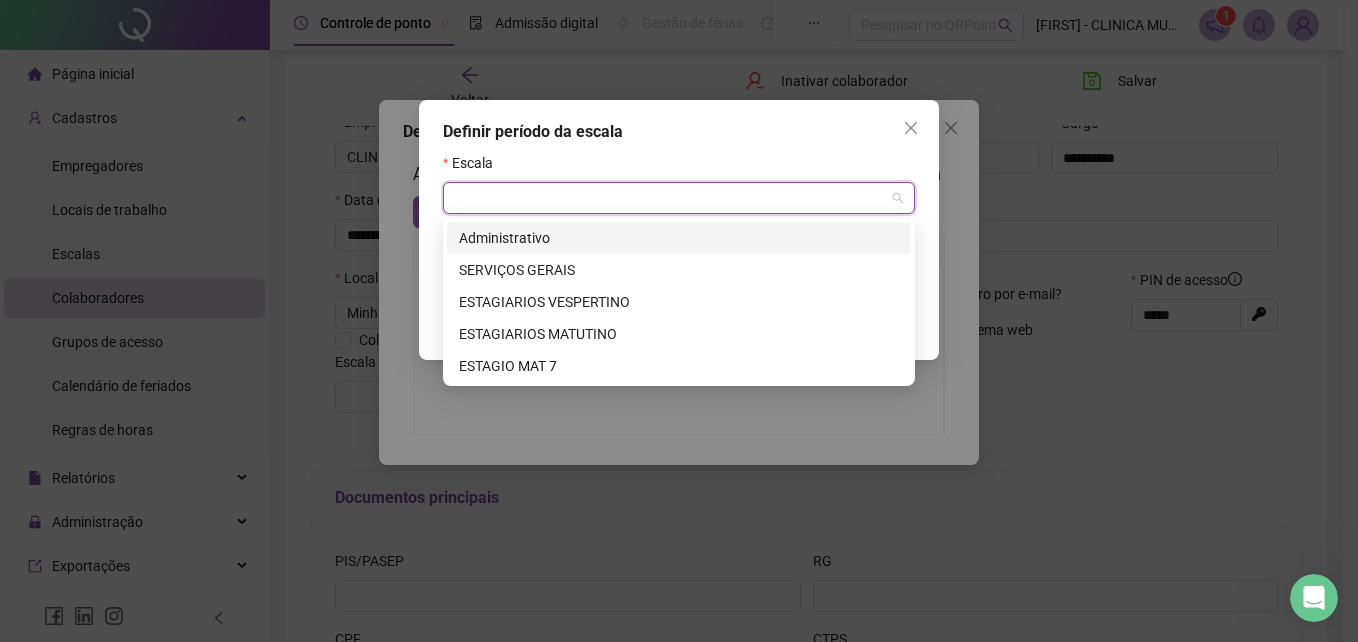 click on "Administrativo" at bounding box center (679, 238) 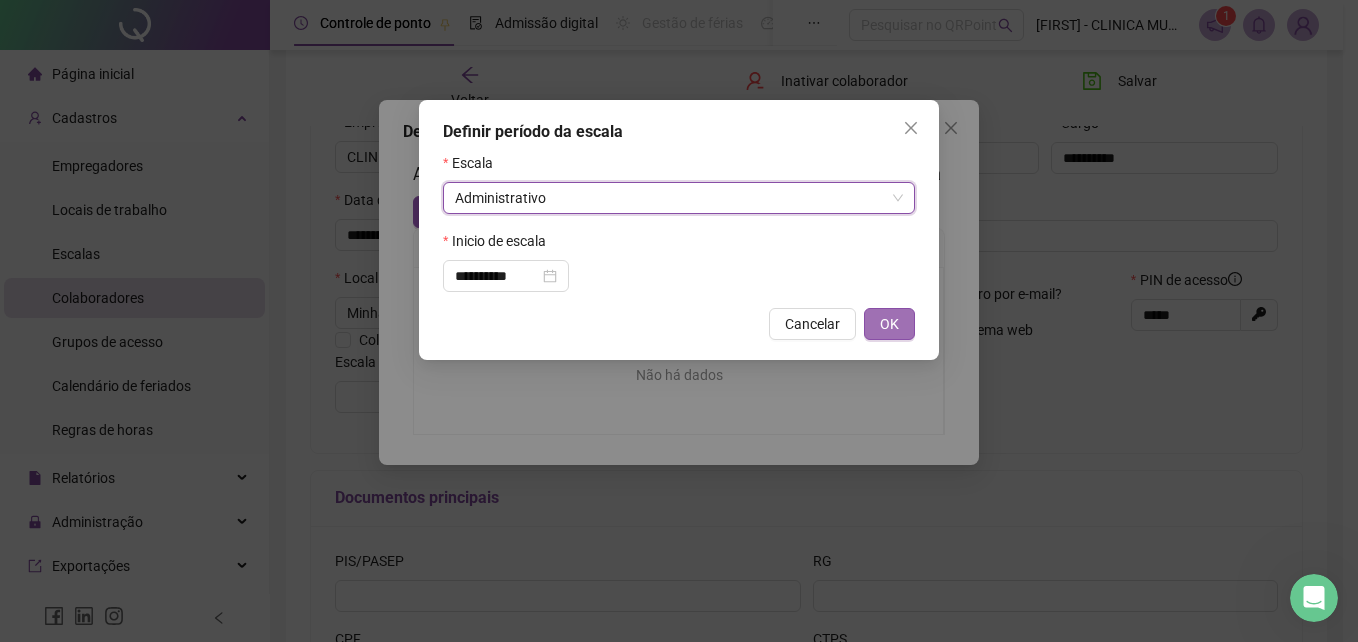 click on "OK" at bounding box center (889, 324) 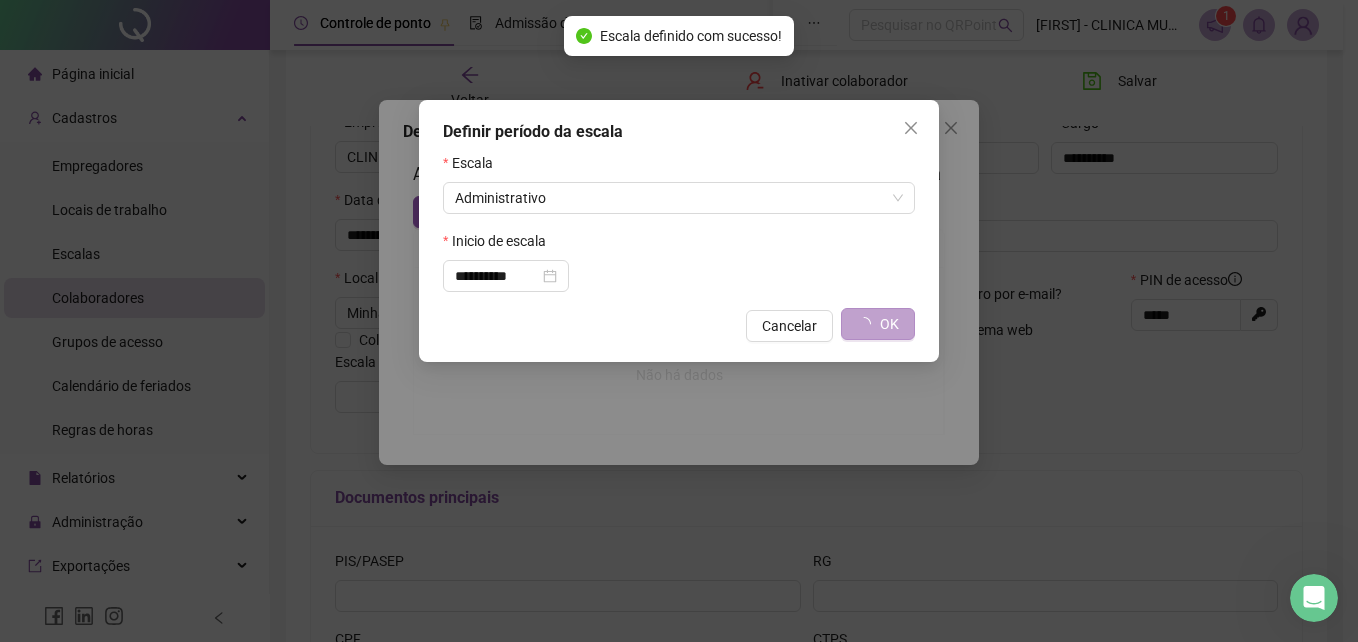 type on "**********" 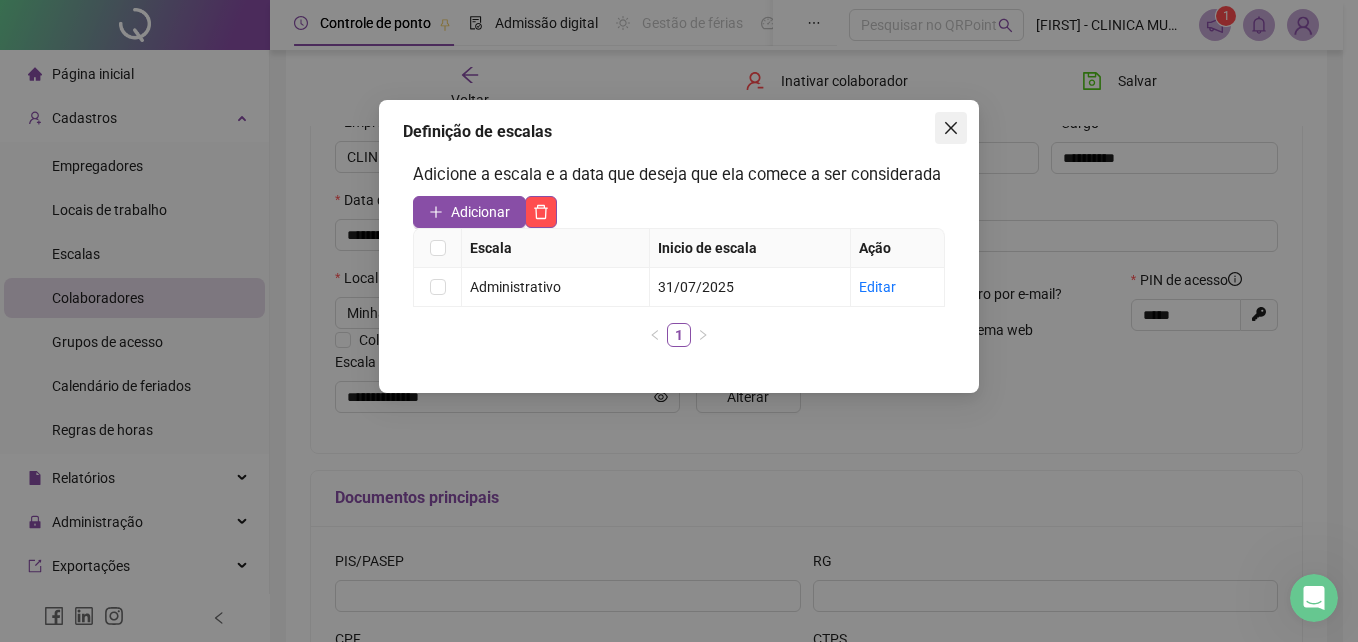 click 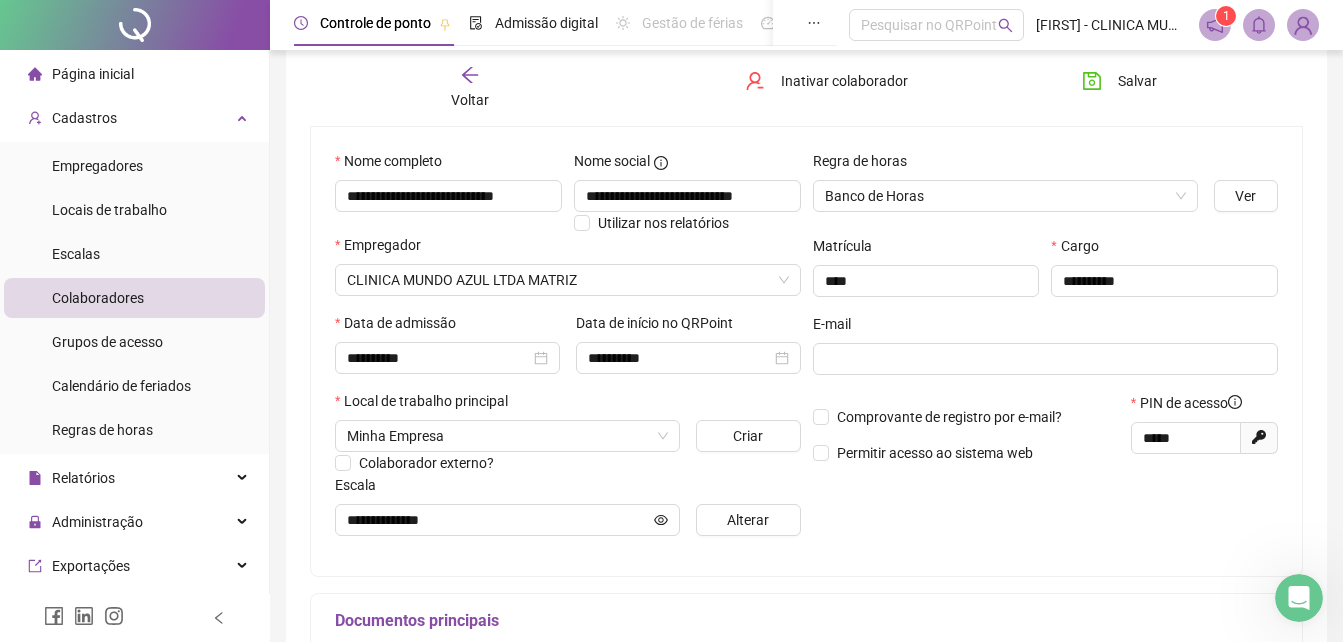 scroll, scrollTop: 99, scrollLeft: 0, axis: vertical 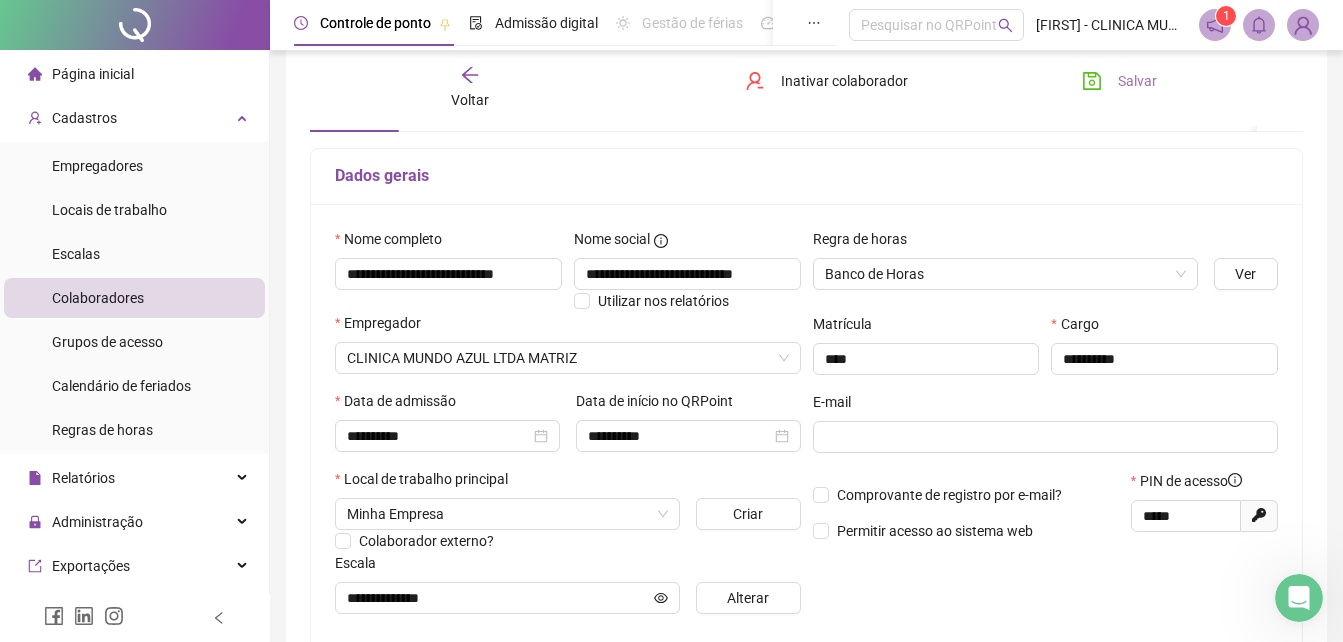 click on "Salvar" at bounding box center (1137, 81) 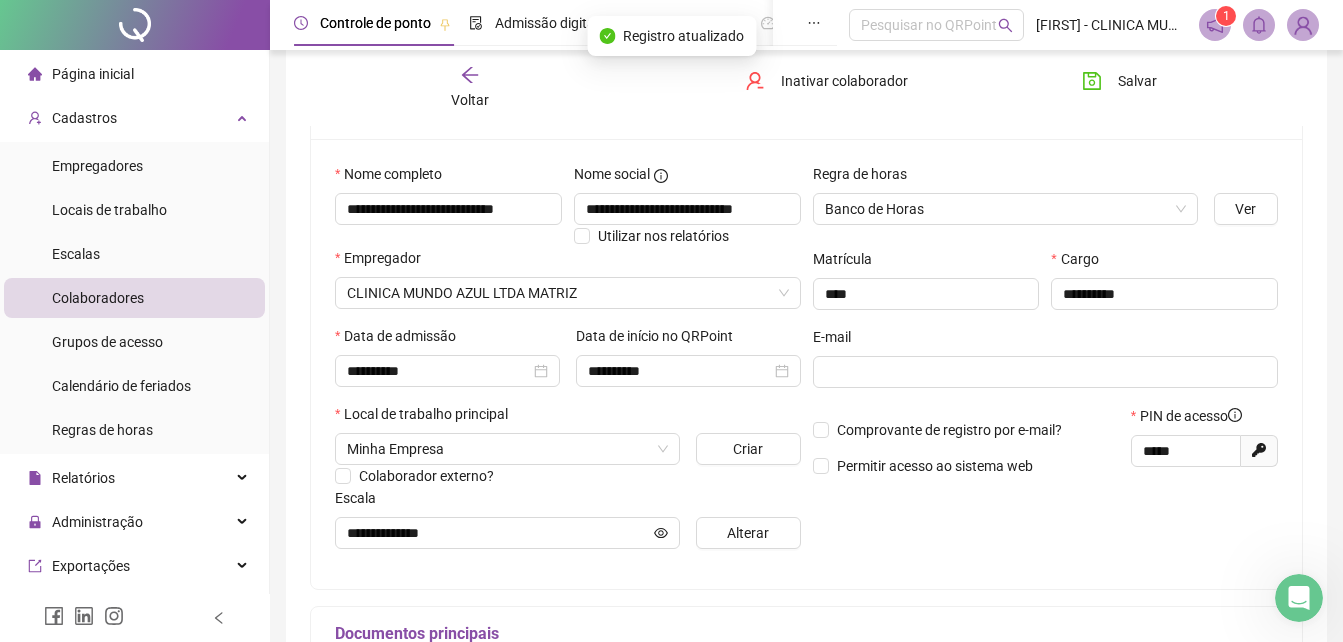 scroll, scrollTop: 199, scrollLeft: 0, axis: vertical 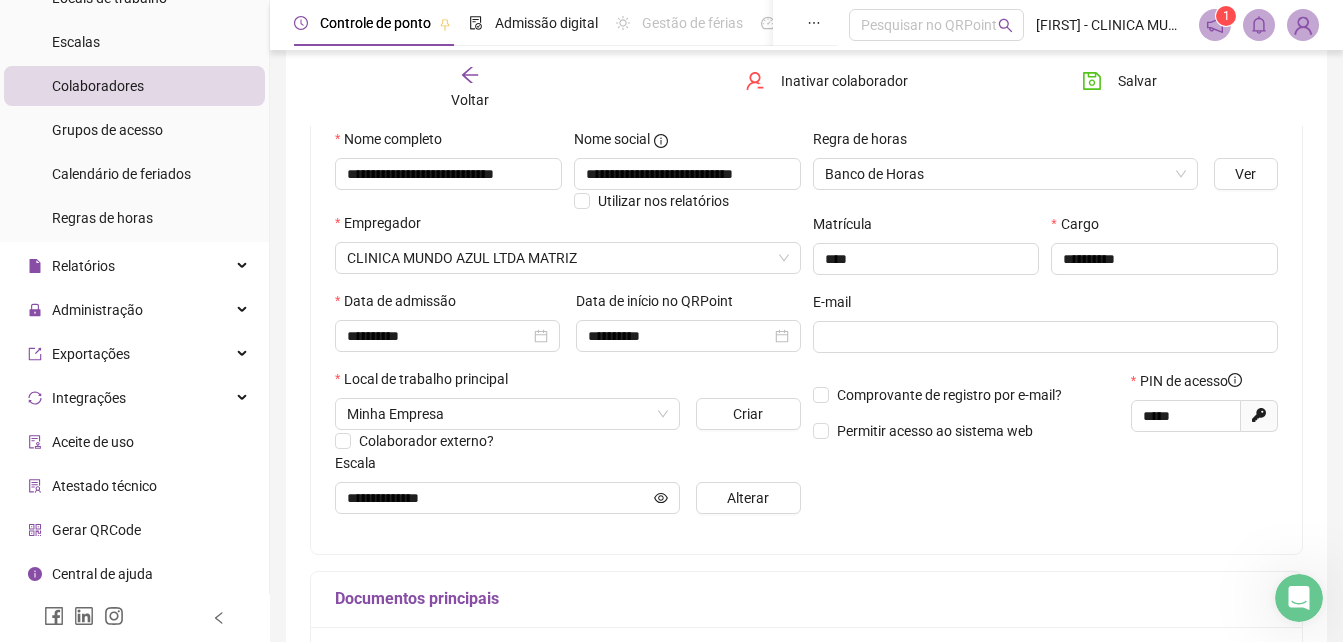 click on "Aceite de uso" at bounding box center [93, 442] 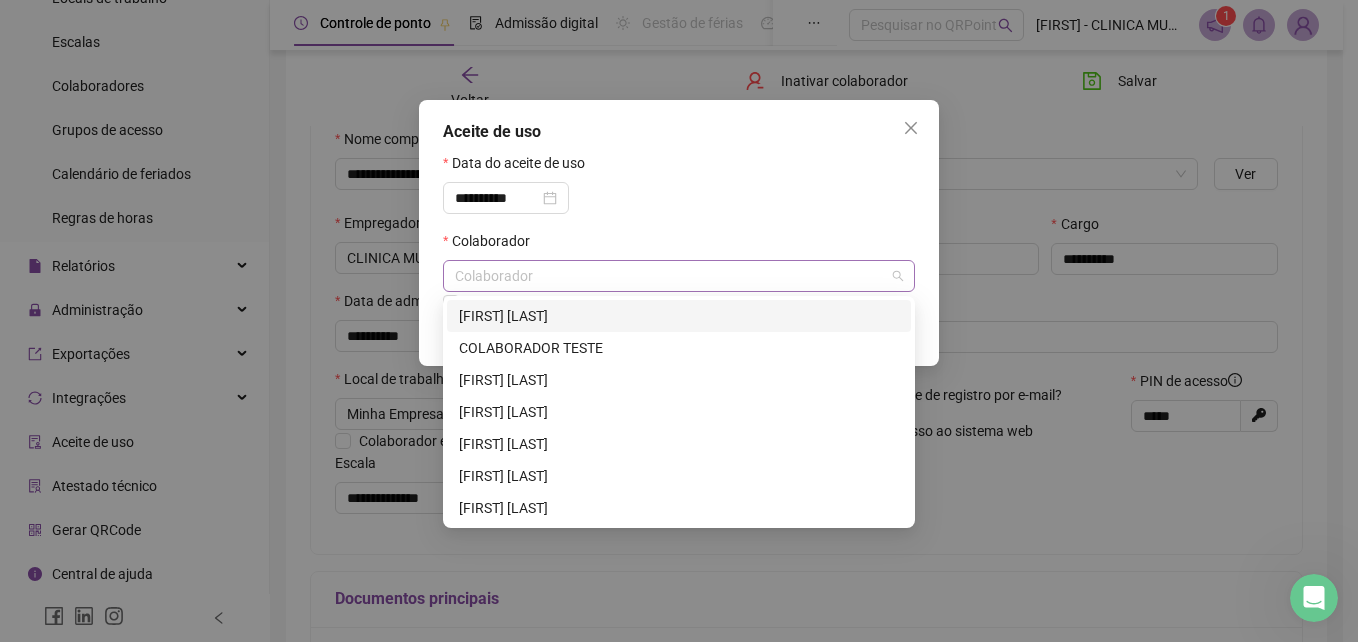 click on "Colaborador" at bounding box center (679, 276) 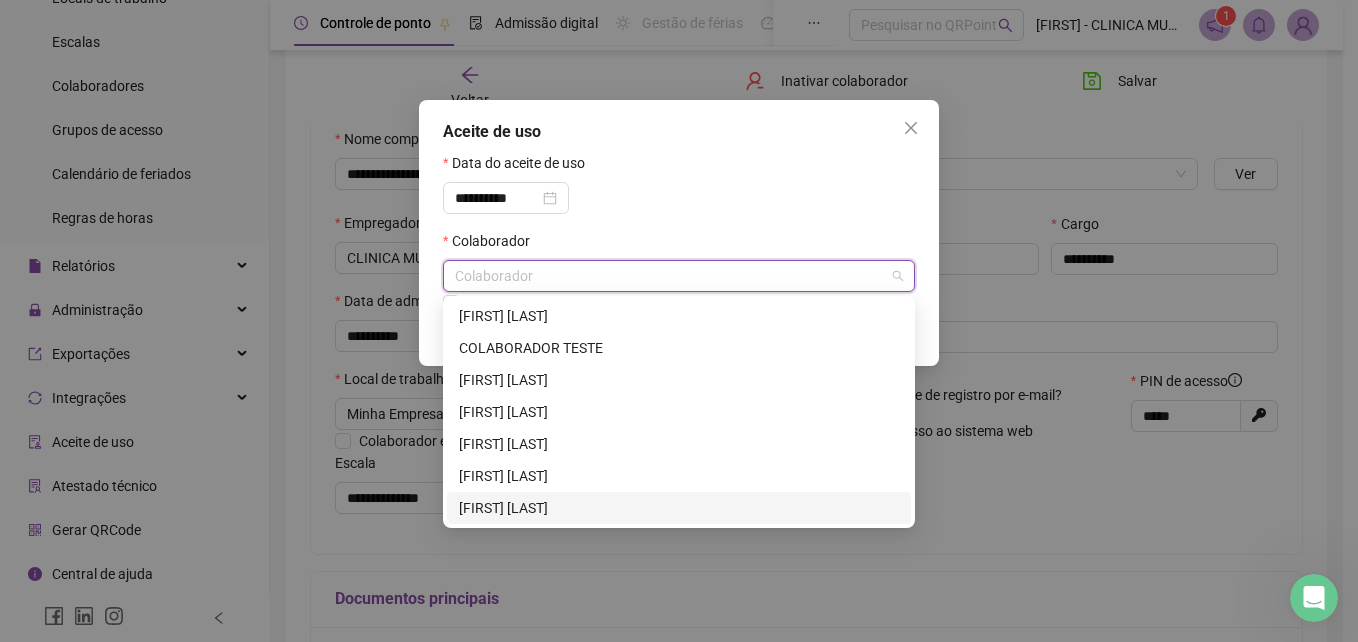 click on "STHEFANY MARTINS DOS SANTOS" at bounding box center (679, 508) 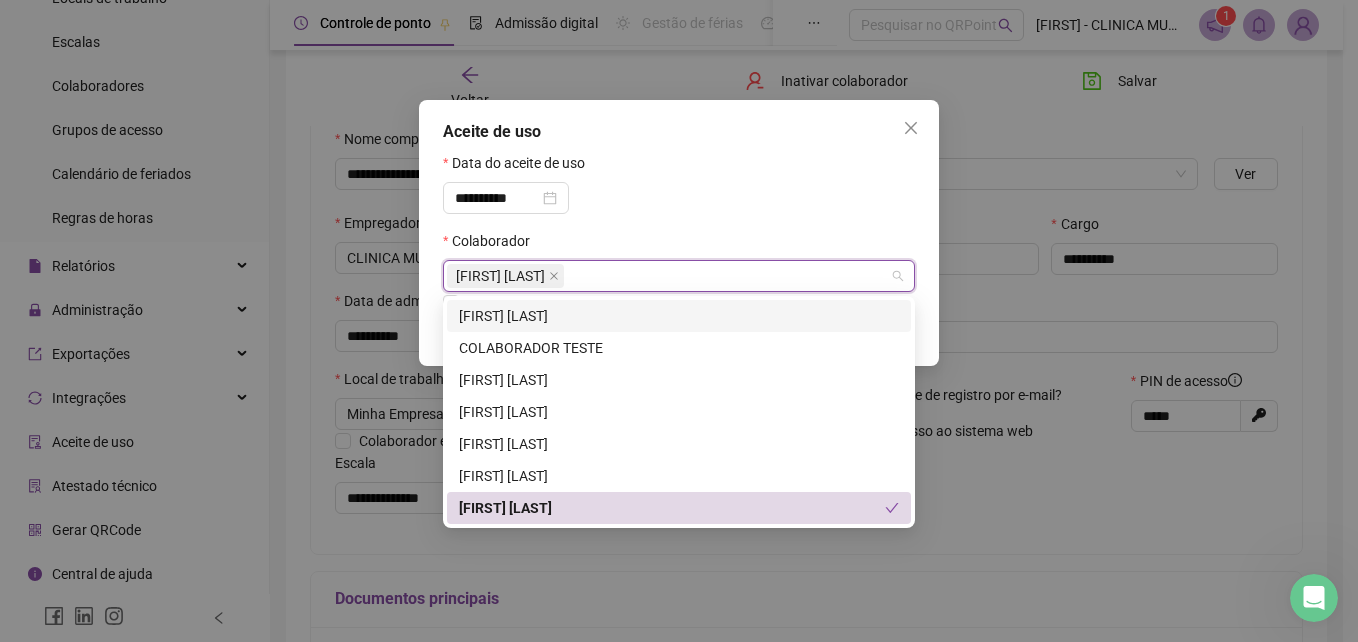 drag, startPoint x: 812, startPoint y: 195, endPoint x: 818, endPoint y: 186, distance: 10.816654 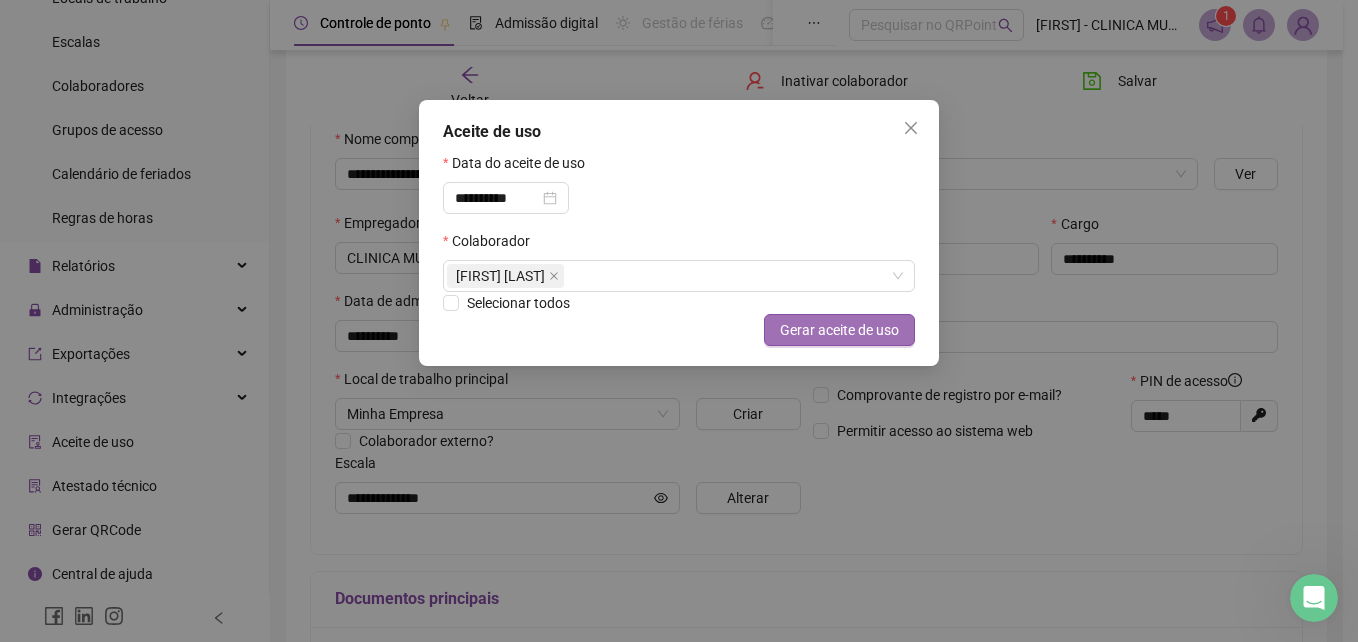 click on "Gerar aceite de uso" at bounding box center (839, 330) 